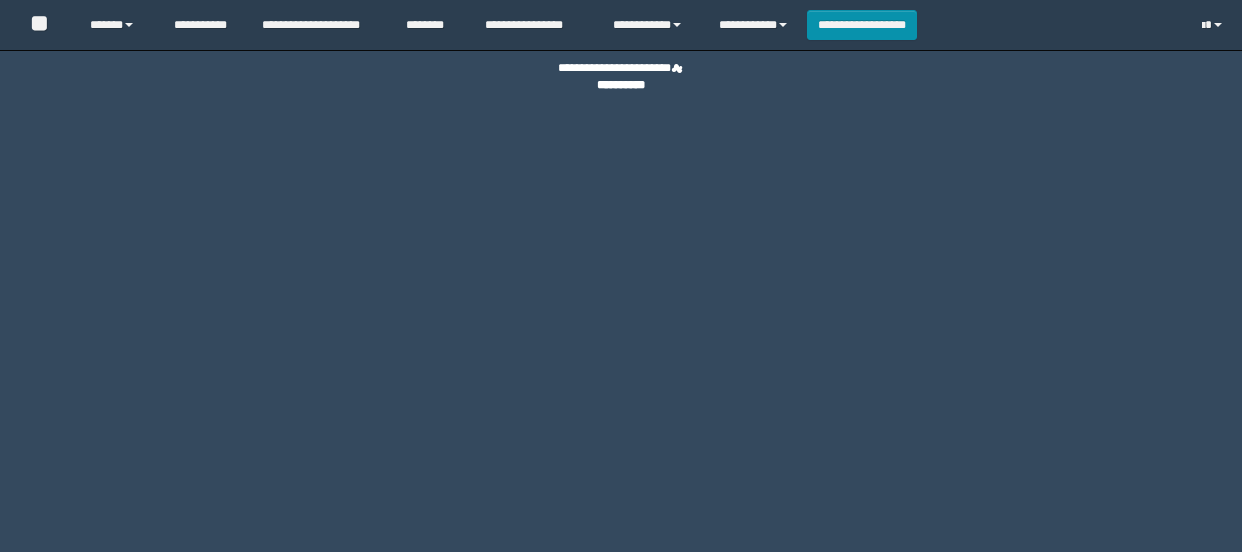 scroll, scrollTop: 0, scrollLeft: 0, axis: both 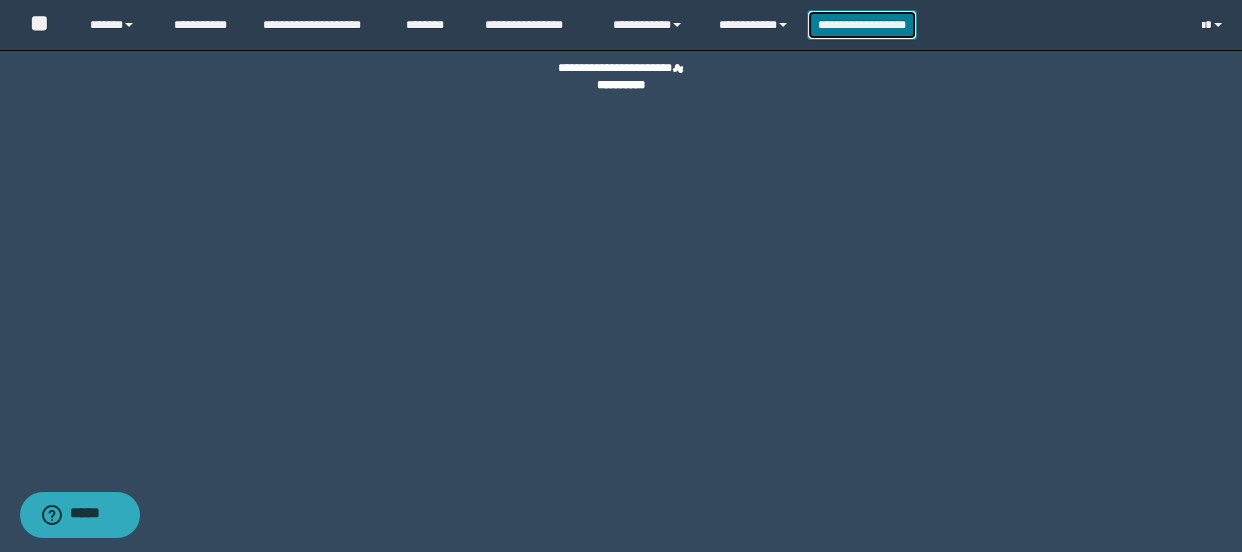 click on "**********" at bounding box center [862, 25] 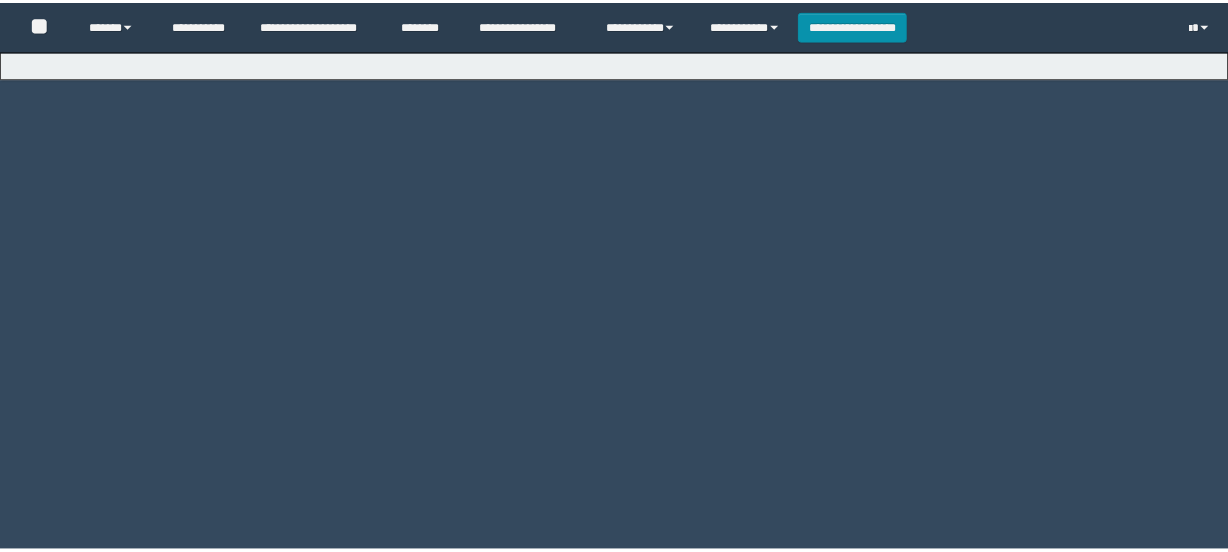 scroll, scrollTop: 0, scrollLeft: 0, axis: both 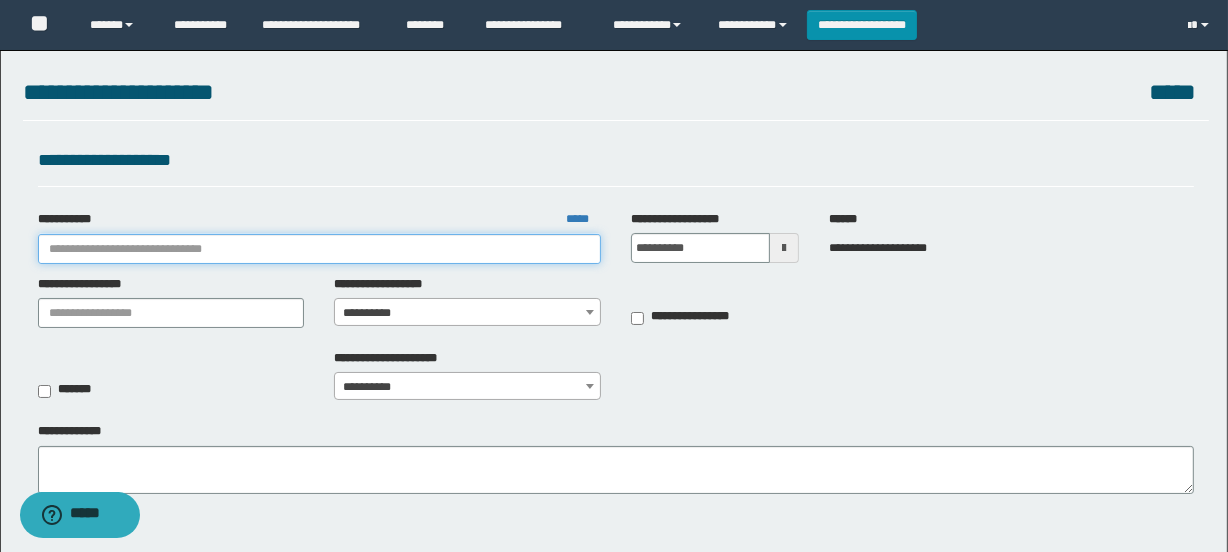 click on "**********" at bounding box center (319, 249) 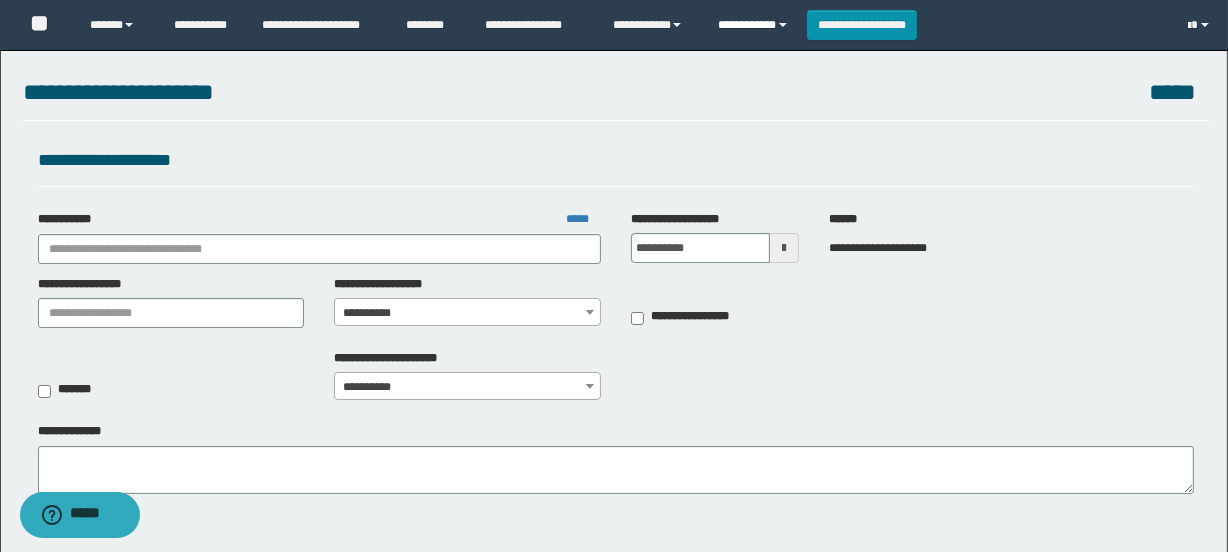 click on "**********" at bounding box center (755, 25) 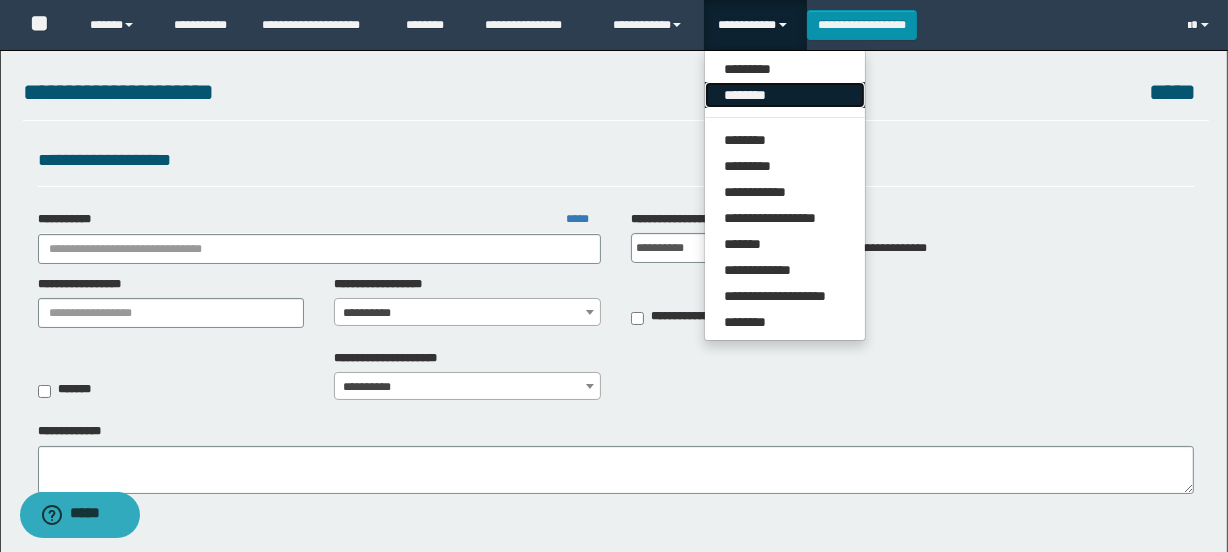 click on "********" at bounding box center [785, 95] 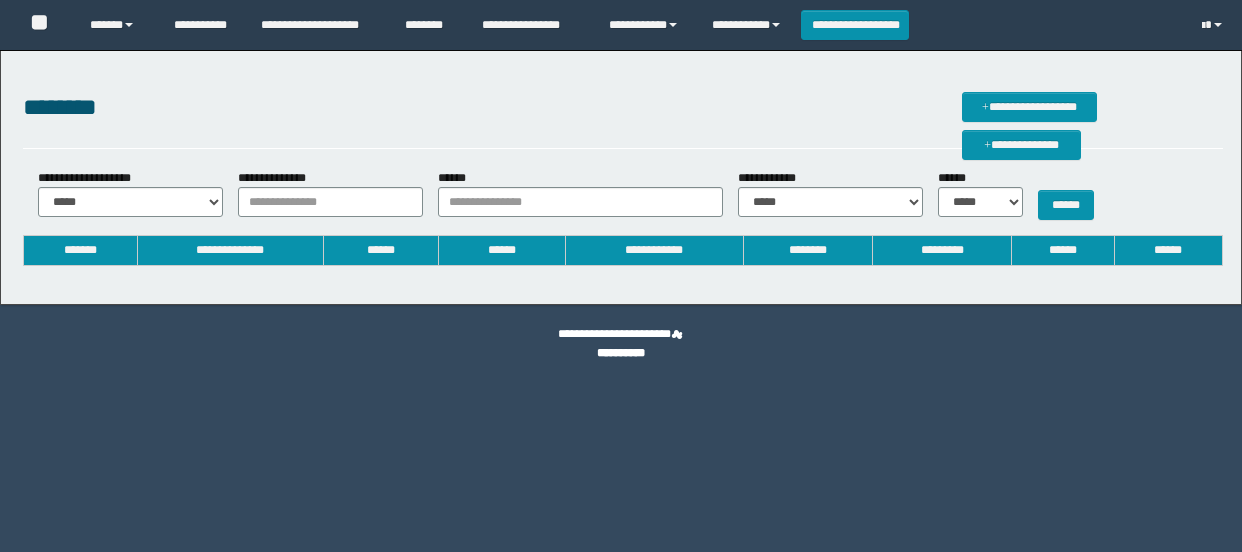 scroll, scrollTop: 0, scrollLeft: 0, axis: both 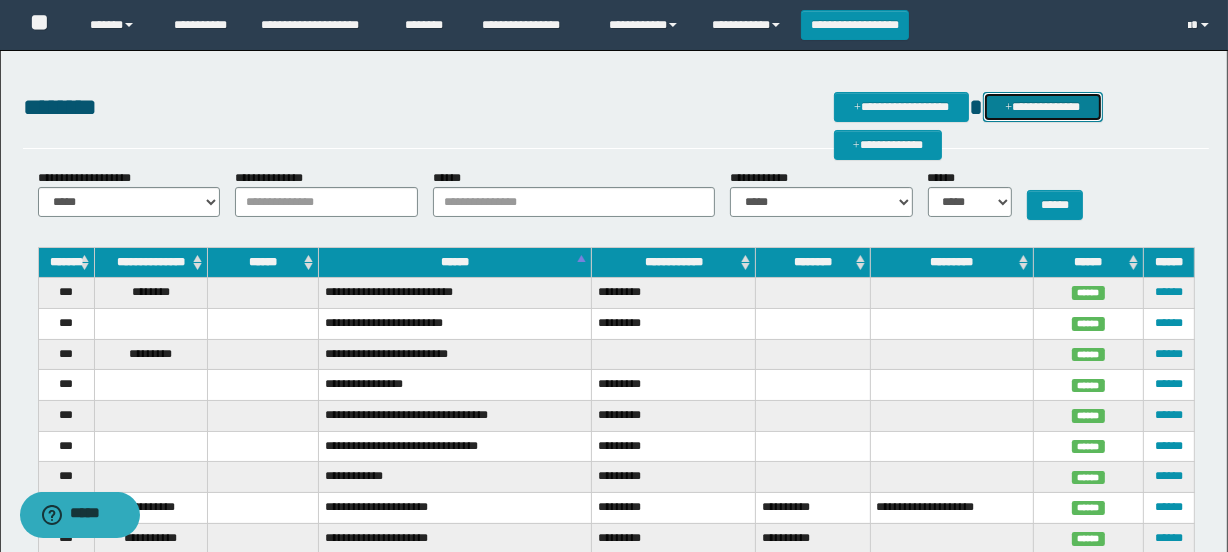 click on "**********" at bounding box center [1043, 107] 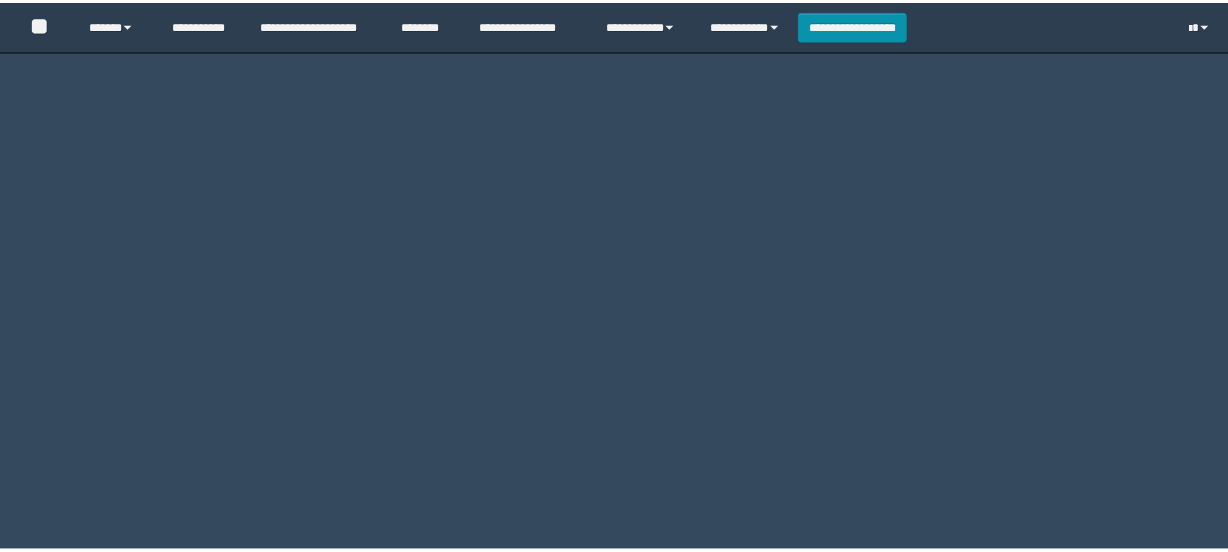 scroll, scrollTop: 0, scrollLeft: 0, axis: both 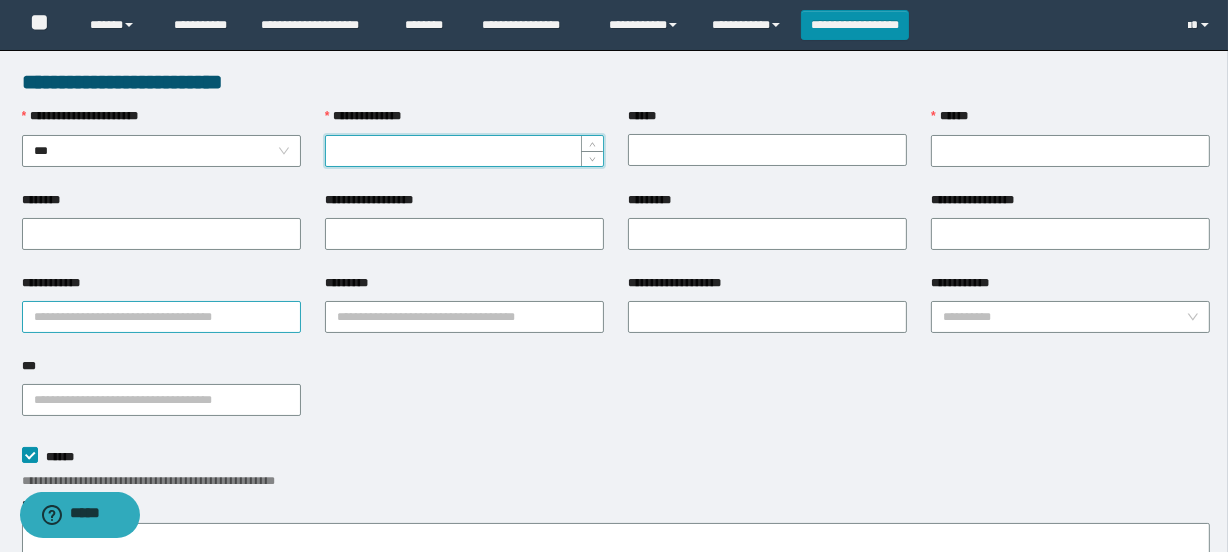 click on "**********" at bounding box center [161, 317] 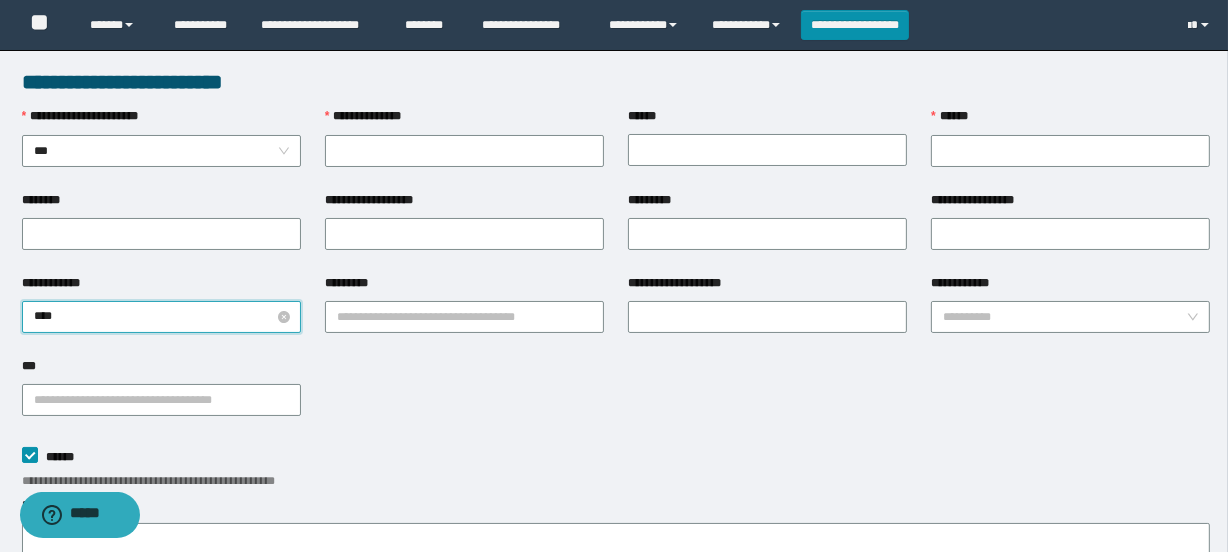 type on "*****" 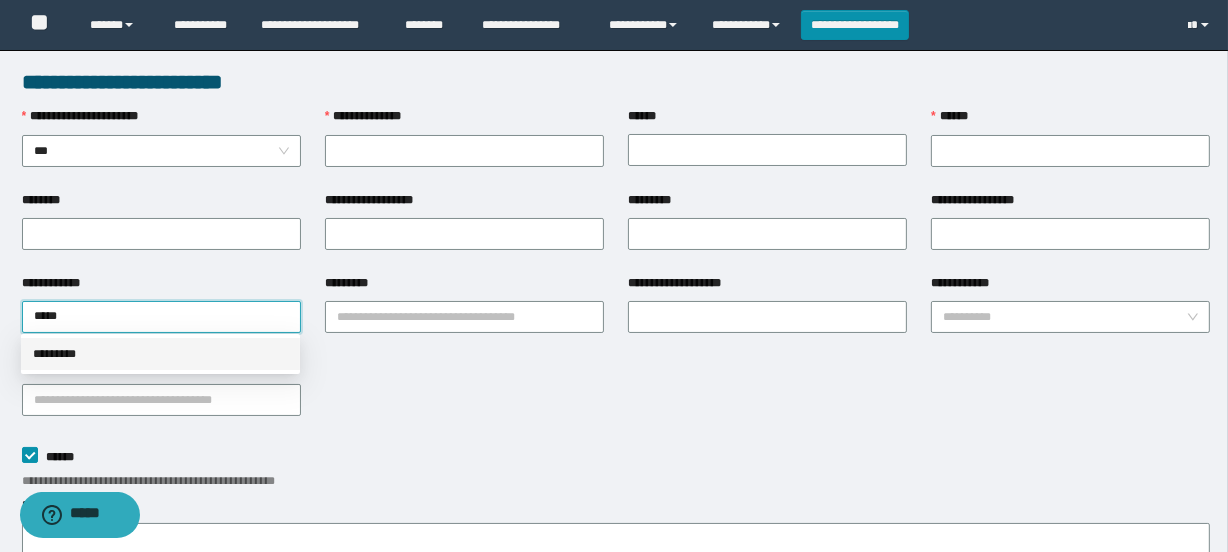 click on "*********" at bounding box center (160, 354) 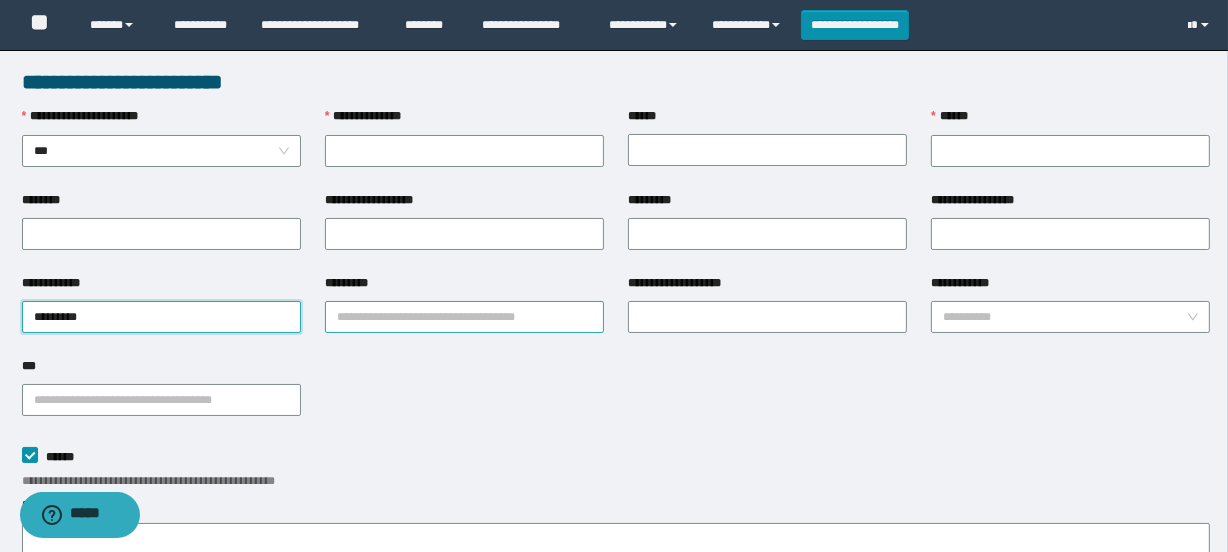 click on "*********" at bounding box center (464, 317) 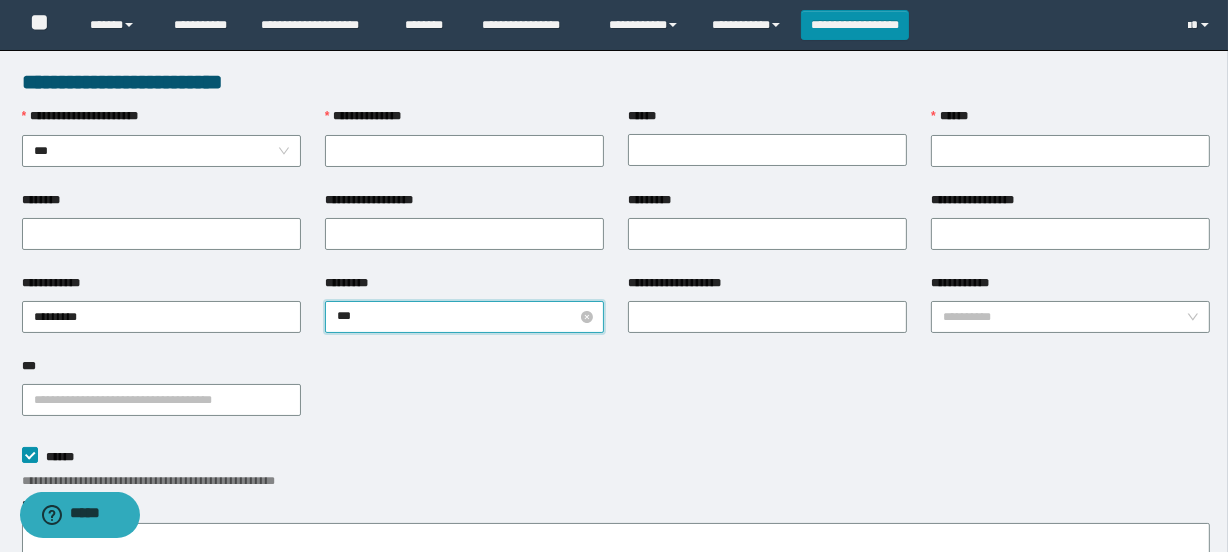 type on "****" 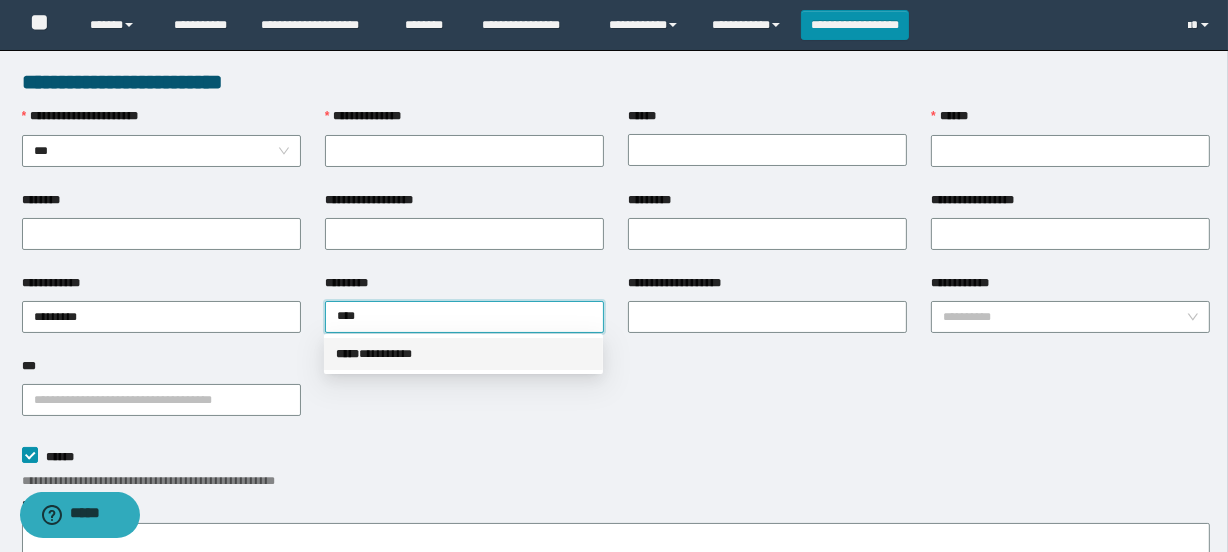 click on "***** * ********" at bounding box center (463, 354) 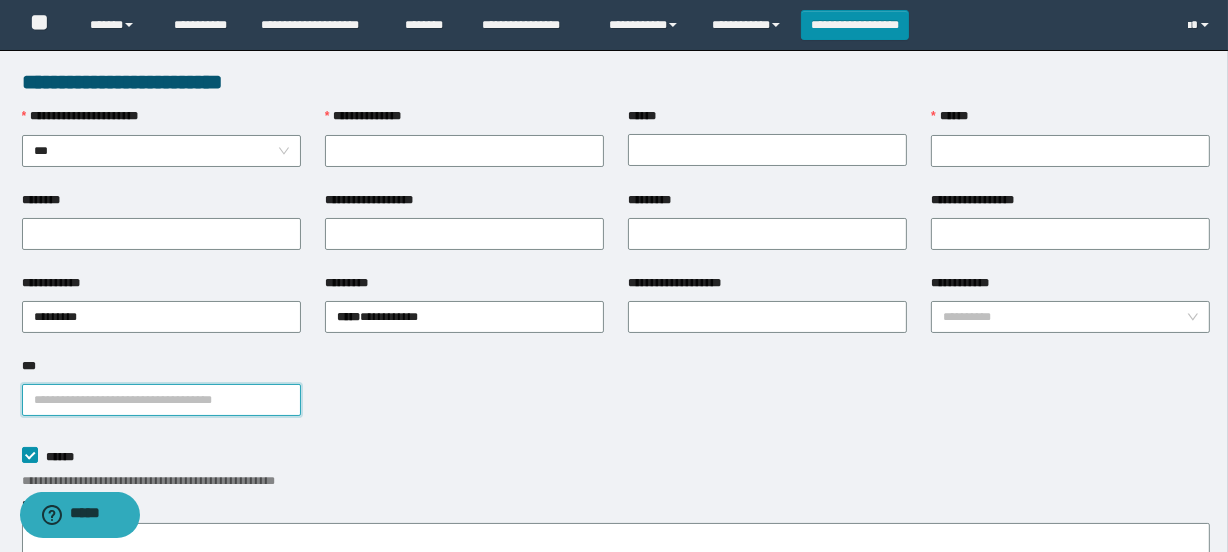 click on "***" at bounding box center (161, 400) 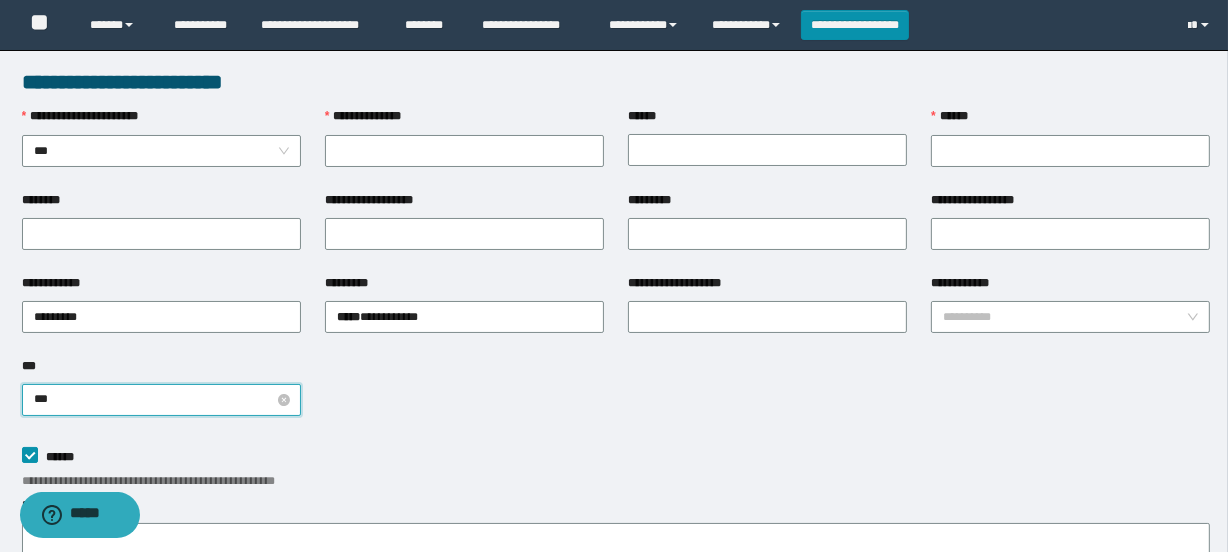 type on "****" 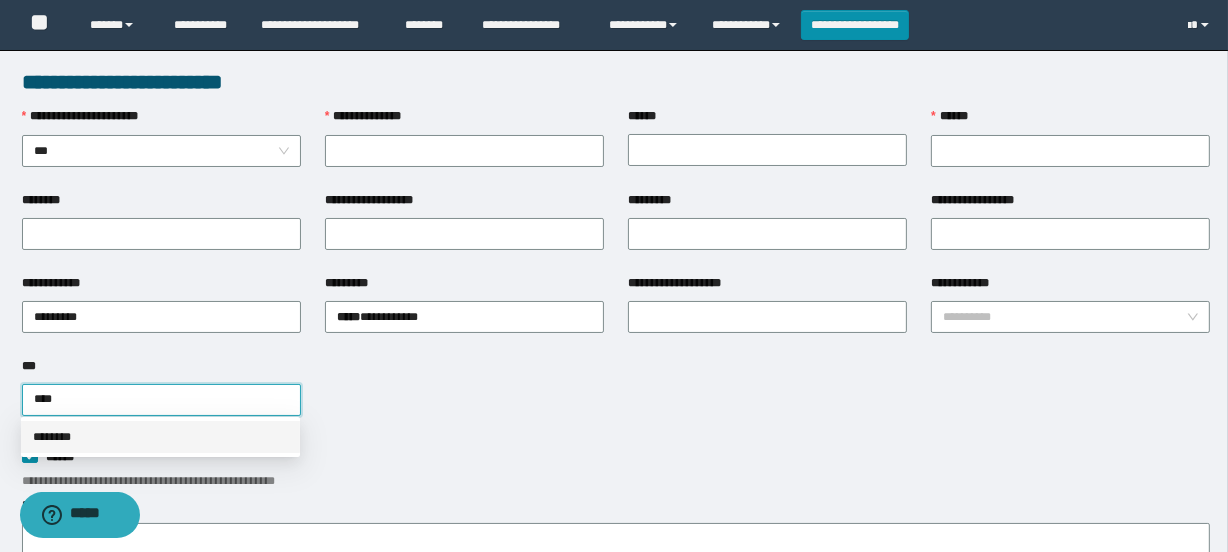 click on "********" at bounding box center [160, 437] 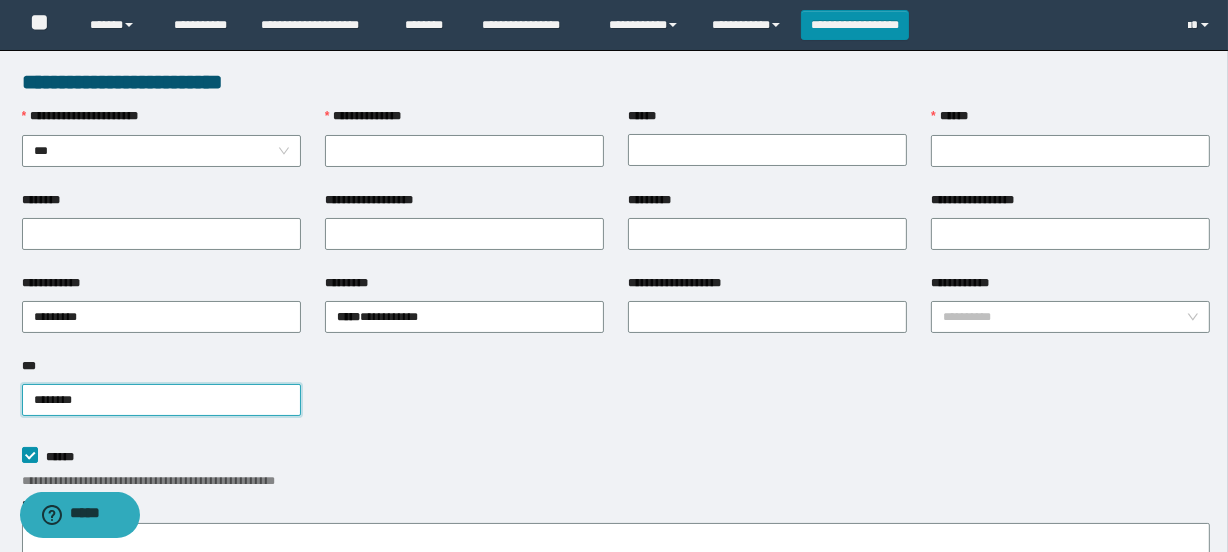 click on "*** ******** ********" at bounding box center (616, 398) 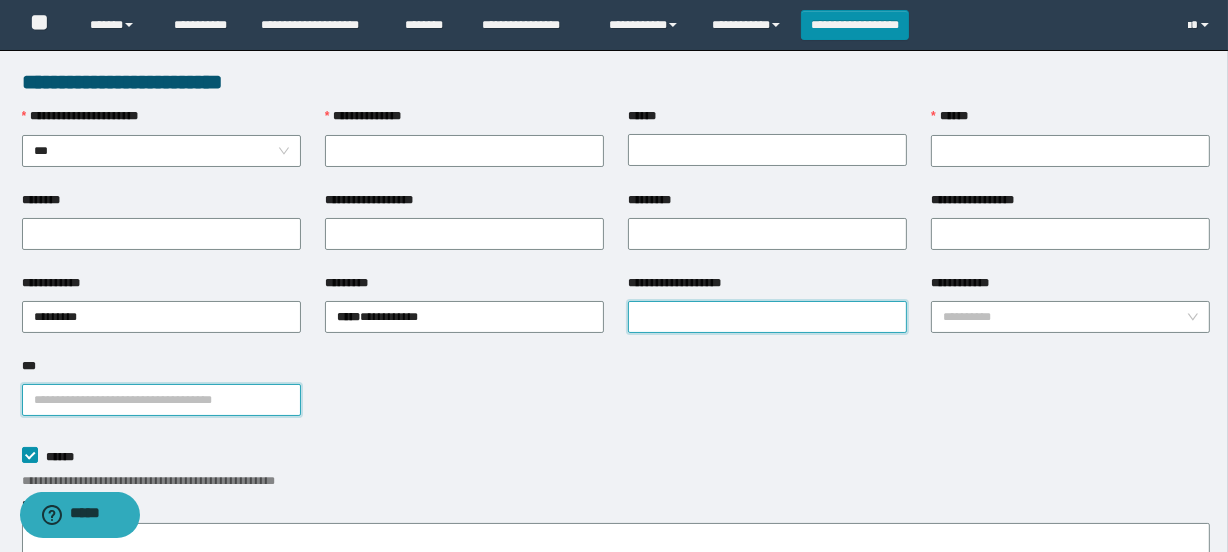 click on "**********" at bounding box center [767, 317] 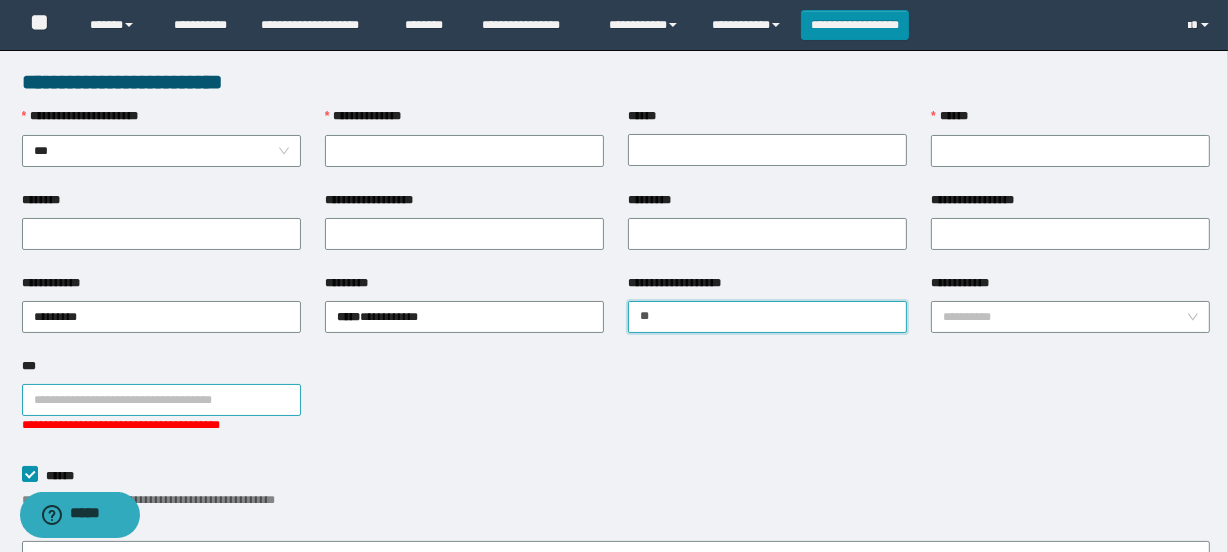 type on "*" 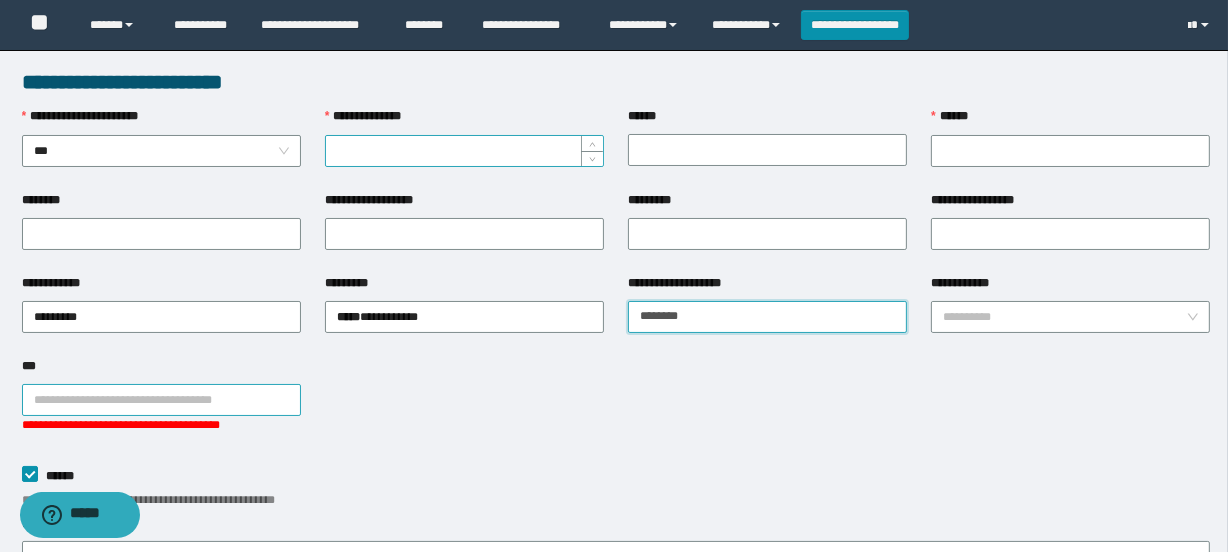 type on "********" 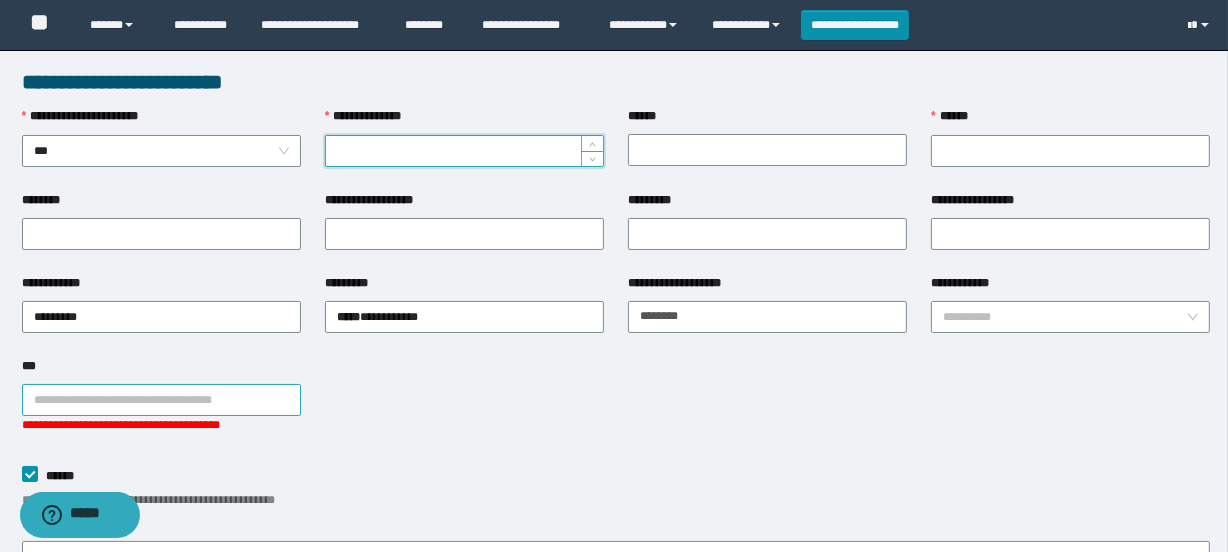 click on "**********" at bounding box center (464, 151) 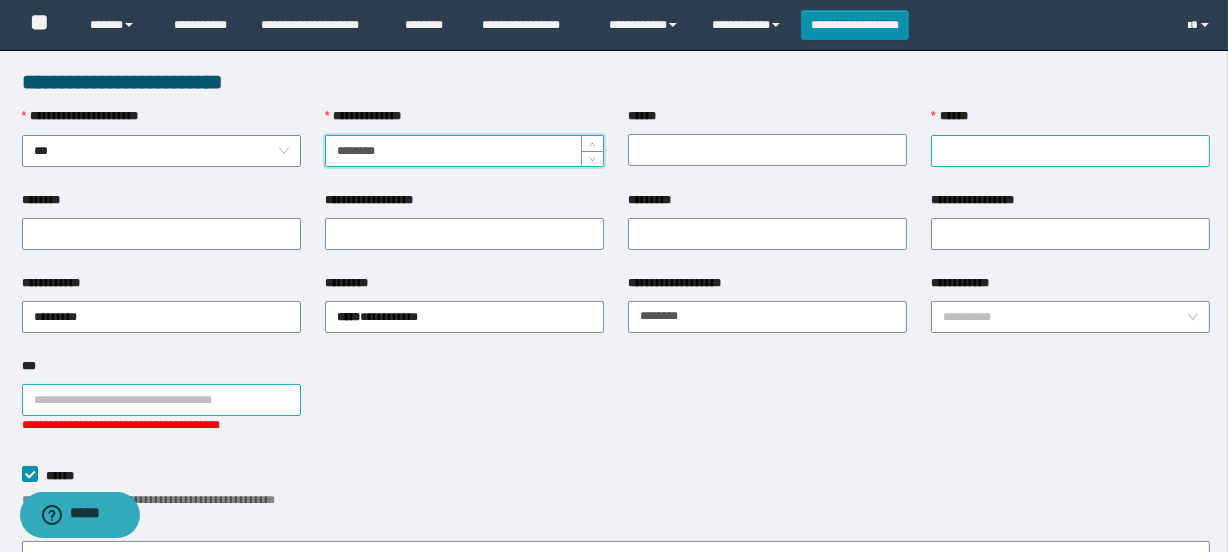 type on "********" 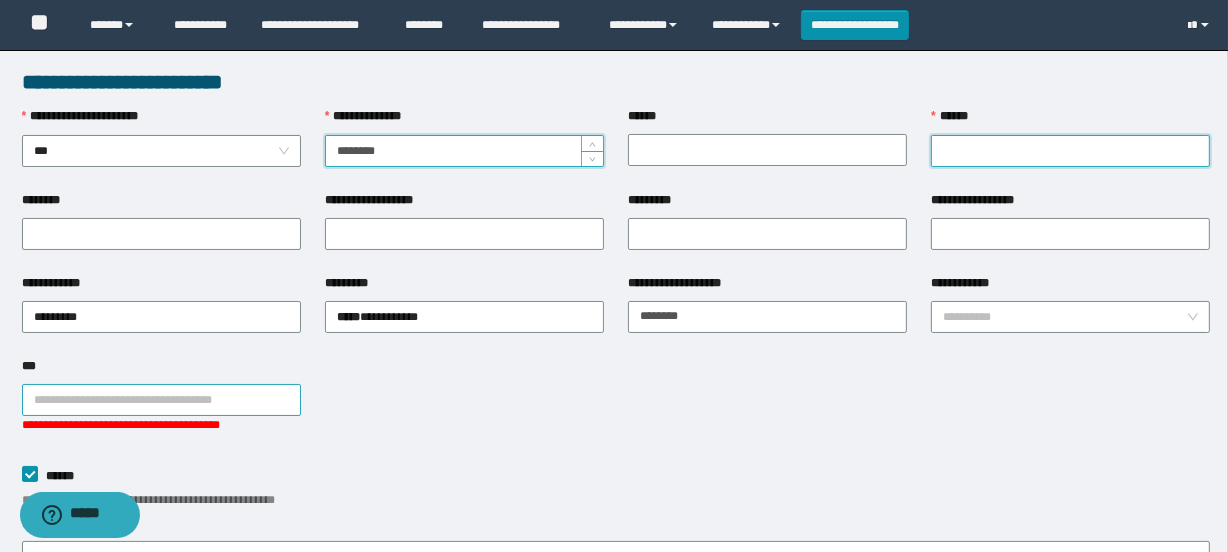 click on "******" at bounding box center [1070, 151] 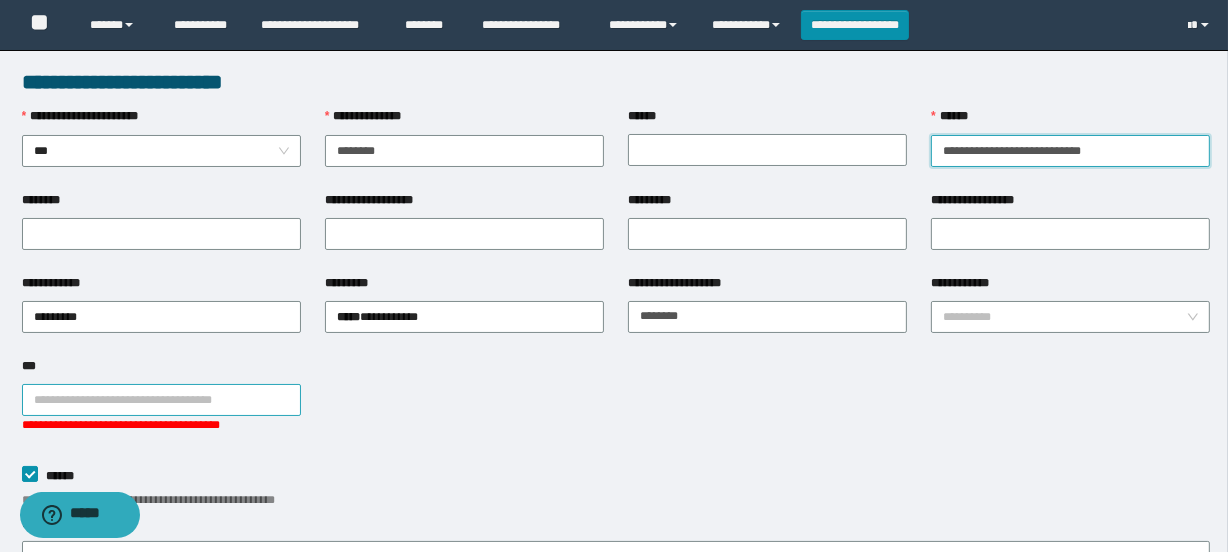 type on "**********" 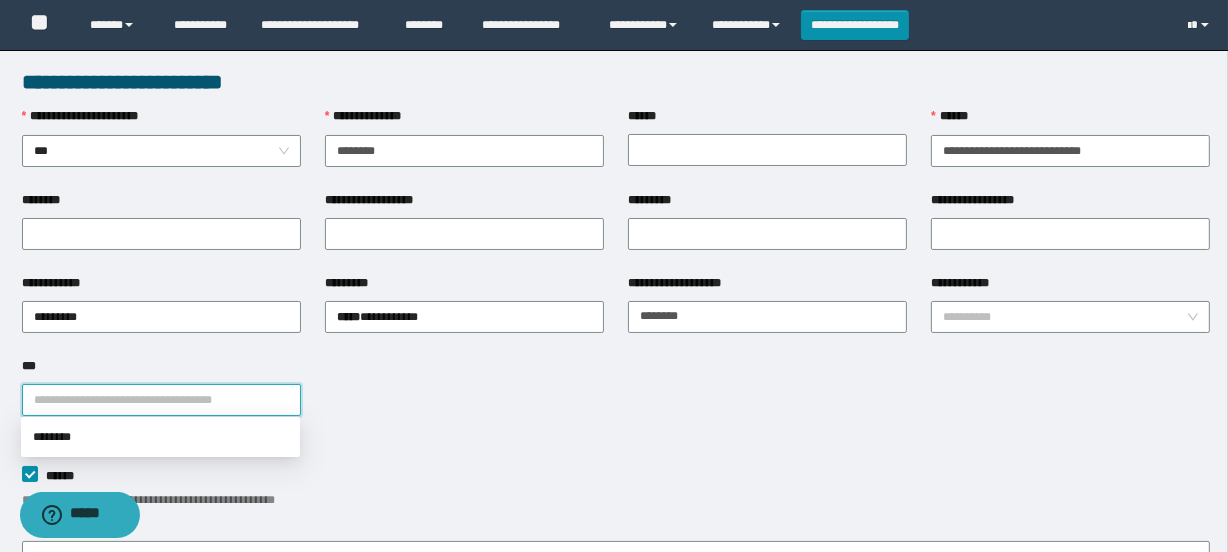 click on "***" at bounding box center (161, 400) 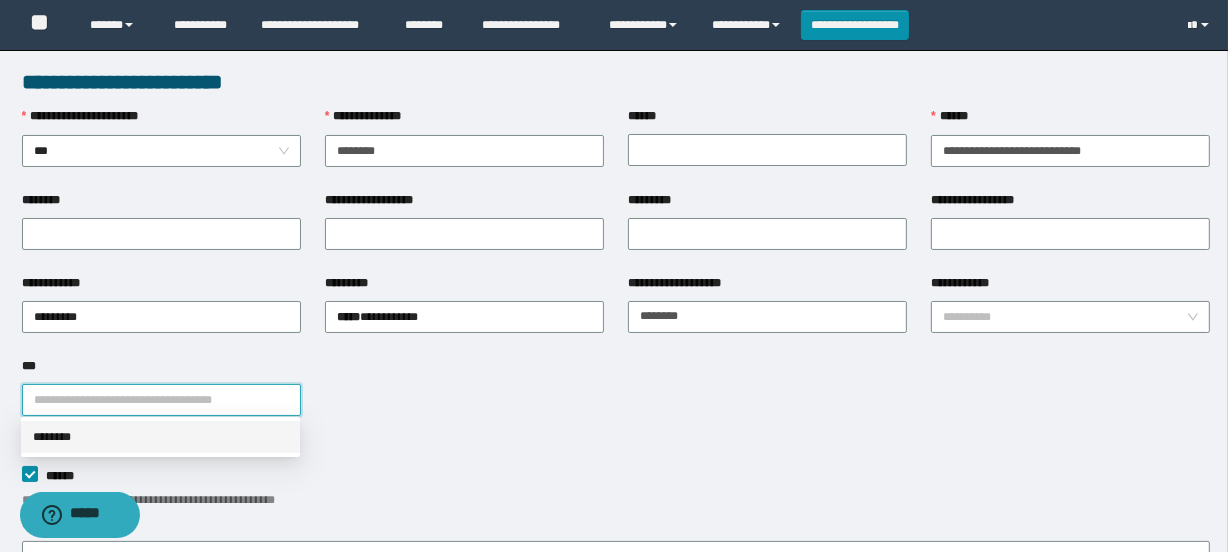 click on "********" at bounding box center [160, 437] 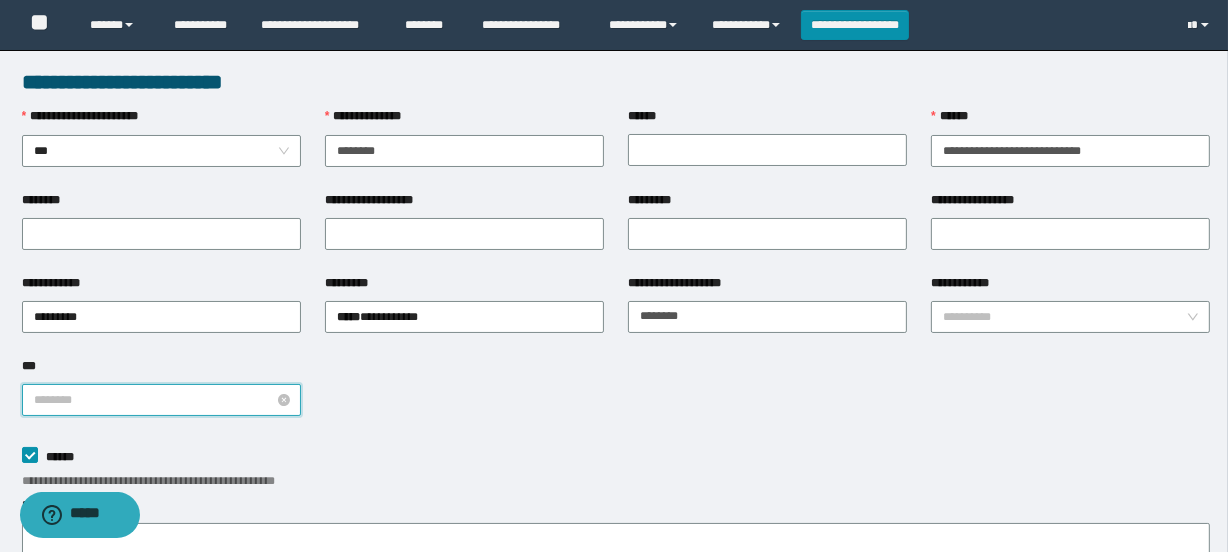 click on "********" at bounding box center (161, 400) 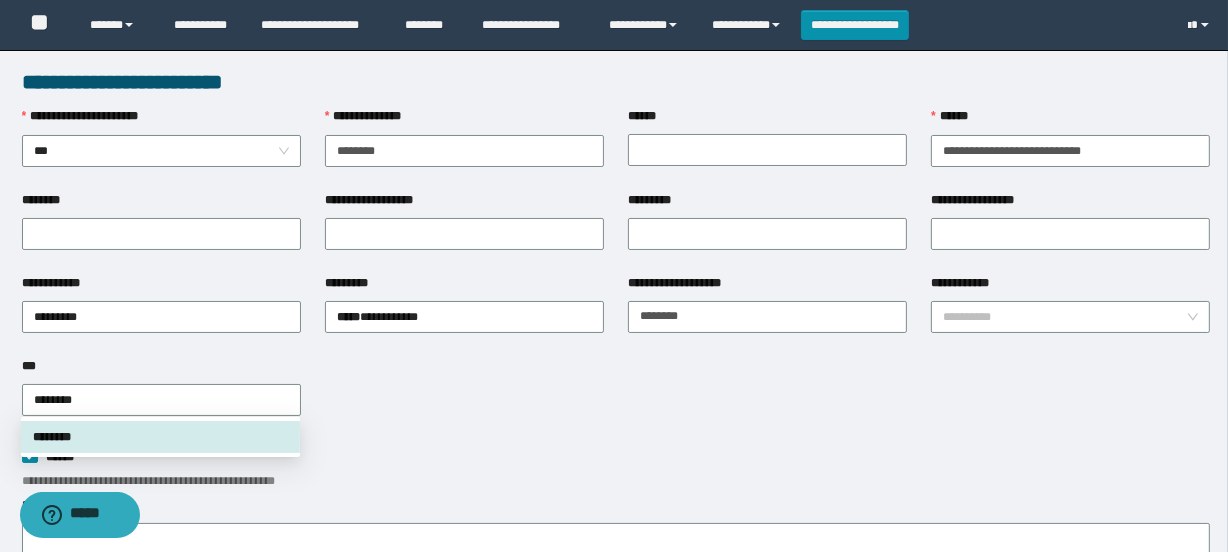 click on "*** ********" at bounding box center [616, 398] 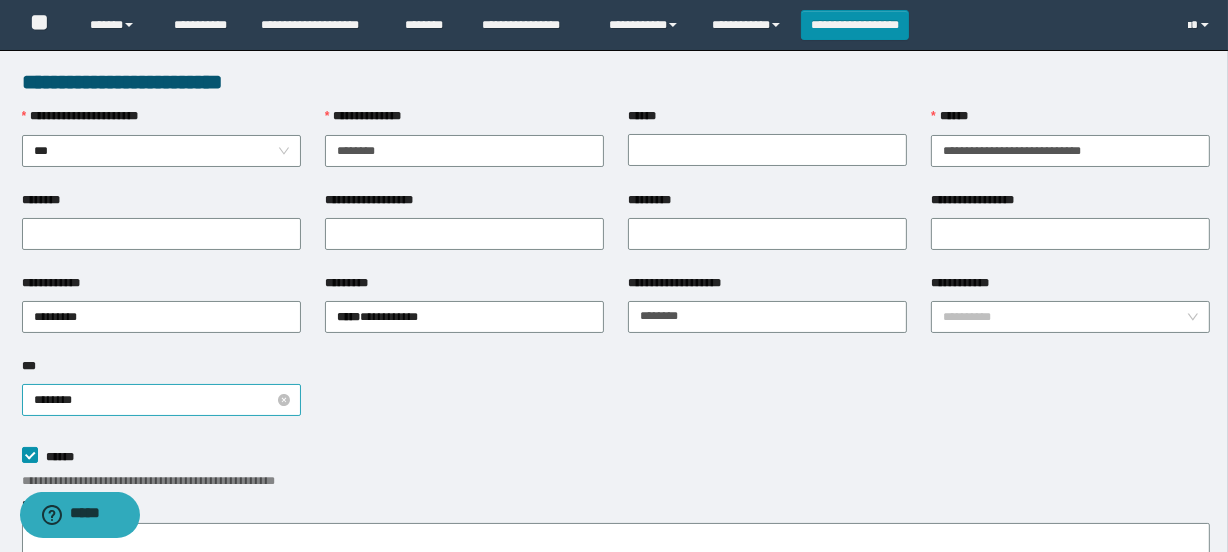 click on "********" at bounding box center (161, 400) 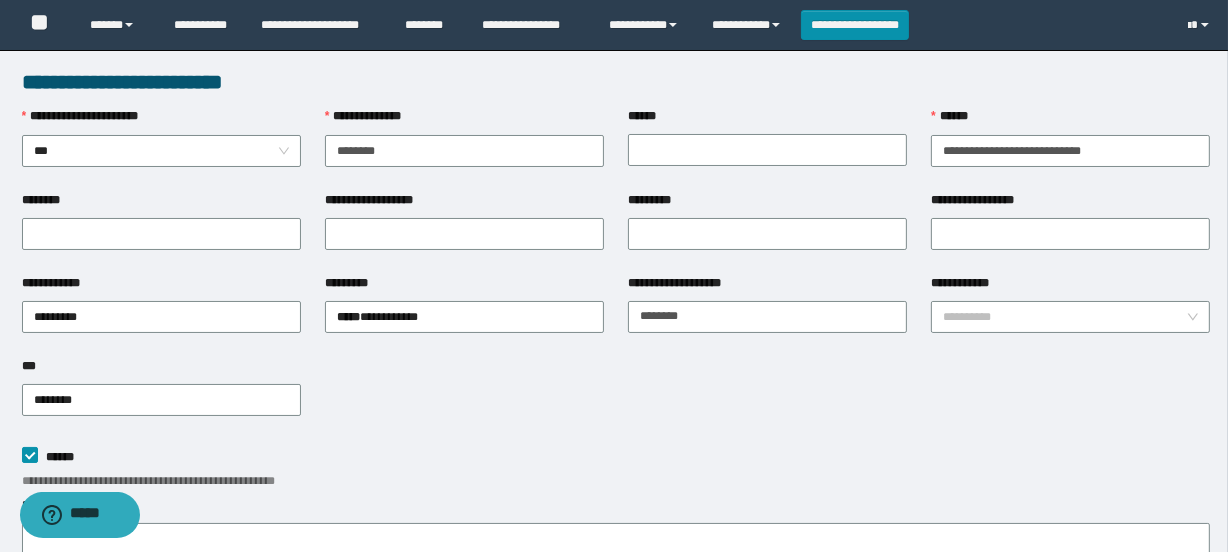 click on "*** ********" at bounding box center [616, 398] 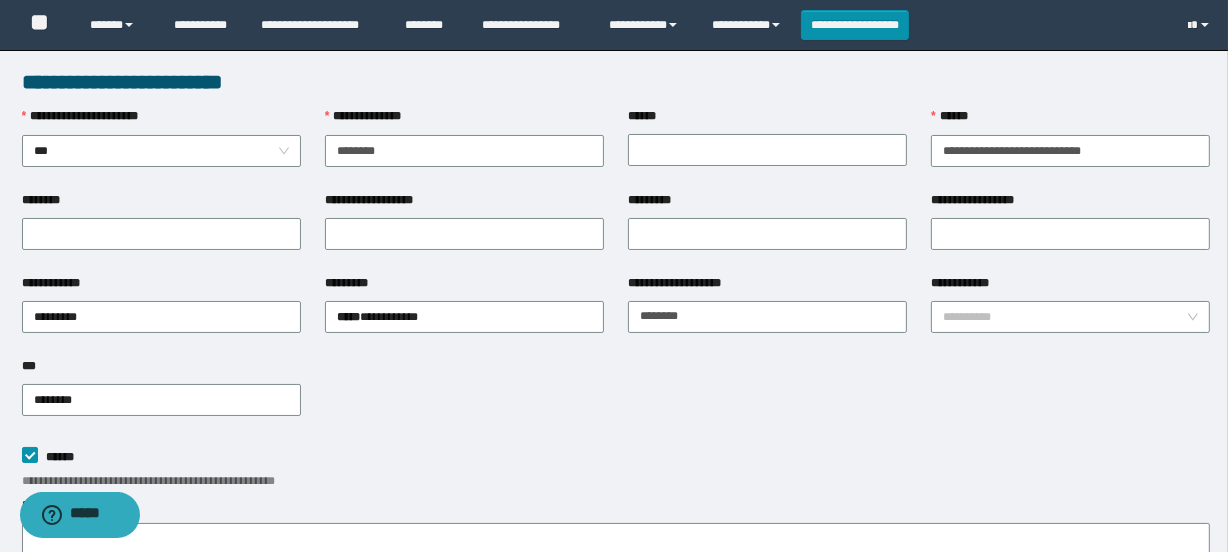 click on "*** ********" at bounding box center [616, 398] 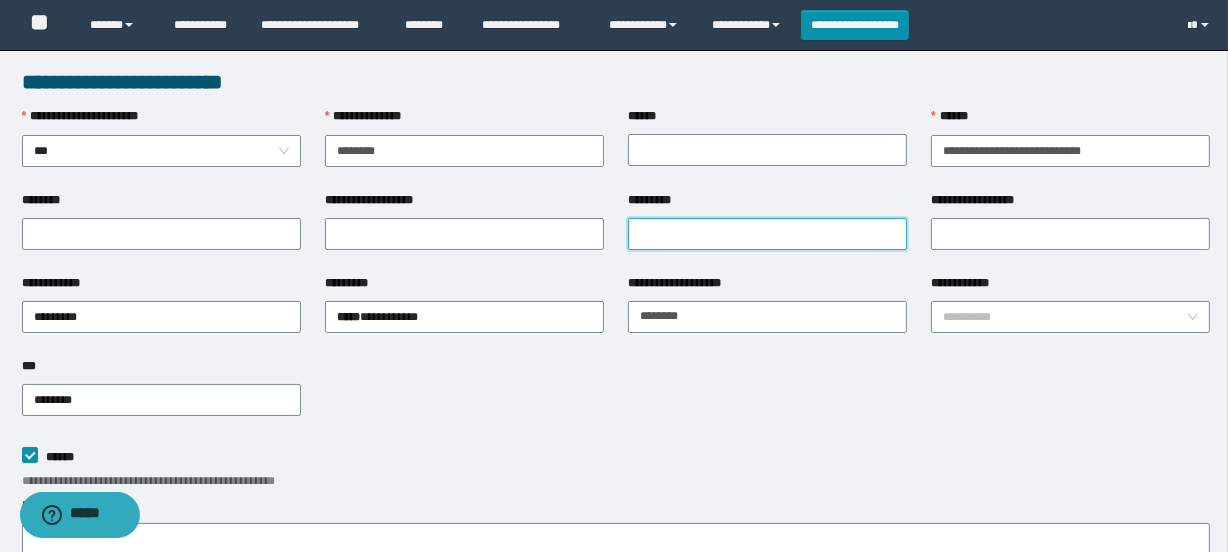 click on "*********" at bounding box center [767, 234] 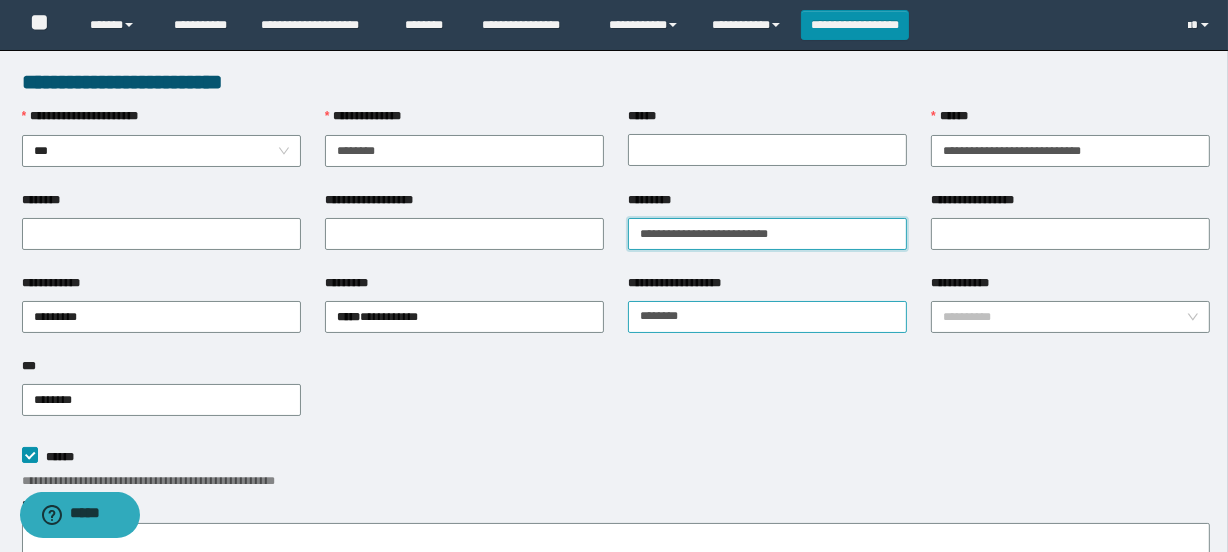 type on "**********" 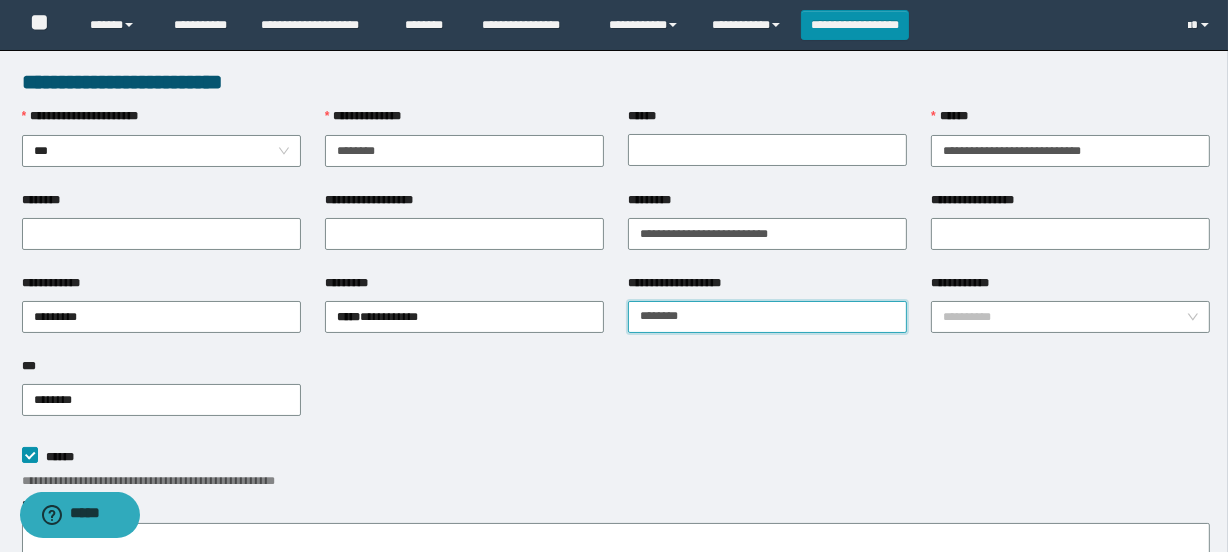 click on "********" at bounding box center [767, 317] 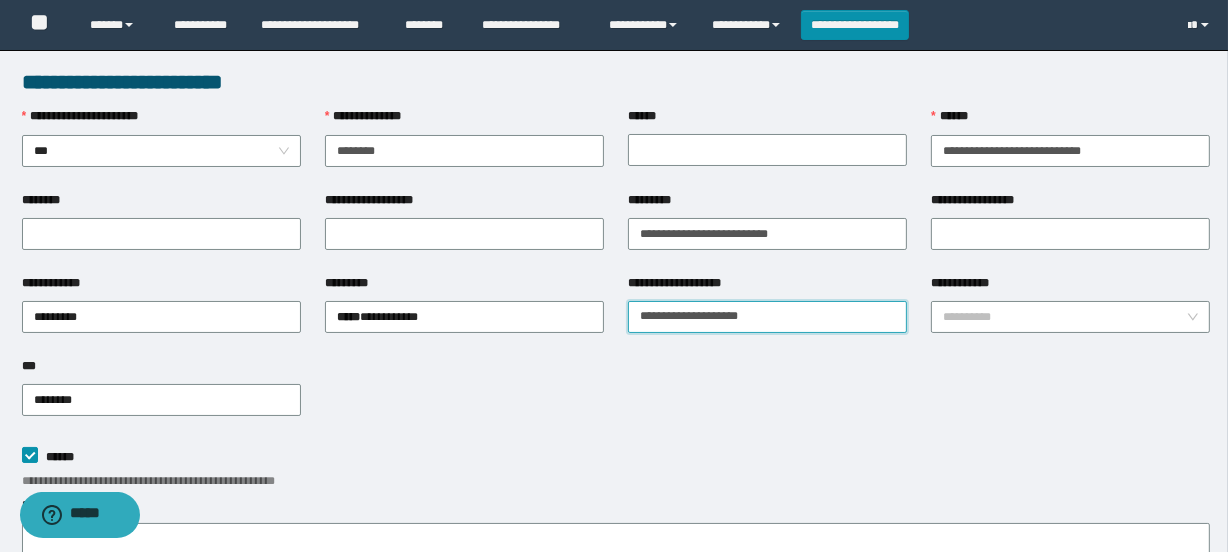 click on "**********" at bounding box center [767, 317] 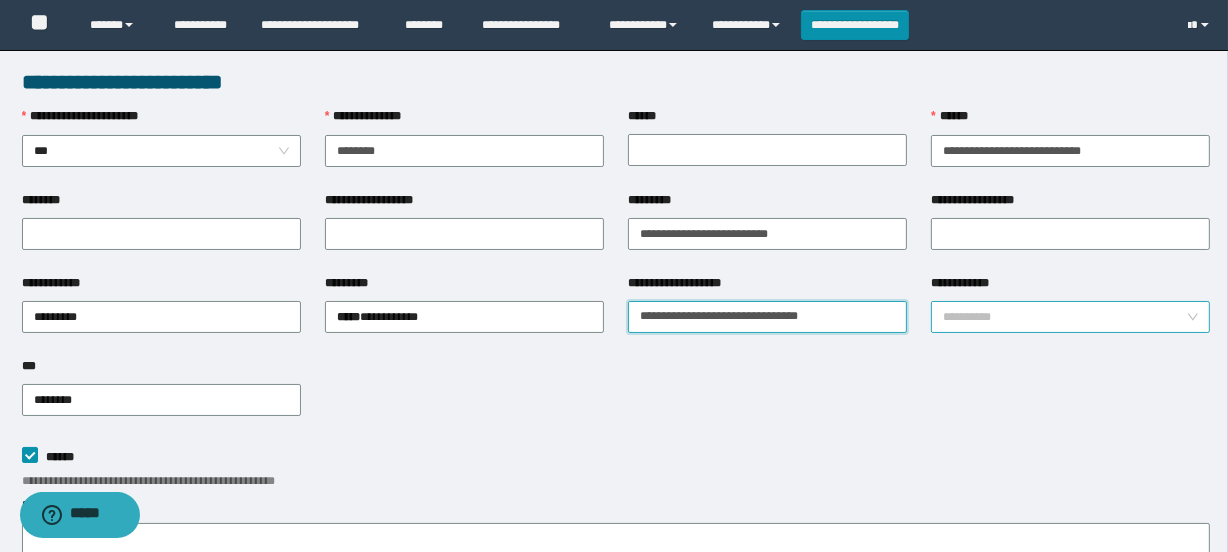 type on "**********" 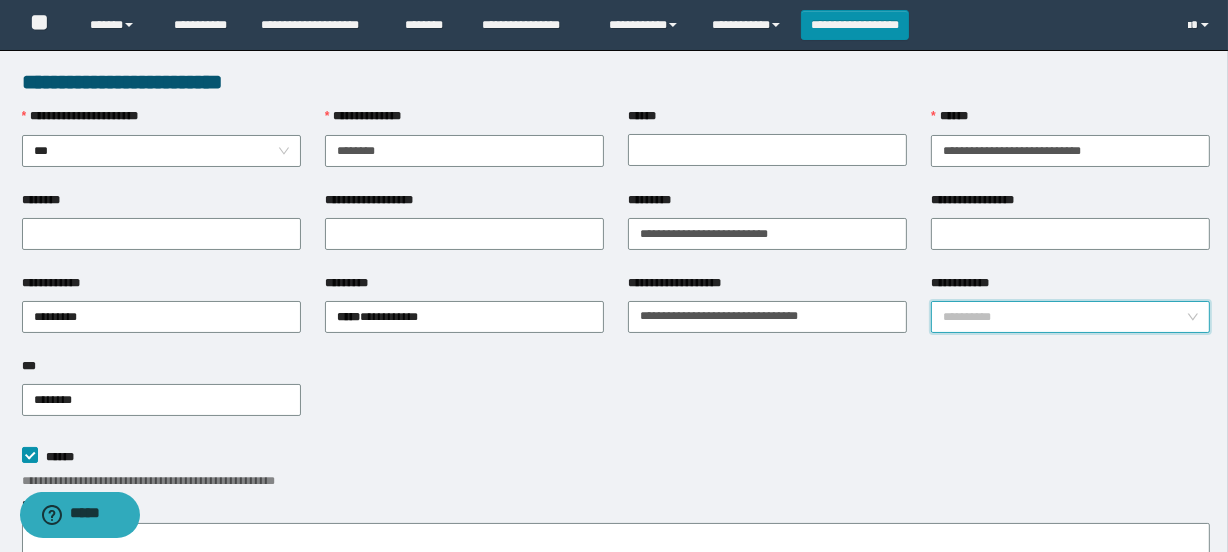 click on "**********" at bounding box center (1064, 317) 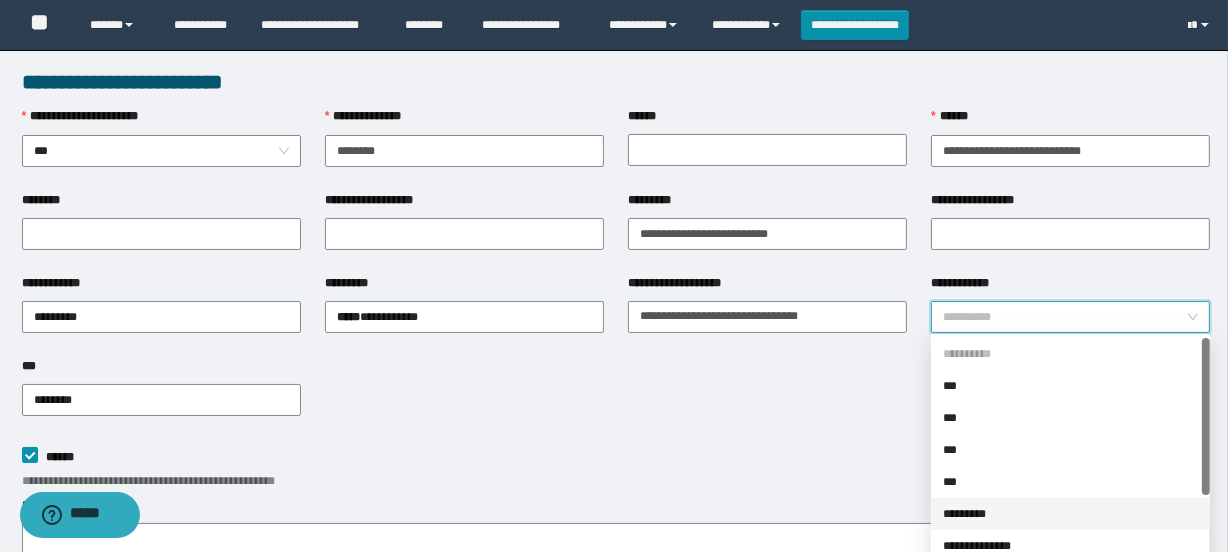 click on "*********" at bounding box center (1070, 514) 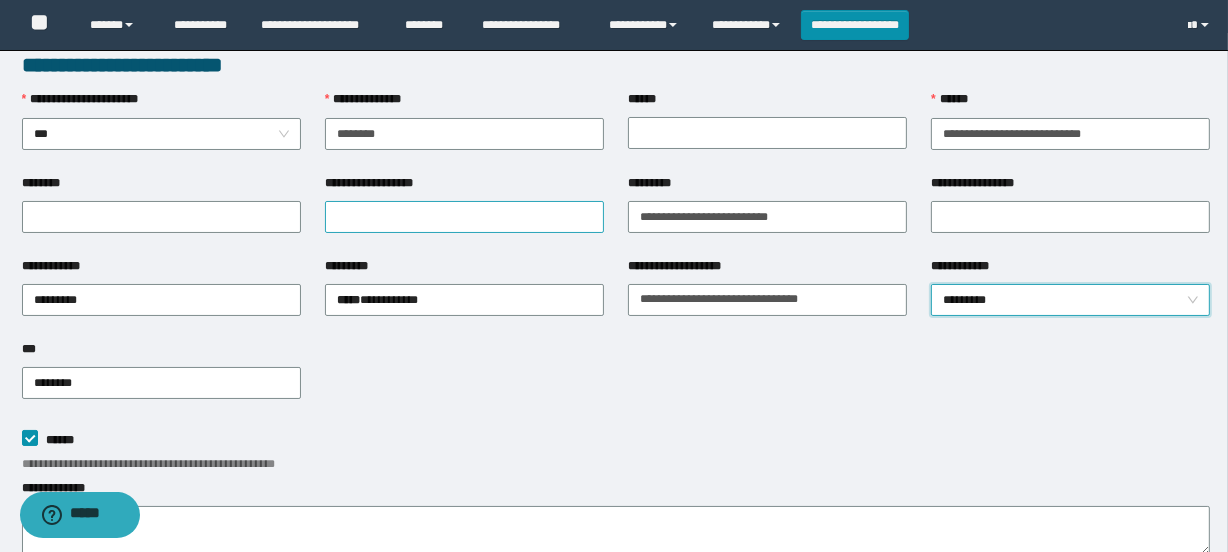 scroll, scrollTop: 0, scrollLeft: 0, axis: both 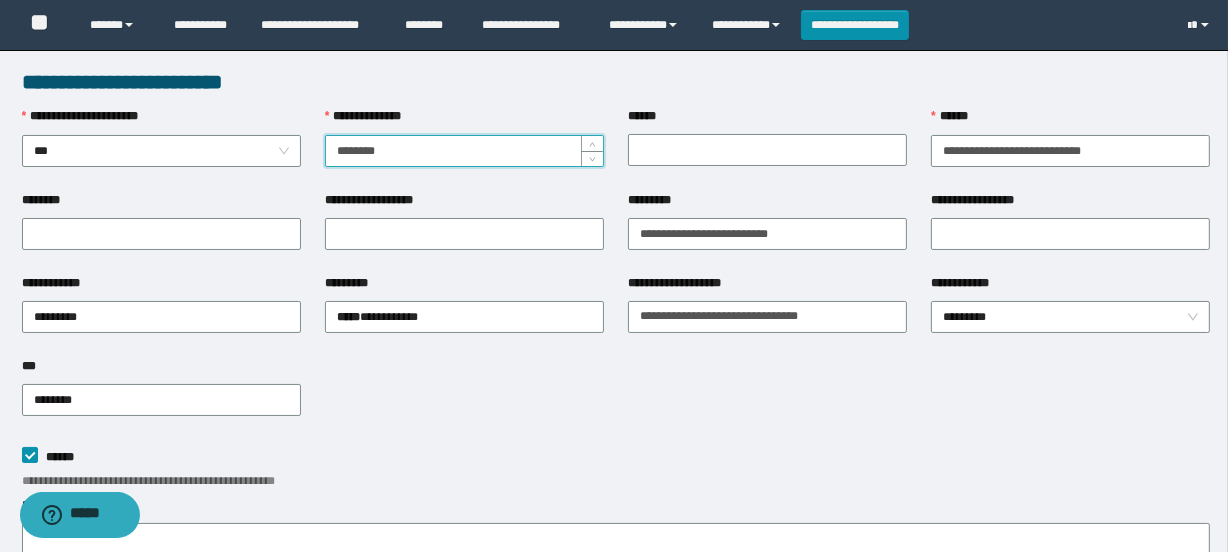drag, startPoint x: 390, startPoint y: 140, endPoint x: 330, endPoint y: 142, distance: 60.033325 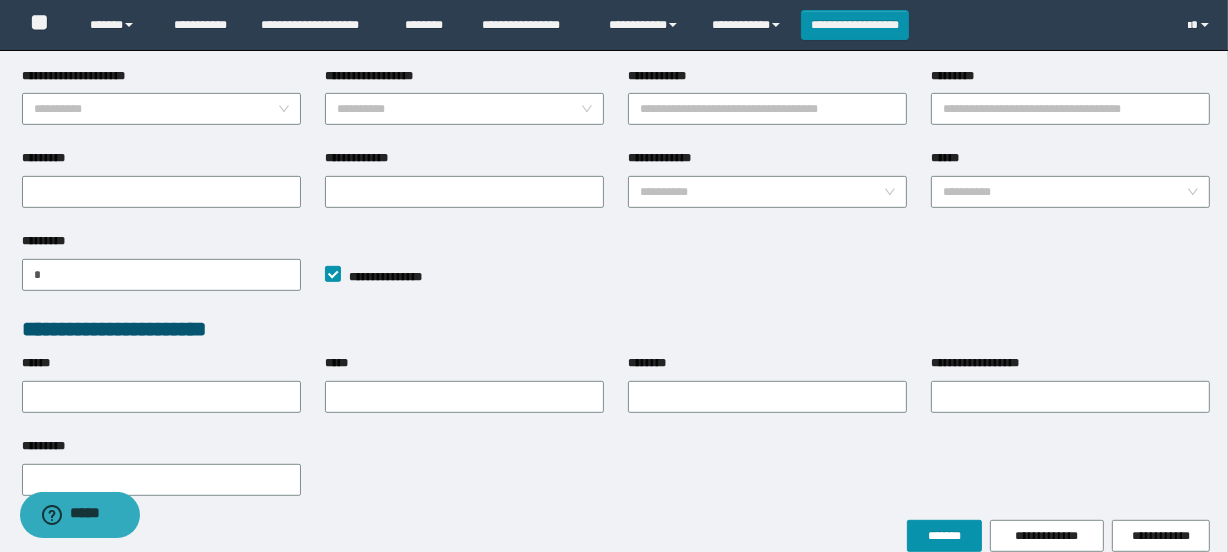 scroll, scrollTop: 926, scrollLeft: 0, axis: vertical 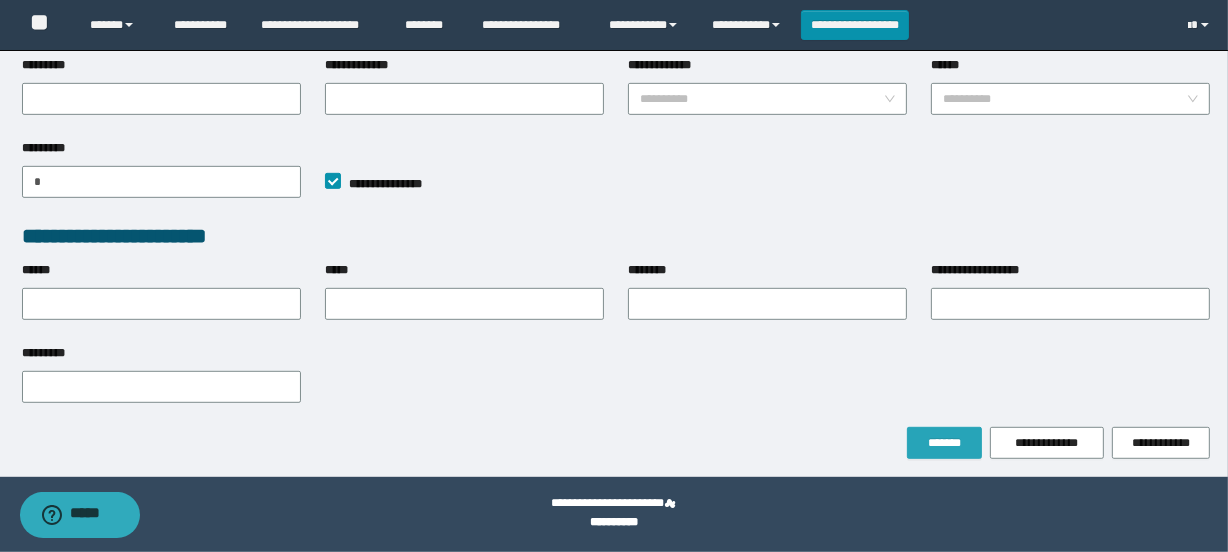 click on "*******" at bounding box center (944, 443) 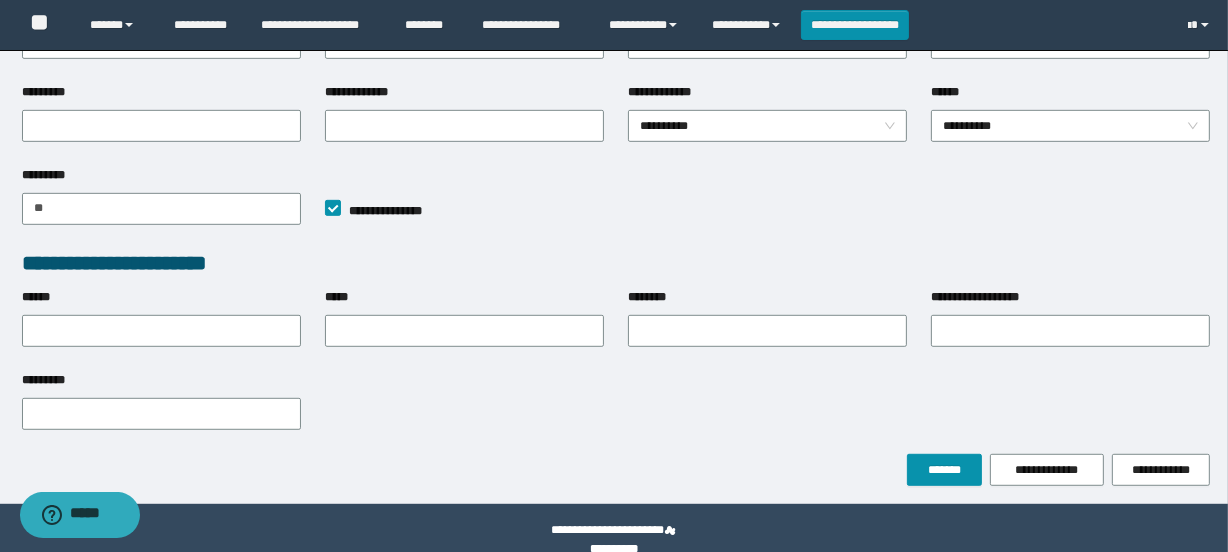 scroll, scrollTop: 982, scrollLeft: 0, axis: vertical 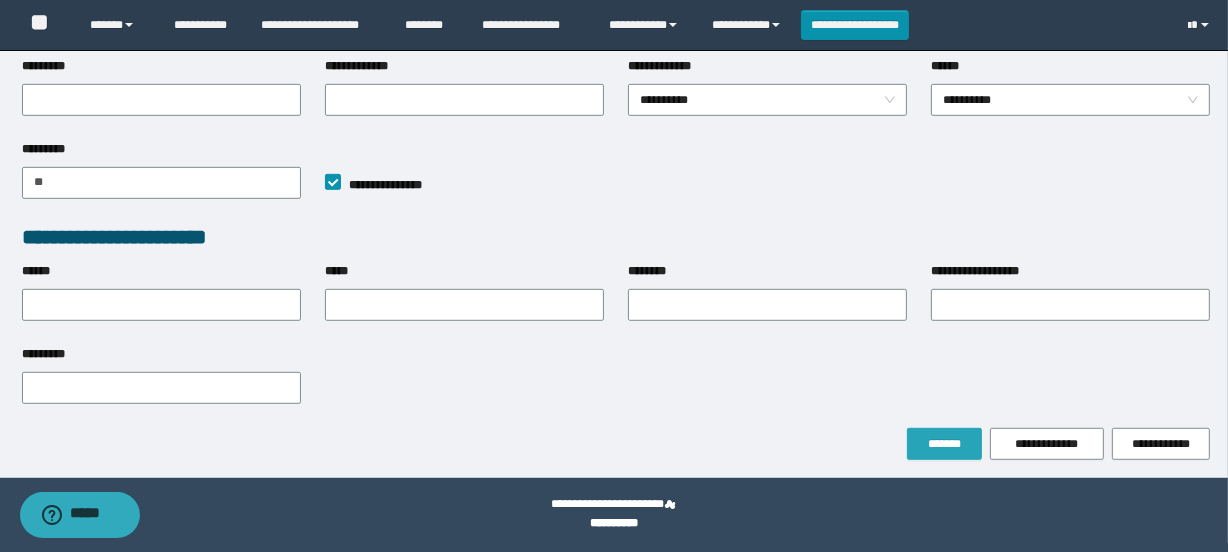 click on "*******" at bounding box center (944, 444) 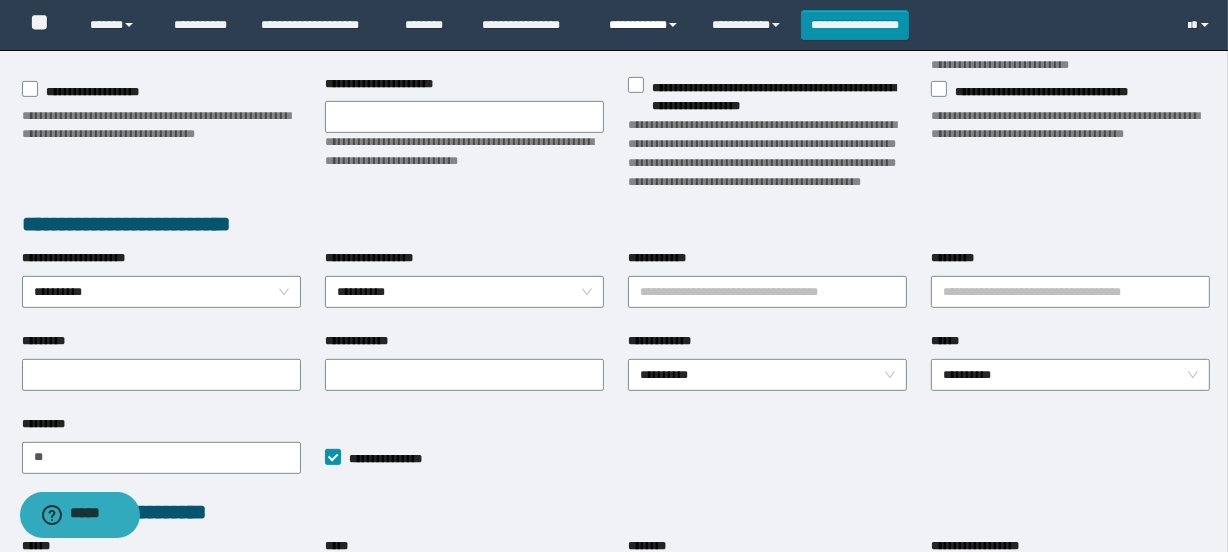 scroll, scrollTop: 490, scrollLeft: 0, axis: vertical 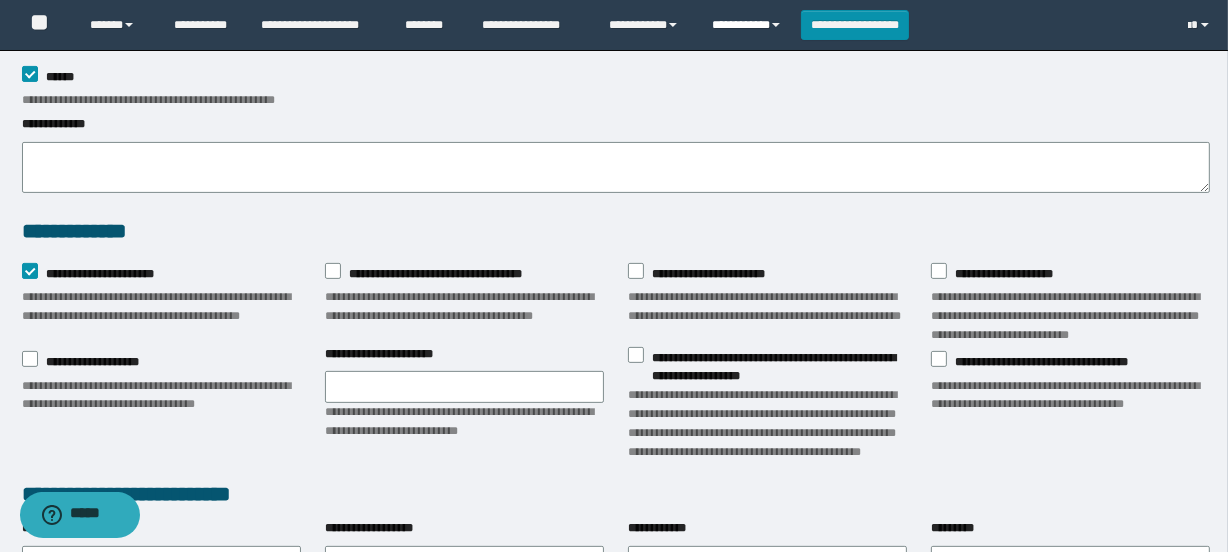 click on "**********" at bounding box center (749, 25) 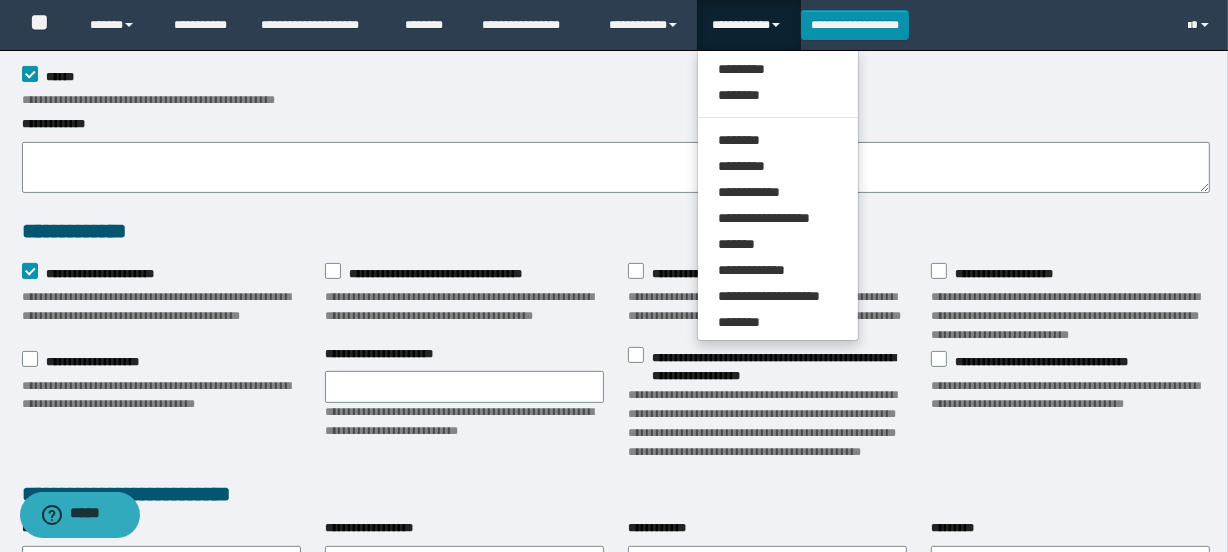 click on "**********" at bounding box center (616, 87) 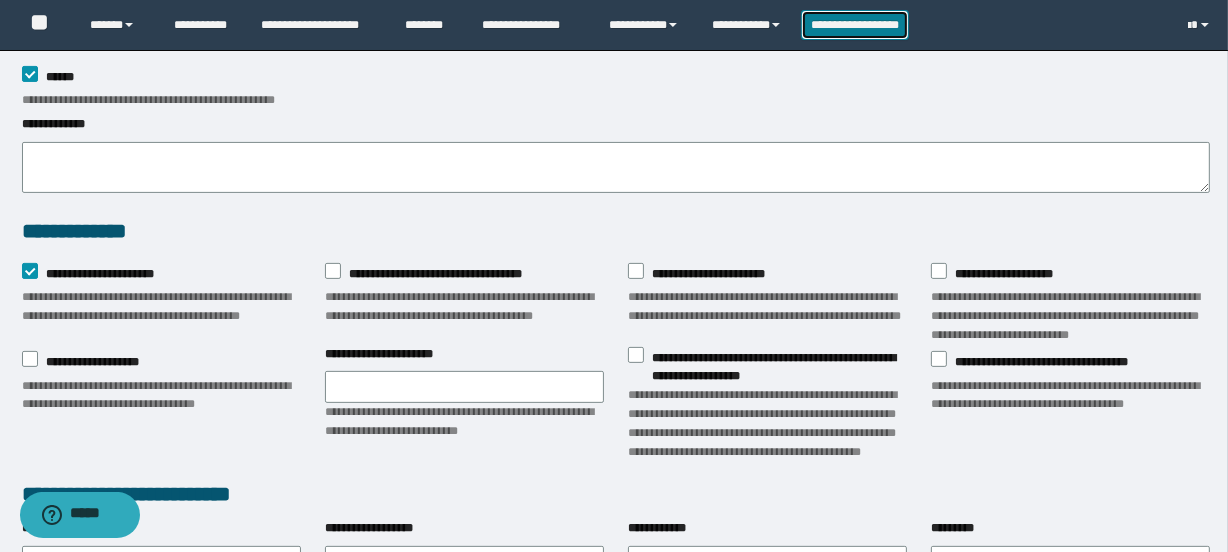 click on "**********" at bounding box center (855, 25) 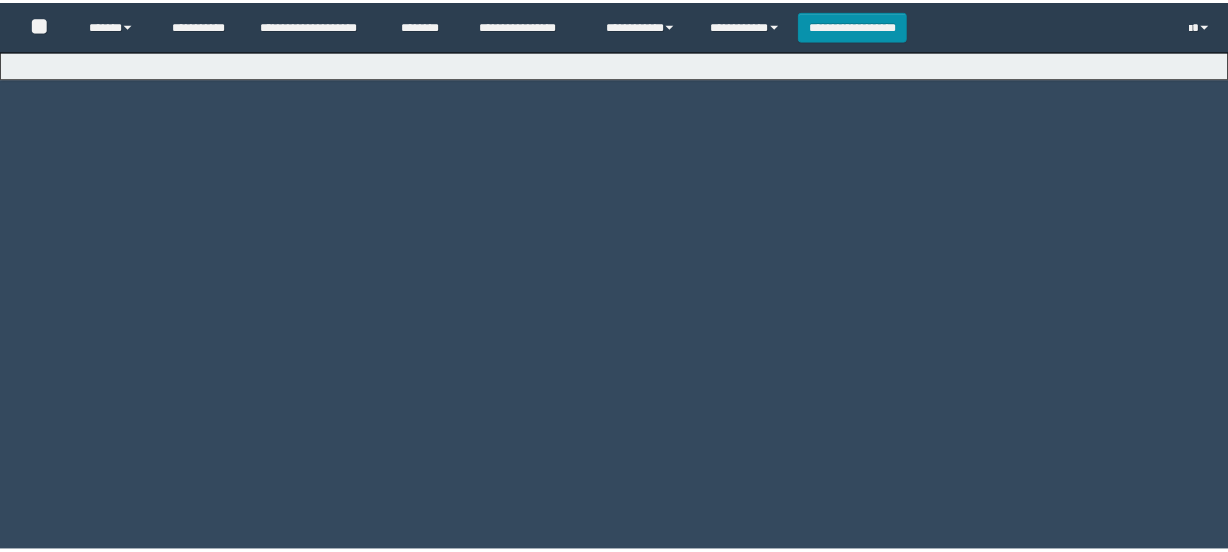 scroll, scrollTop: 0, scrollLeft: 0, axis: both 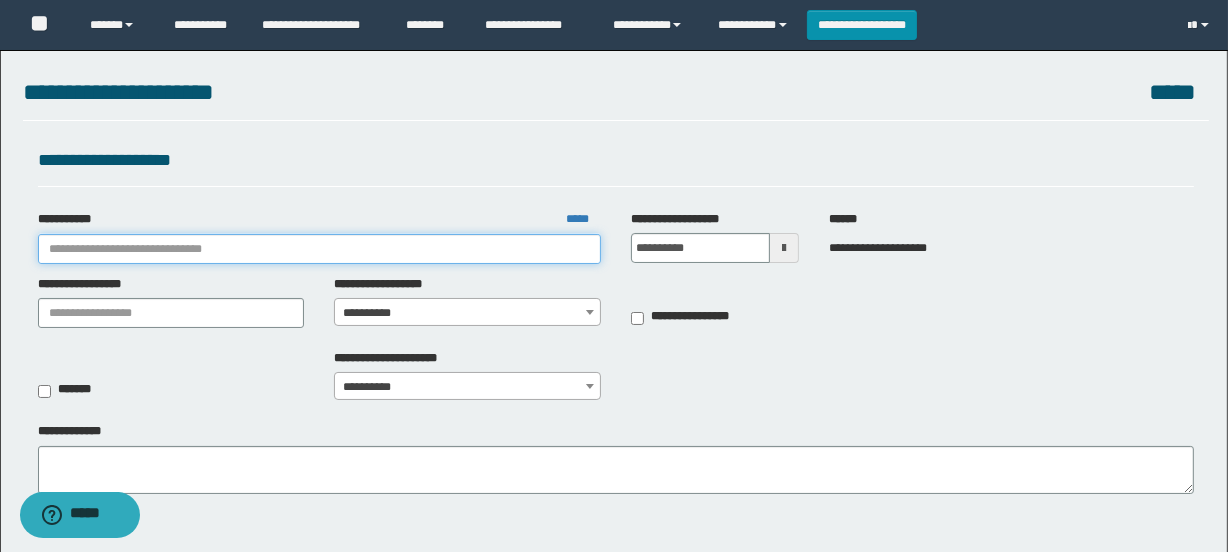 click on "**********" at bounding box center (319, 249) 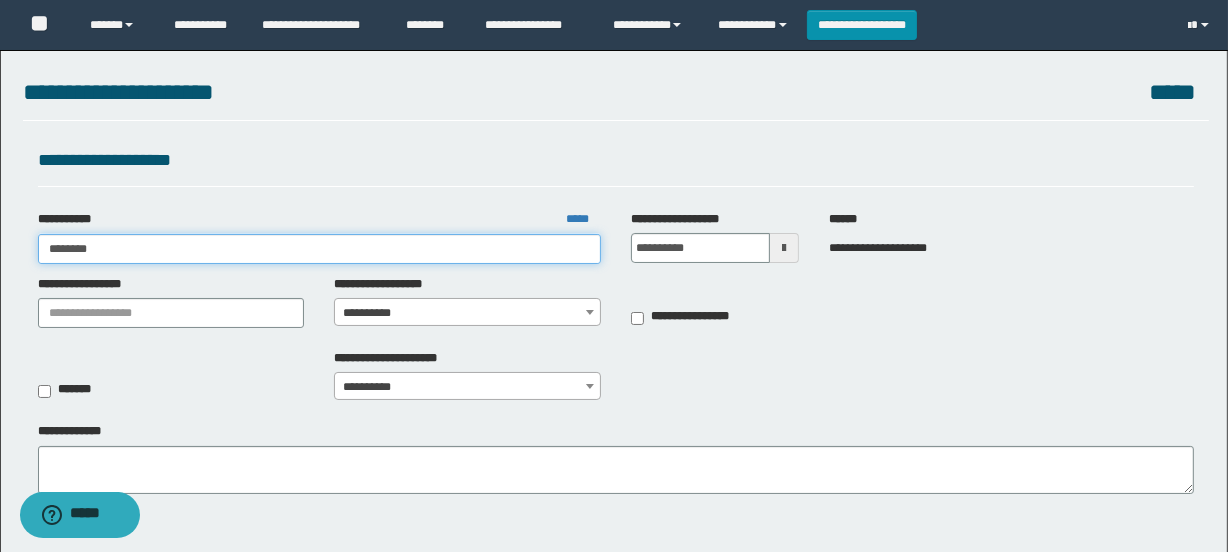type on "********" 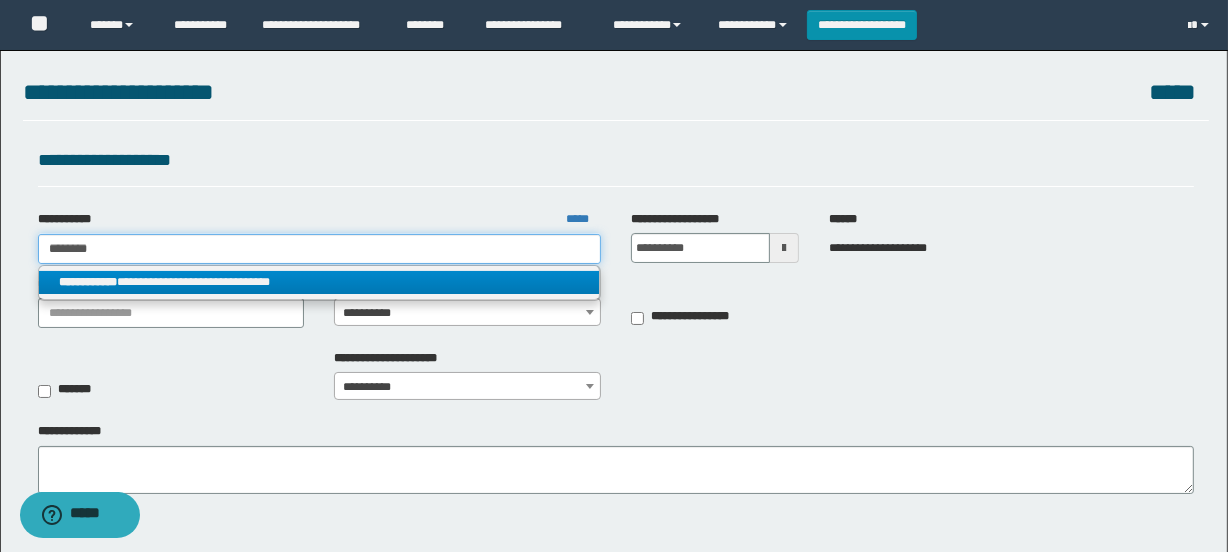 type on "********" 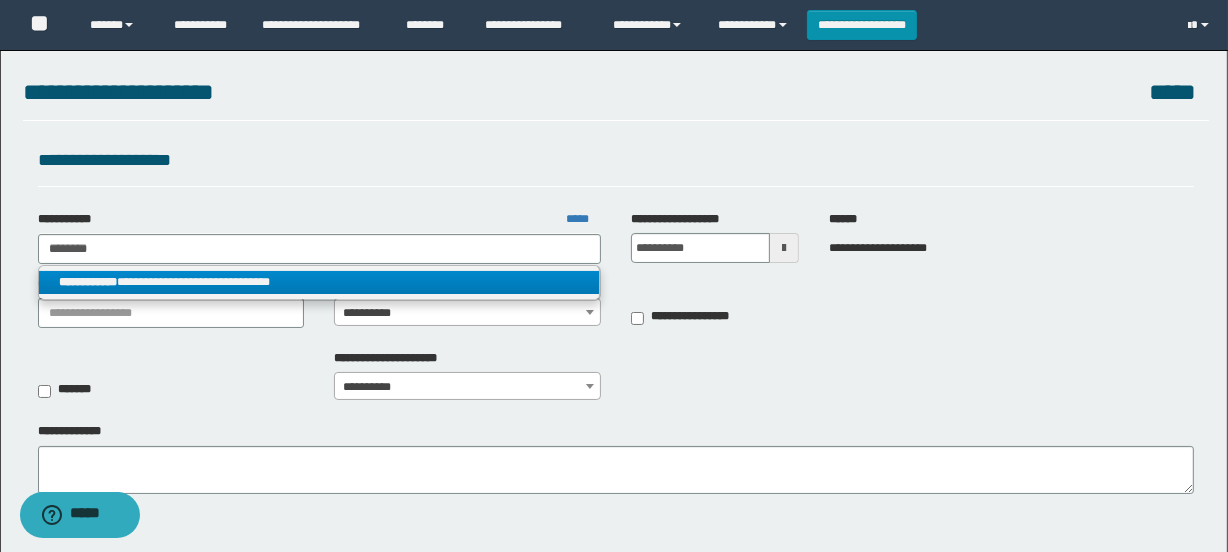 click on "**********" at bounding box center [319, 282] 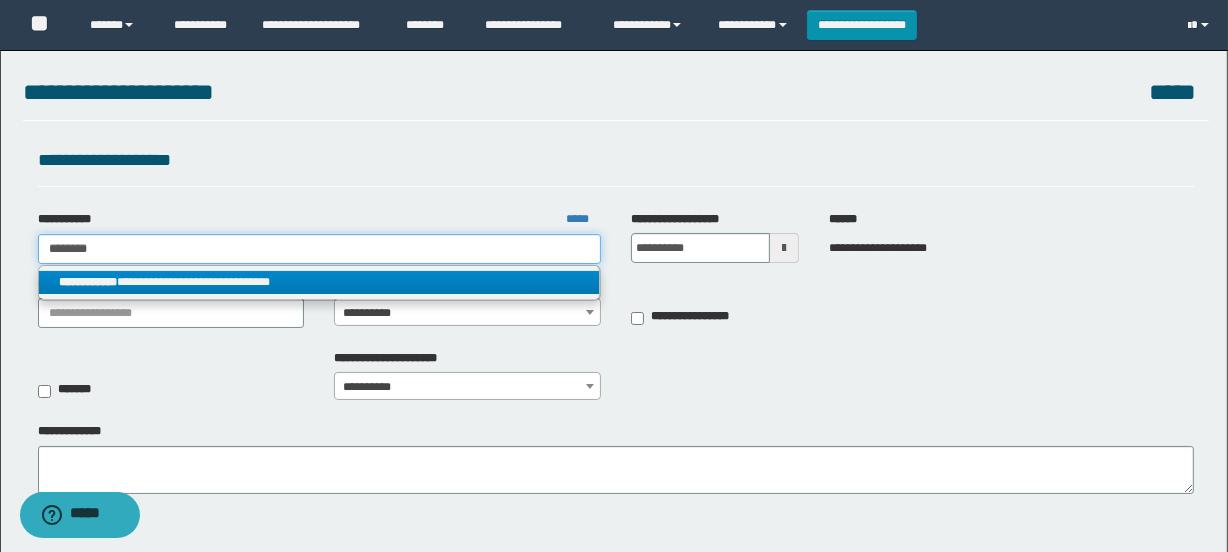 type 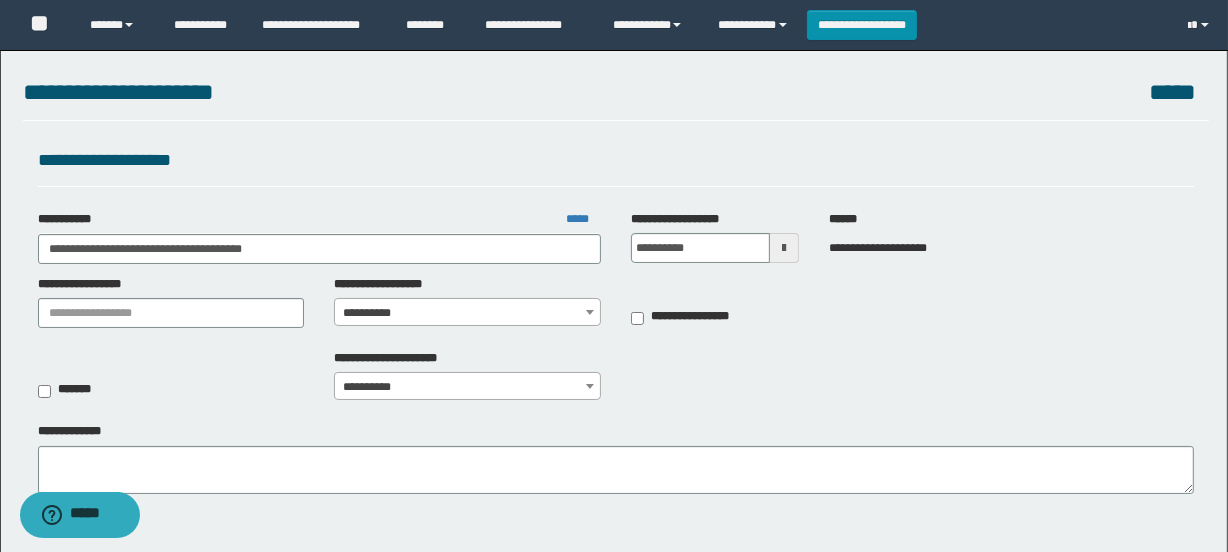 click on "**********" at bounding box center (467, 313) 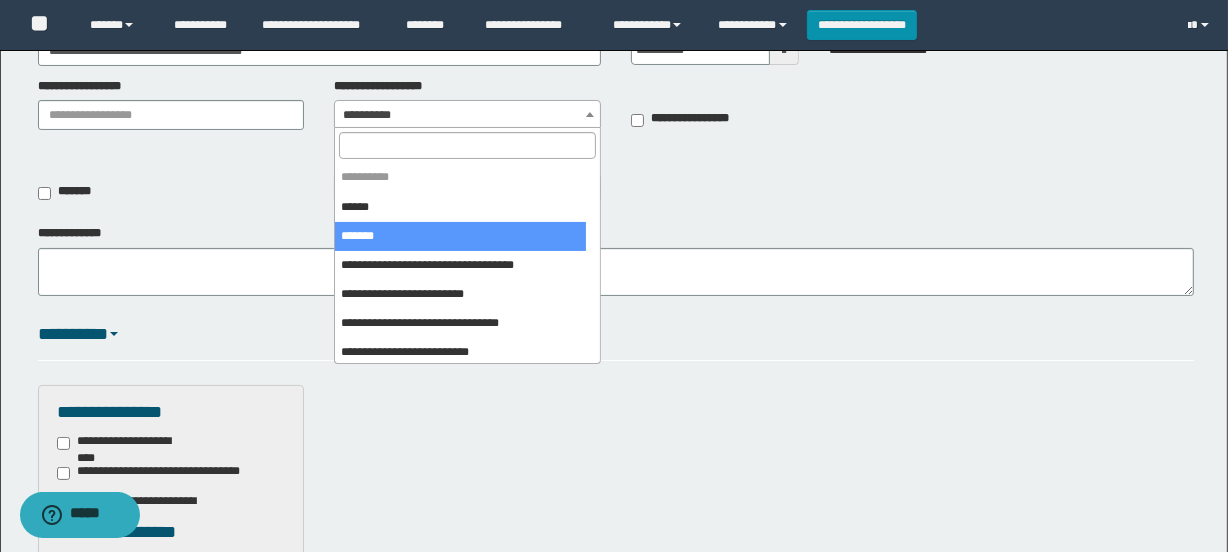scroll, scrollTop: 181, scrollLeft: 0, axis: vertical 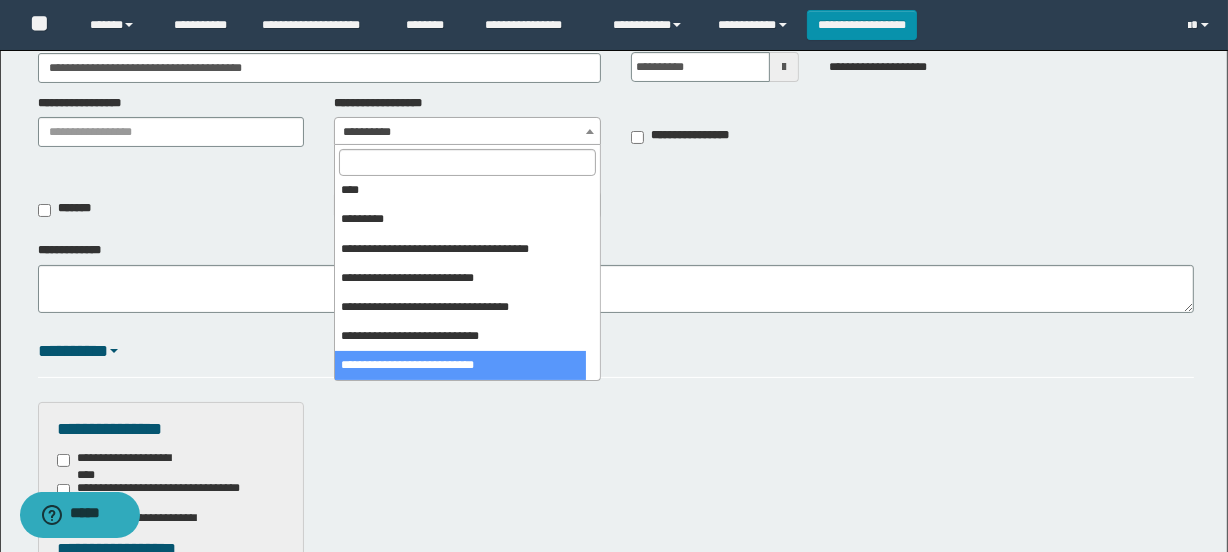 select on "****" 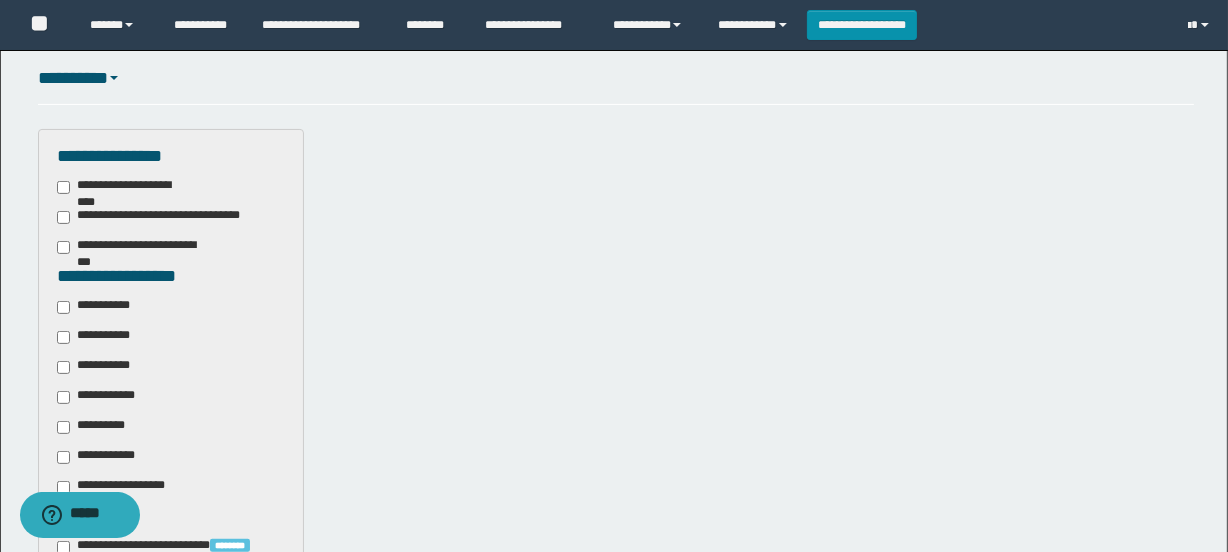 scroll, scrollTop: 636, scrollLeft: 0, axis: vertical 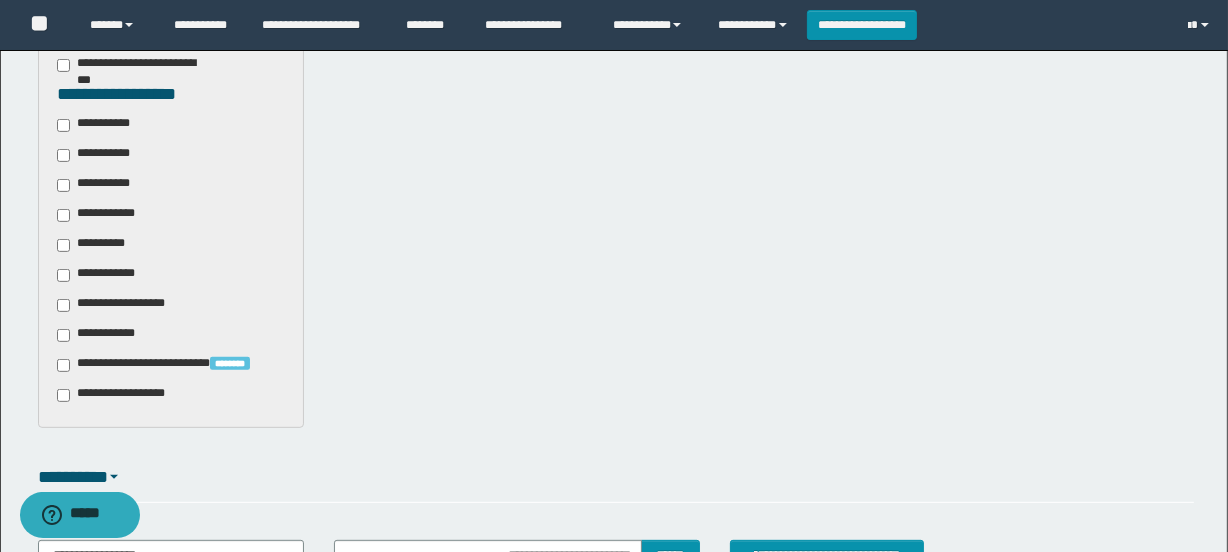 click on "**********" at bounding box center [124, 395] 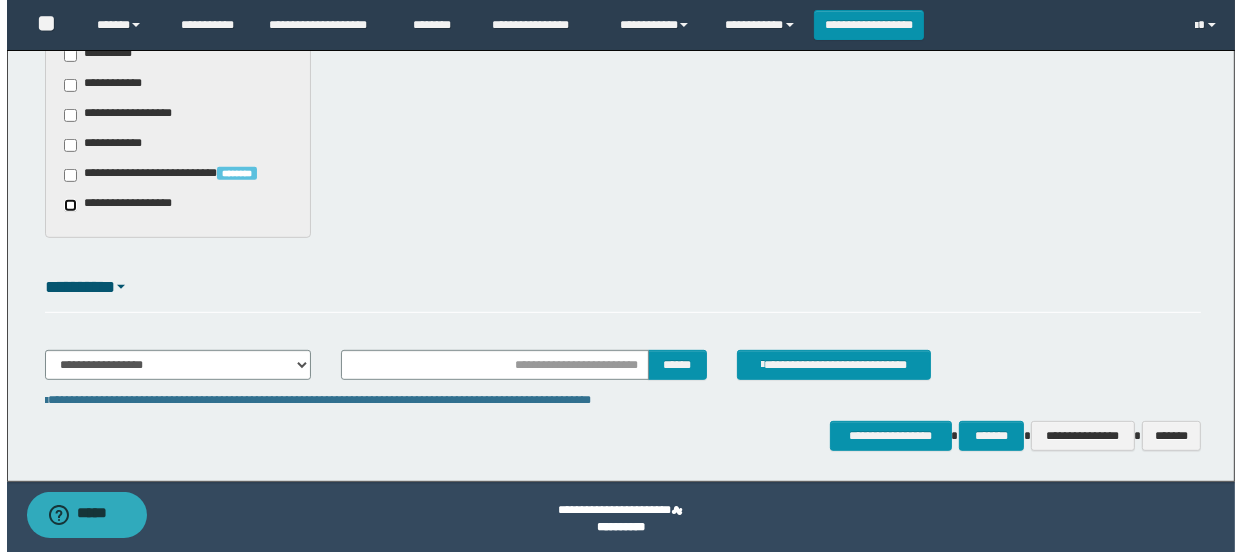 scroll, scrollTop: 830, scrollLeft: 0, axis: vertical 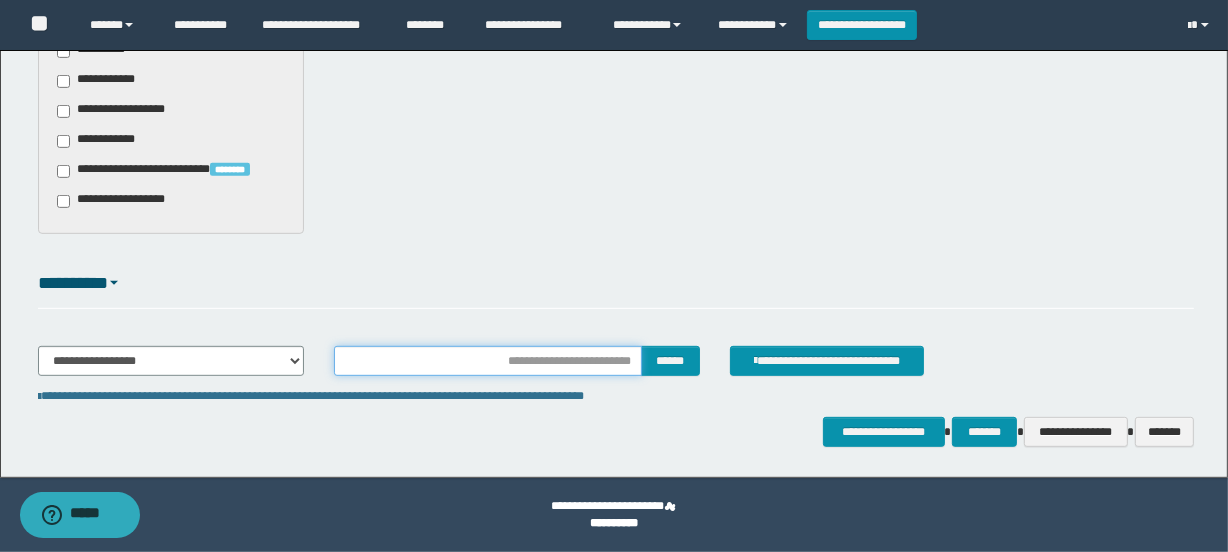 click at bounding box center [487, 361] 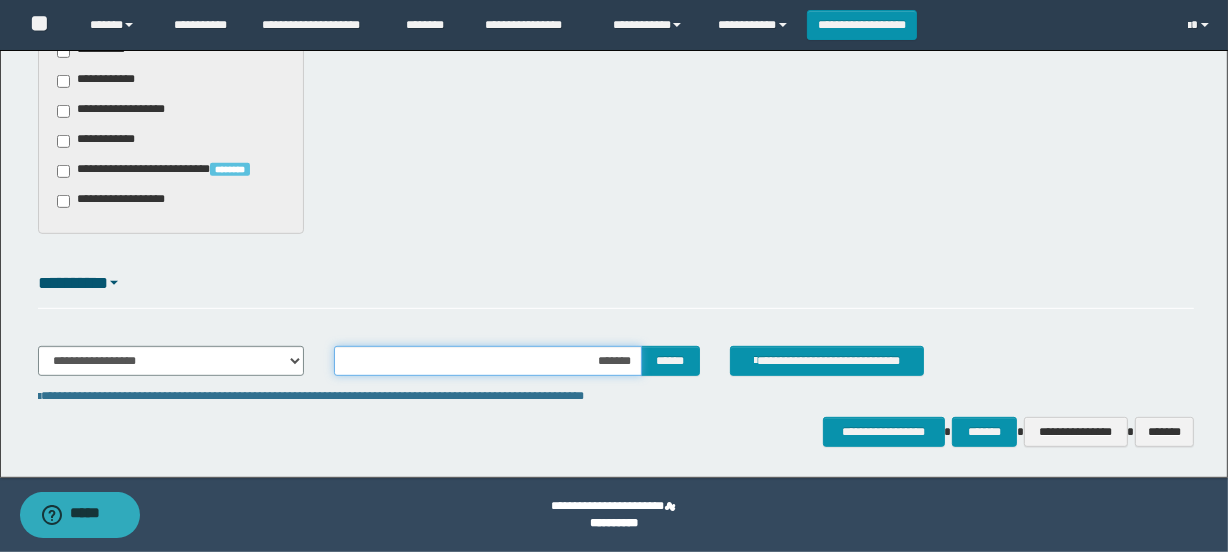 type on "********" 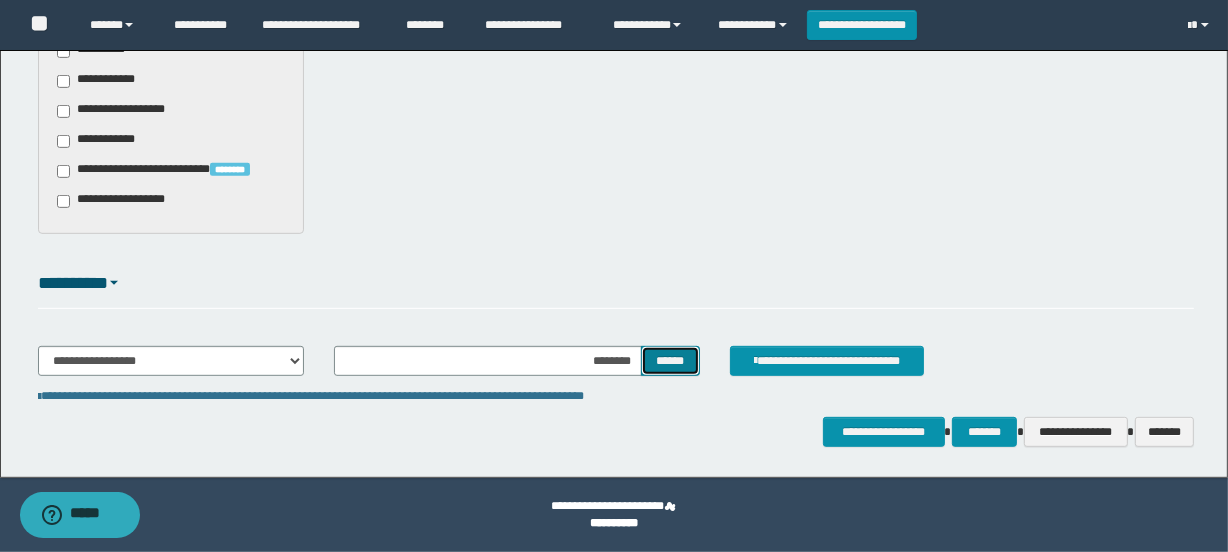click on "******" at bounding box center [670, 361] 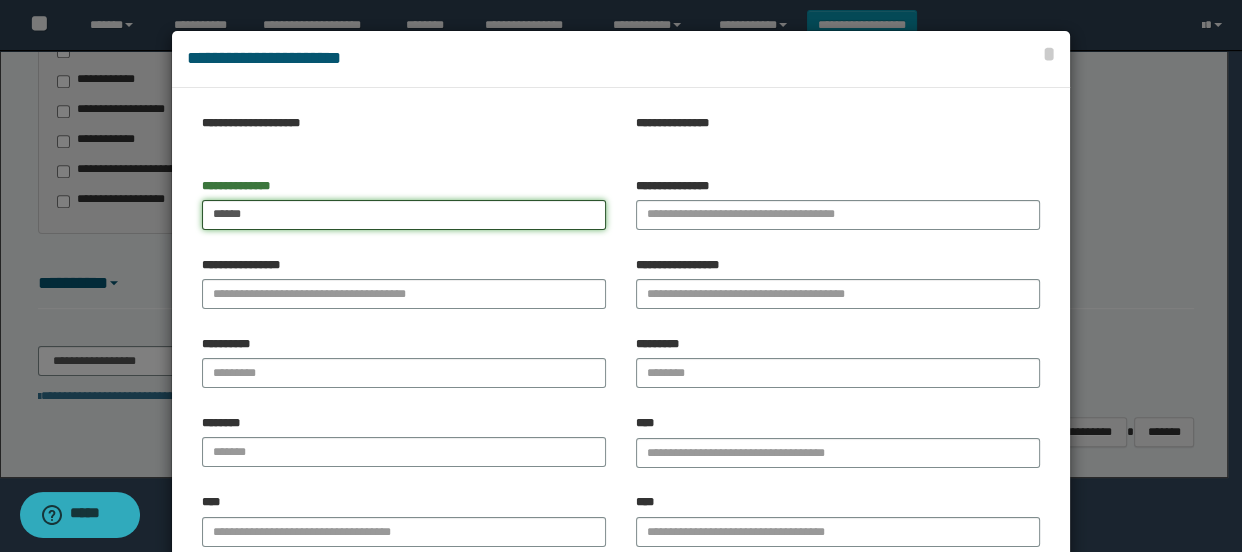 type on "*****" 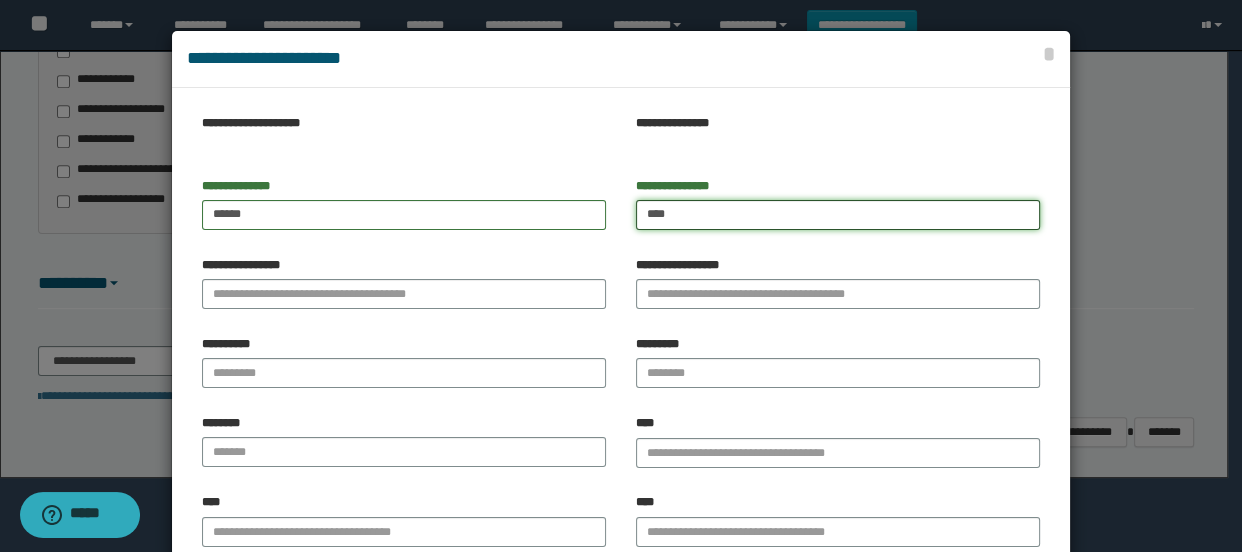 type on "****" 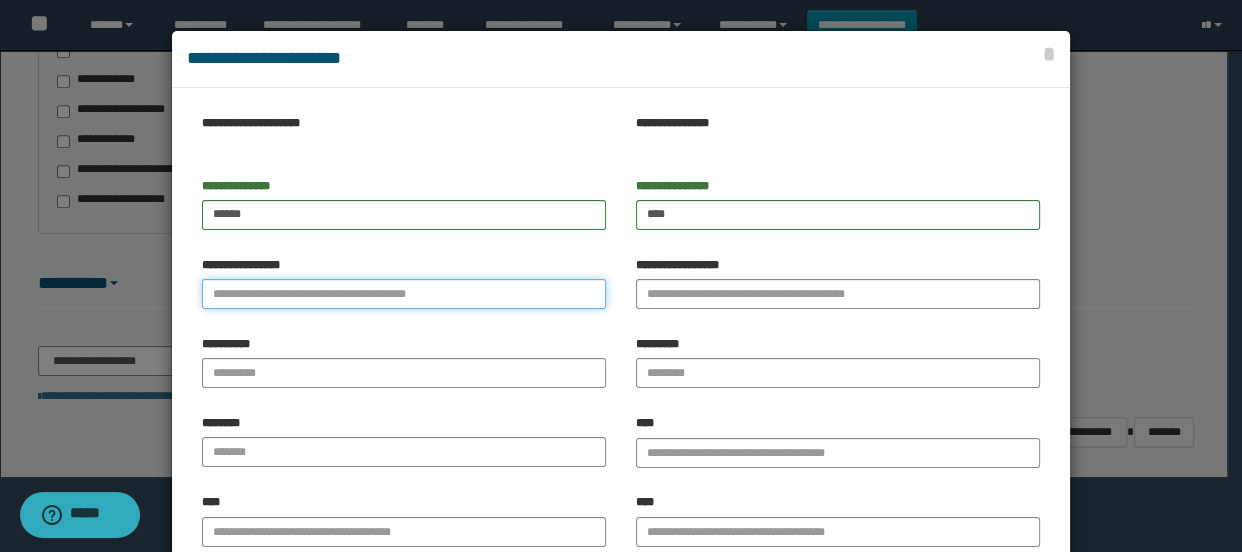 click on "**********" at bounding box center (404, 294) 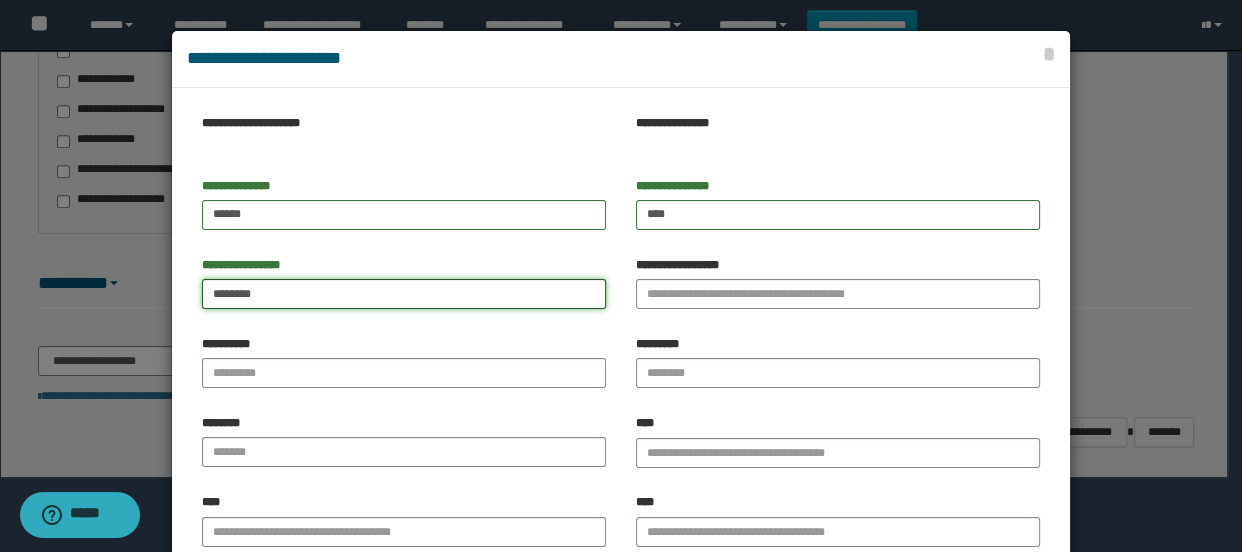type on "********" 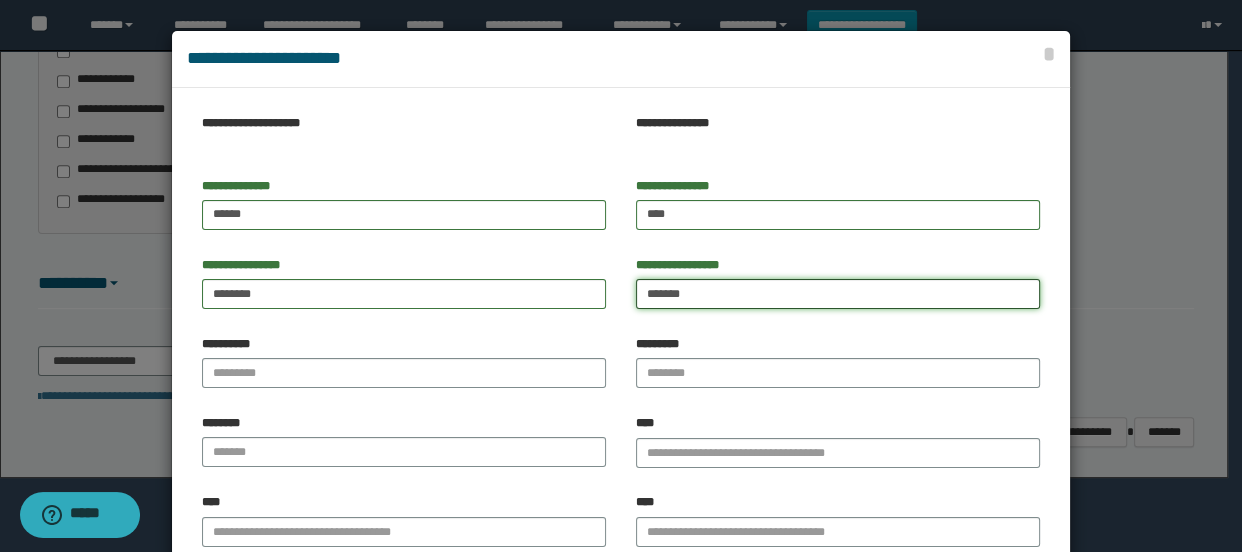 type on "*******" 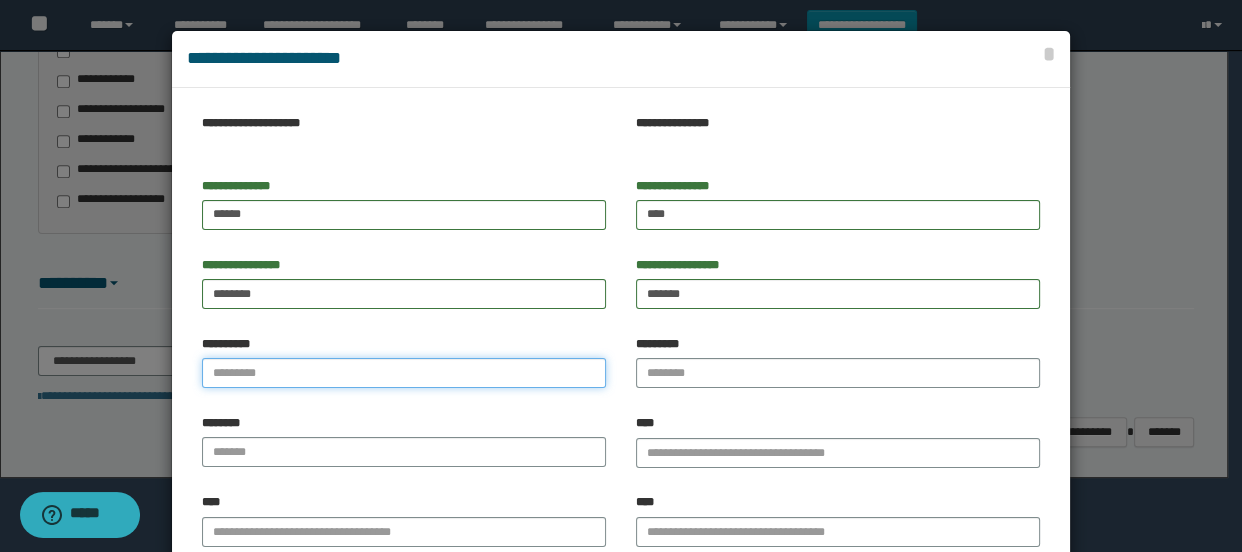 click on "**********" at bounding box center [404, 373] 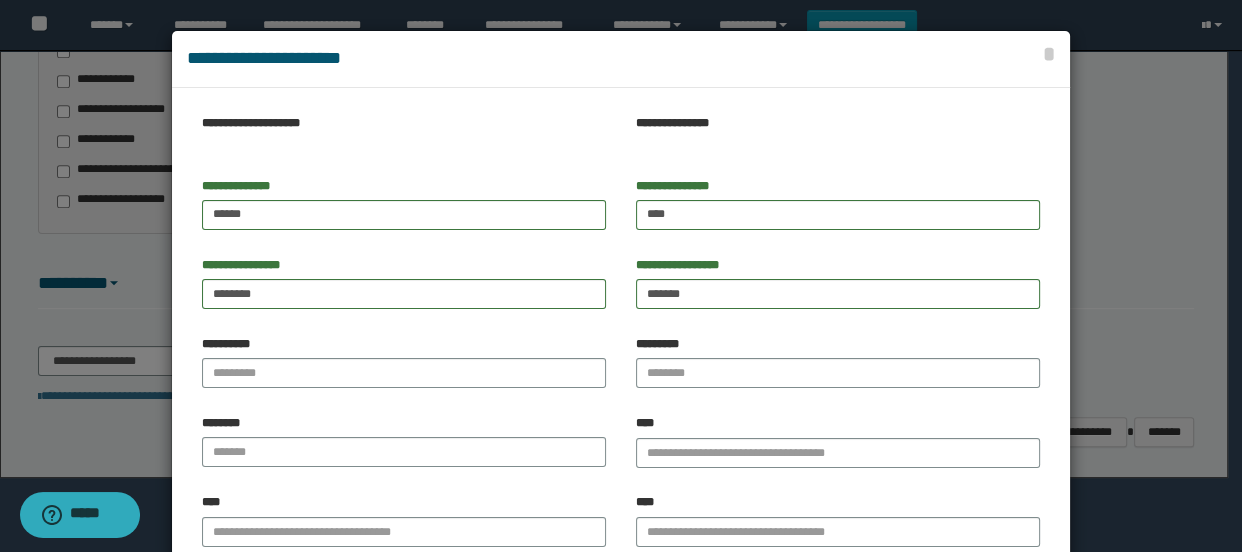click on "**********" at bounding box center (404, 362) 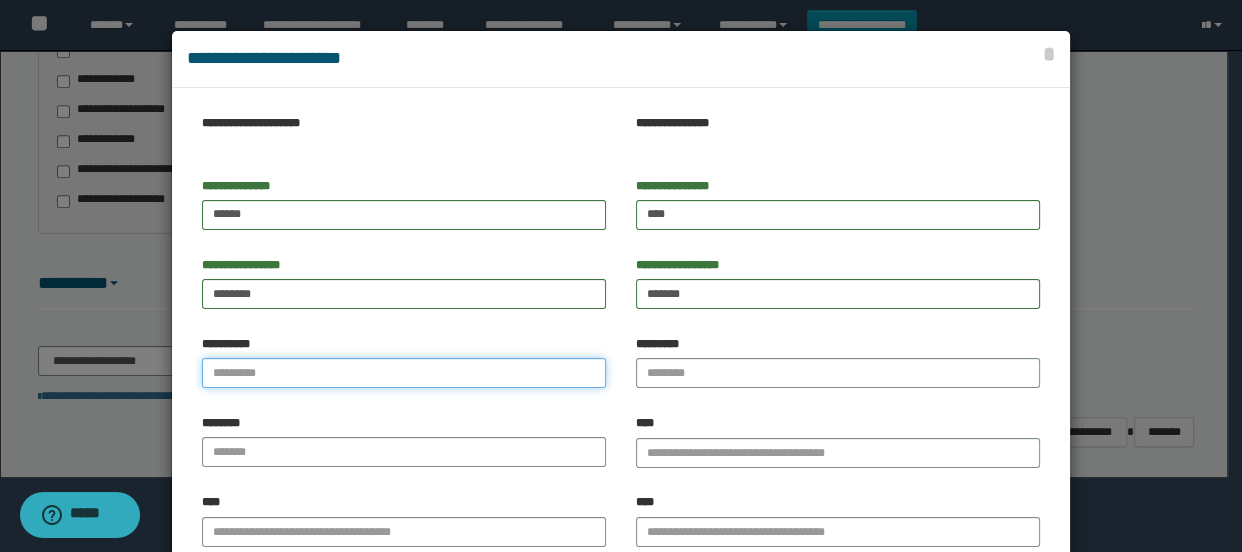click on "**********" at bounding box center (404, 373) 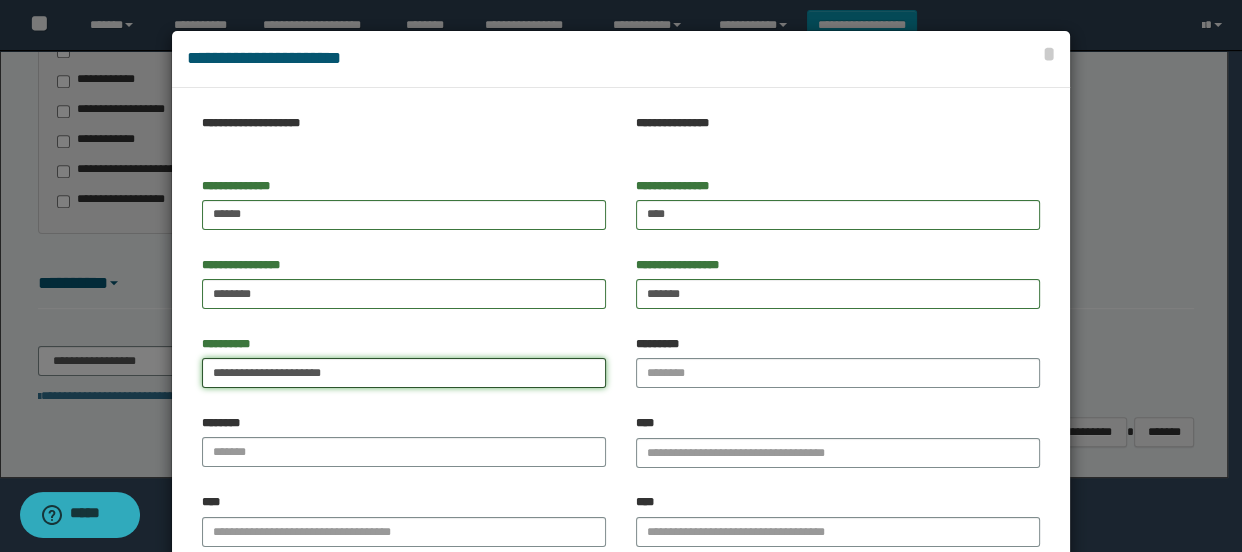 type on "**********" 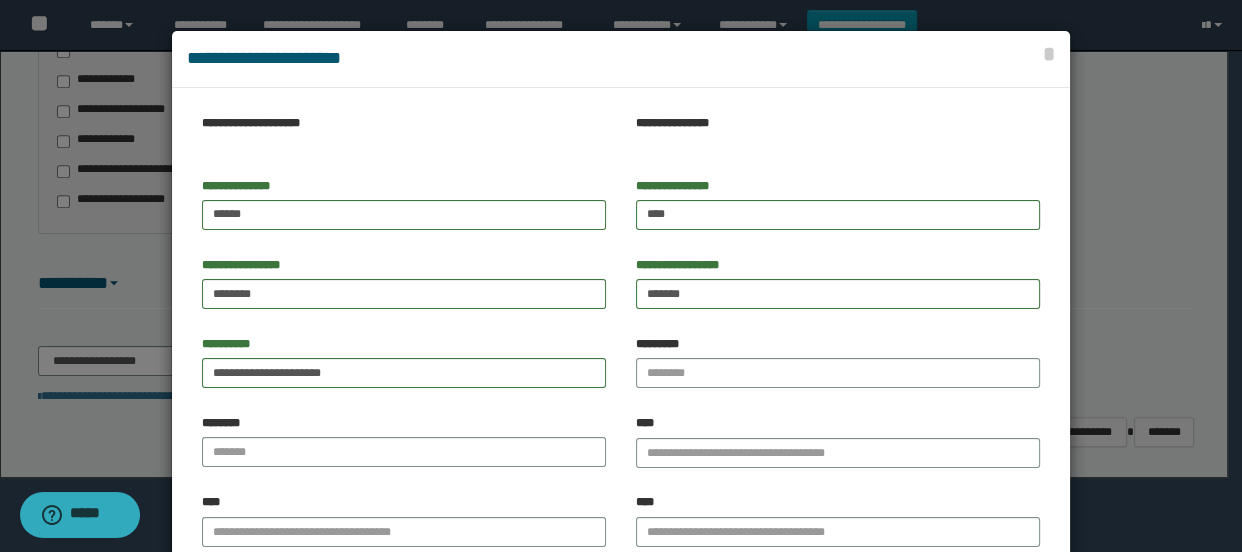 click on "*********" at bounding box center [838, 362] 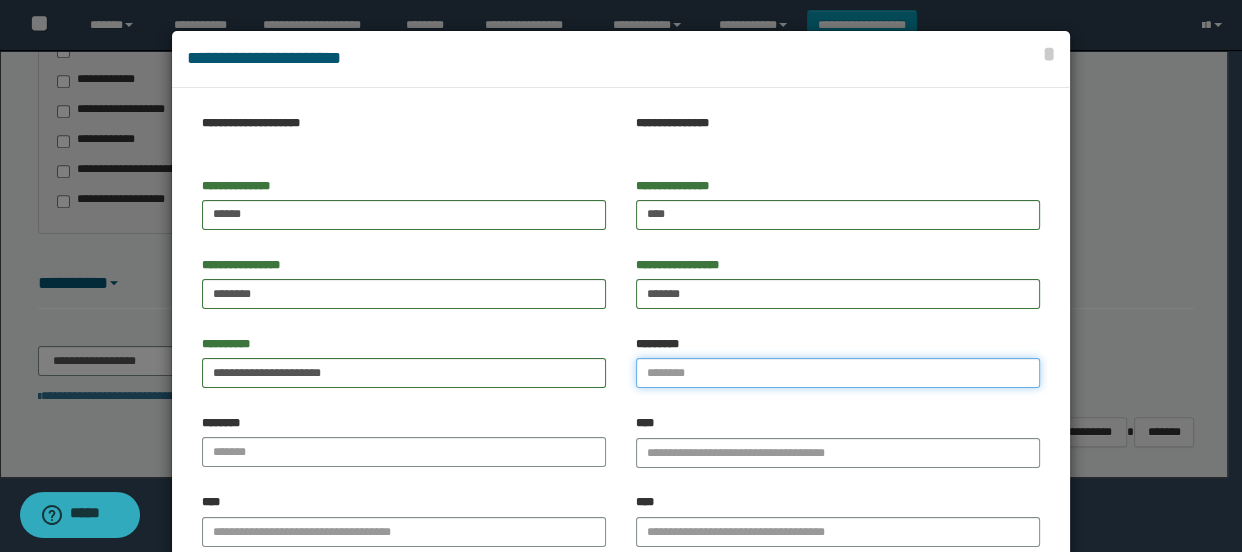 click on "*********" at bounding box center (838, 373) 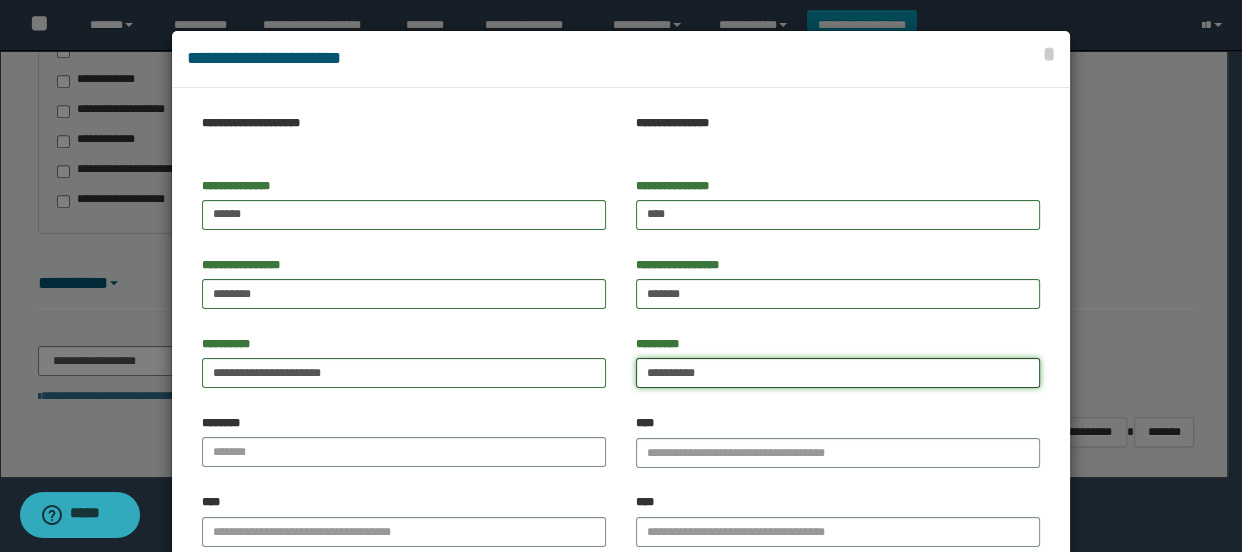 drag, startPoint x: 764, startPoint y: 379, endPoint x: 607, endPoint y: 376, distance: 157.02866 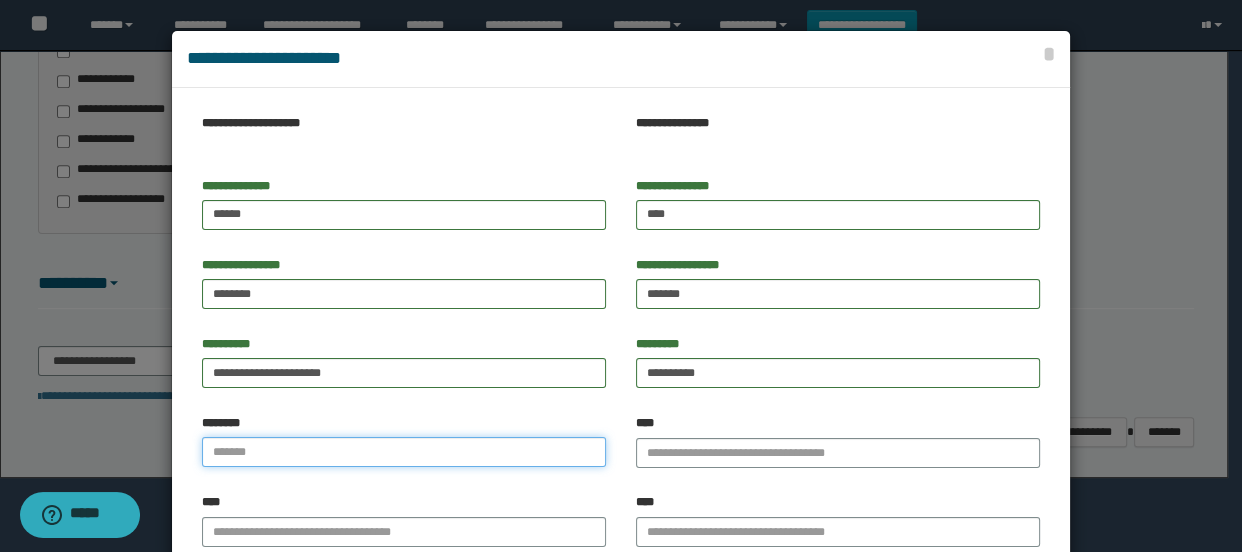 click at bounding box center [404, 452] 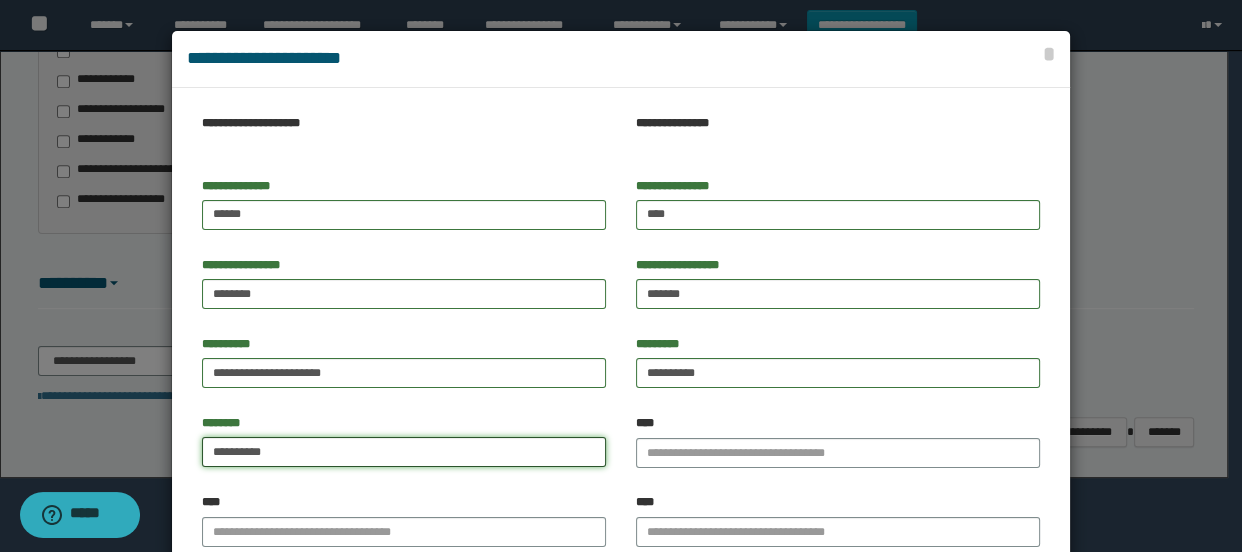 type on "**********" 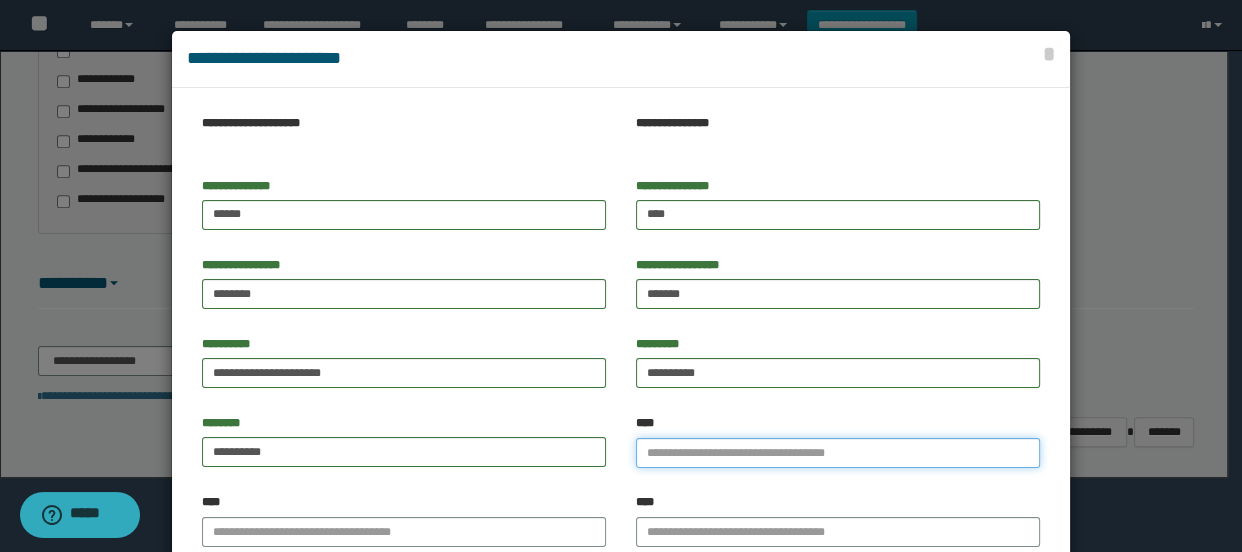 click on "****" at bounding box center [838, 453] 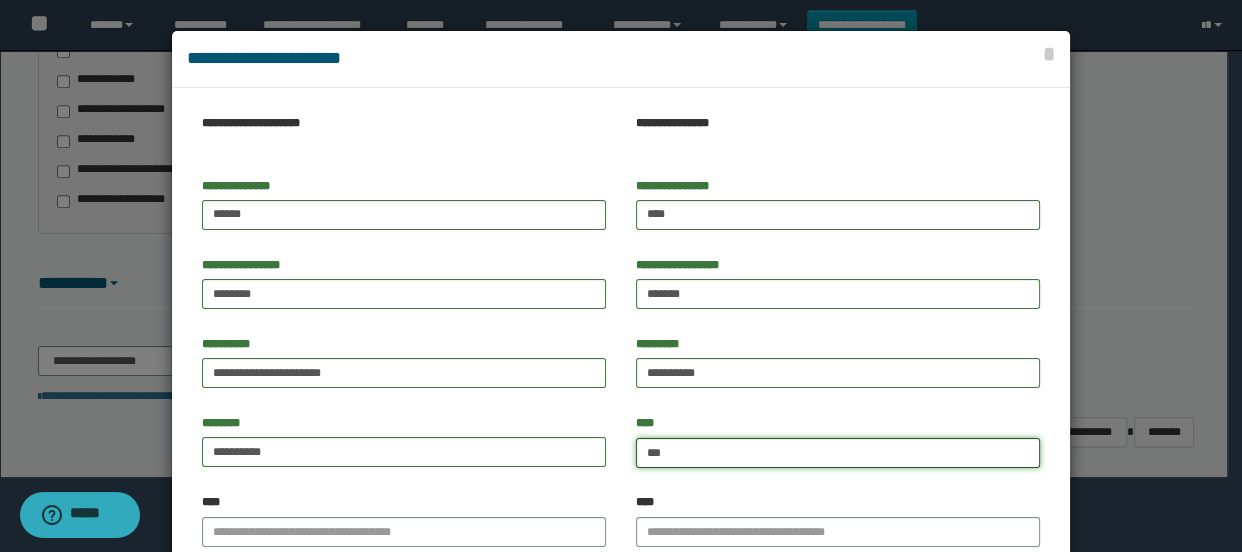 type on "****" 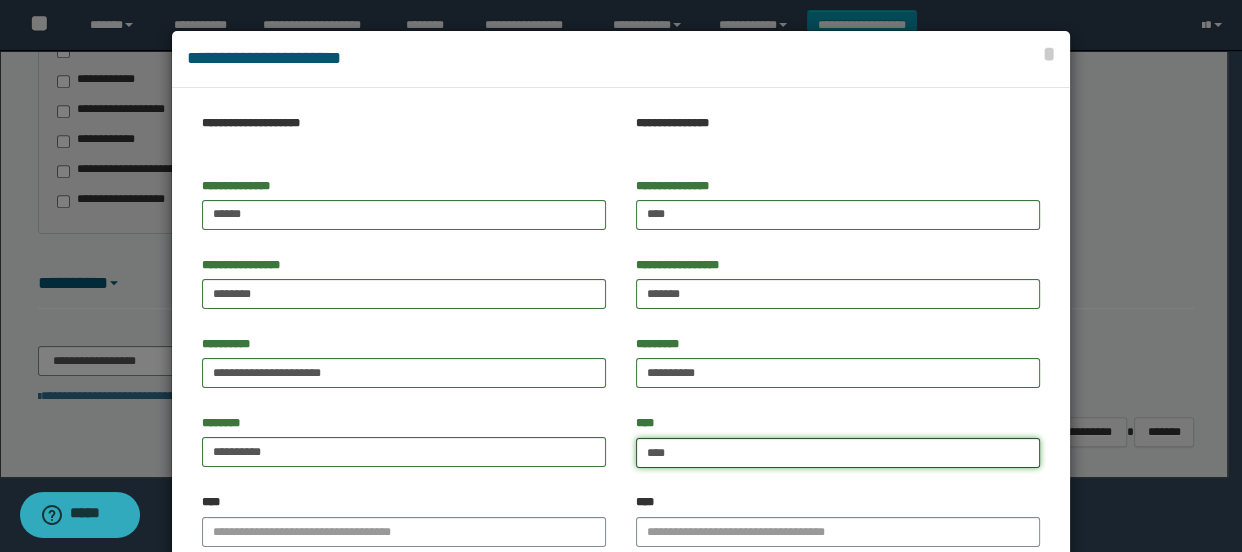 type on "****" 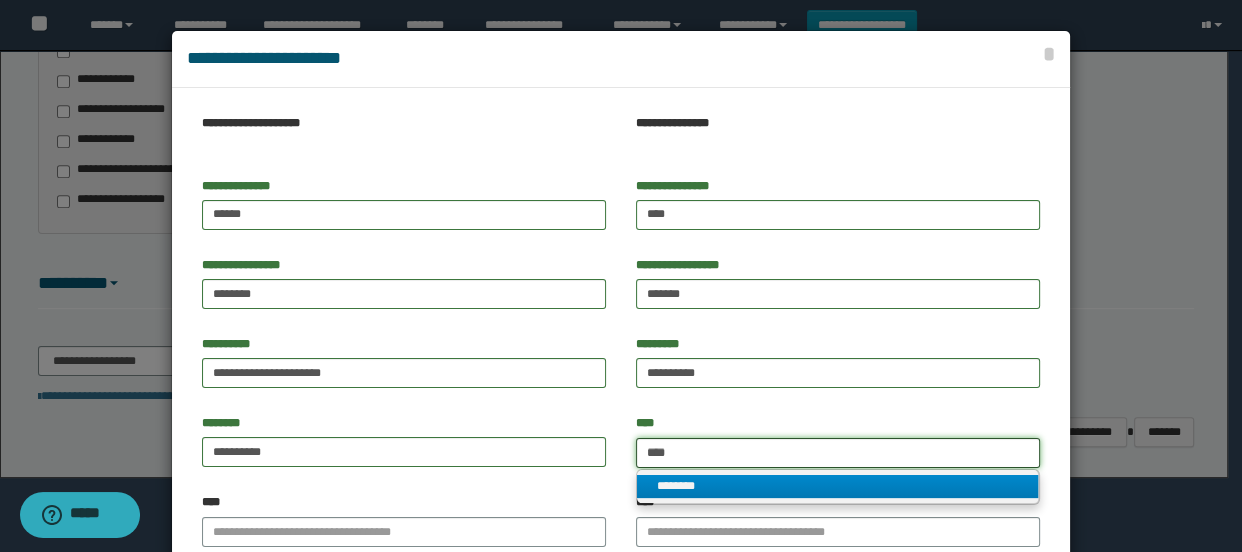 type on "****" 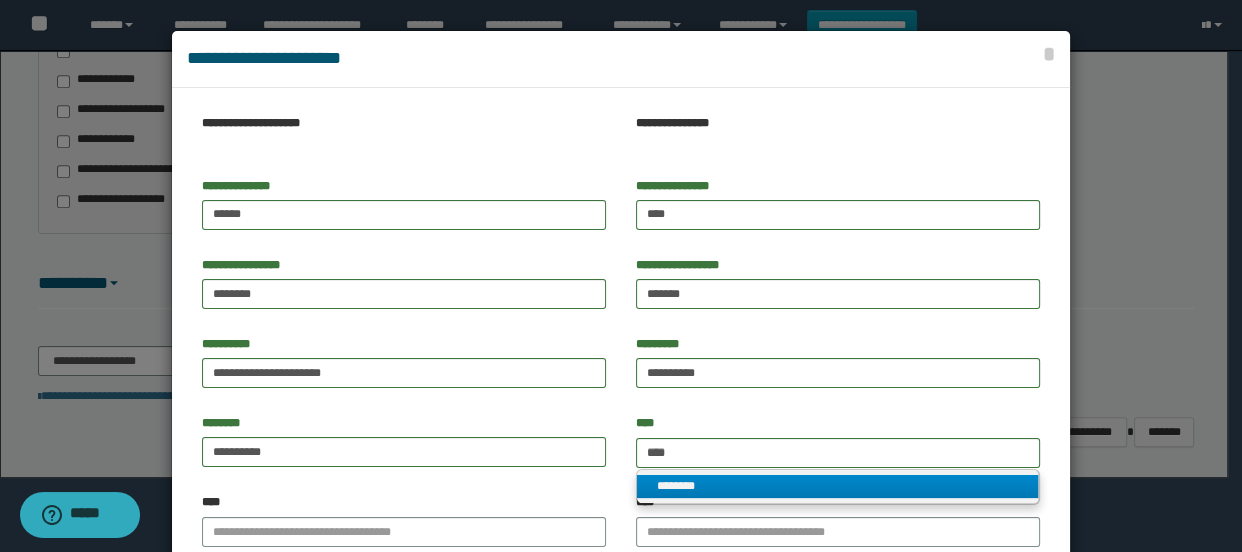 click on "********" at bounding box center (837, 486) 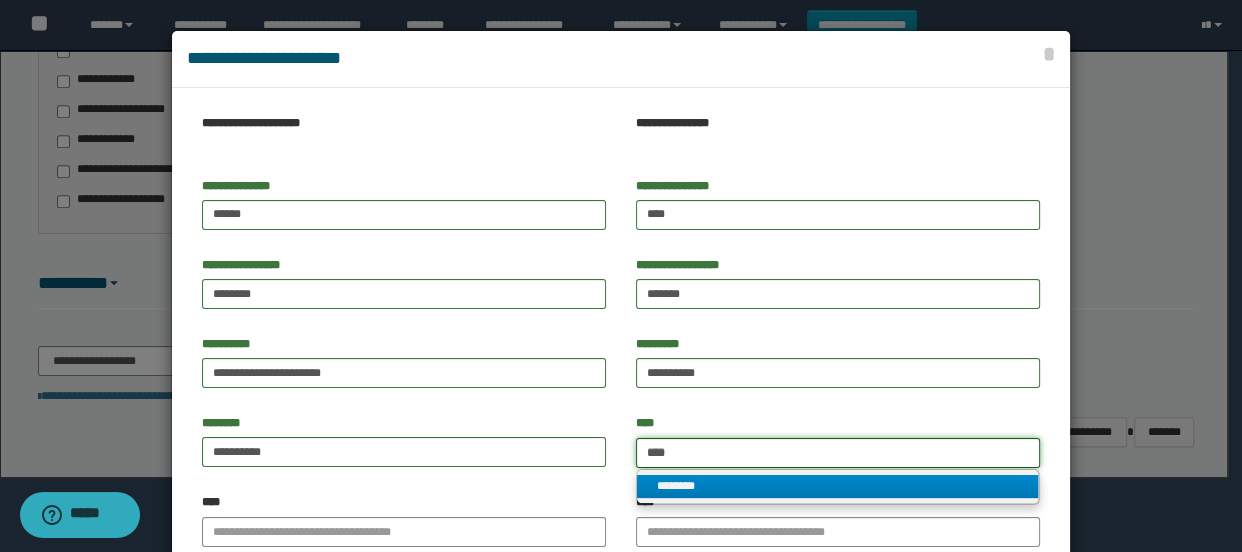 type 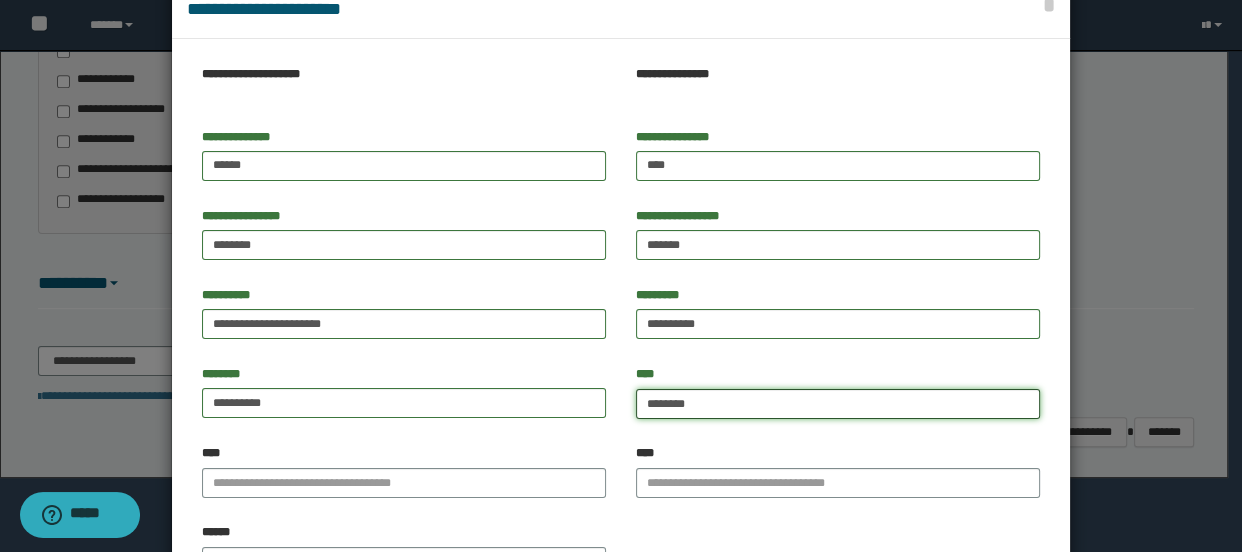 scroll, scrollTop: 90, scrollLeft: 0, axis: vertical 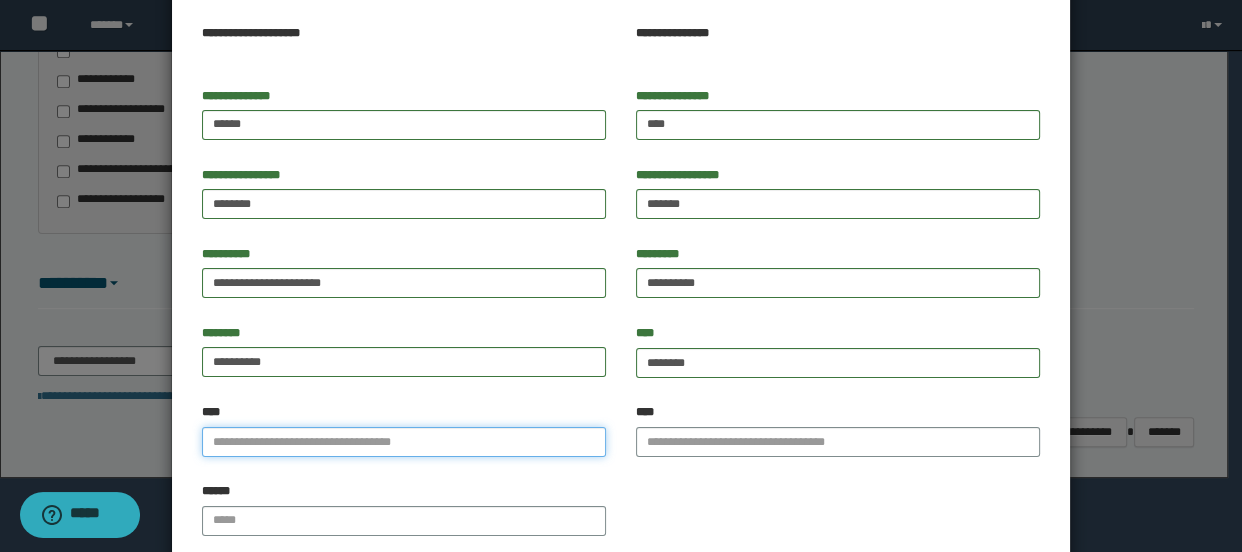click on "****" at bounding box center (404, 442) 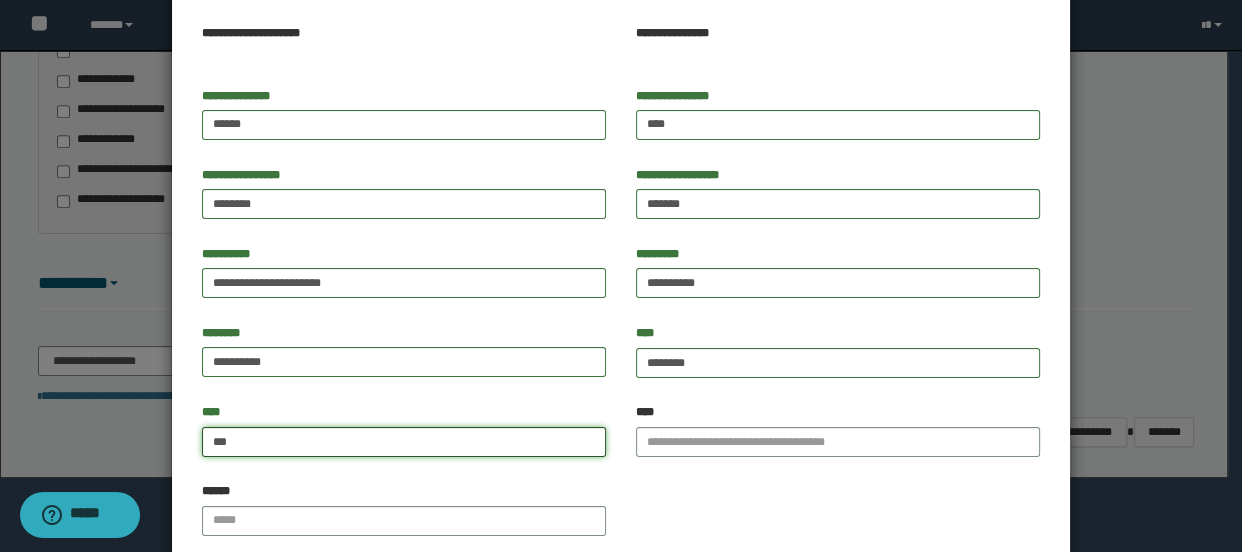 type on "****" 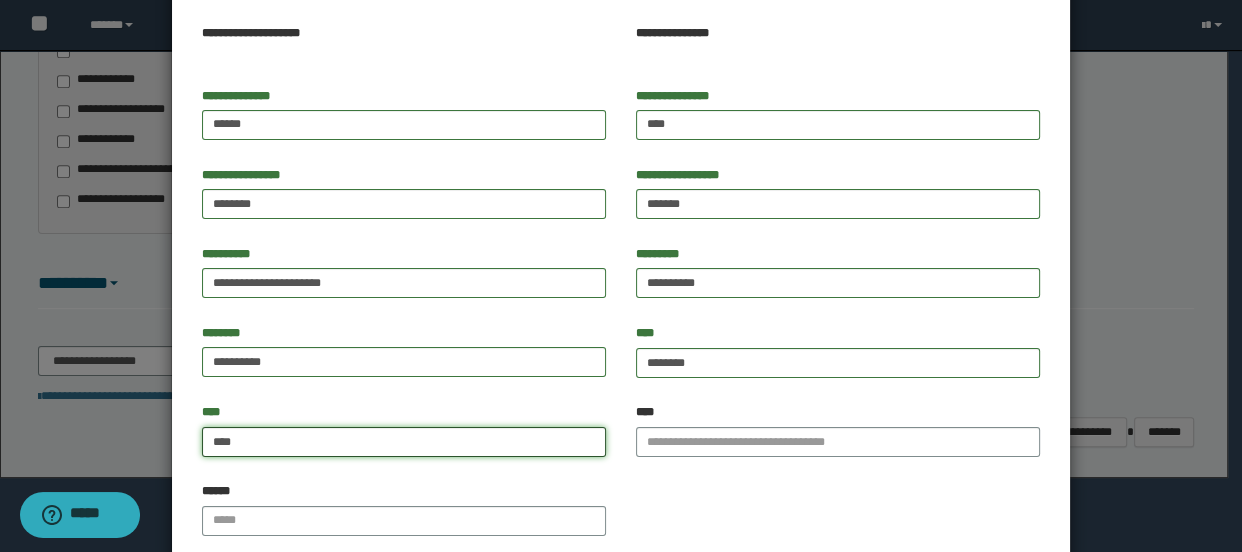 type on "****" 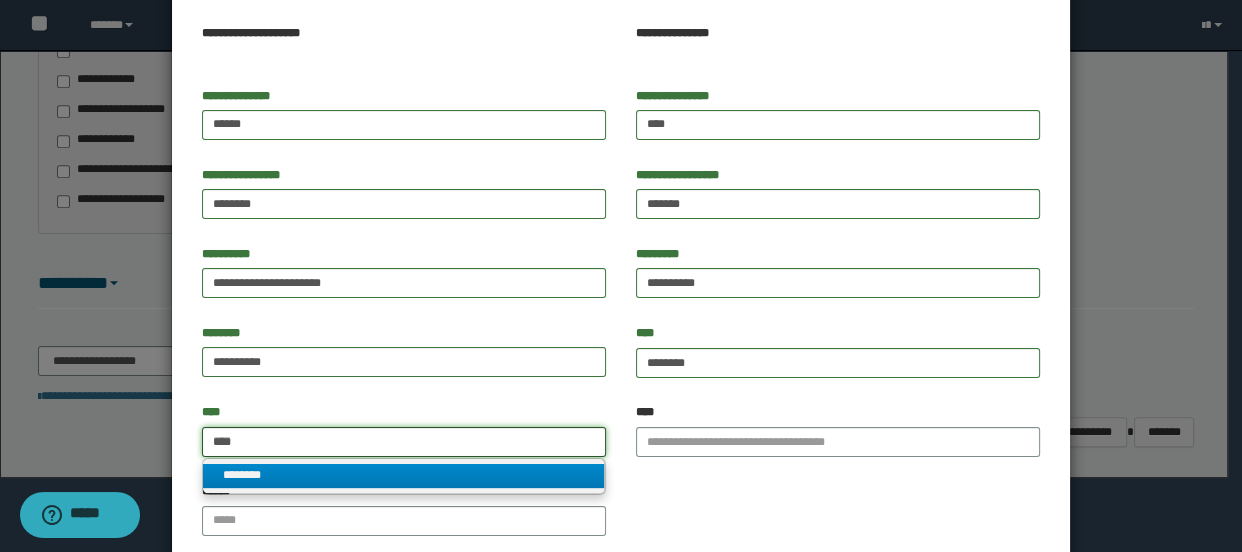 type on "****" 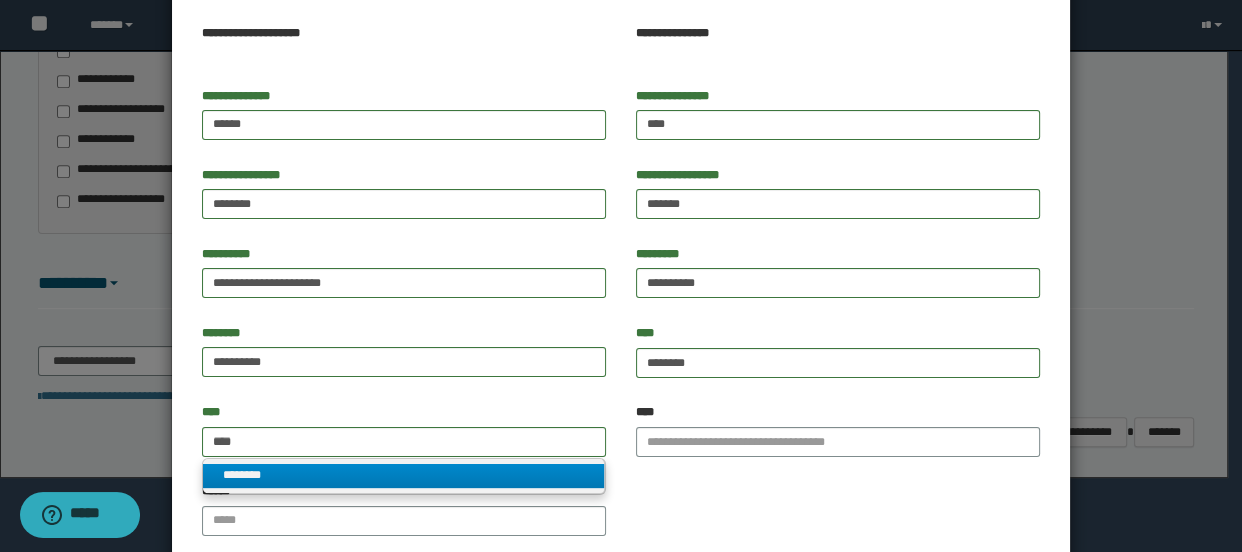 click on "********" at bounding box center [403, 475] 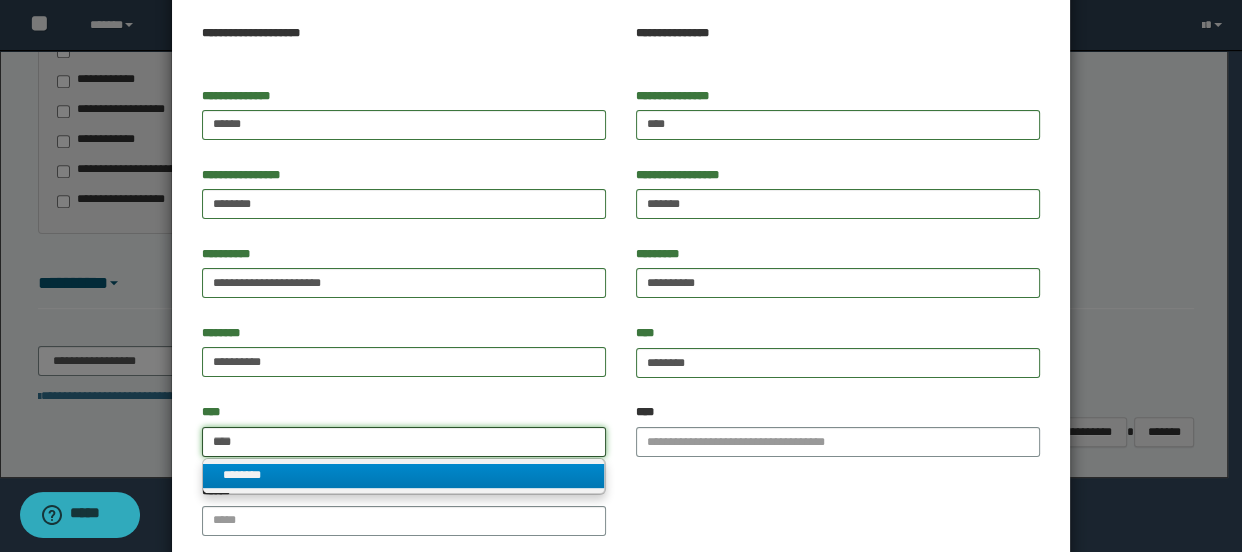 type 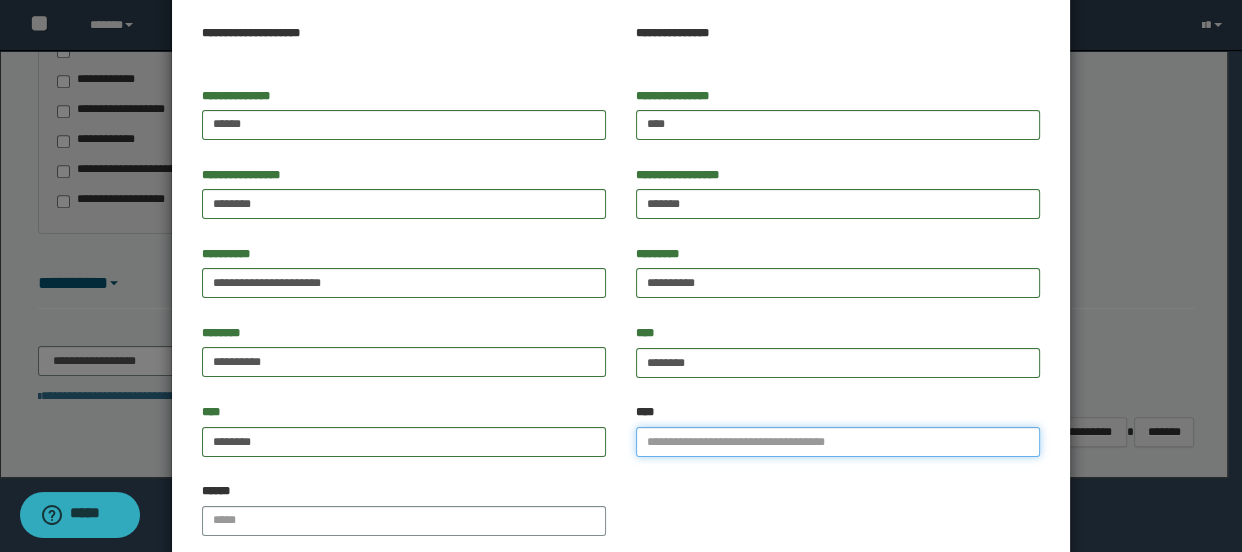 click on "****" at bounding box center [838, 442] 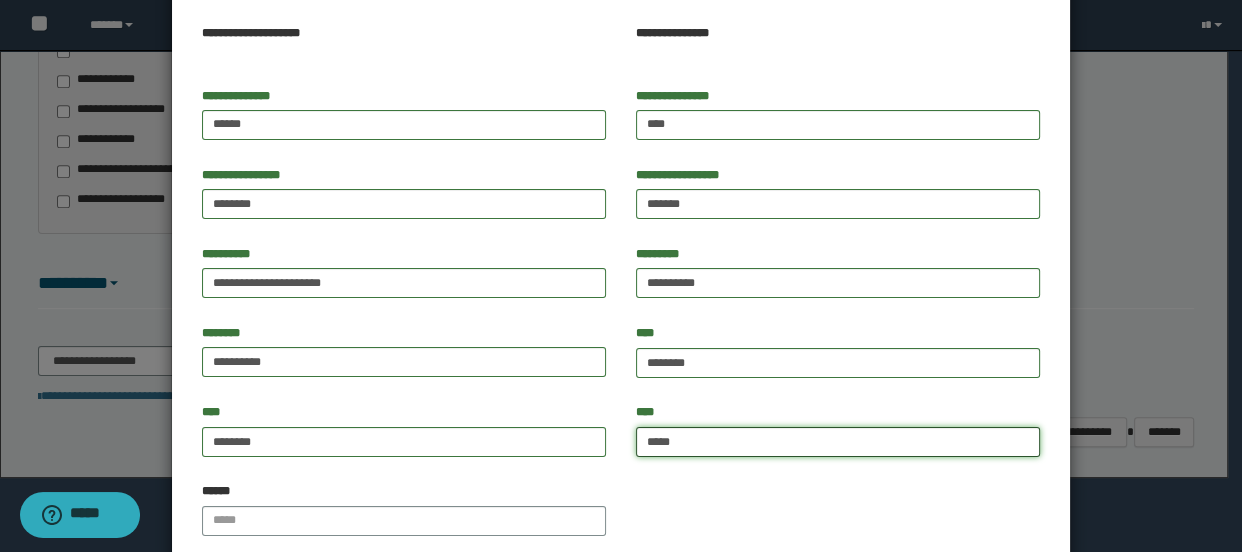 type on "******" 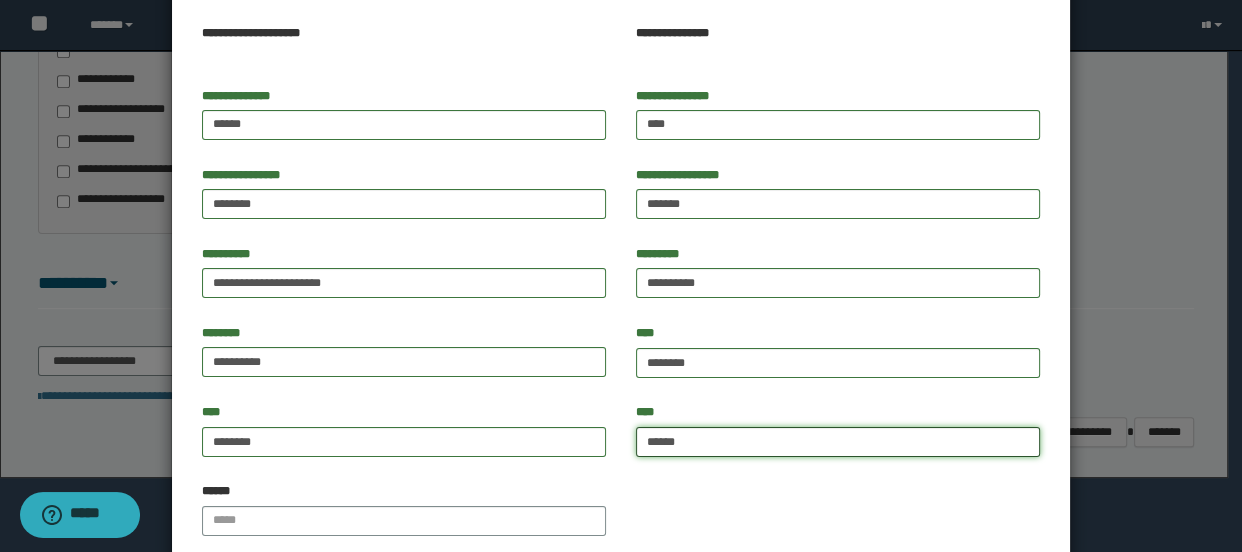 type on "**********" 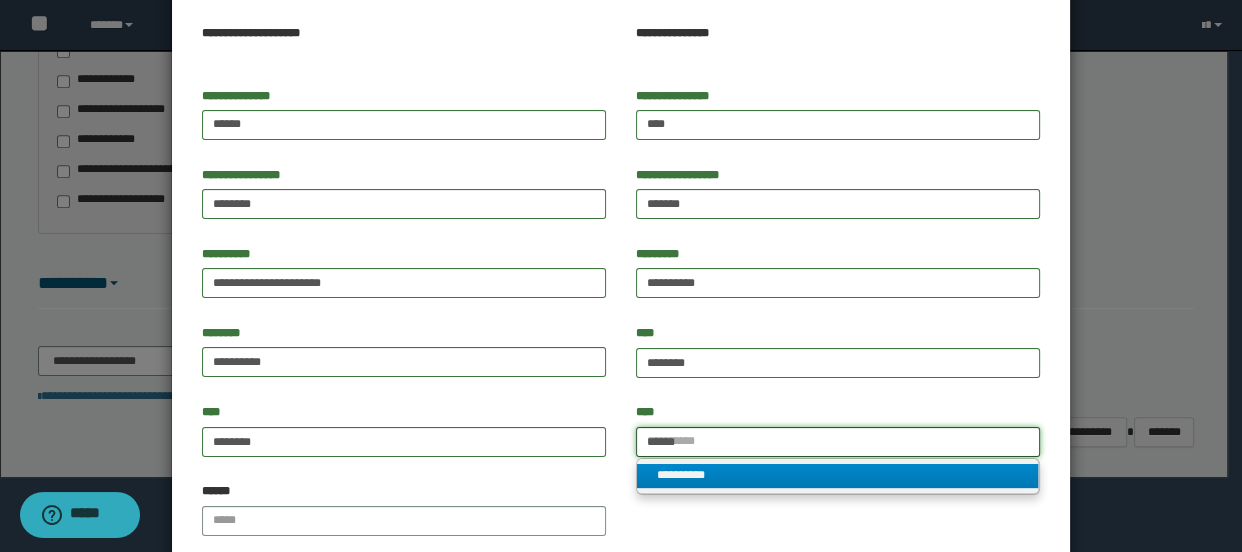 type on "******" 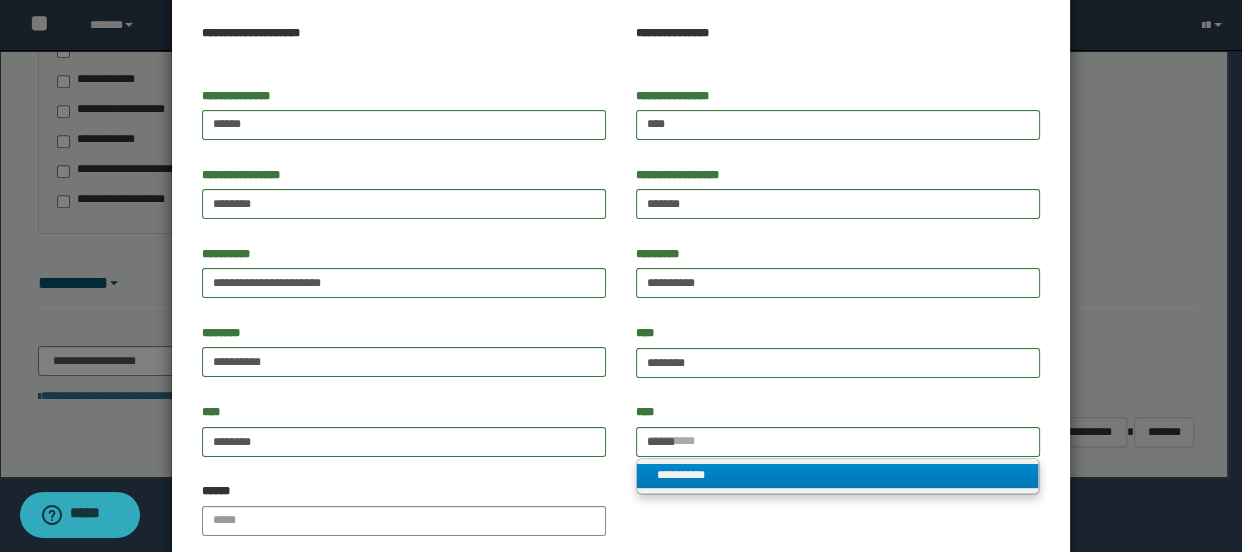 click on "**********" at bounding box center (837, 475) 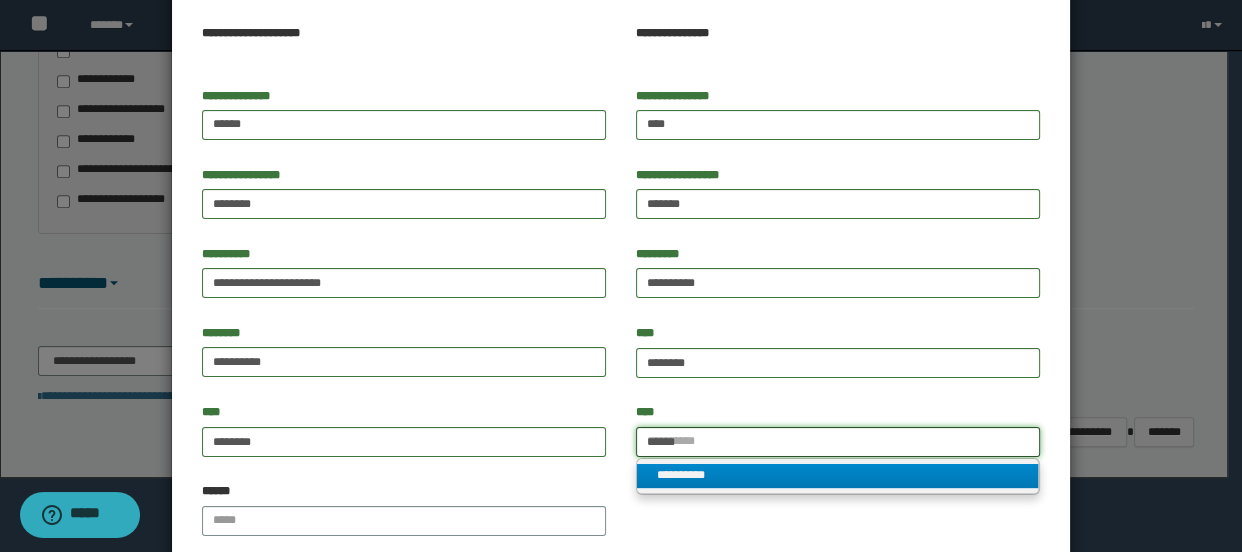 type 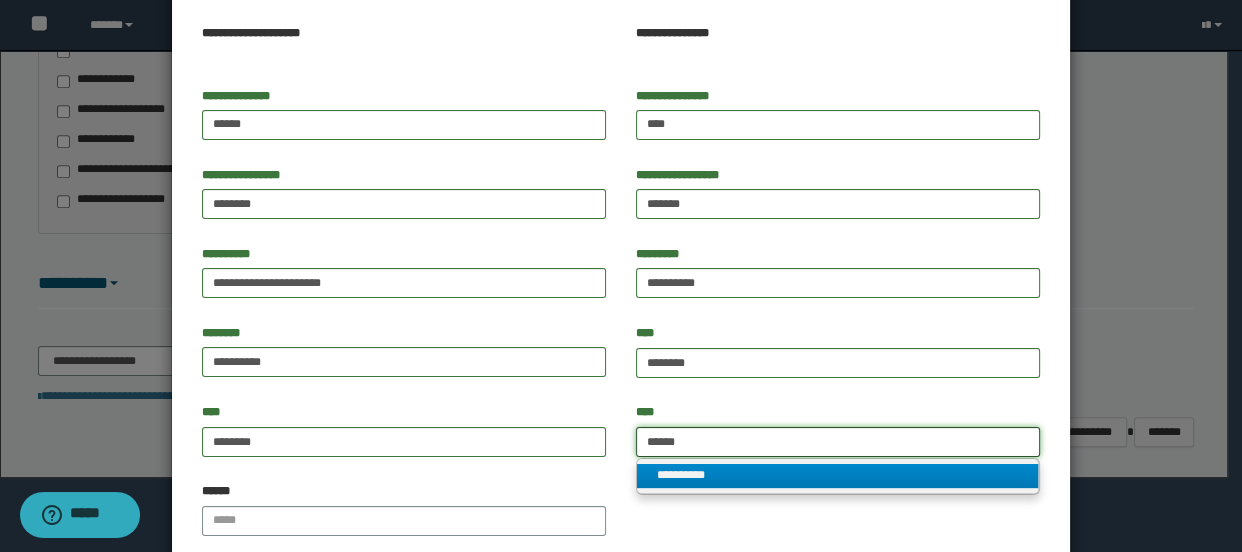 type on "**********" 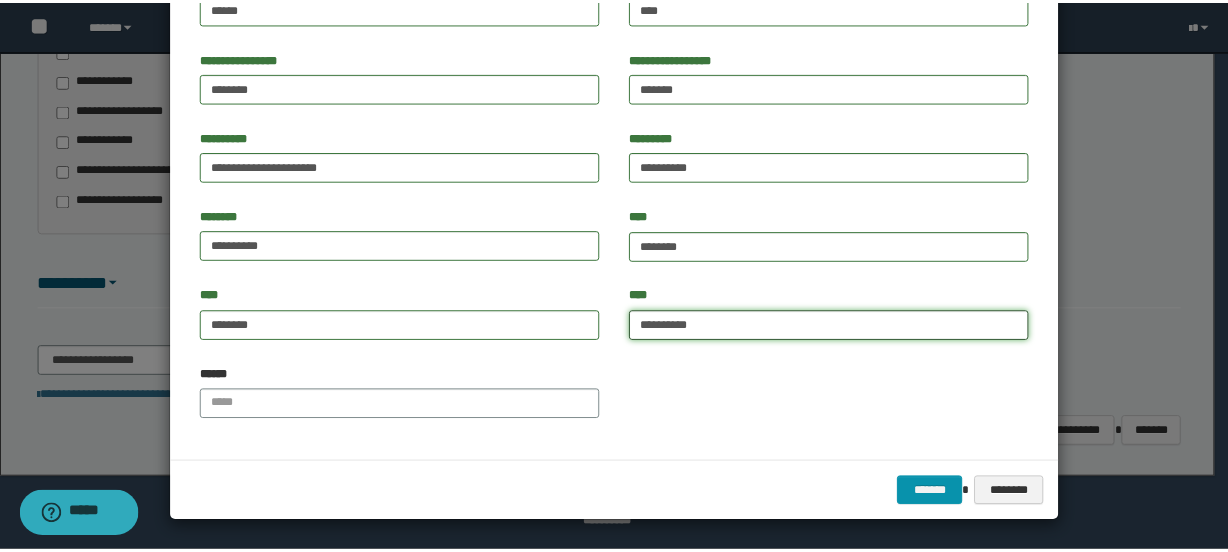scroll, scrollTop: 207, scrollLeft: 0, axis: vertical 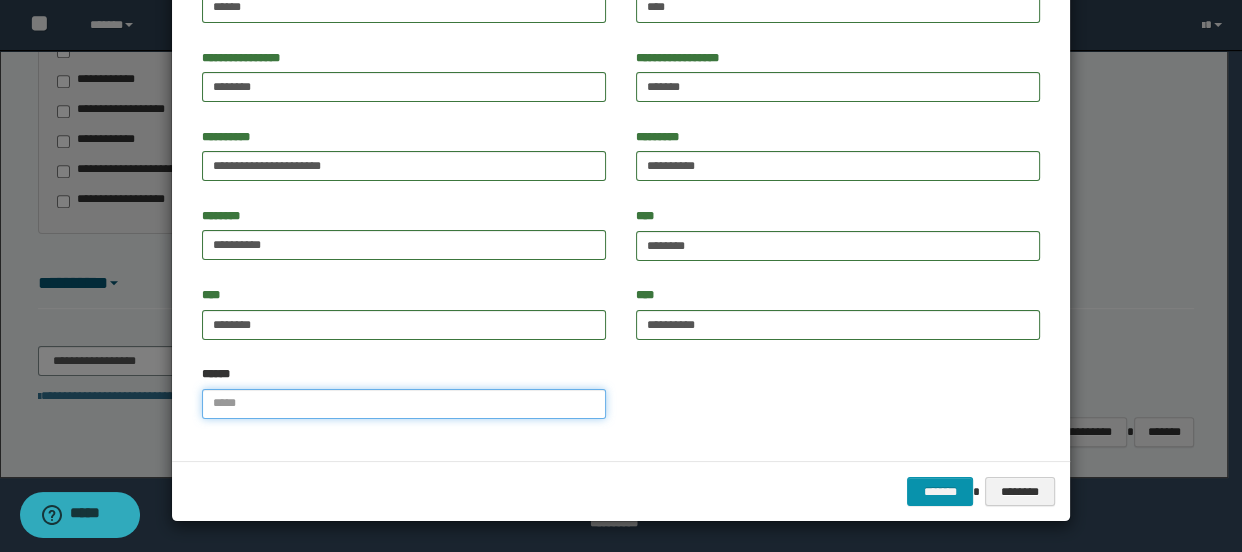 click on "******" at bounding box center [404, 404] 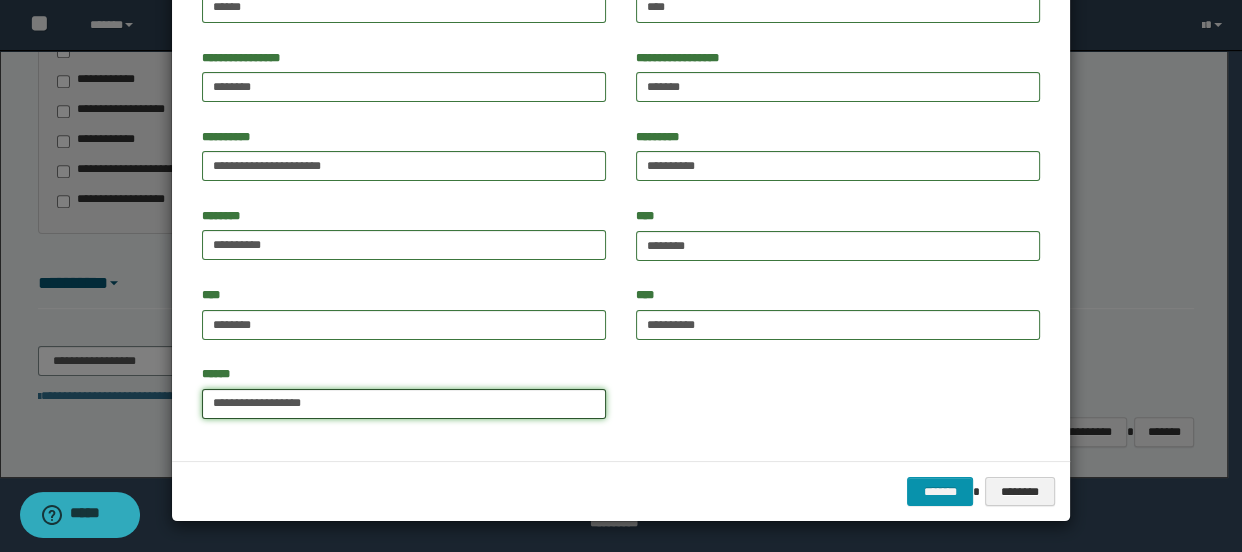 type on "**********" 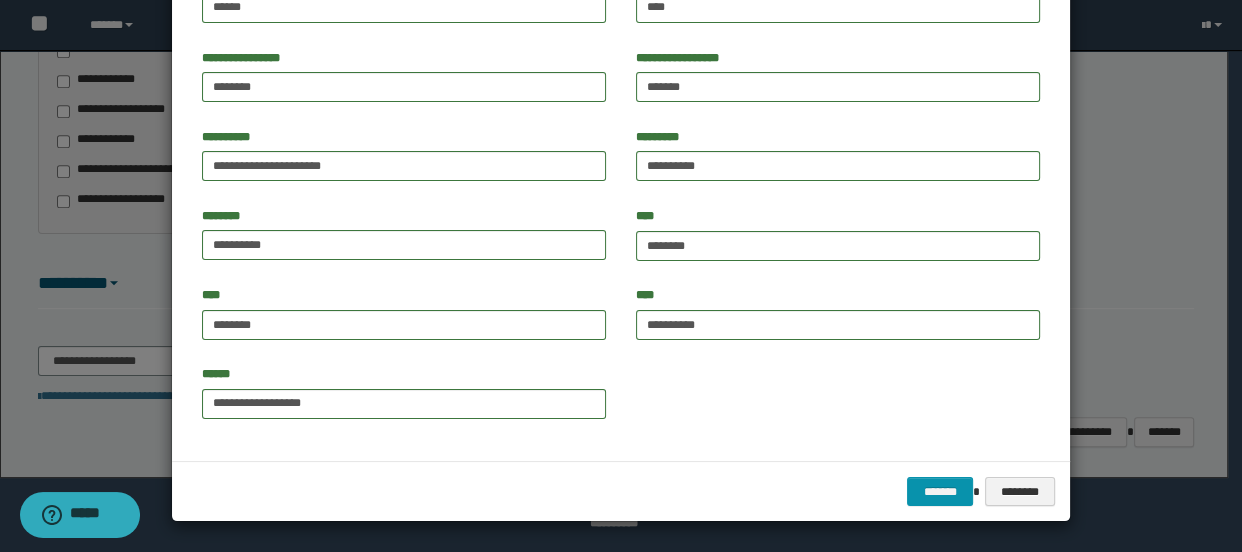 click on "**********" at bounding box center [621, 171] 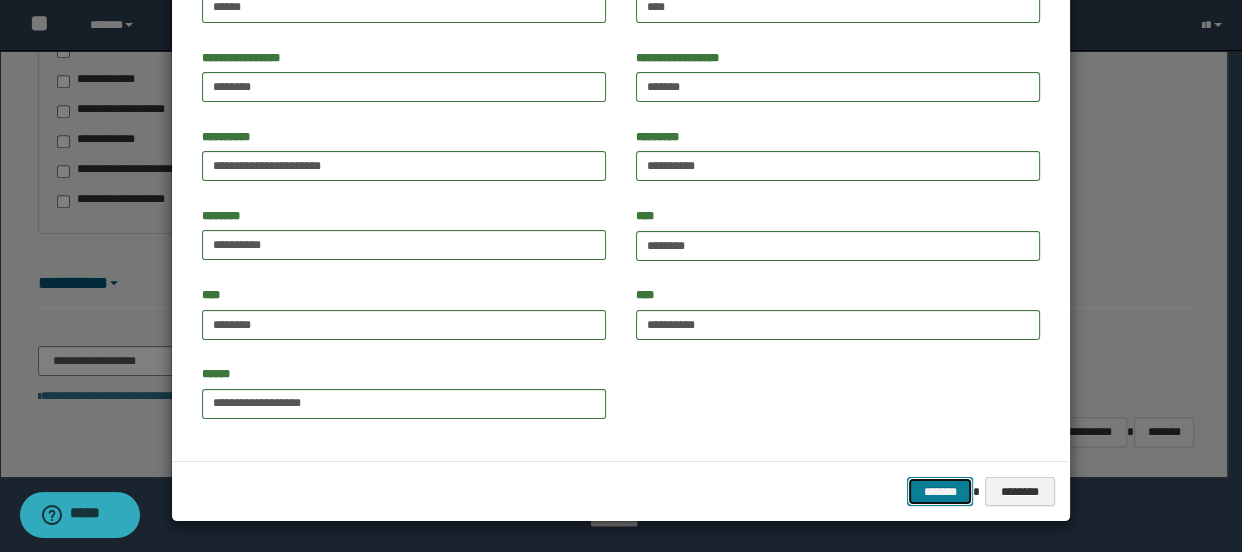 click on "*******" at bounding box center (940, 492) 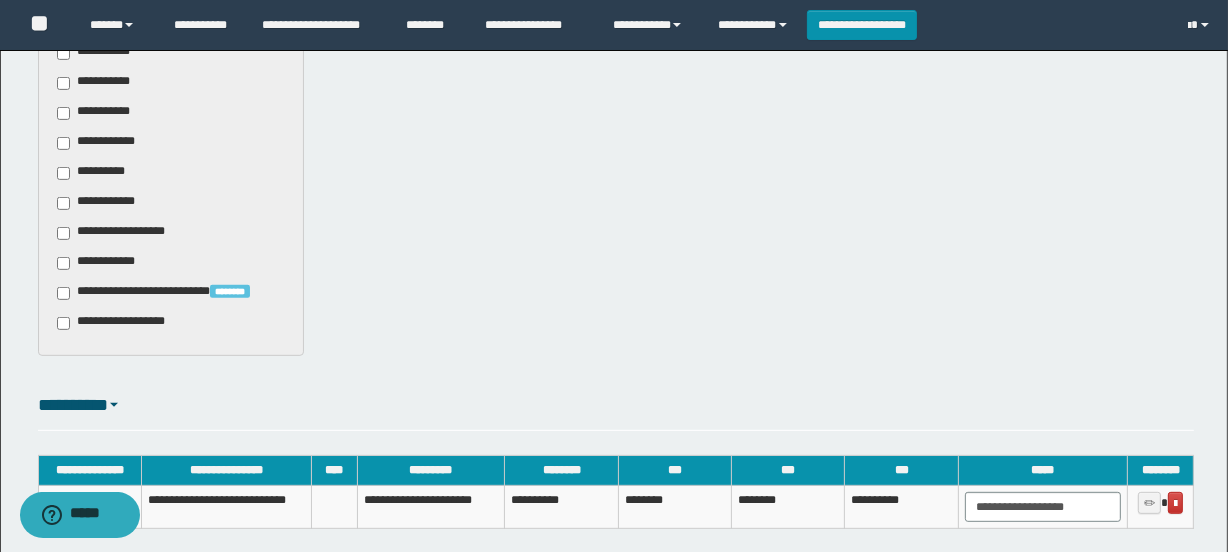 scroll, scrollTop: 830, scrollLeft: 0, axis: vertical 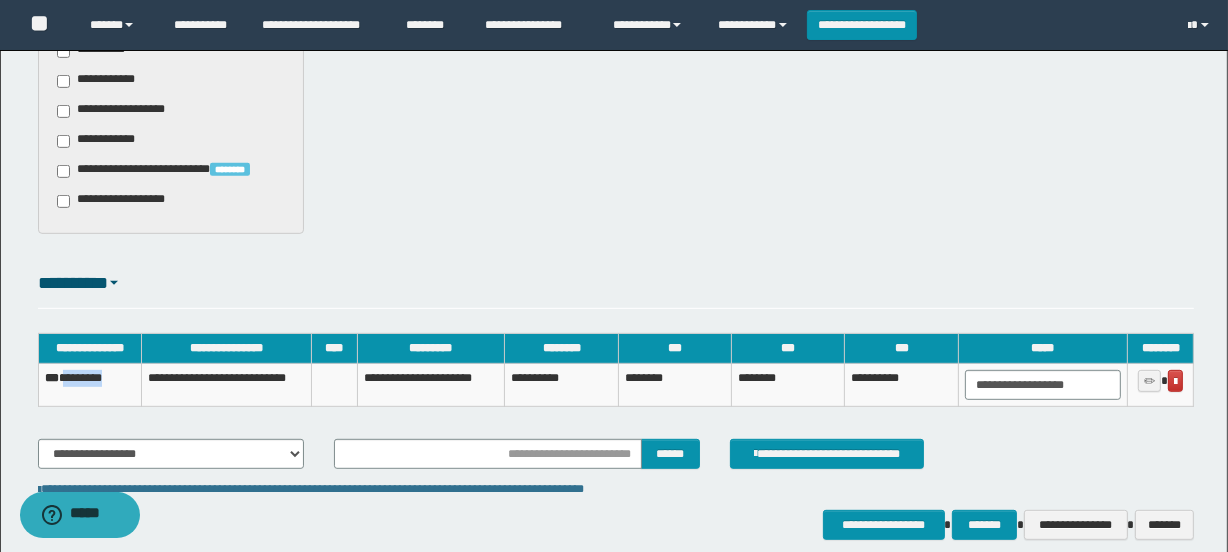 drag, startPoint x: 124, startPoint y: 375, endPoint x: 69, endPoint y: 377, distance: 55.03635 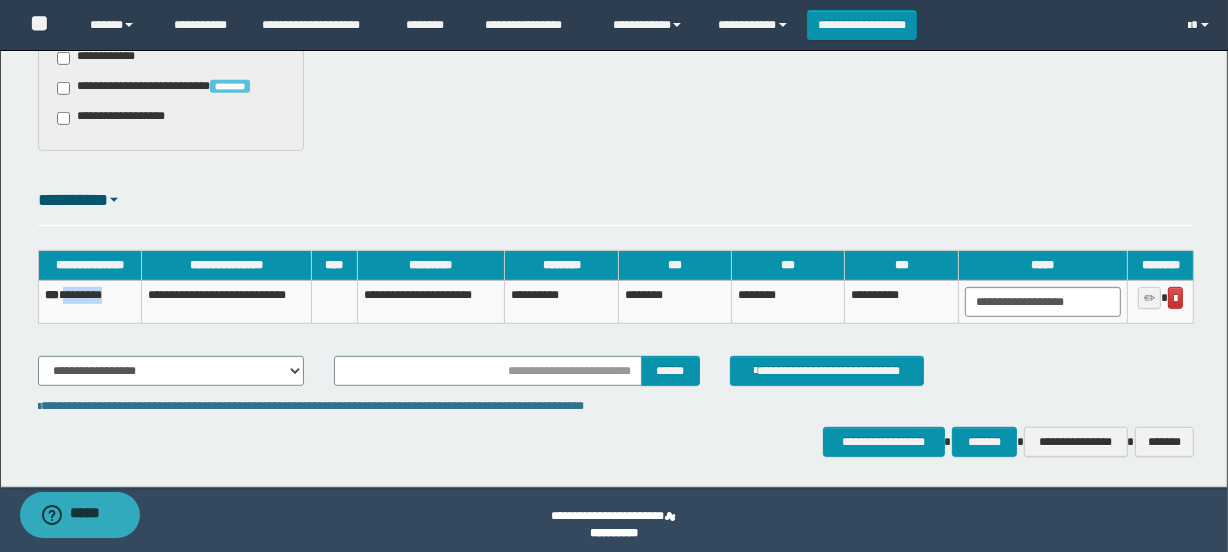 scroll, scrollTop: 923, scrollLeft: 0, axis: vertical 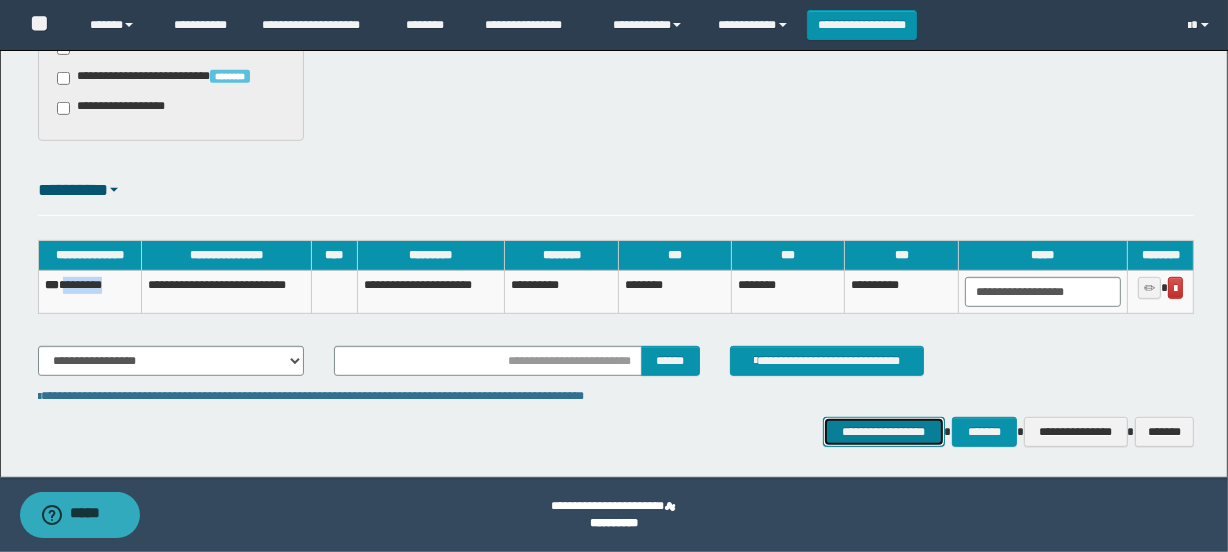 click on "**********" at bounding box center [884, 432] 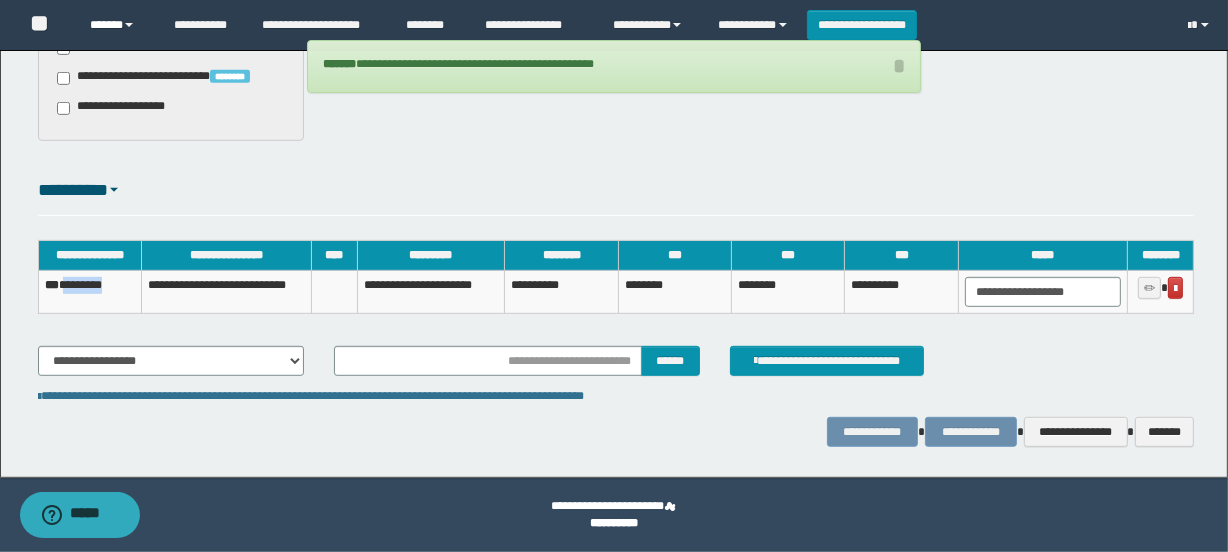 click on "******" at bounding box center (117, 25) 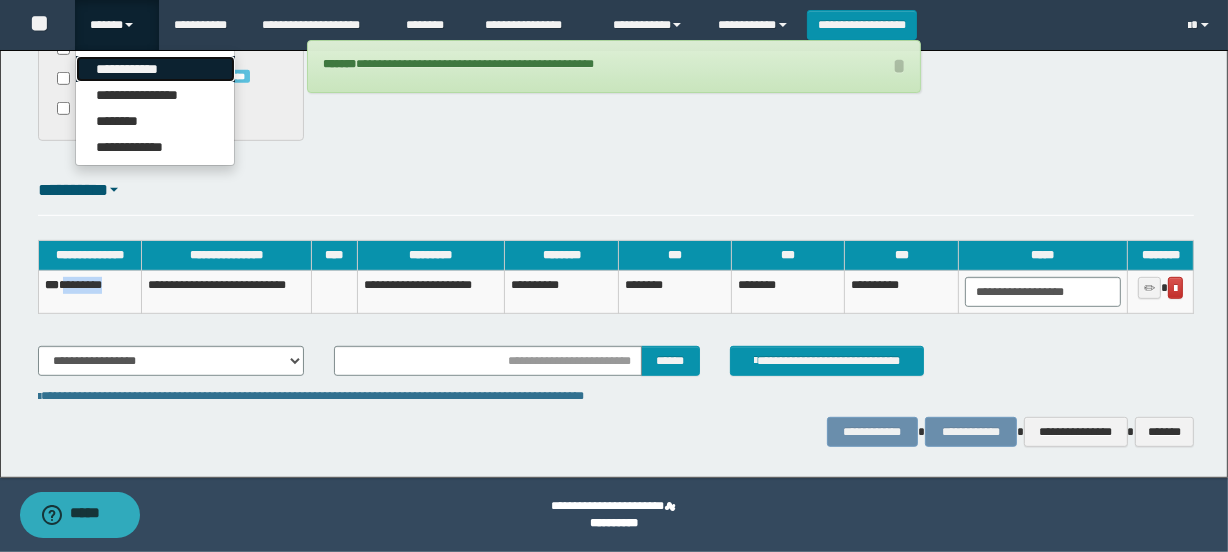click on "**********" at bounding box center (155, 69) 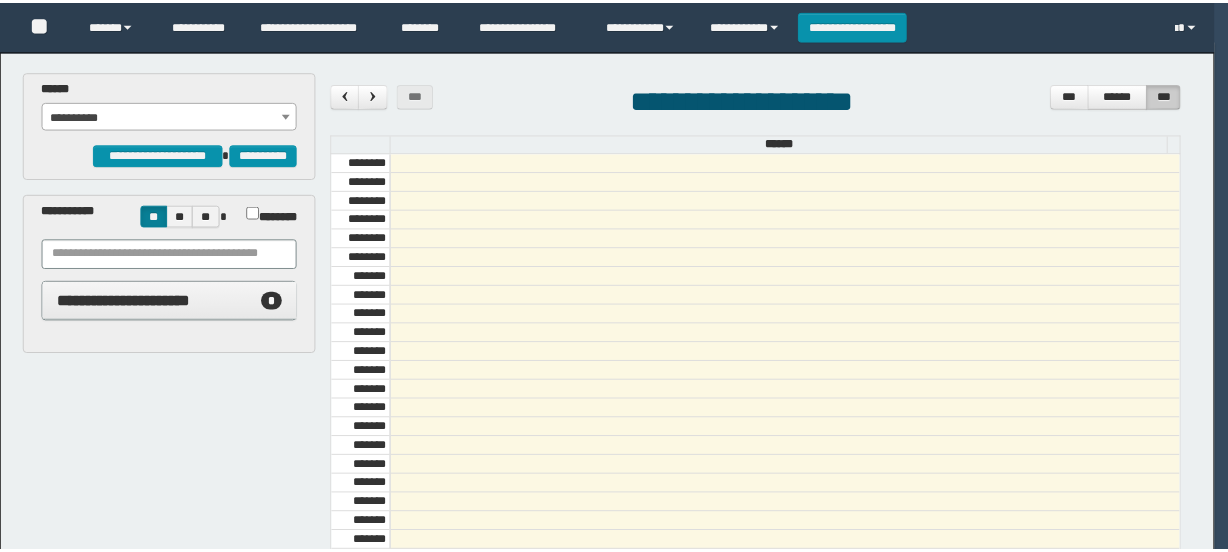 scroll, scrollTop: 0, scrollLeft: 0, axis: both 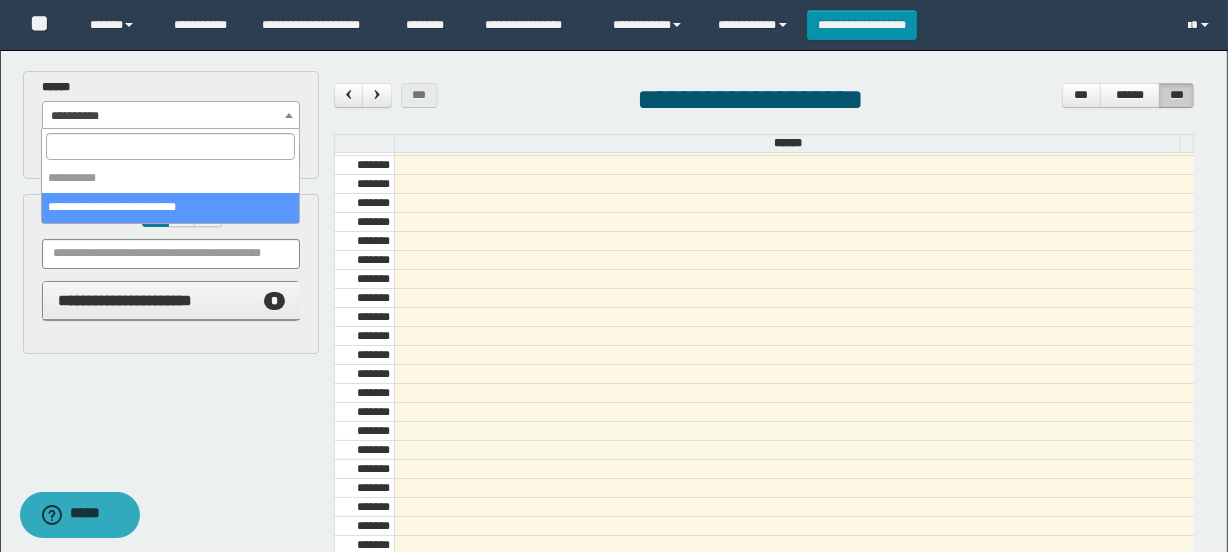 click on "**********" at bounding box center [171, 116] 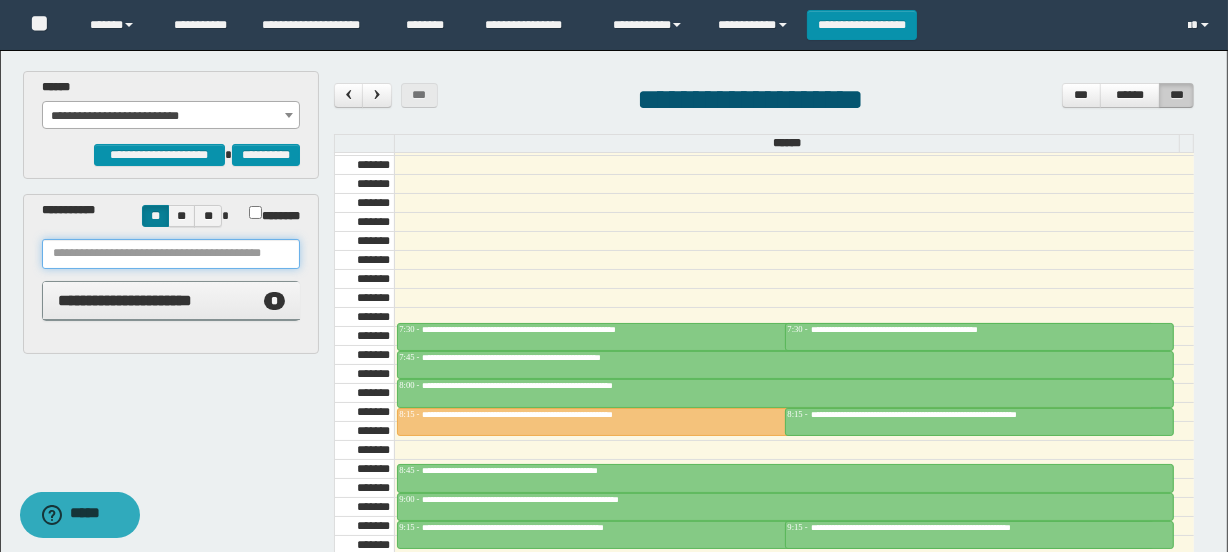 click at bounding box center [171, 254] 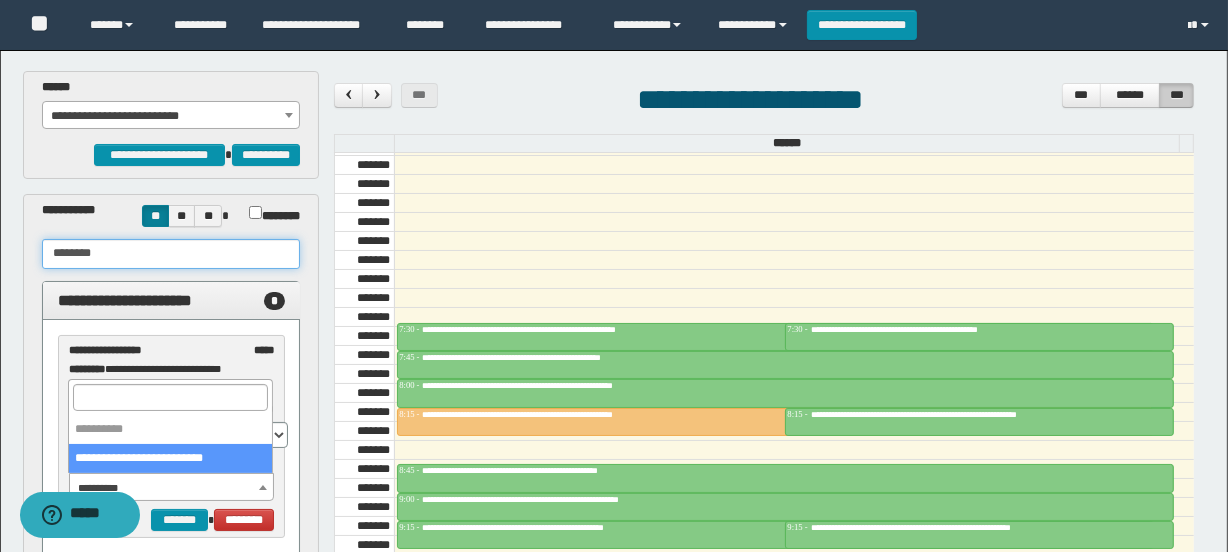 type on "********" 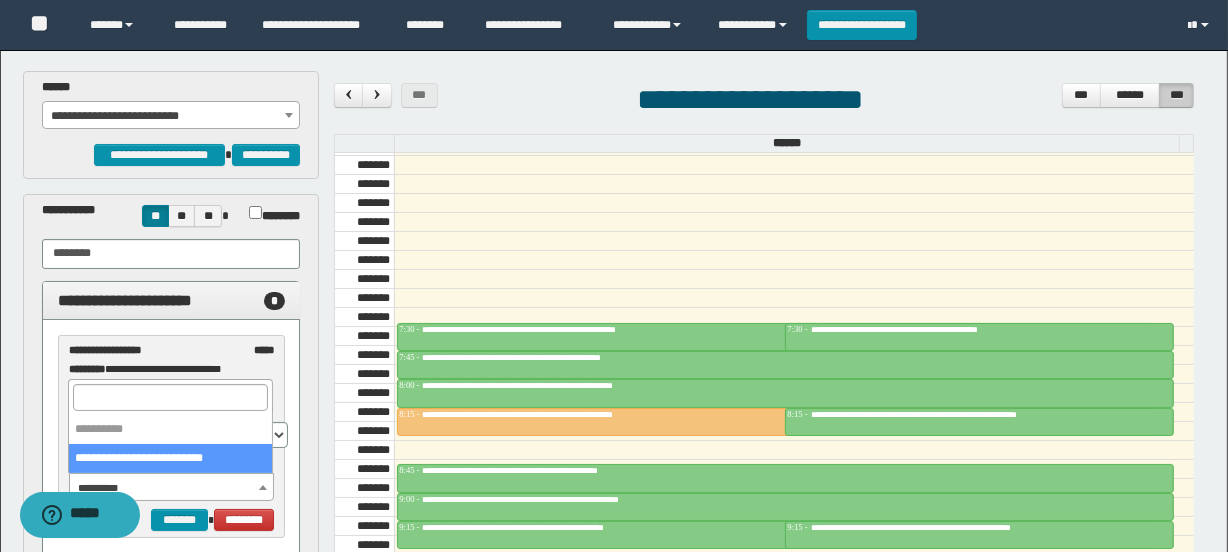 select on "******" 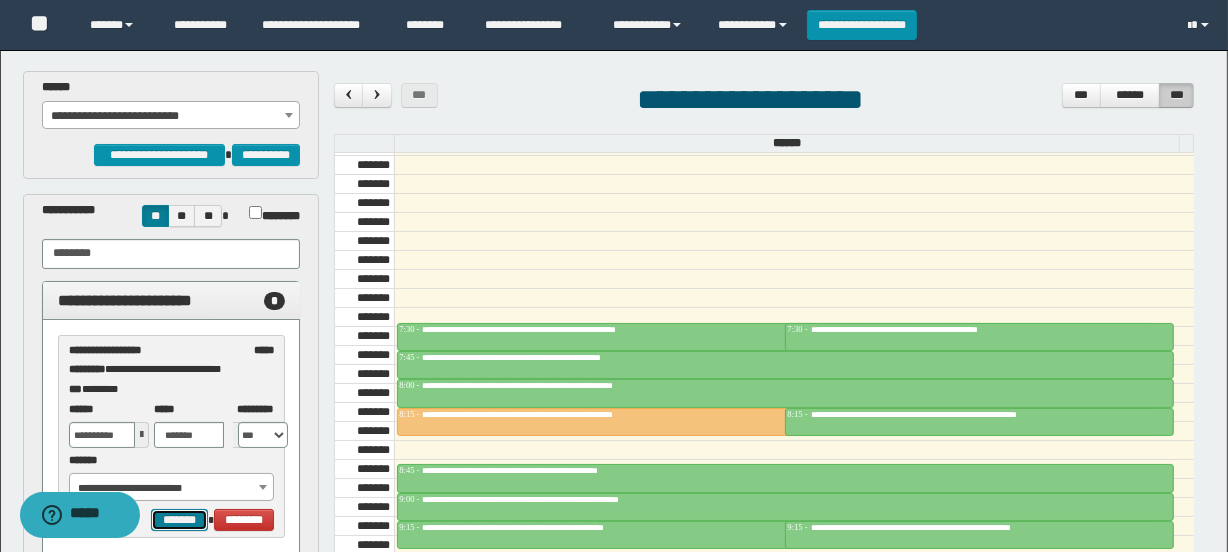 click on "*******" at bounding box center (179, 520) 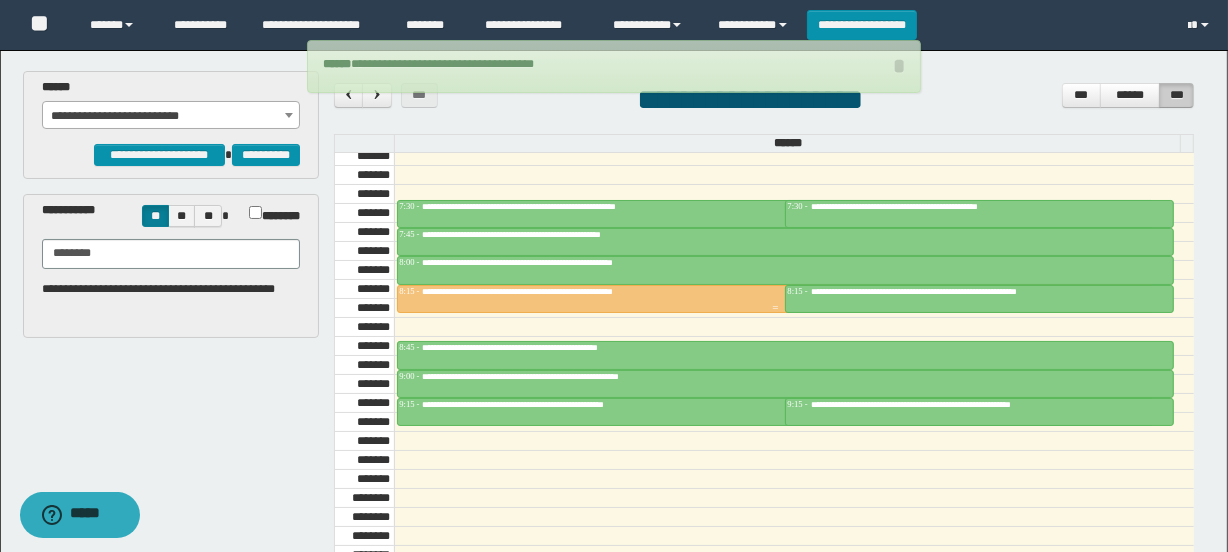 scroll, scrollTop: 772, scrollLeft: 0, axis: vertical 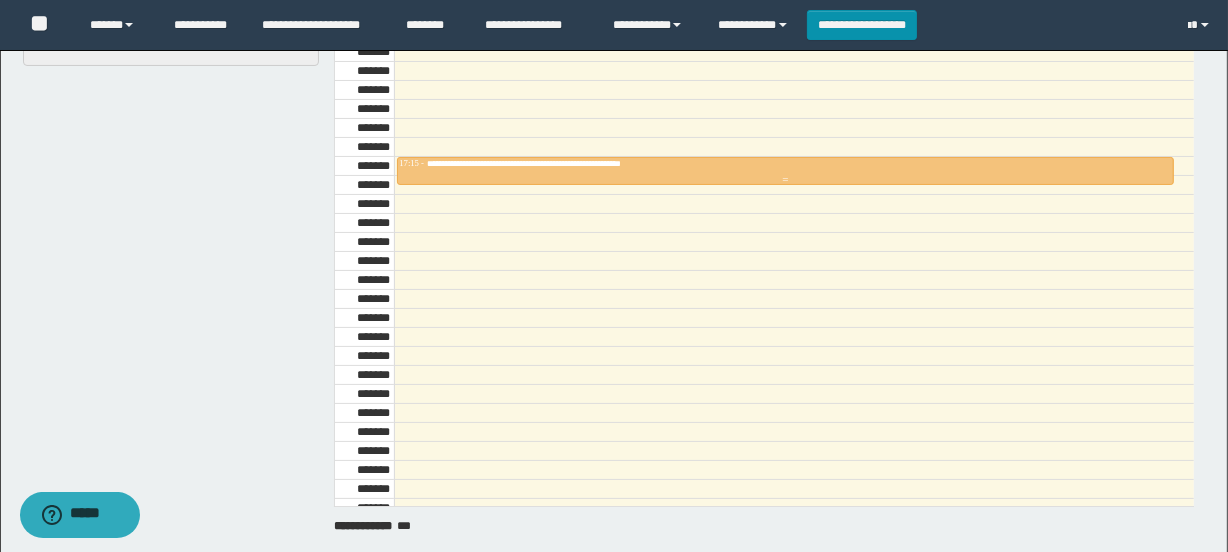 click on "**********" at bounding box center [558, 163] 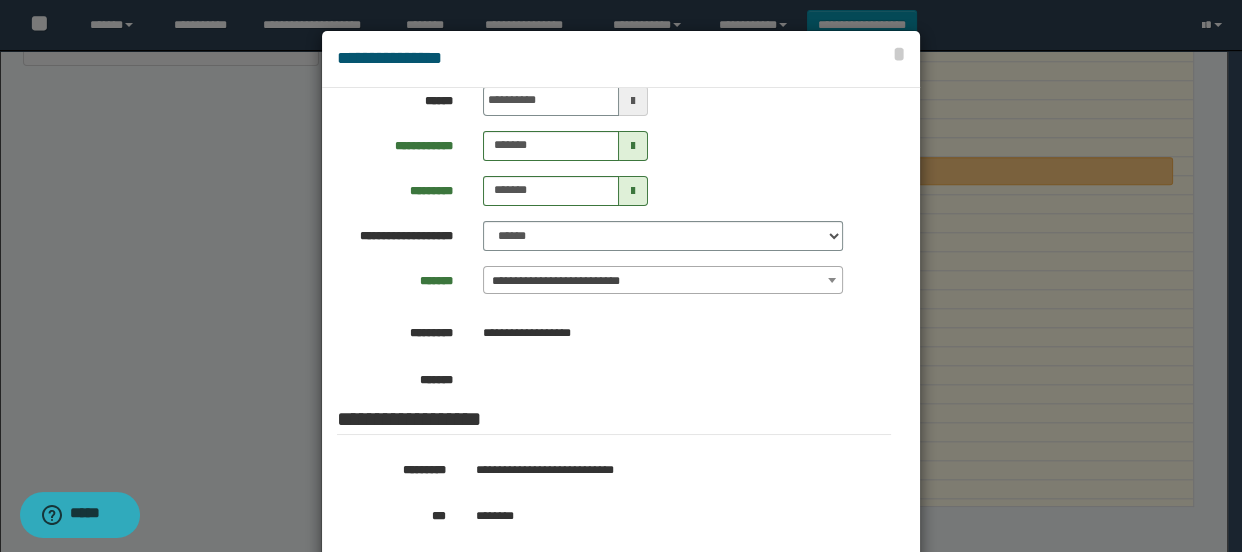 scroll, scrollTop: 363, scrollLeft: 0, axis: vertical 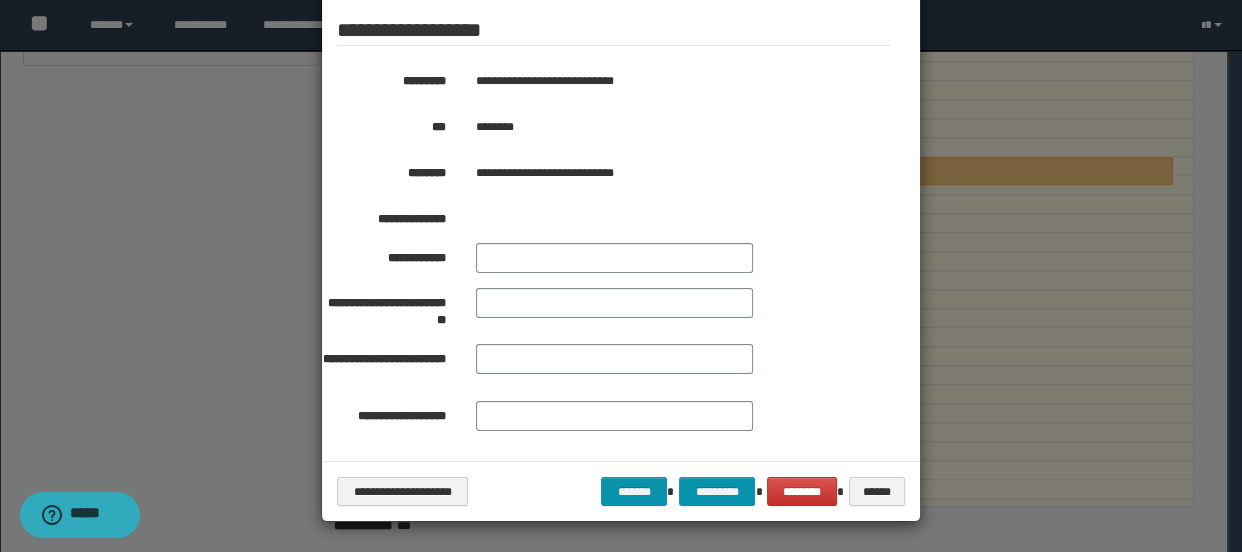 click on "**********" at bounding box center (621, 491) 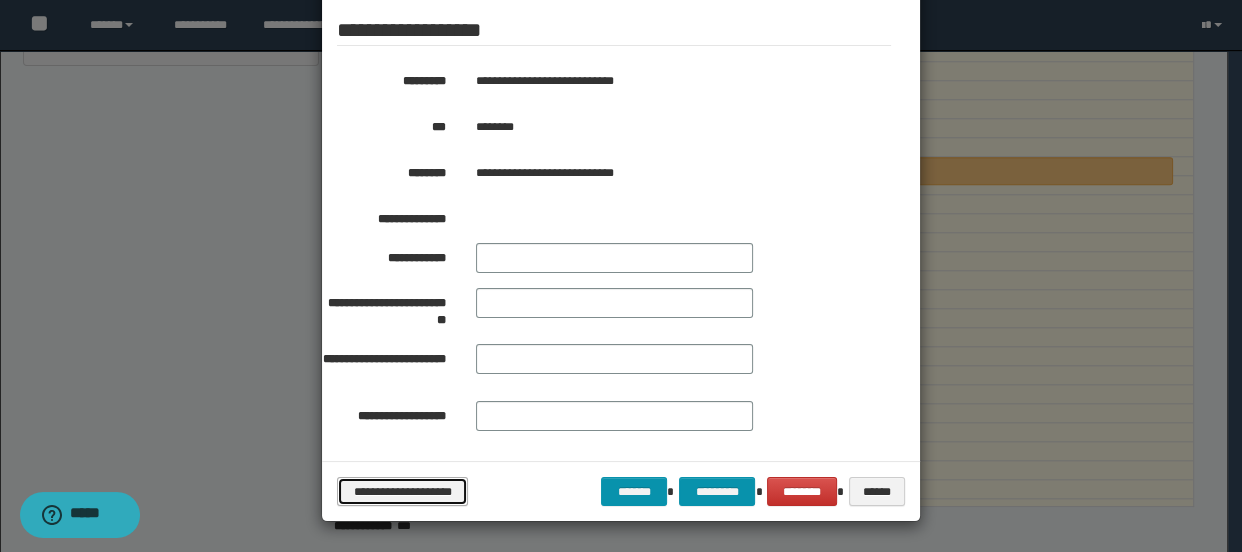 click on "**********" at bounding box center (402, 492) 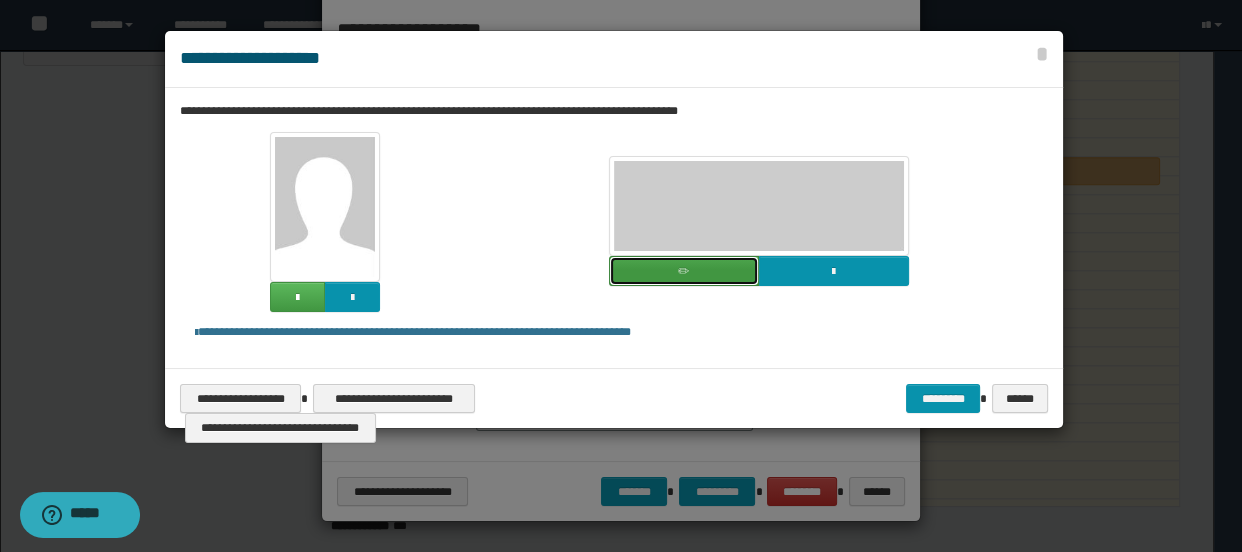 click at bounding box center [684, 271] 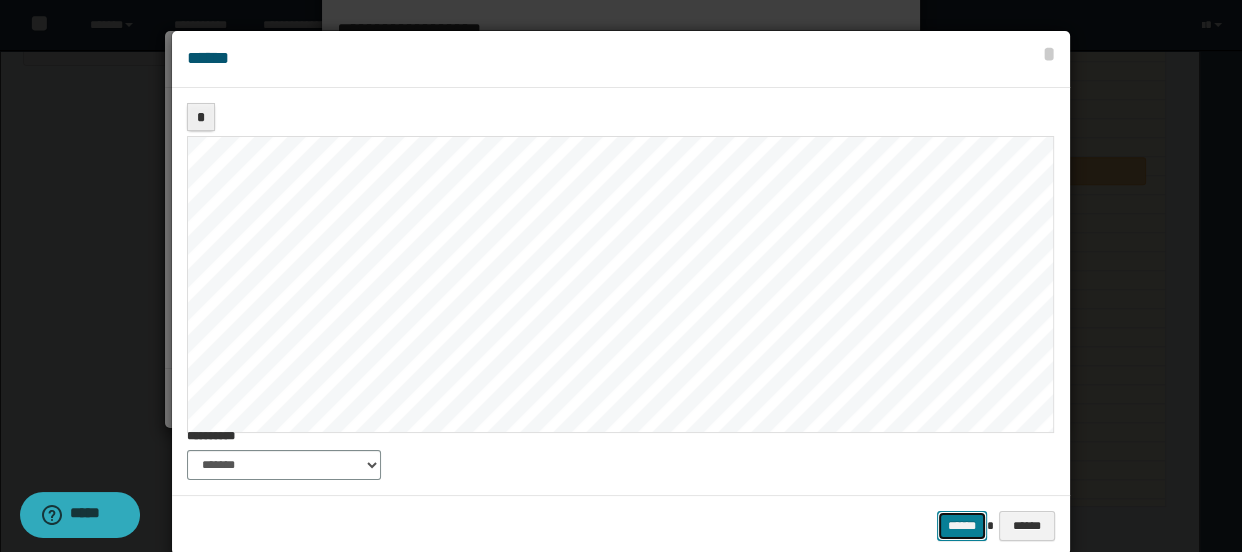 click on "******" at bounding box center (962, 526) 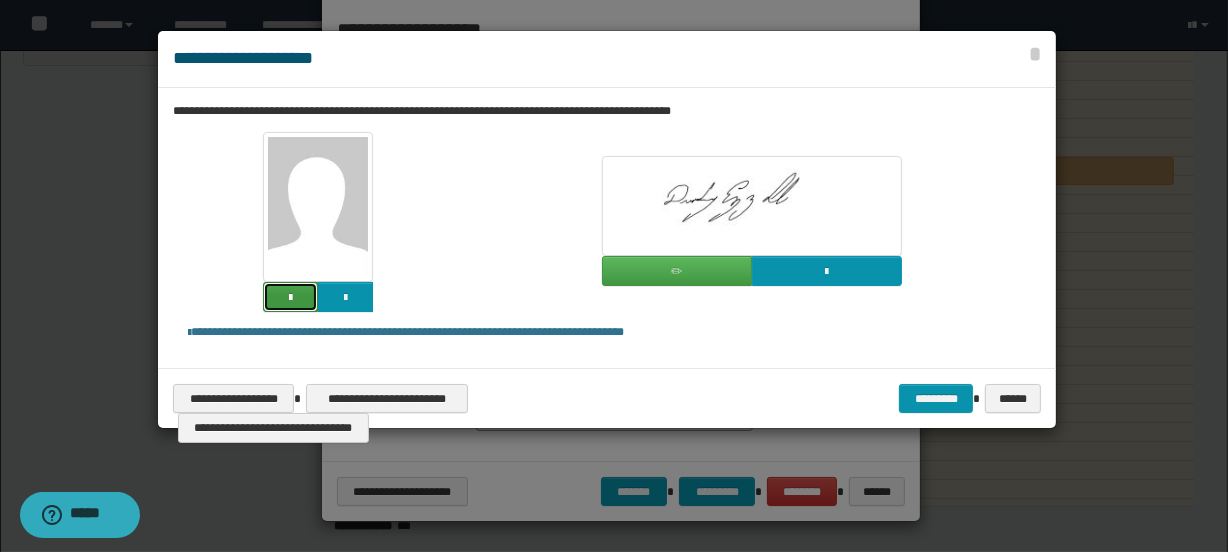 click at bounding box center (290, 298) 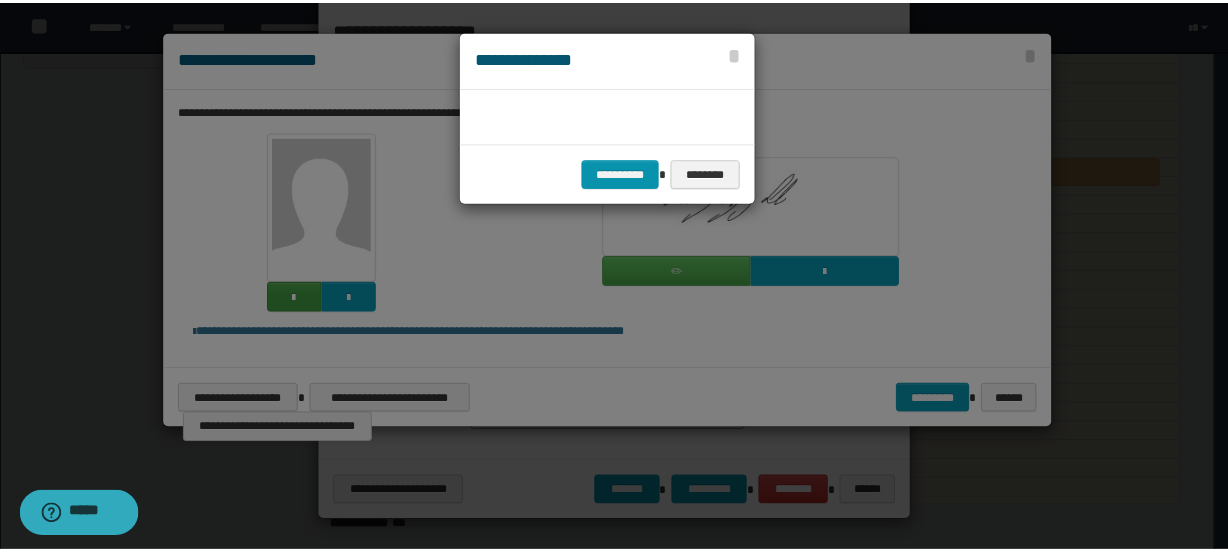 scroll, scrollTop: 45, scrollLeft: 105, axis: both 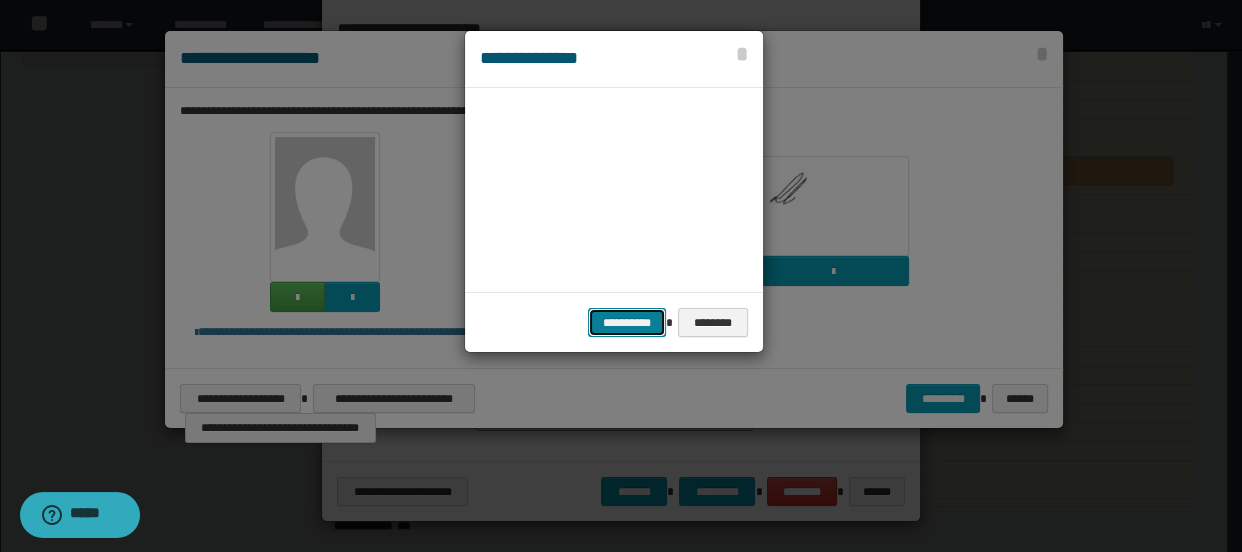 click on "**********" at bounding box center [627, 323] 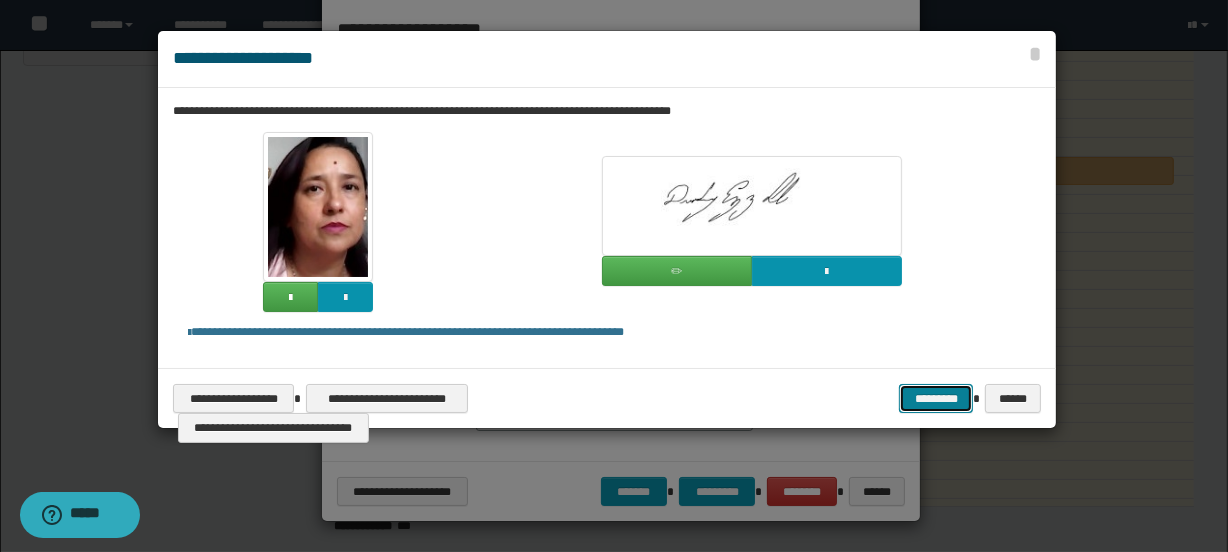 click on "*********" at bounding box center [936, 399] 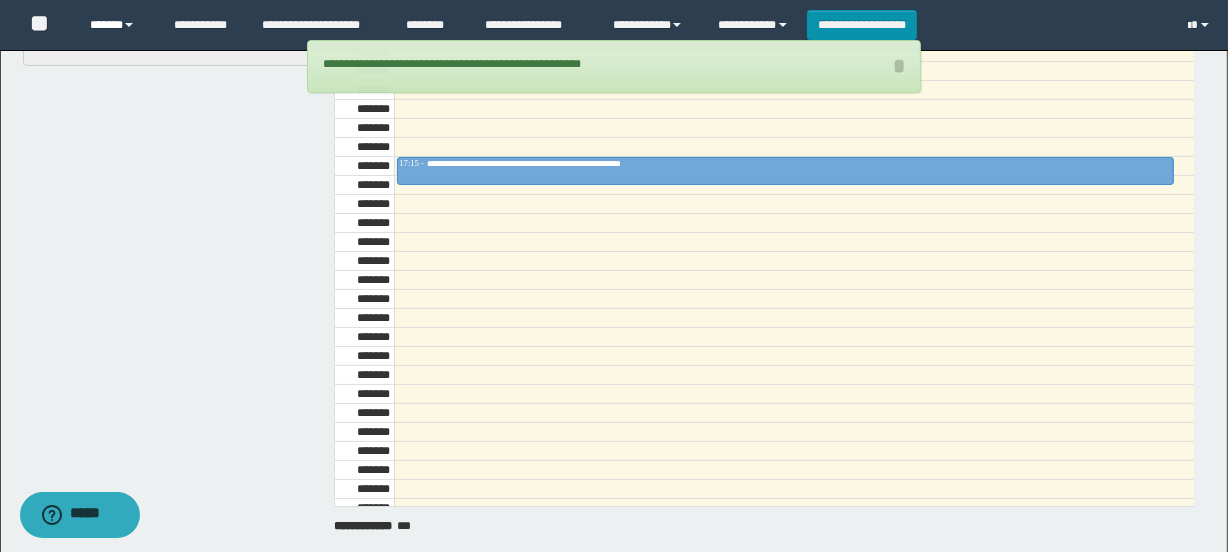 click on "******" at bounding box center (117, 25) 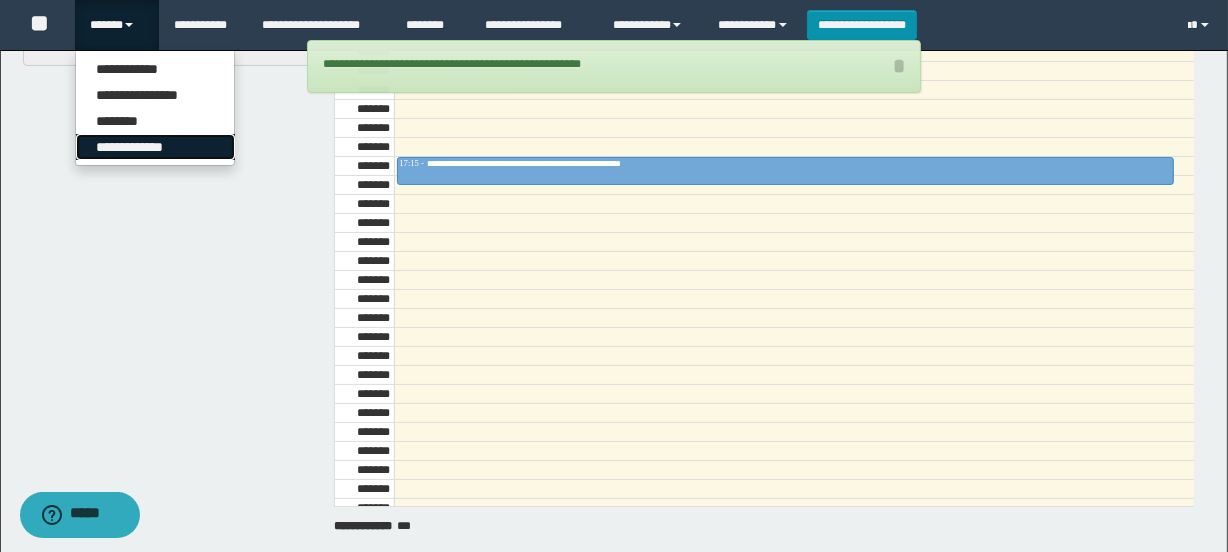 click on "**********" at bounding box center (155, 147) 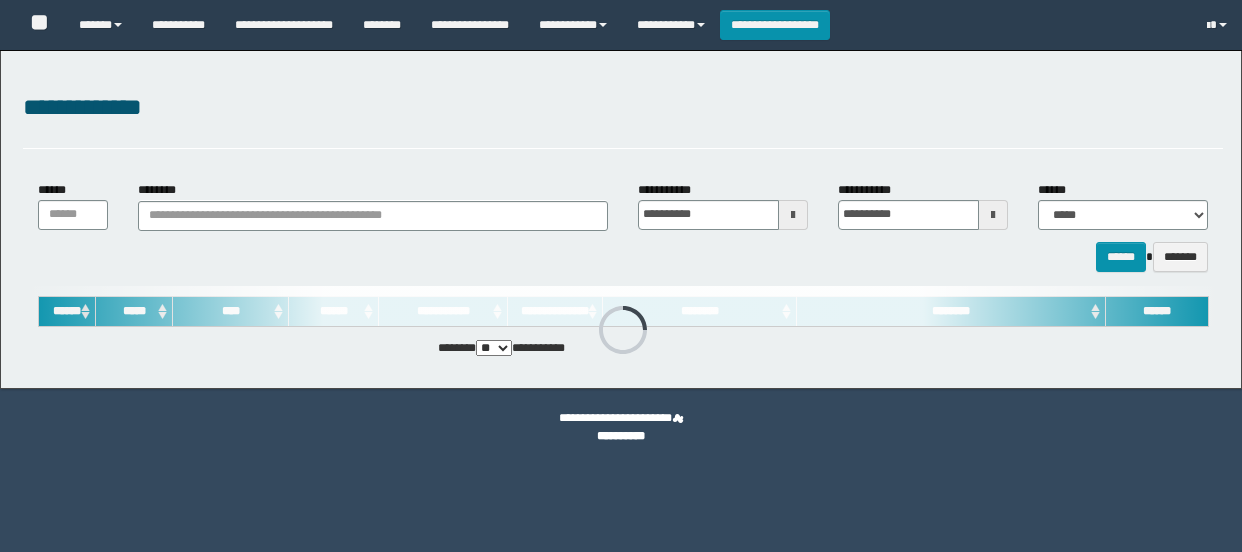 scroll, scrollTop: 0, scrollLeft: 0, axis: both 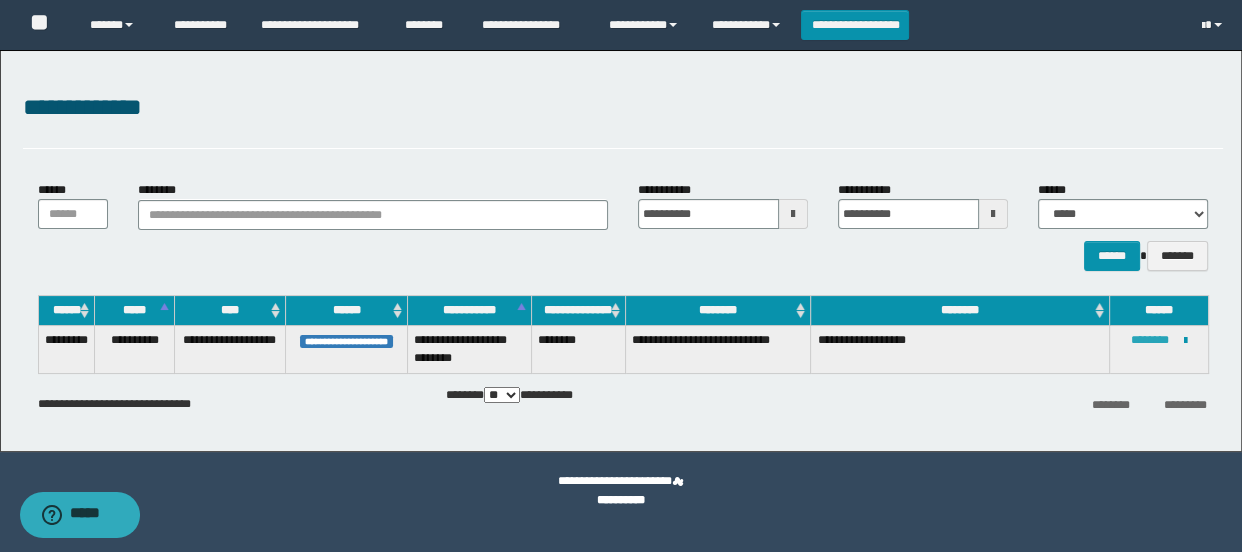 click on "********" at bounding box center [1150, 340] 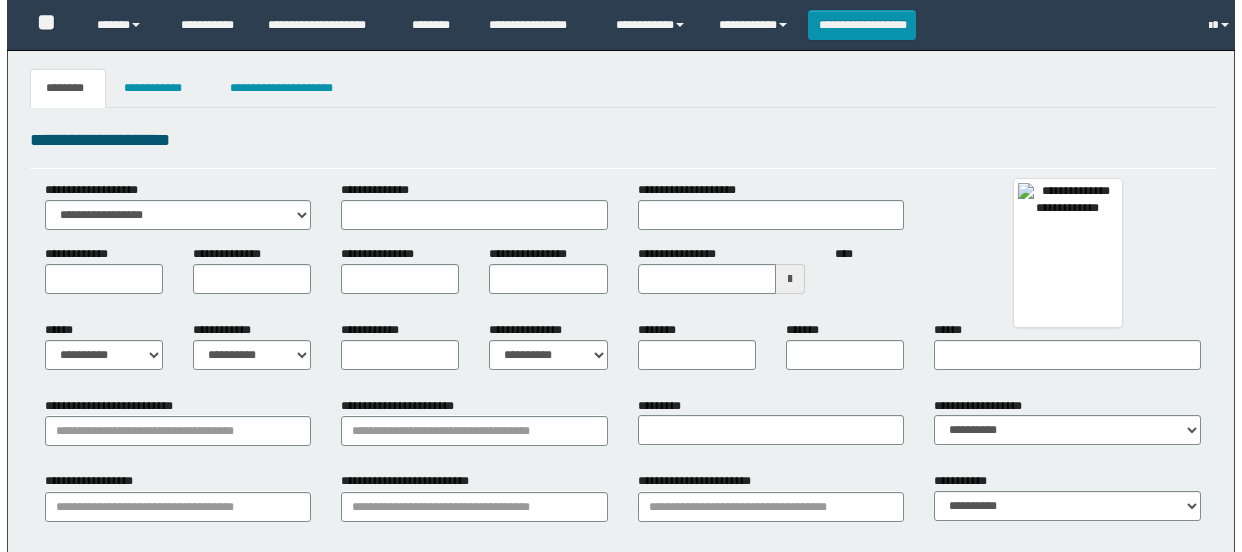 scroll, scrollTop: 0, scrollLeft: 0, axis: both 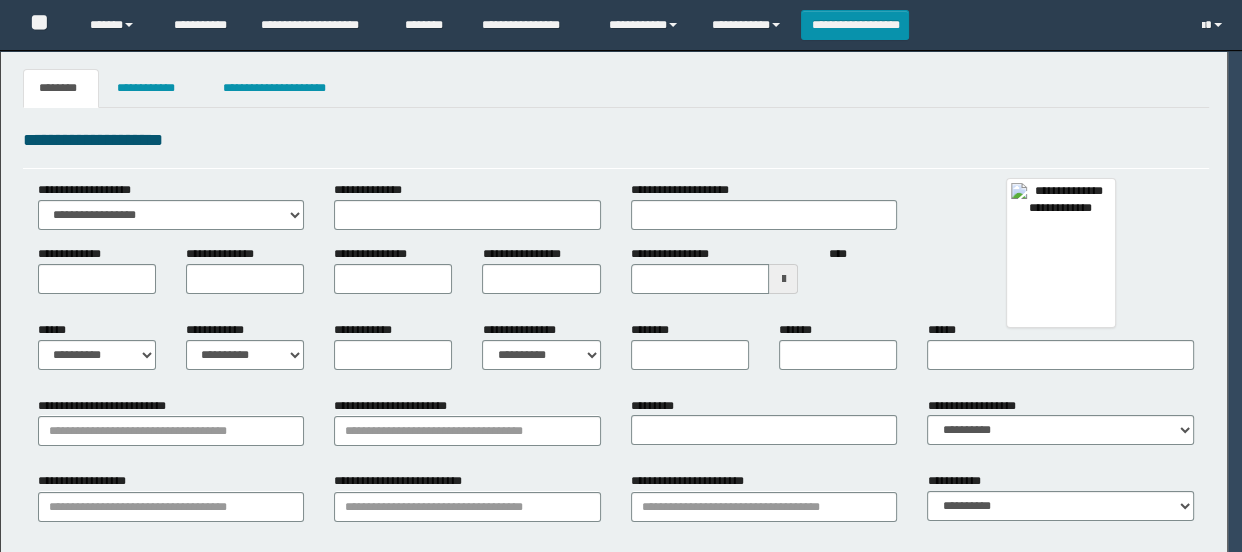 type on "*****" 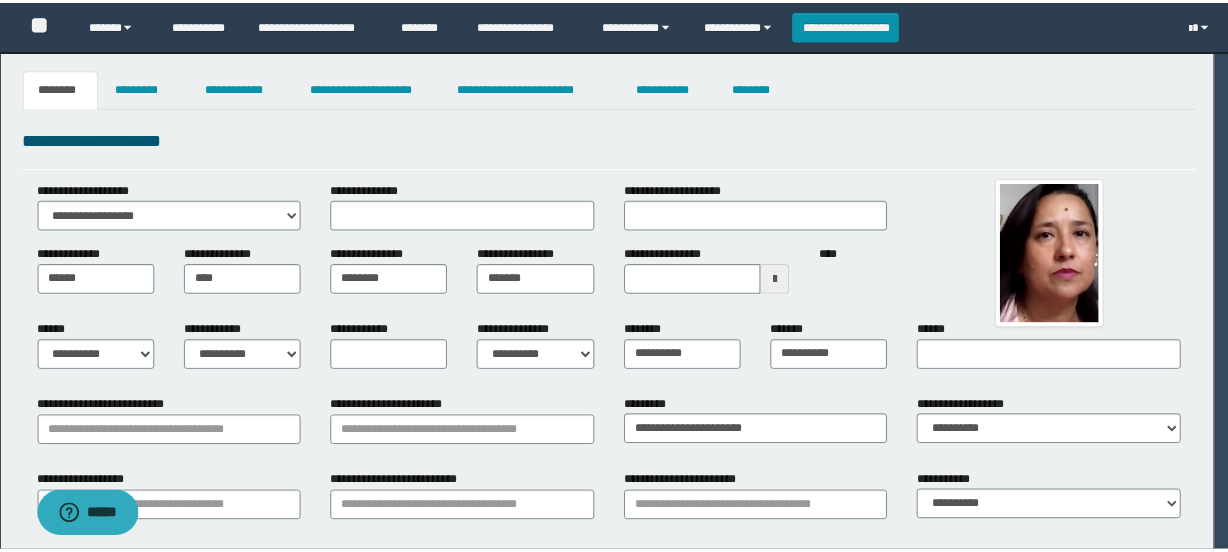 scroll, scrollTop: 0, scrollLeft: 0, axis: both 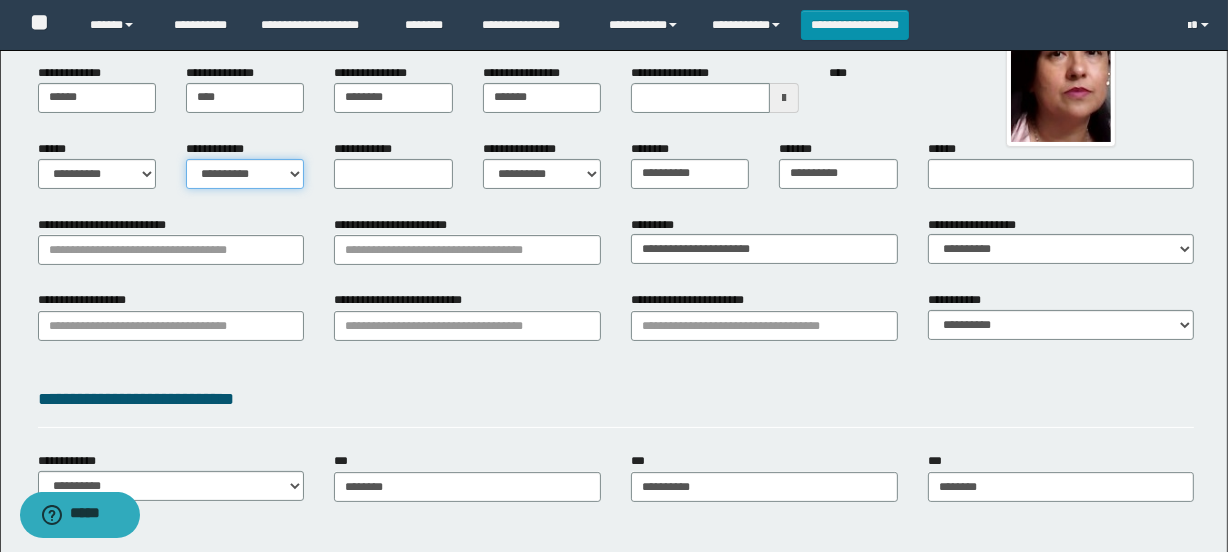 click on "**********" at bounding box center (245, 174) 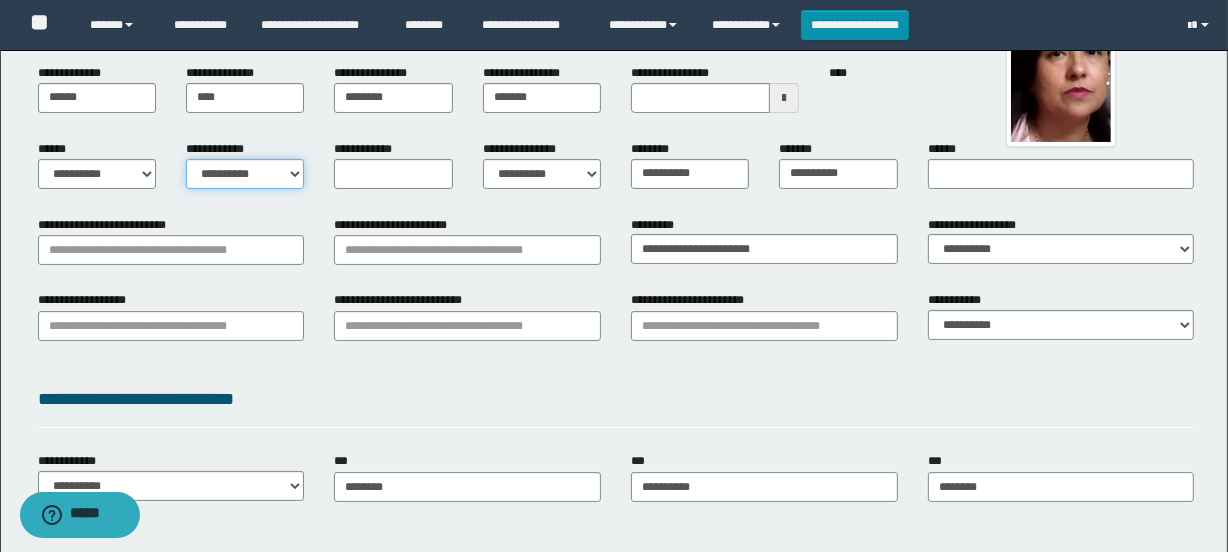 select on "*" 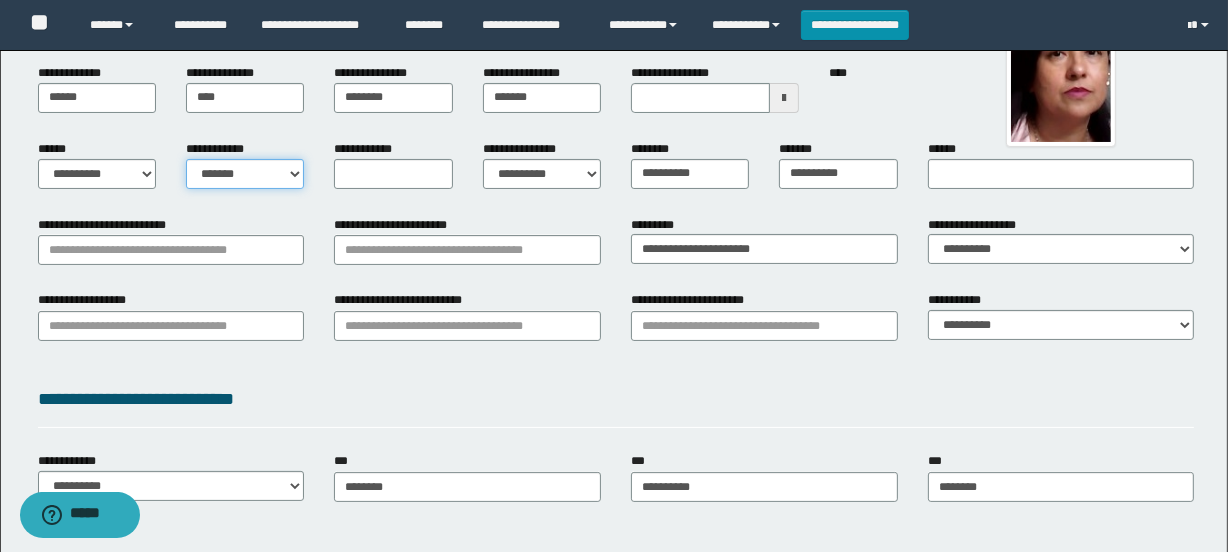 click on "**********" at bounding box center (245, 174) 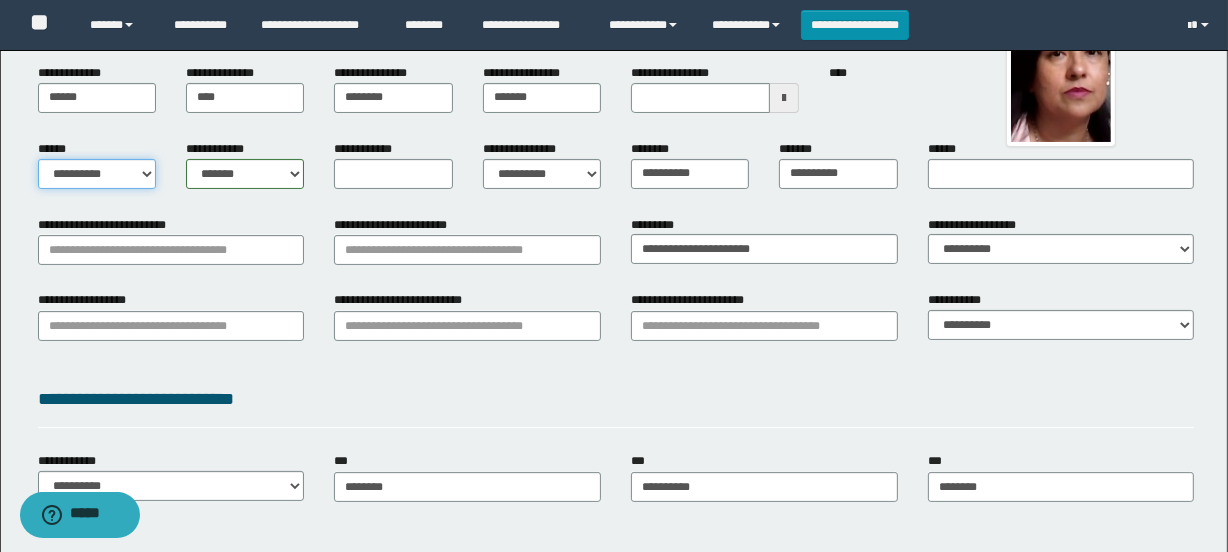 click on "**********" at bounding box center [97, 174] 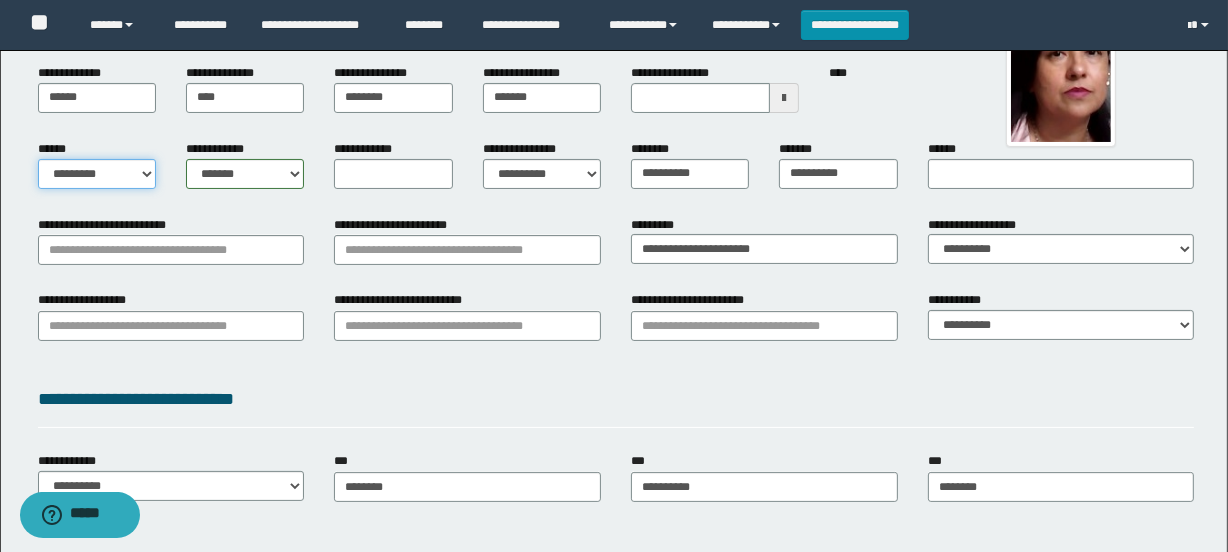 click on "**********" at bounding box center (97, 174) 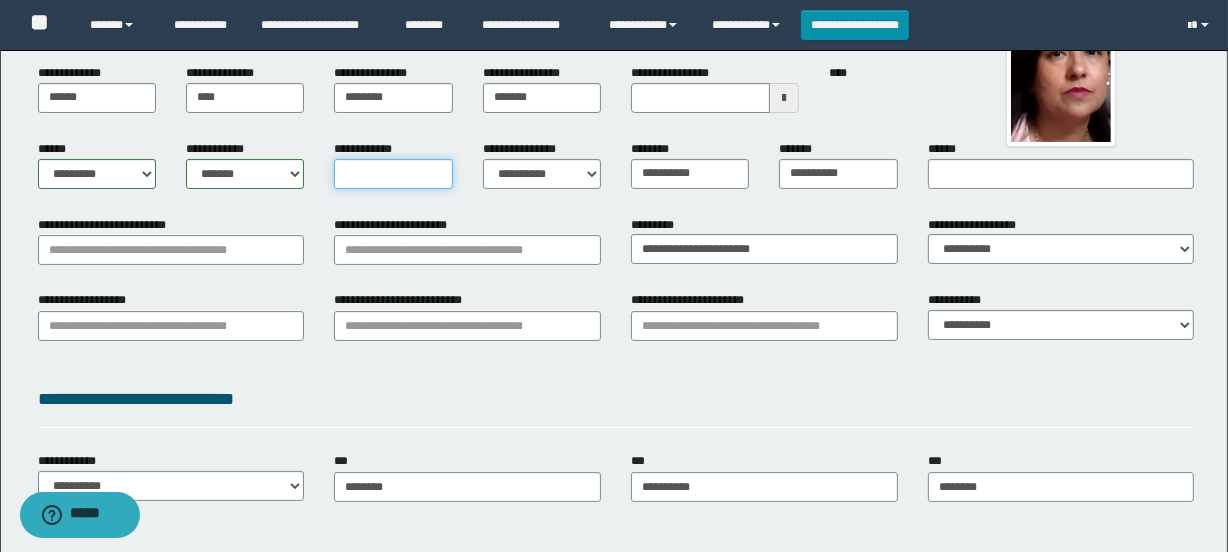 click on "**********" at bounding box center (393, 174) 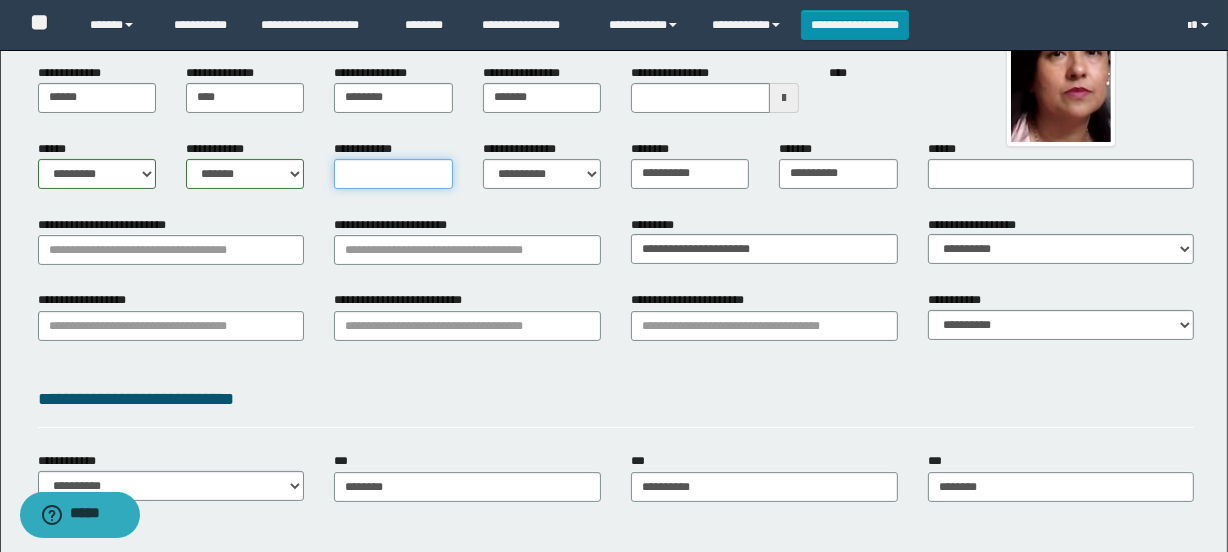 type on "*" 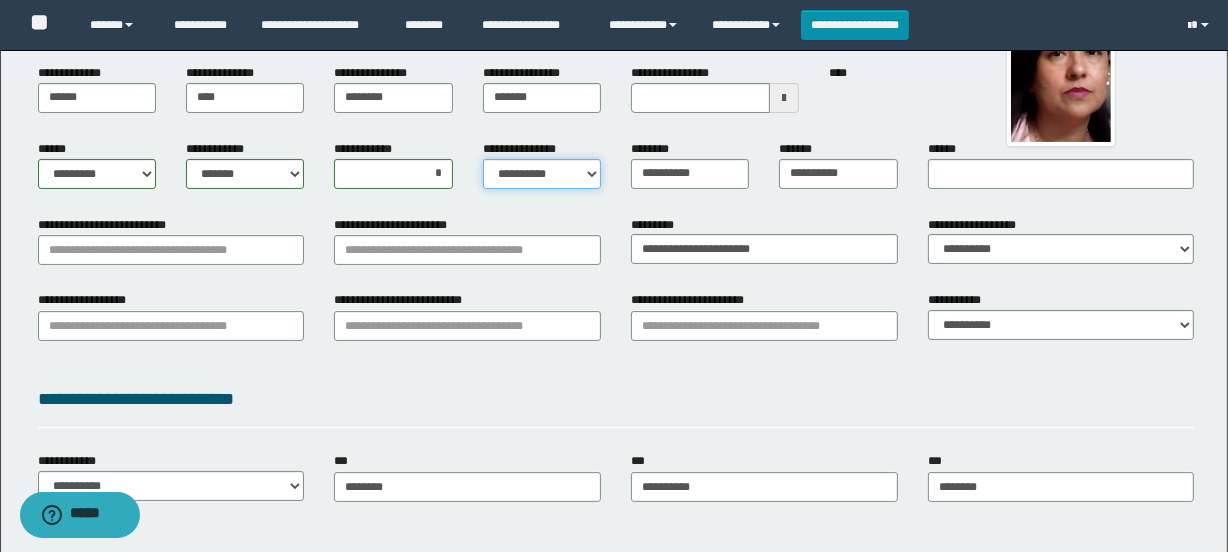 click on "**********" at bounding box center [542, 174] 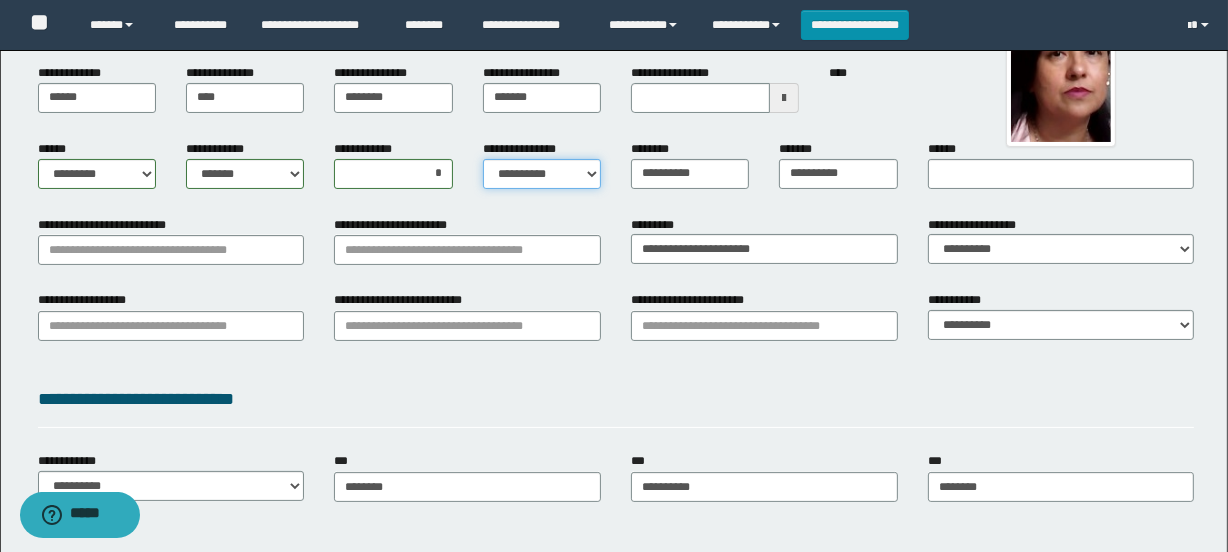 select on "*" 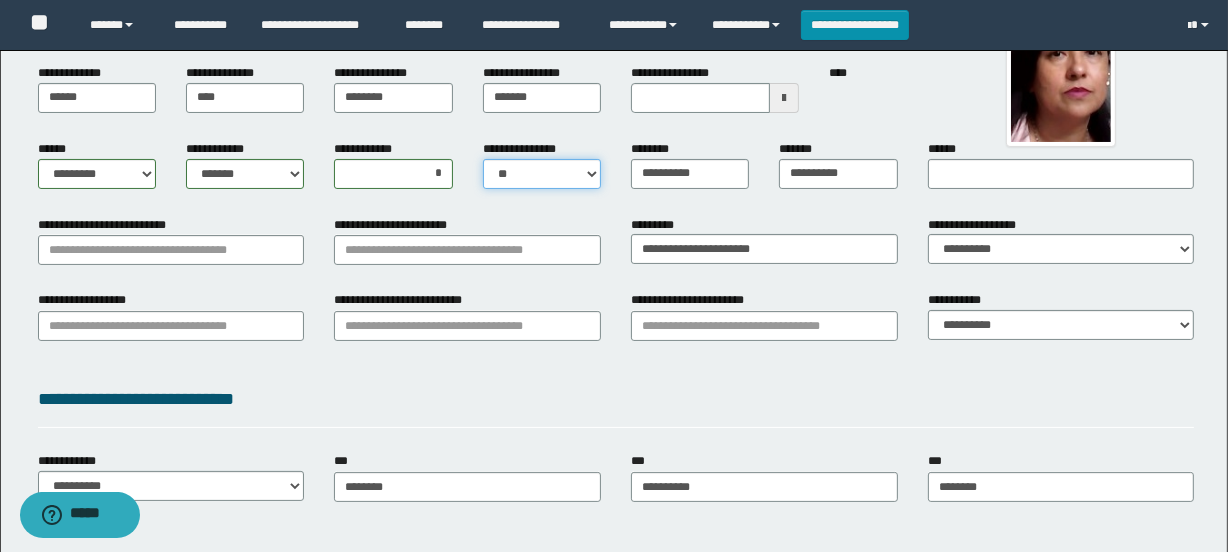 click on "**********" at bounding box center [542, 174] 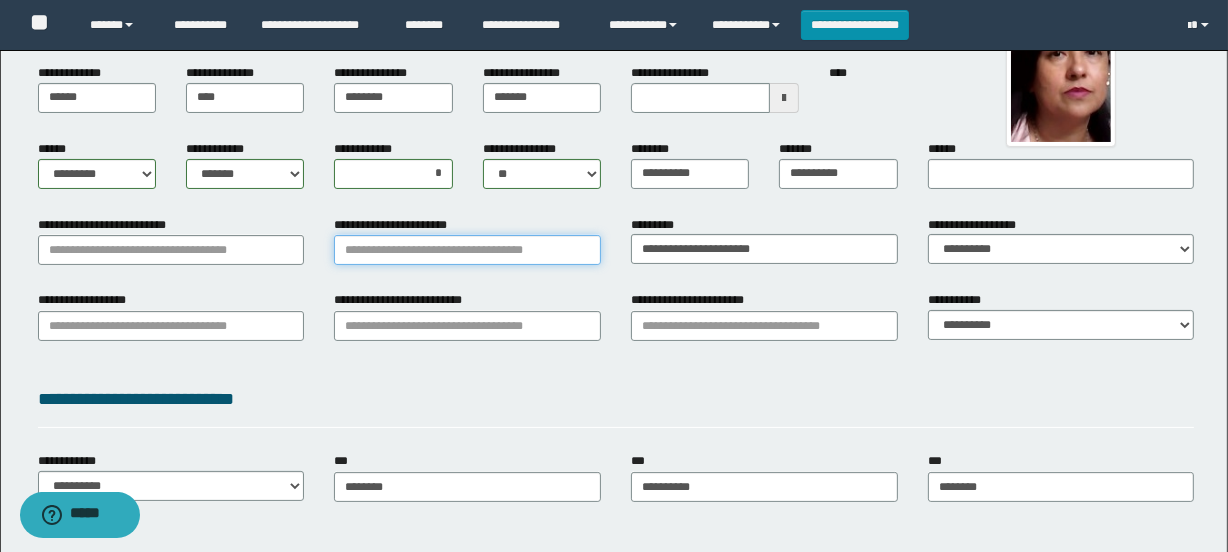 click on "**********" at bounding box center (467, 250) 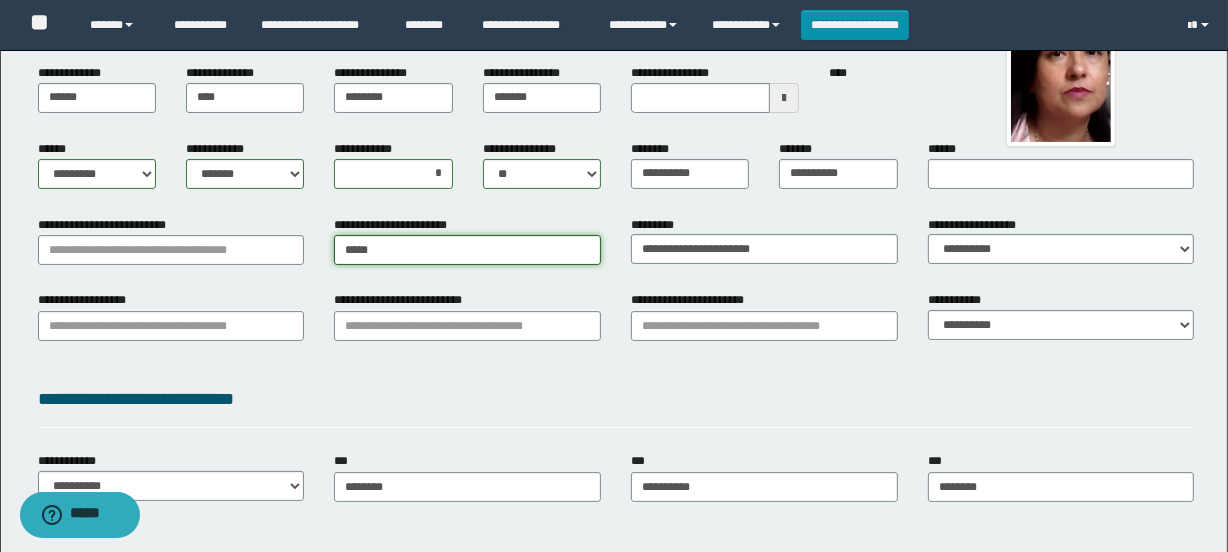 type on "******" 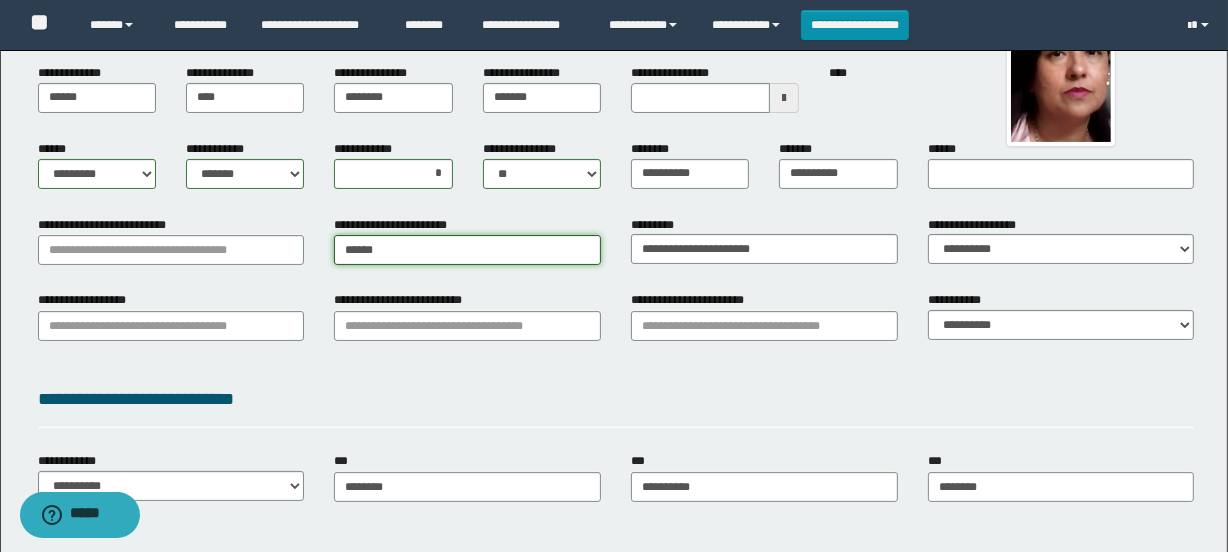 type on "******" 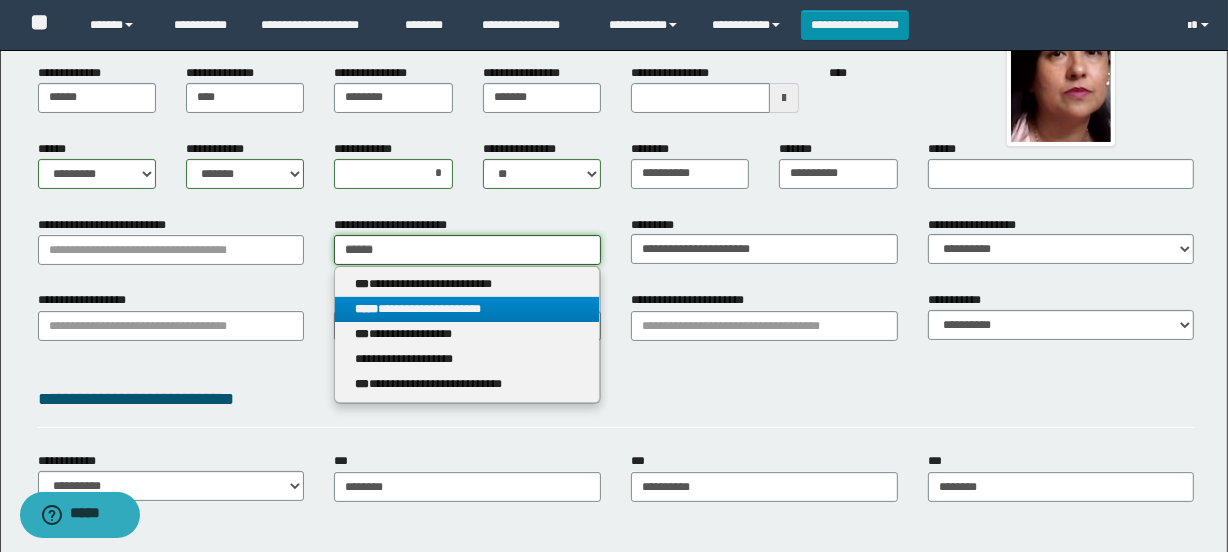 type on "******" 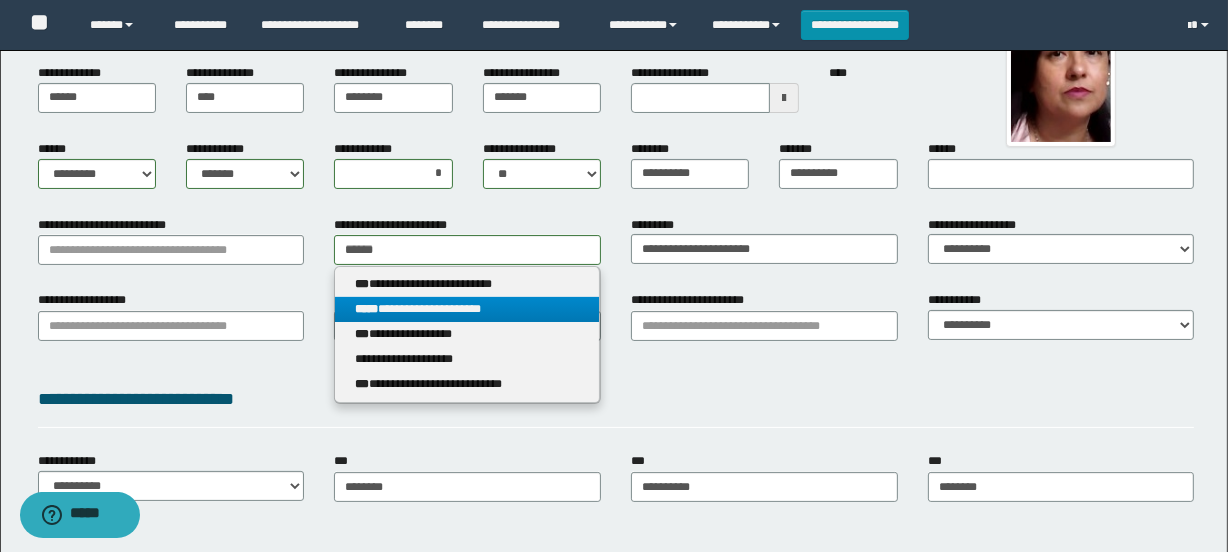 click on "**********" at bounding box center (467, 309) 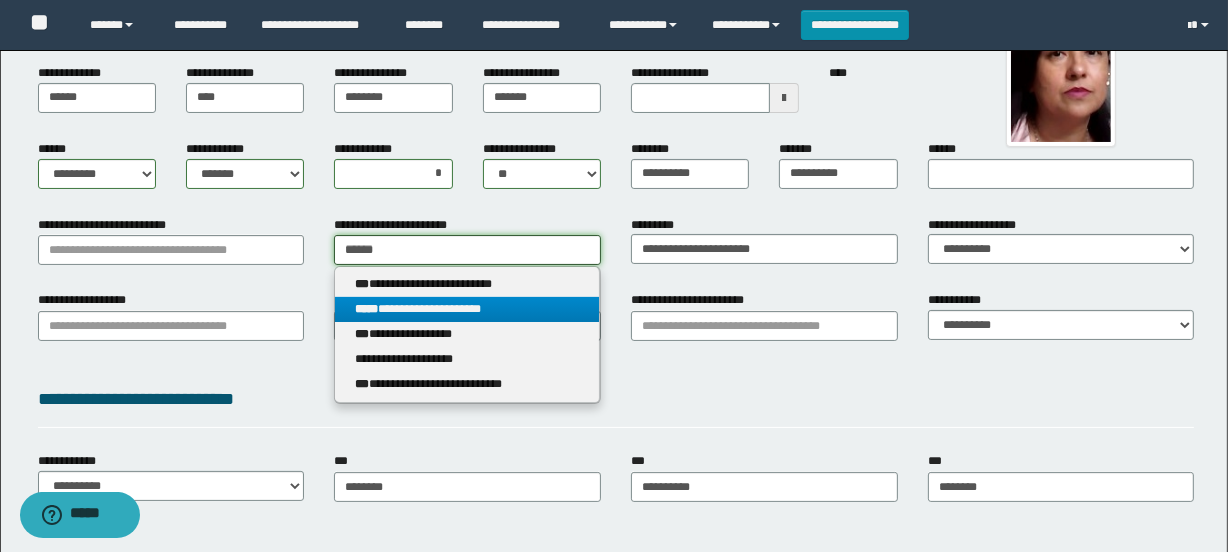 type 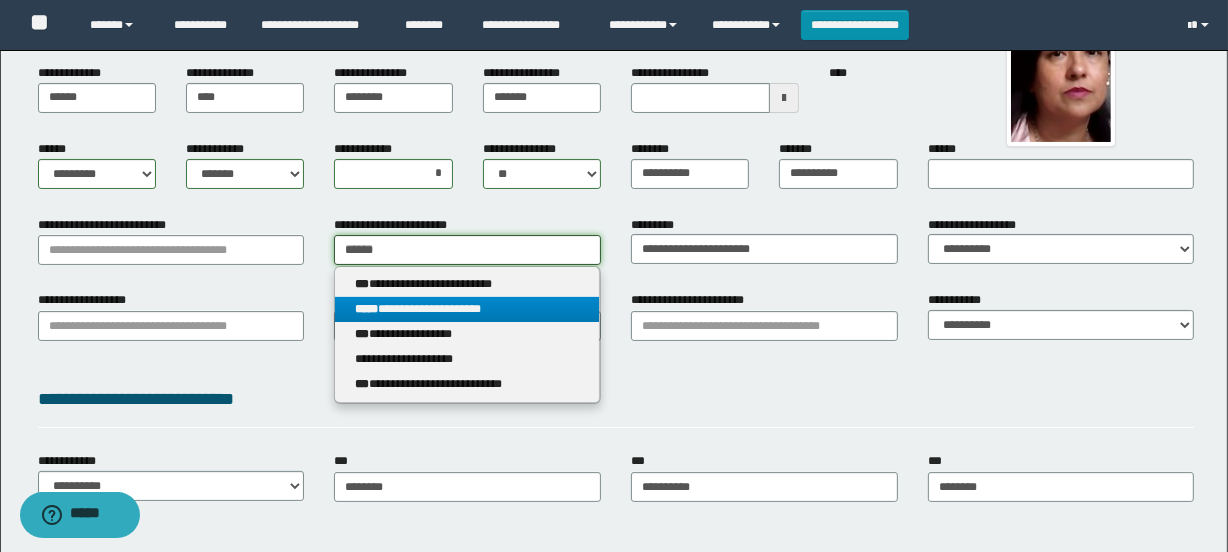 type on "**********" 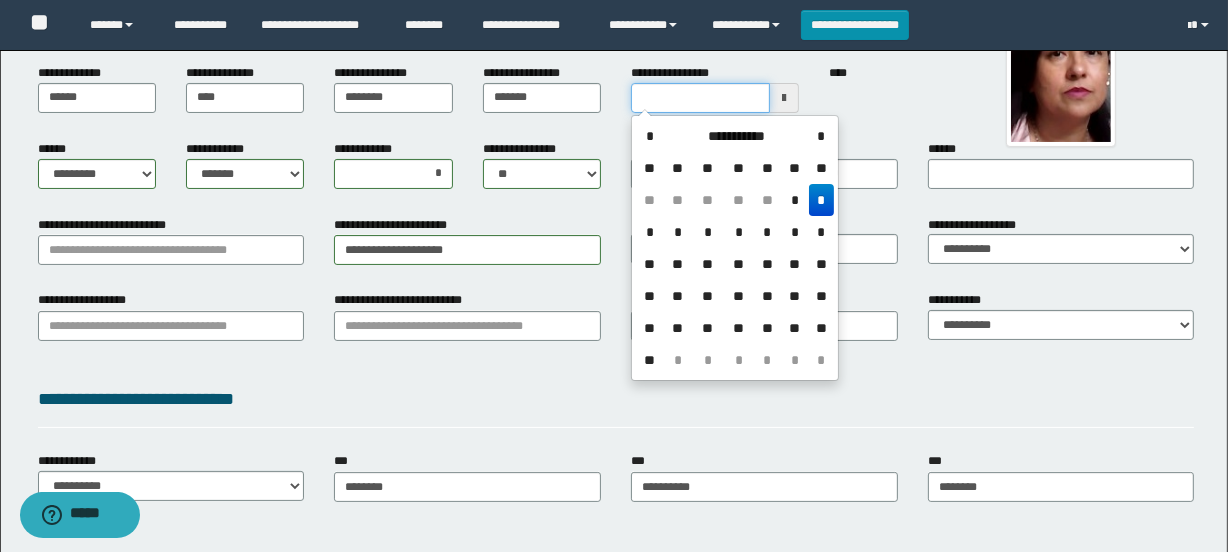 click on "**********" at bounding box center (700, 98) 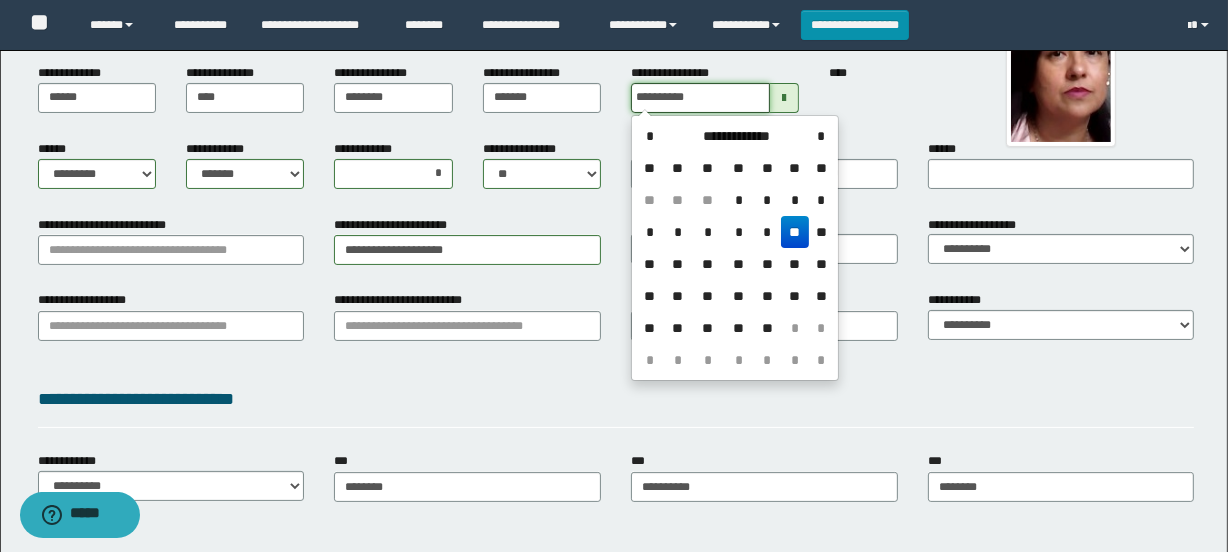 type on "**********" 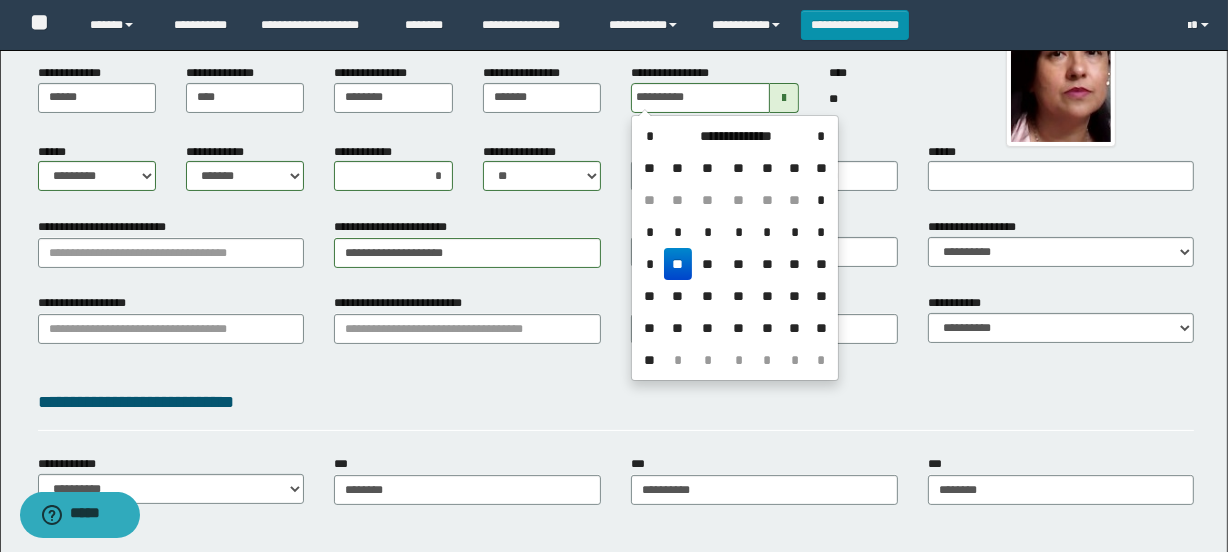 click on "**" at bounding box center (678, 264) 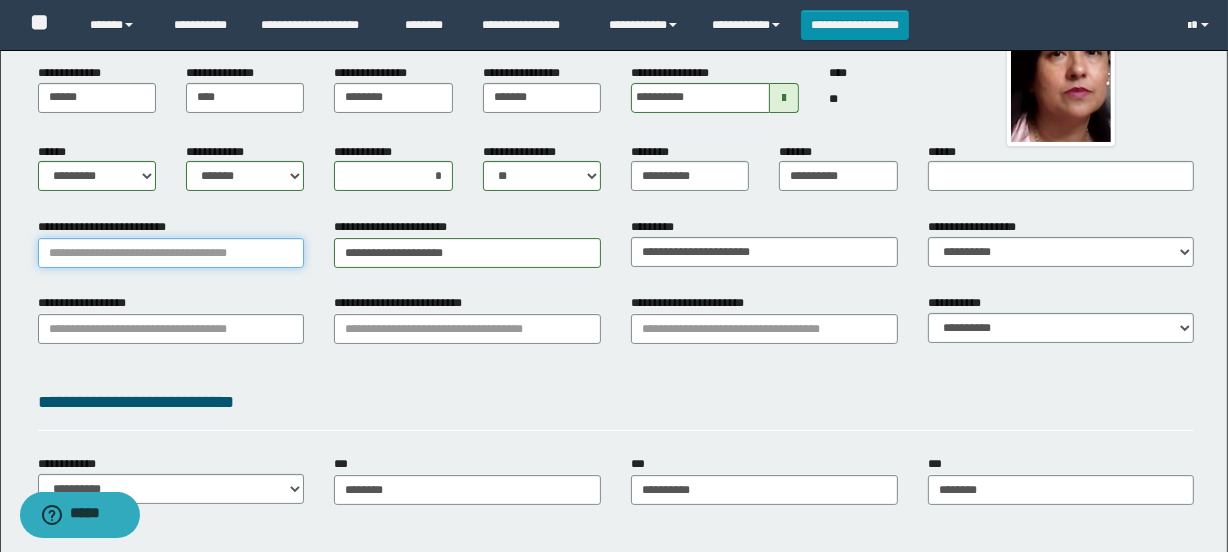click on "**********" at bounding box center (171, 253) 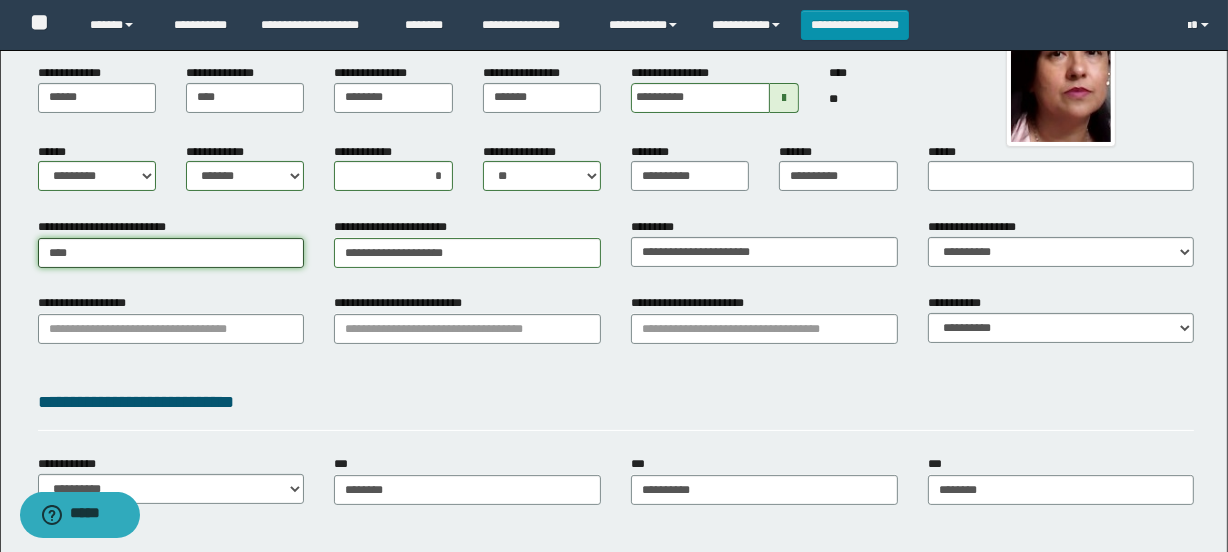 type on "*****" 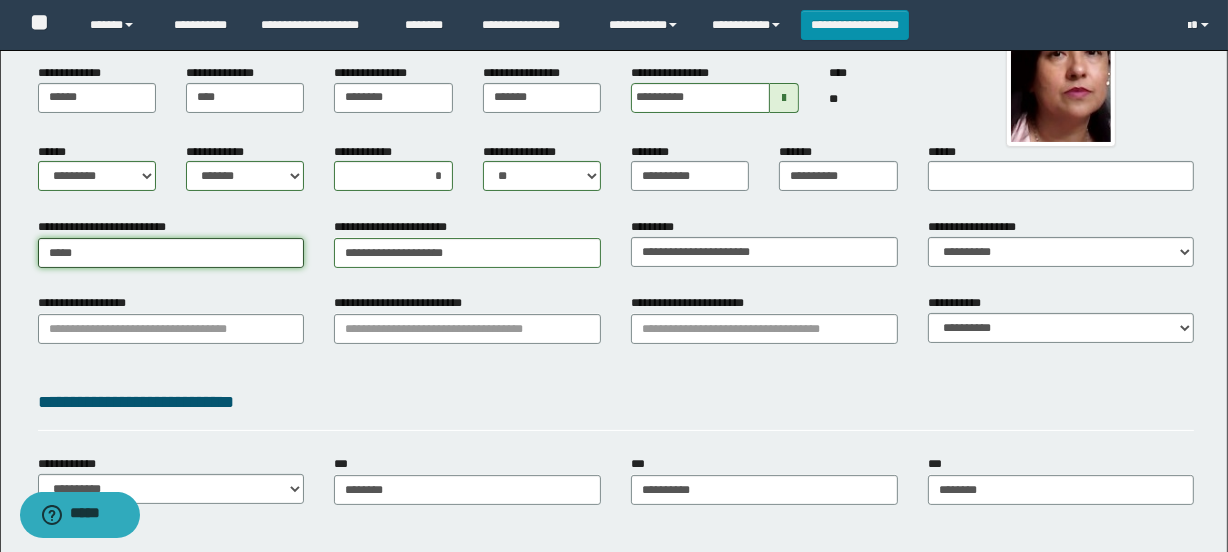 type on "*********" 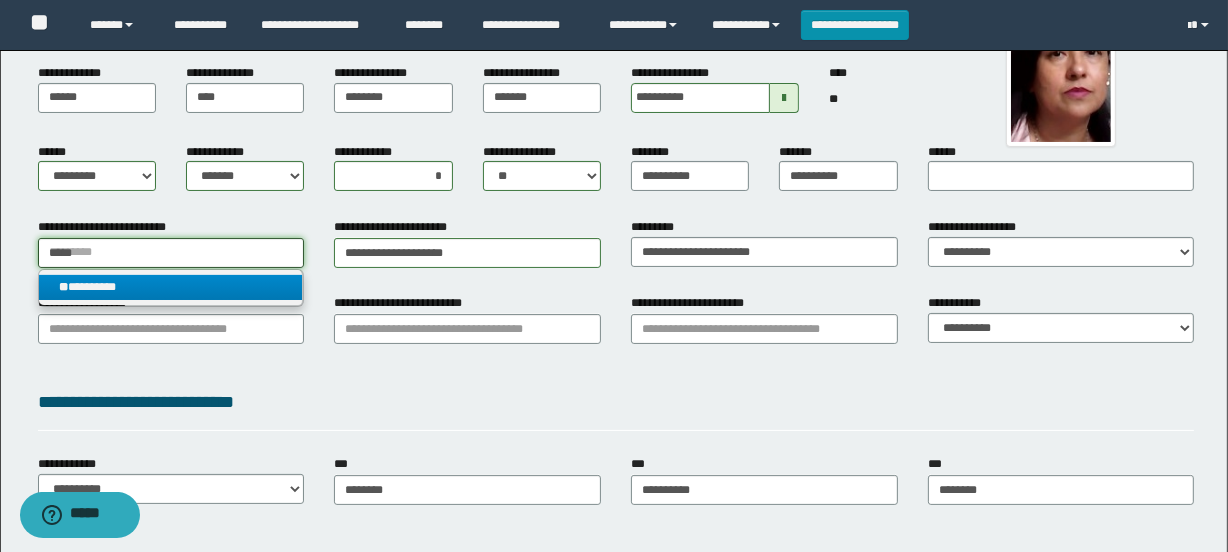 type on "*****" 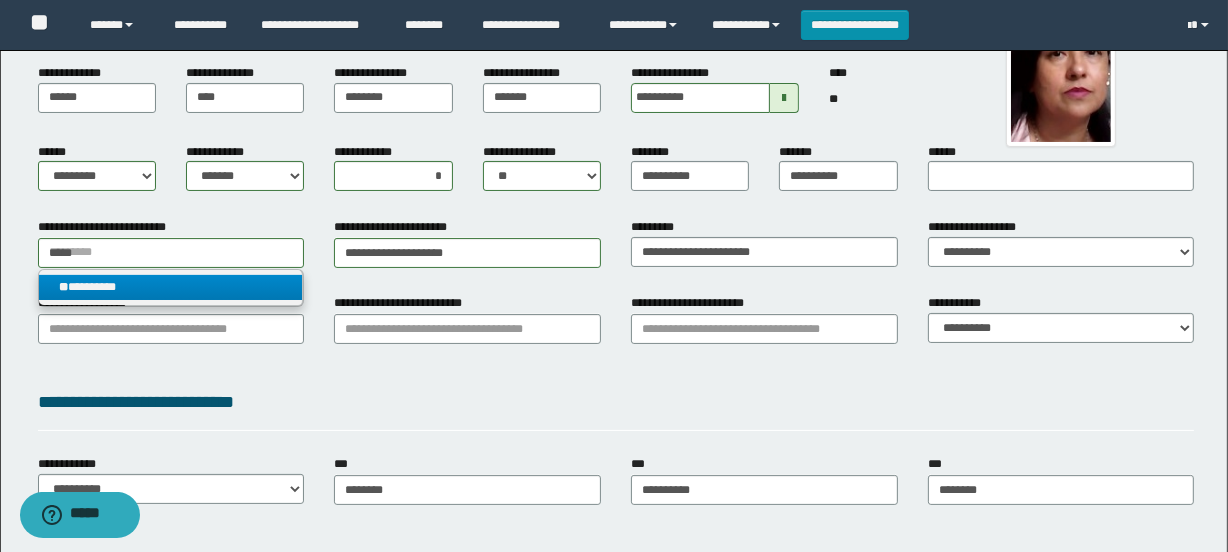 click on "** *********" at bounding box center [171, 287] 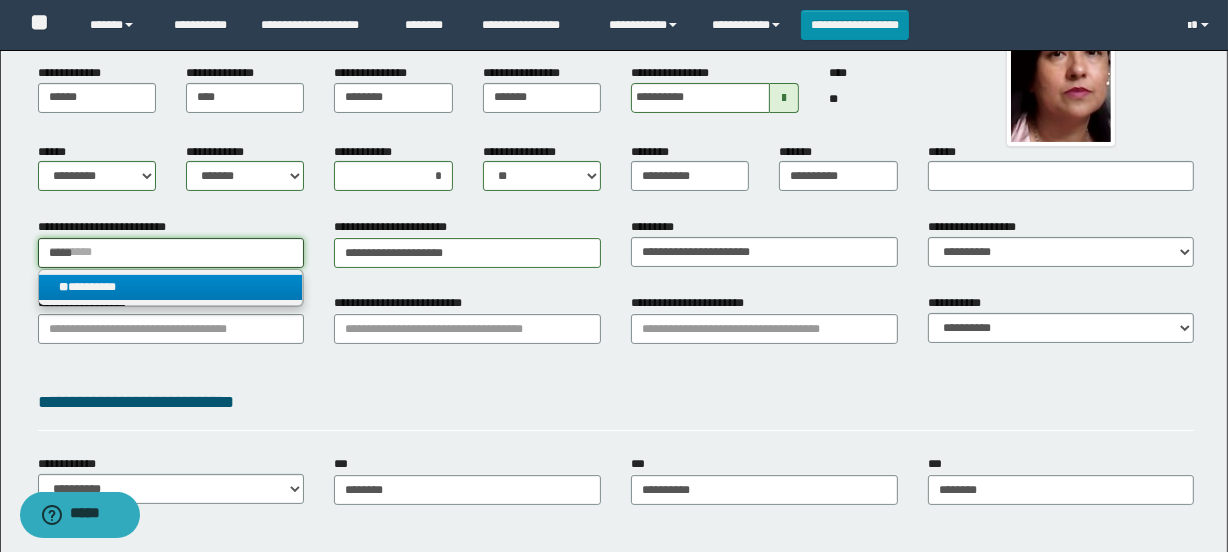 type 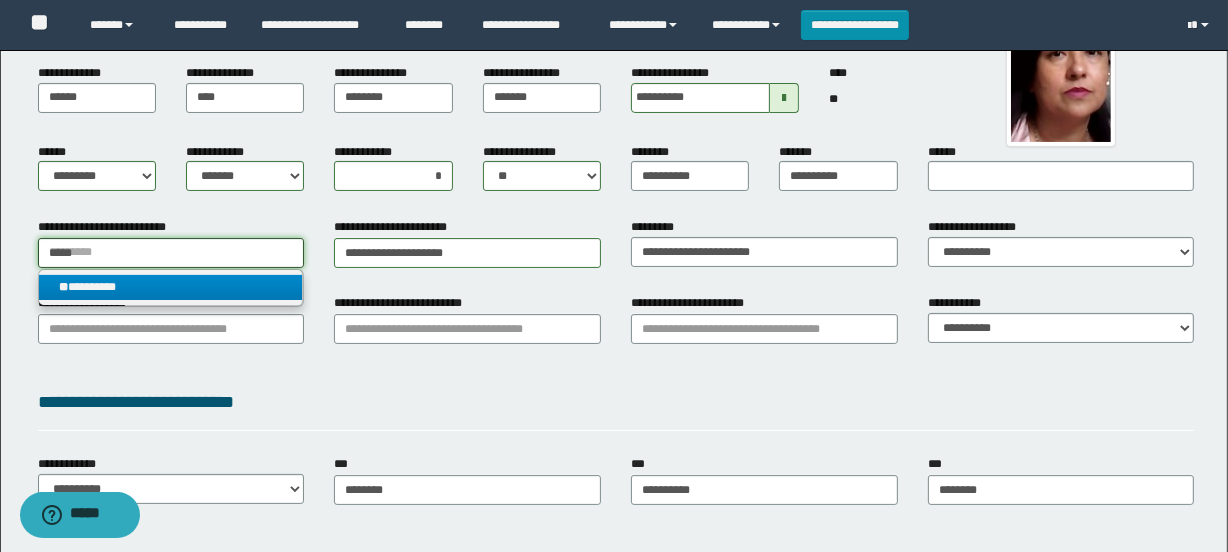 type on "*********" 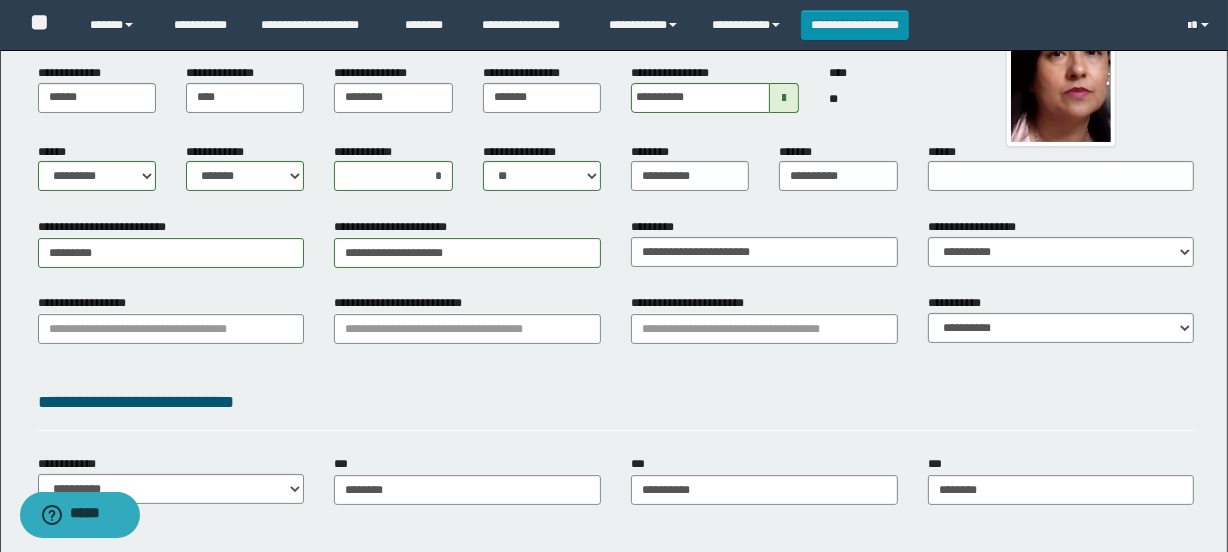 drag, startPoint x: 183, startPoint y: 308, endPoint x: 183, endPoint y: 320, distance: 12 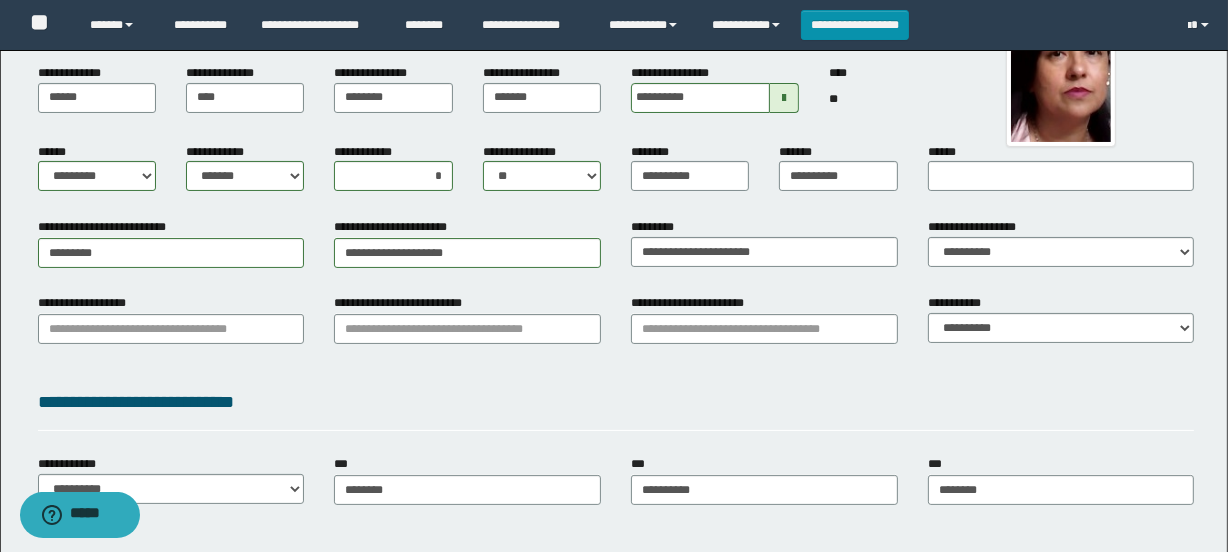 click on "**********" at bounding box center [171, 318] 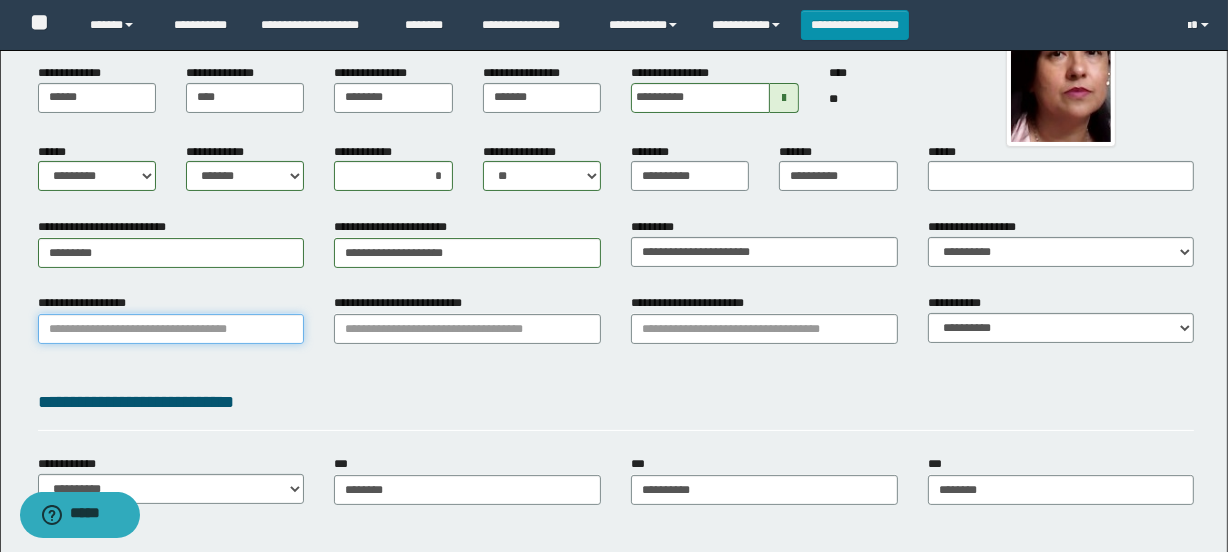 click on "**********" at bounding box center [171, 329] 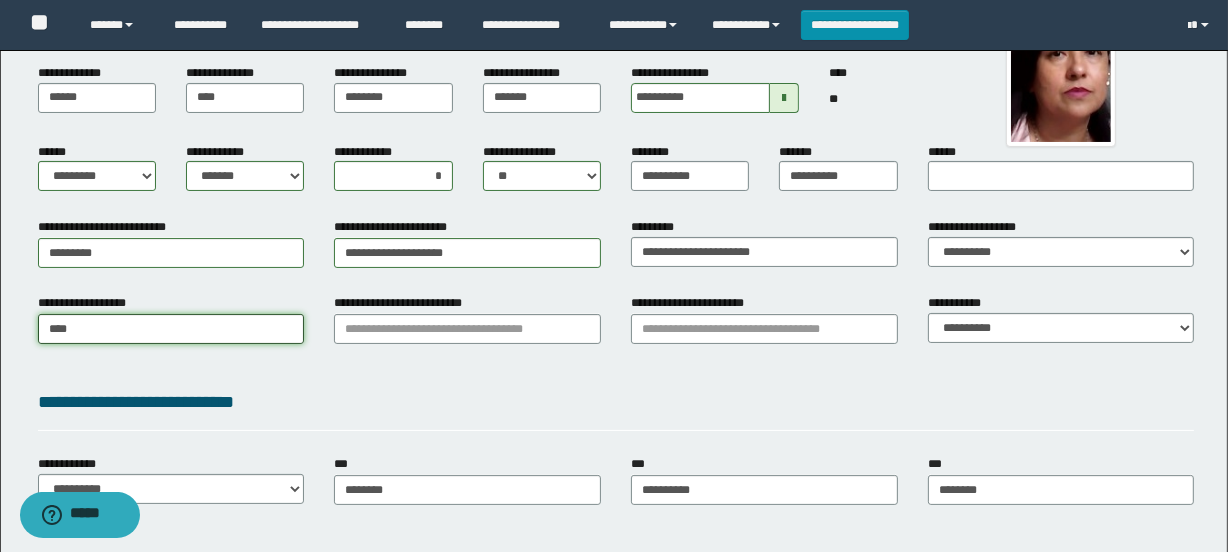 type on "*****" 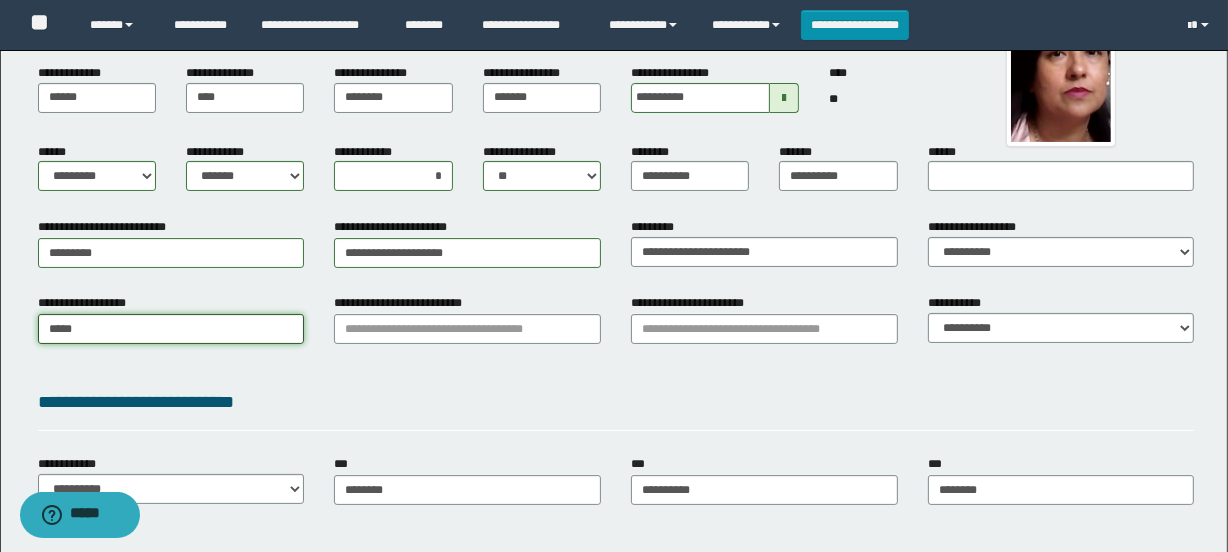type on "********" 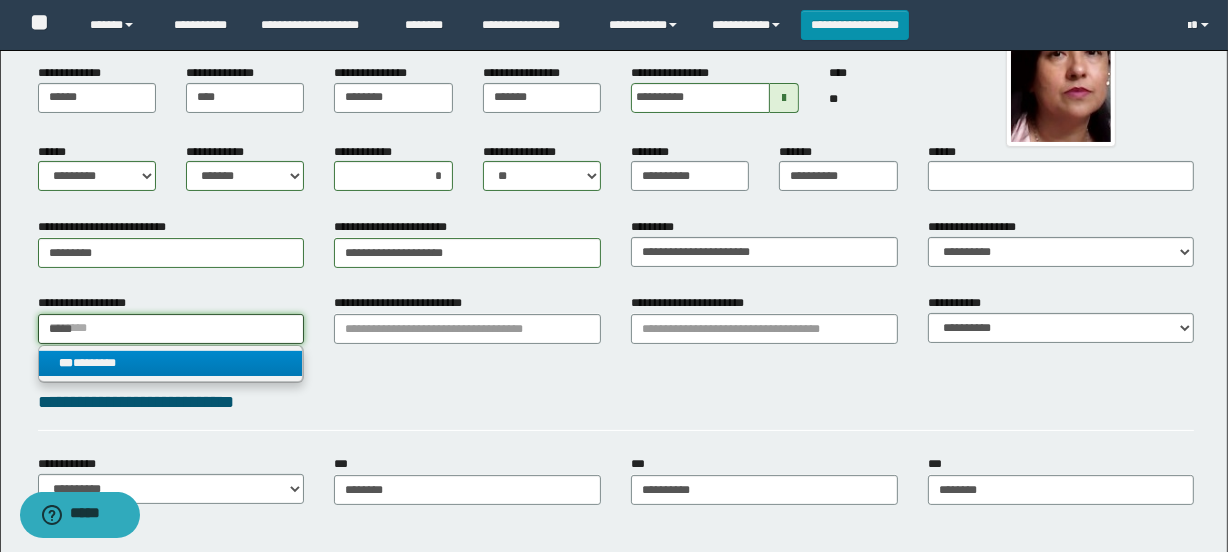 type on "*****" 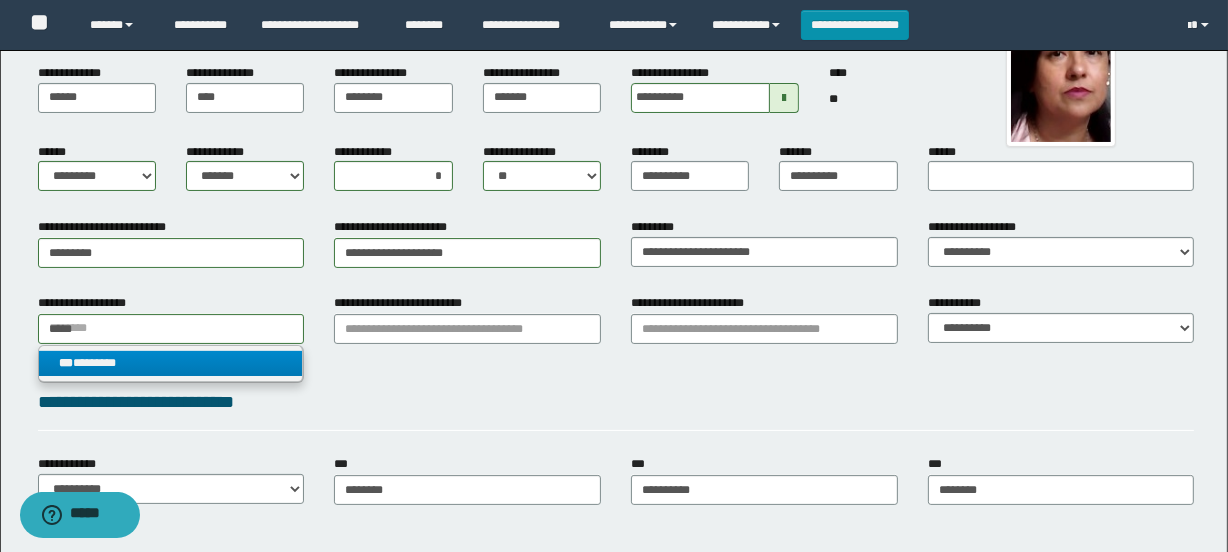 click on "*** ********" at bounding box center [171, 363] 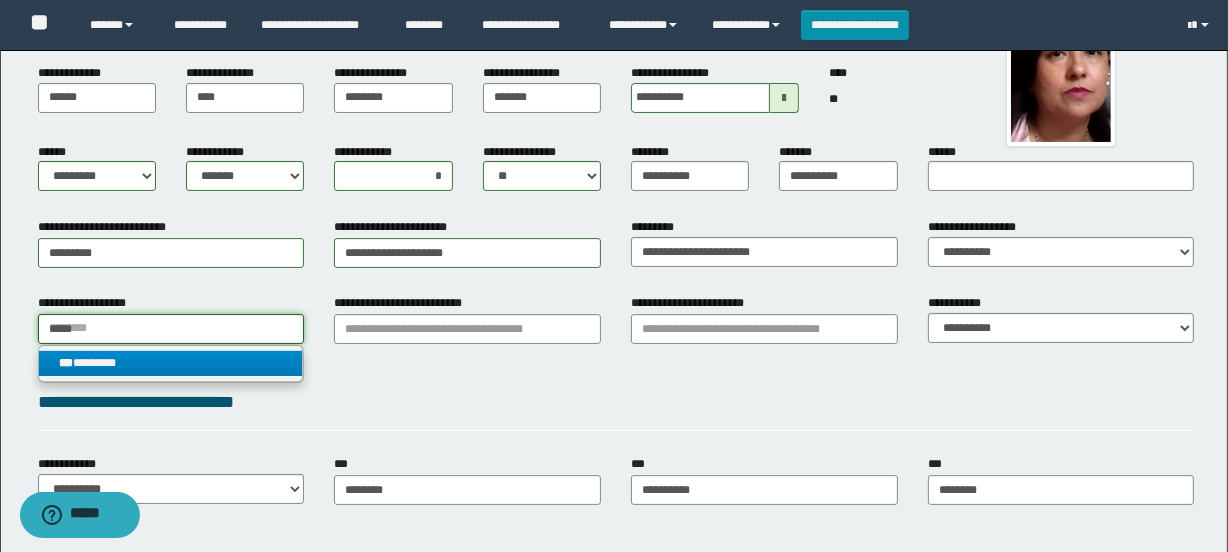 type 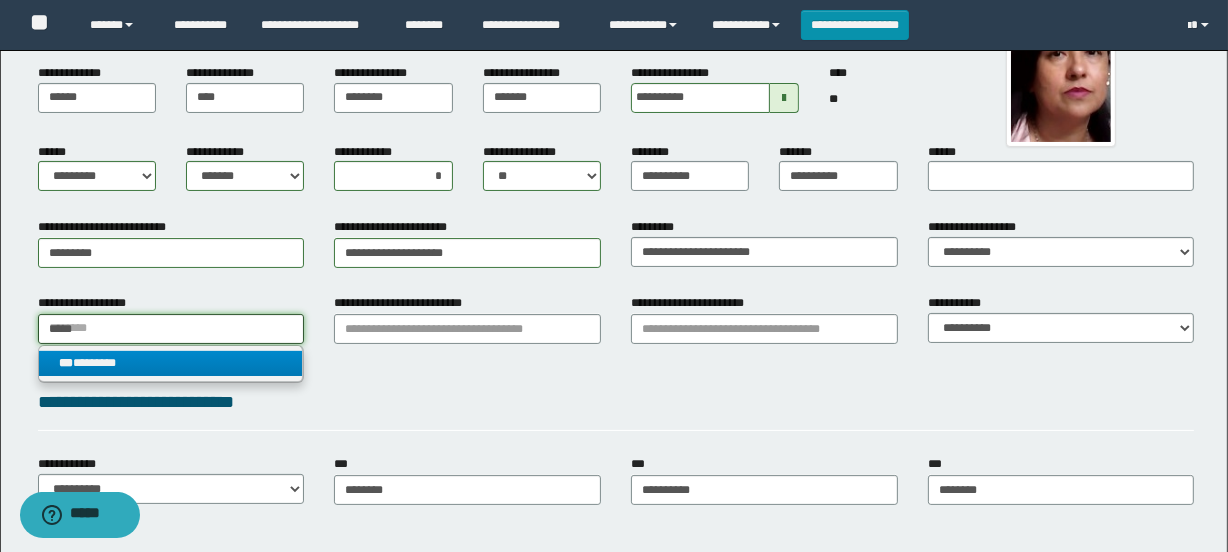 type on "********" 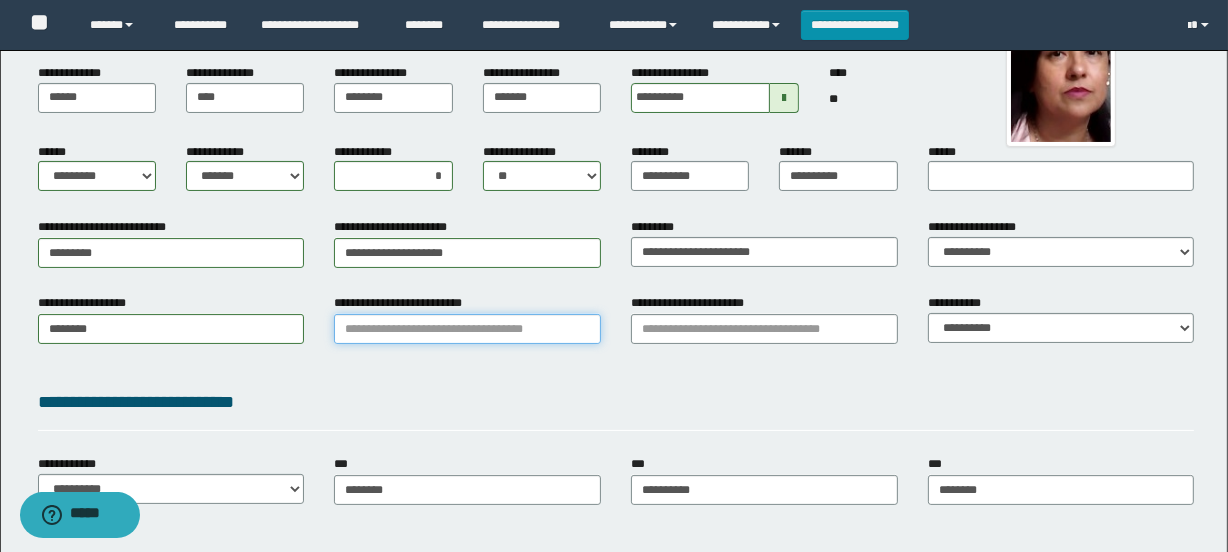 click on "**********" at bounding box center (467, 329) 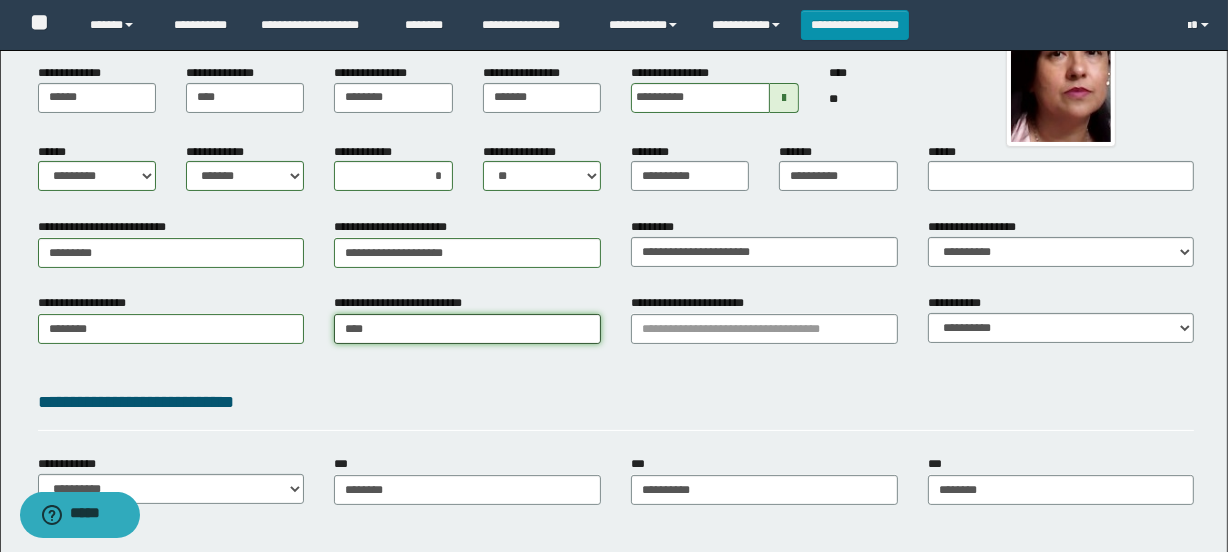 type on "*****" 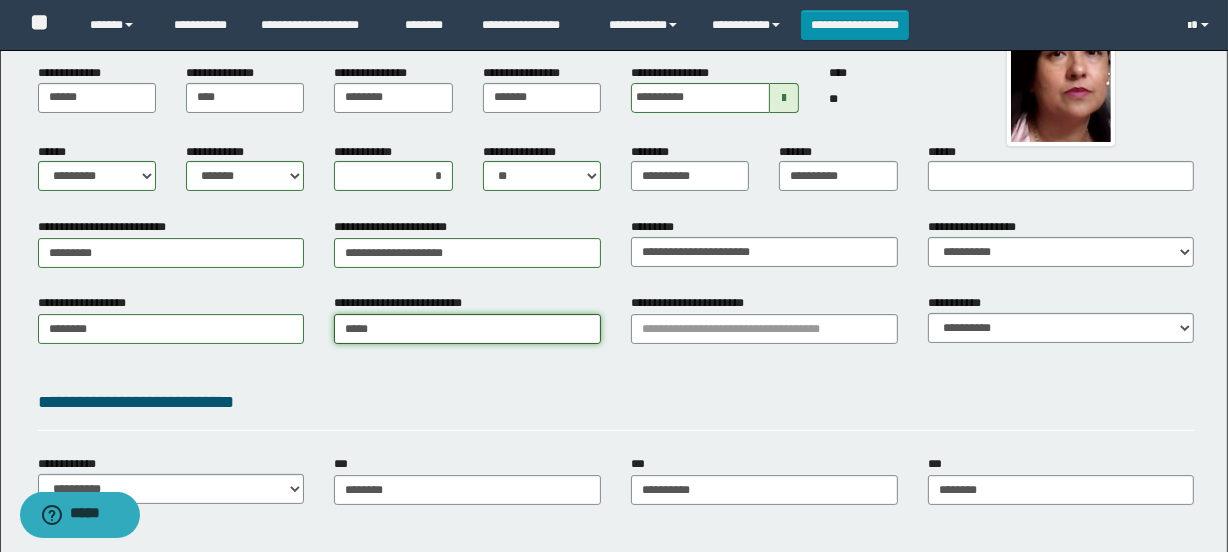 type on "*********" 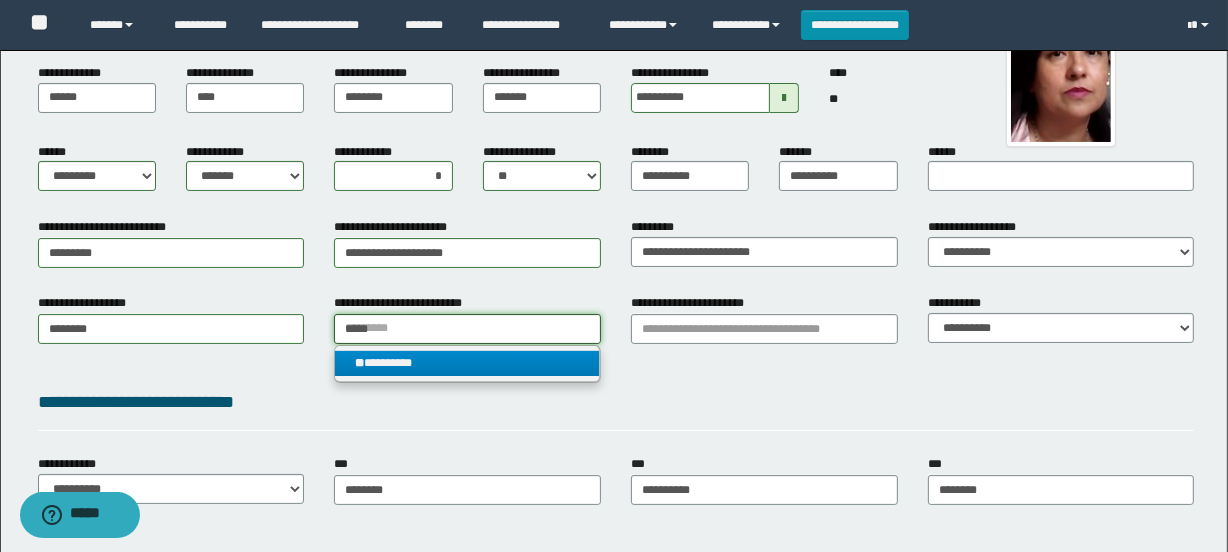 type on "*****" 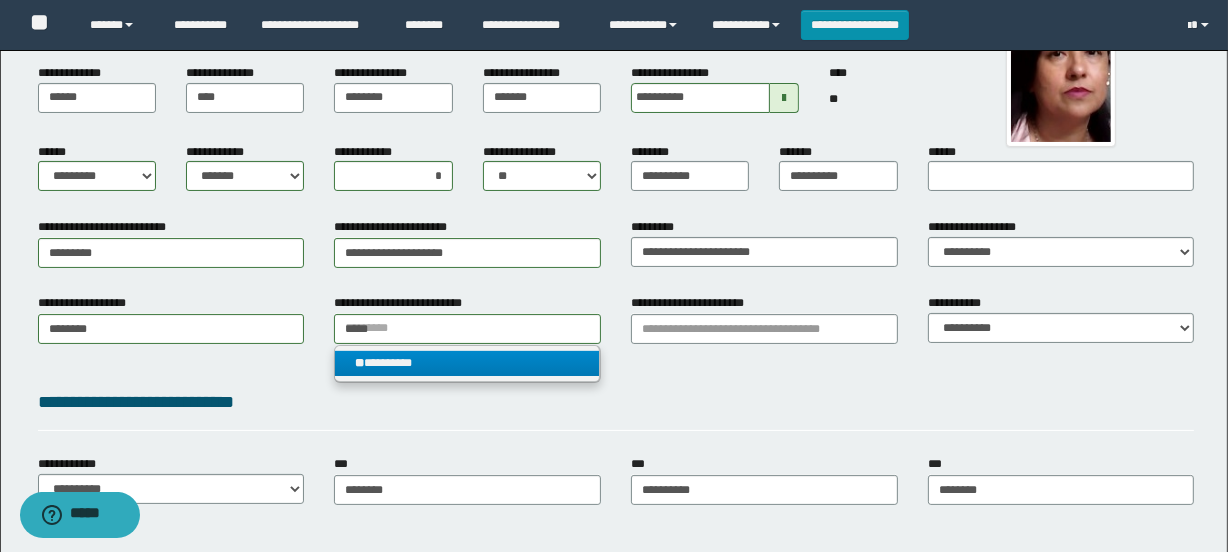click on "** *********" at bounding box center [467, 363] 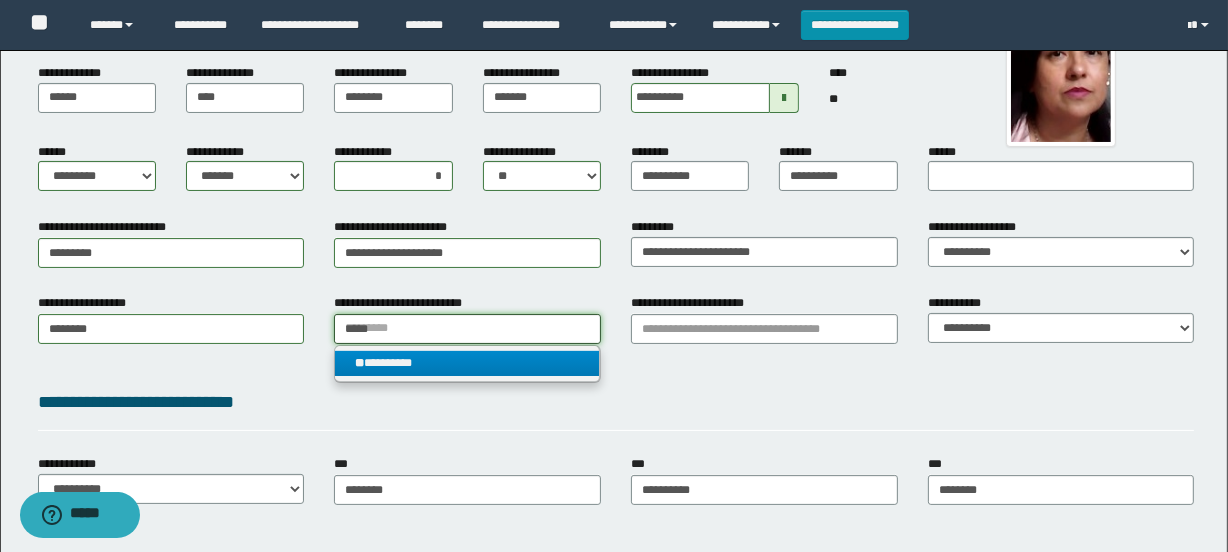 type 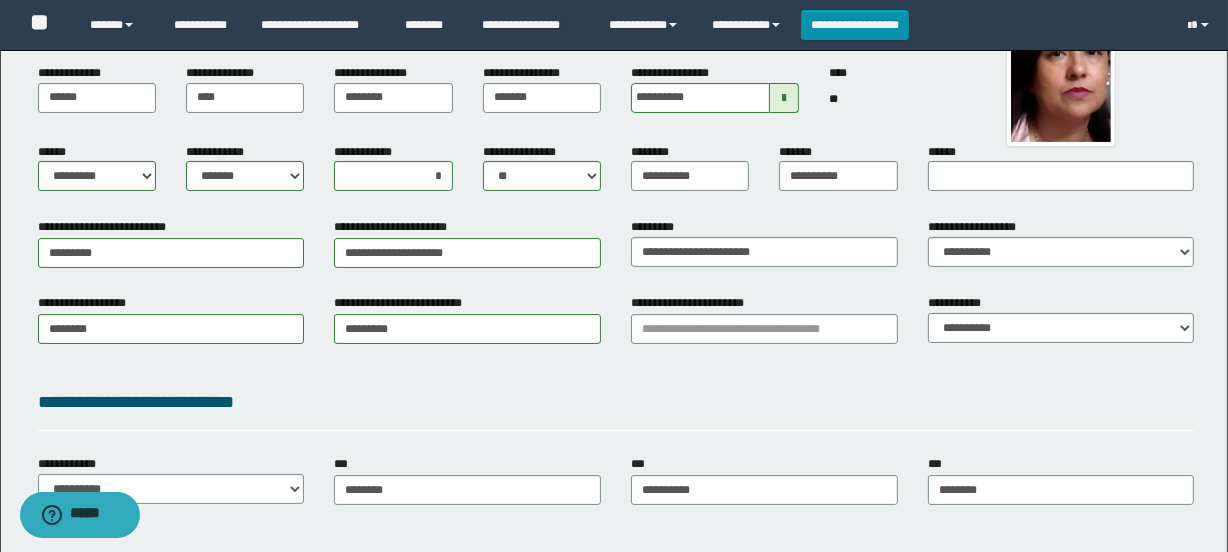 click on "**********" at bounding box center [696, 303] 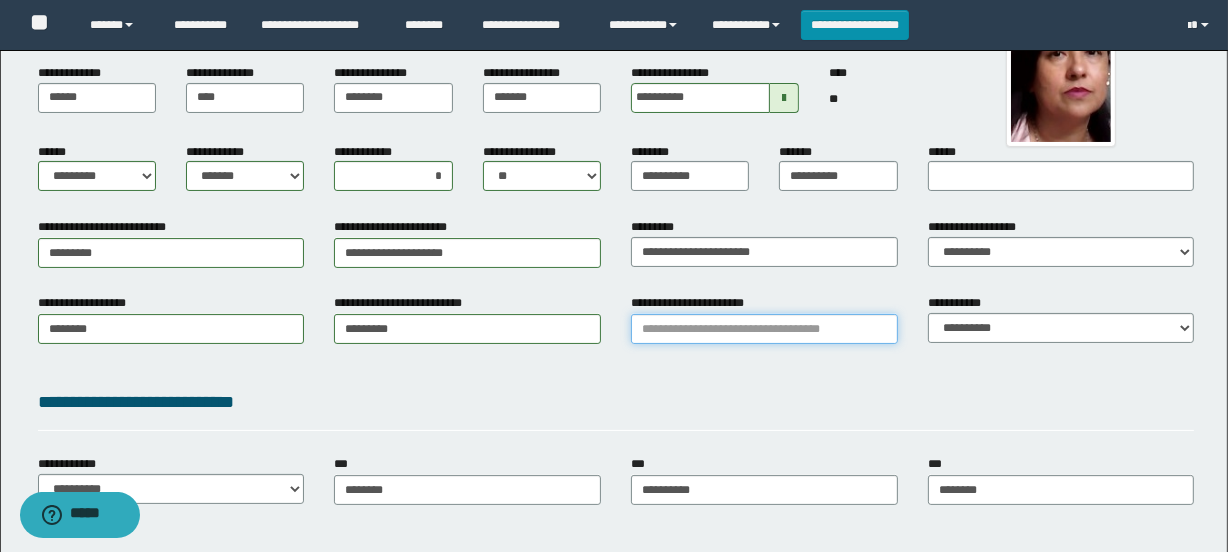 click on "**********" at bounding box center (764, 329) 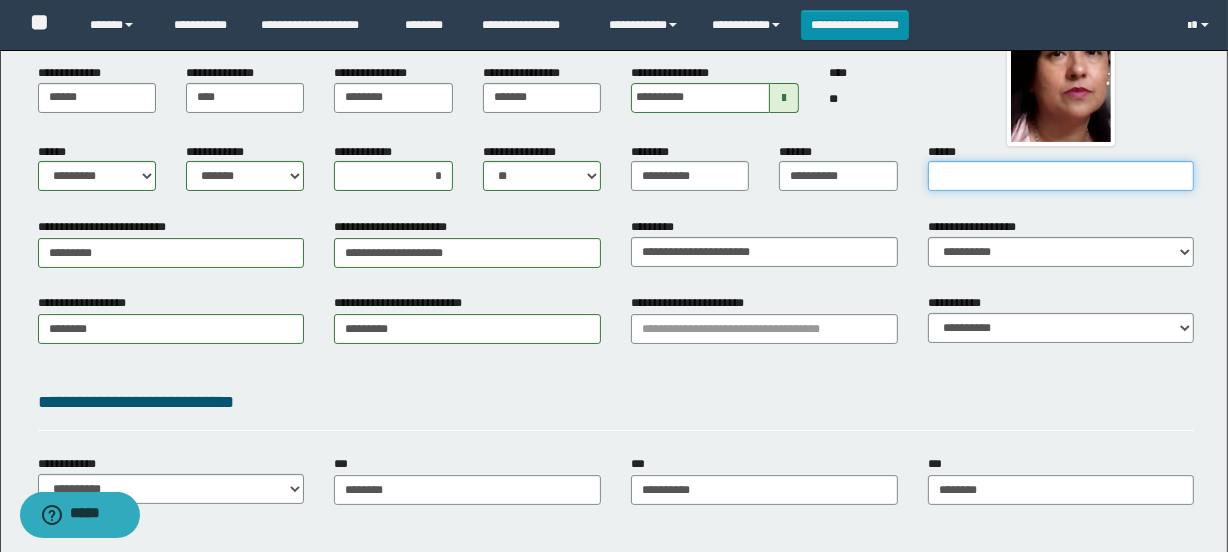 click on "******" at bounding box center [1061, 176] 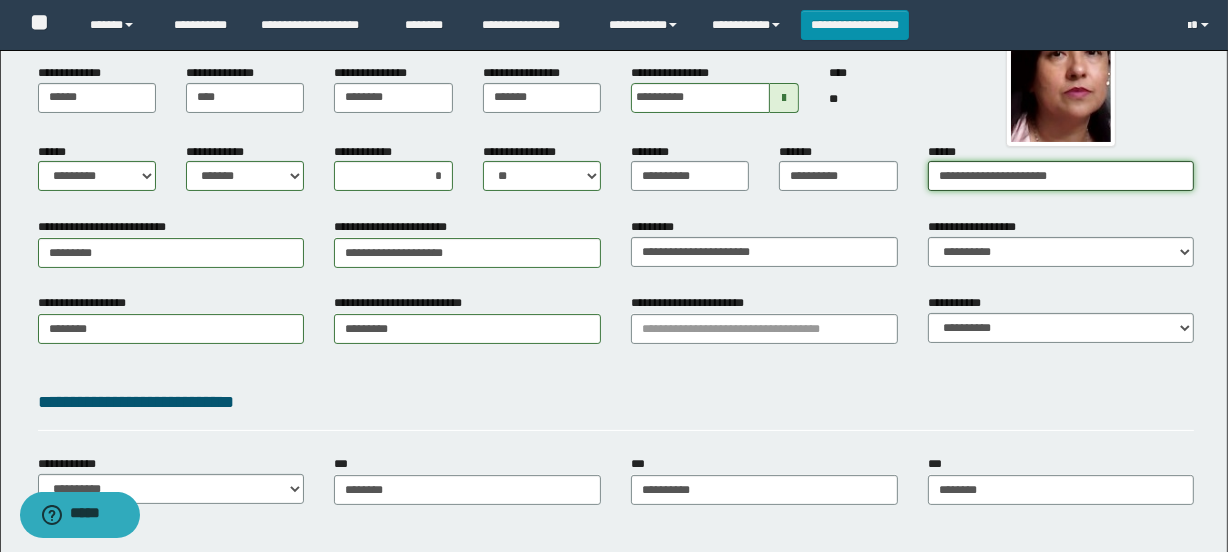 type on "**********" 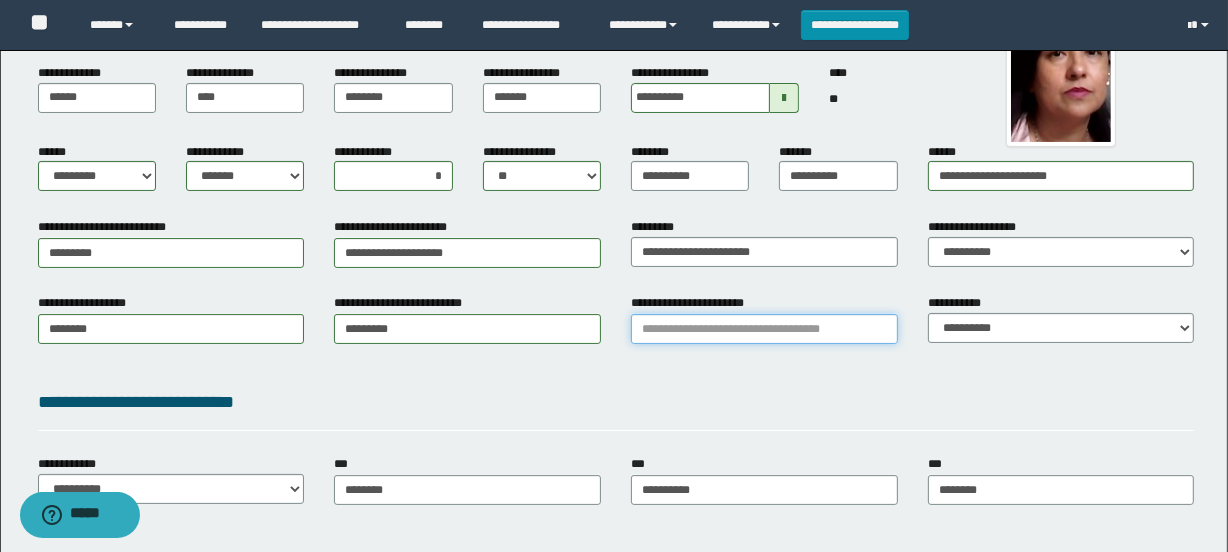 click on "**********" at bounding box center [764, 329] 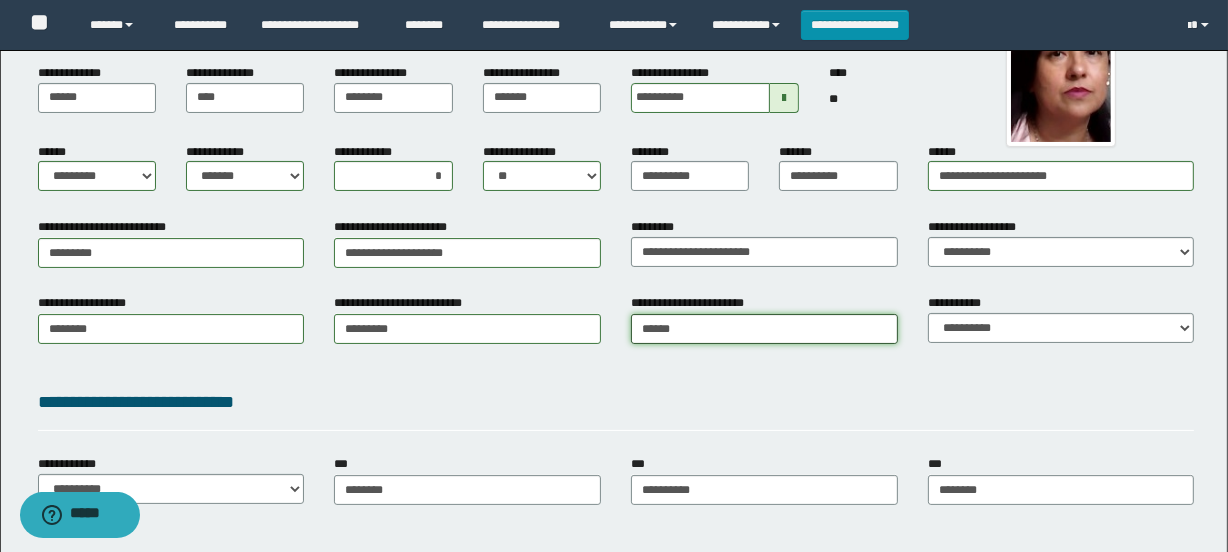 type on "*****" 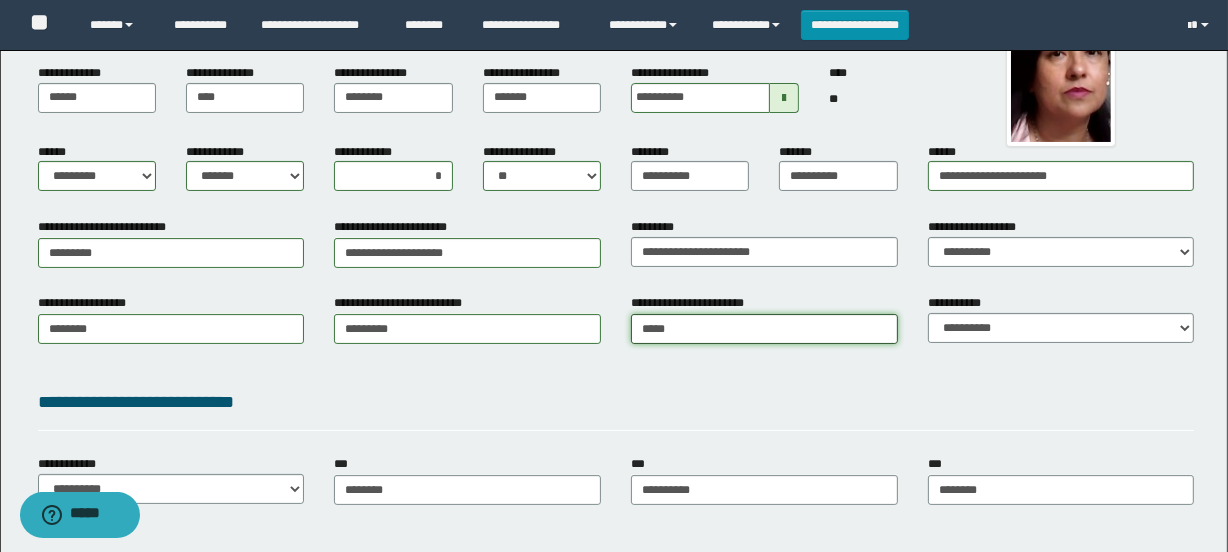 type on "*****" 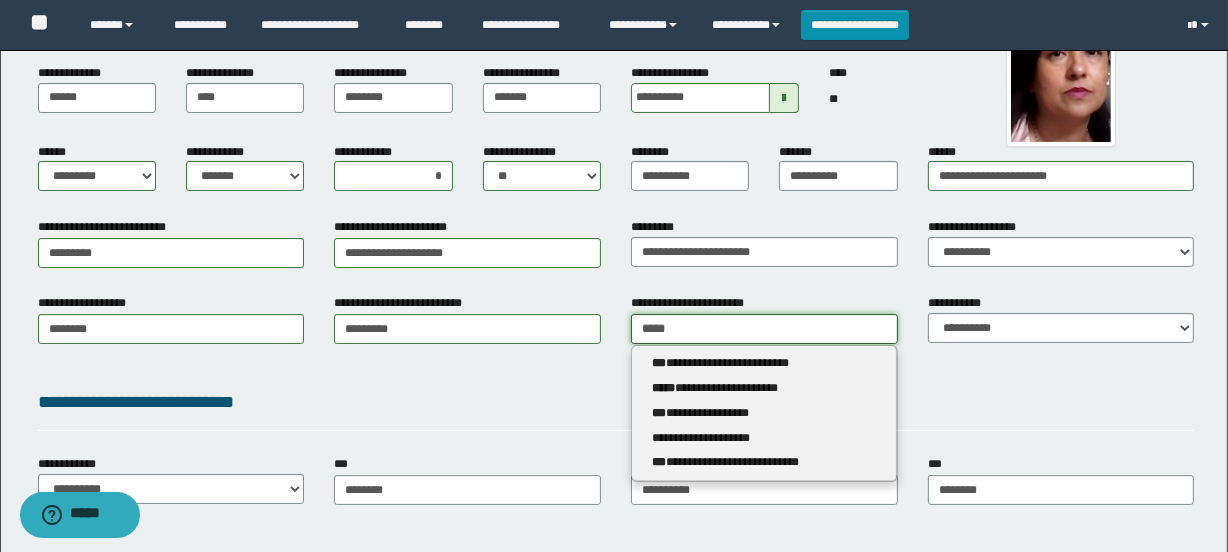type 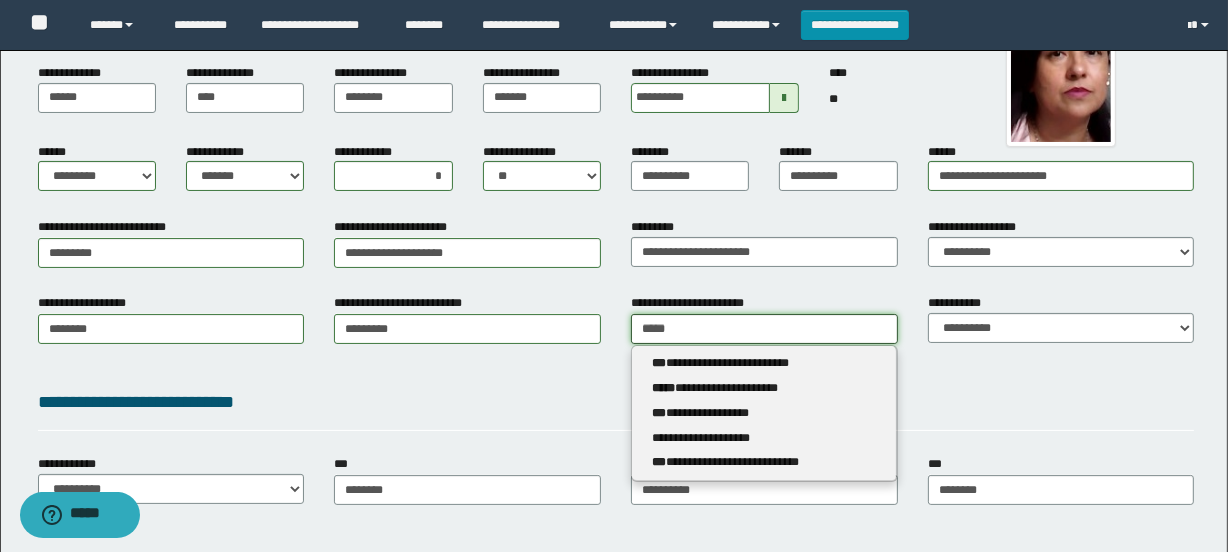 type on "******" 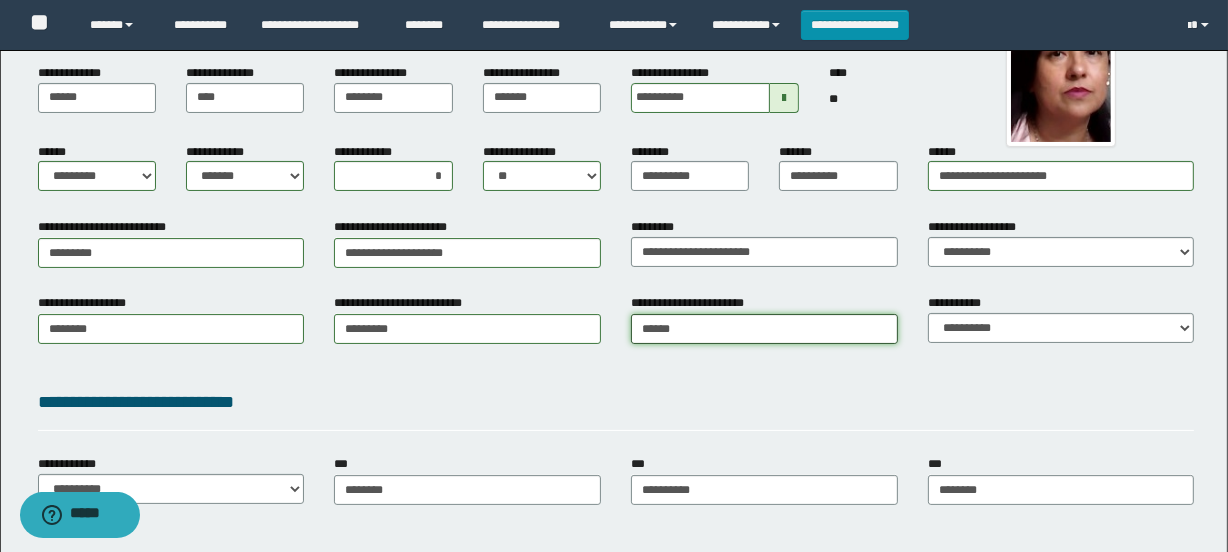 type on "******" 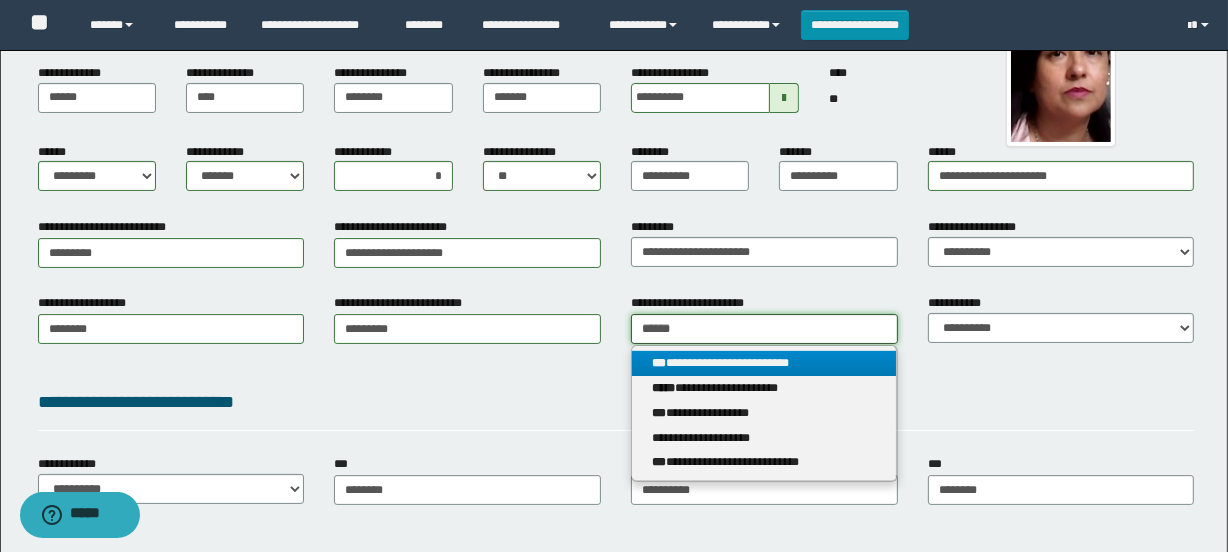 type on "******" 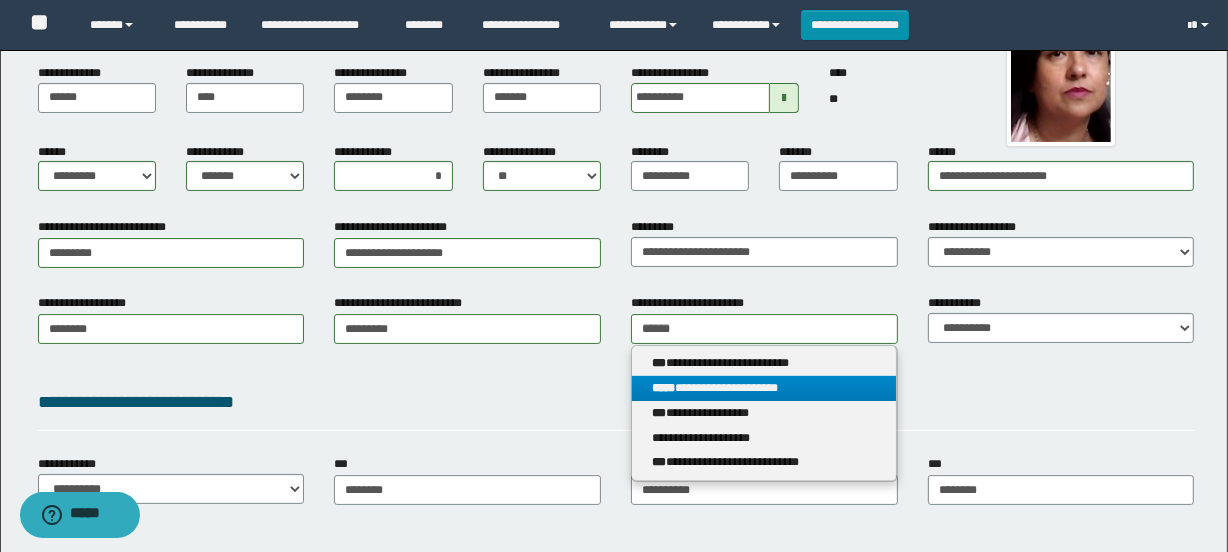 click on "**********" at bounding box center (764, 388) 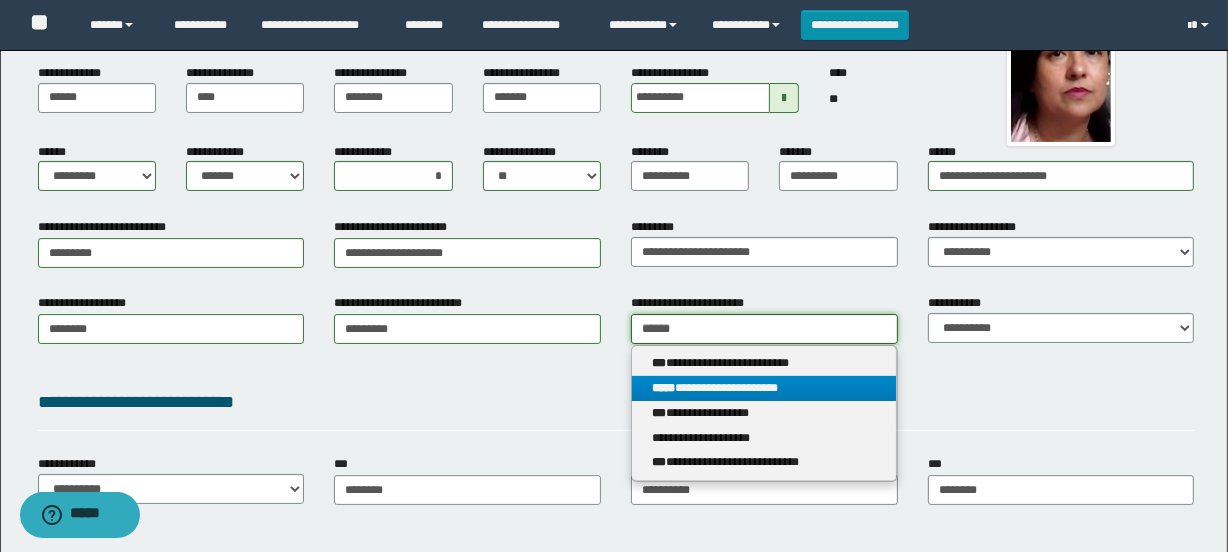 type 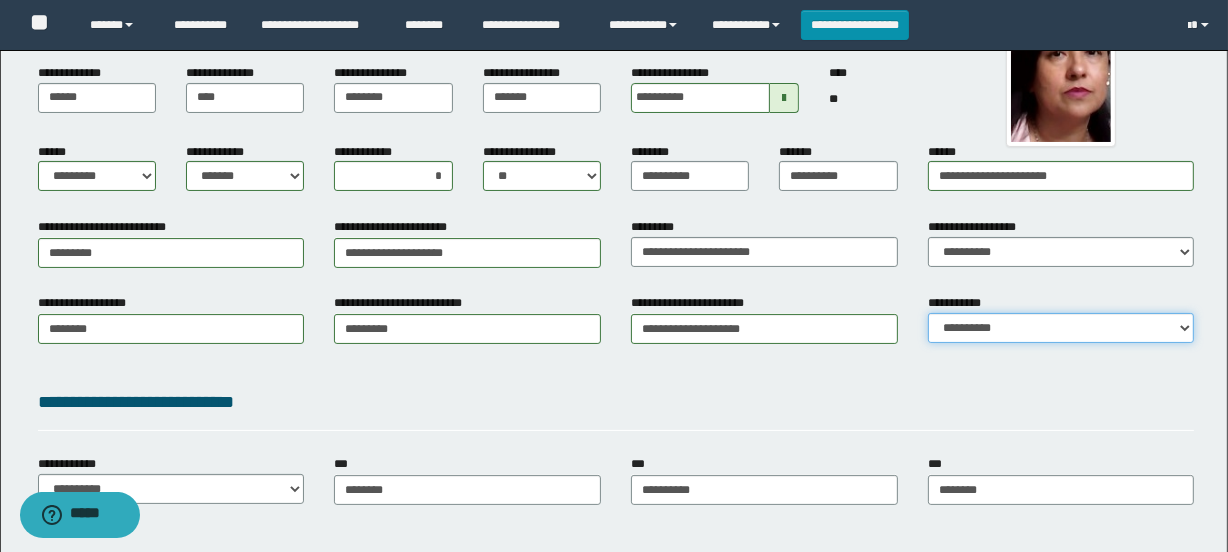 click on "**********" at bounding box center [1061, 328] 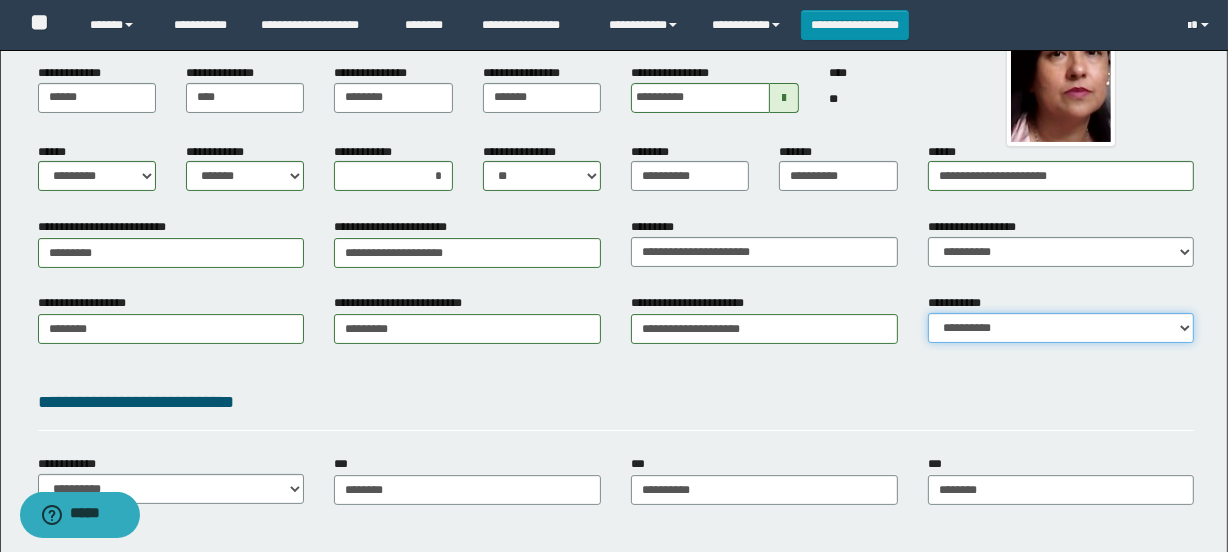 select on "*" 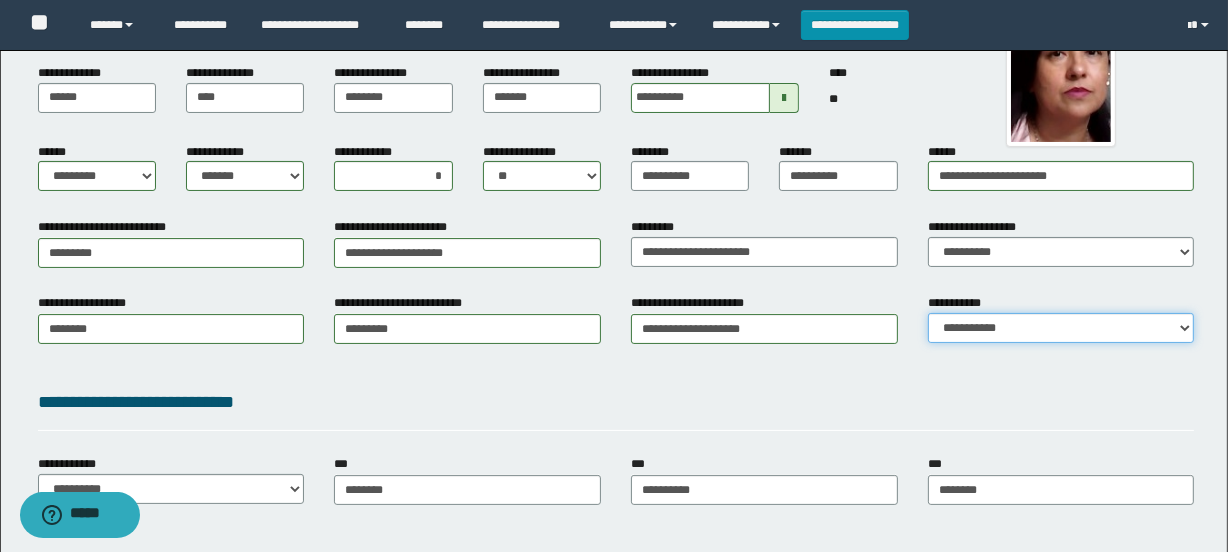 click on "**********" at bounding box center [1061, 328] 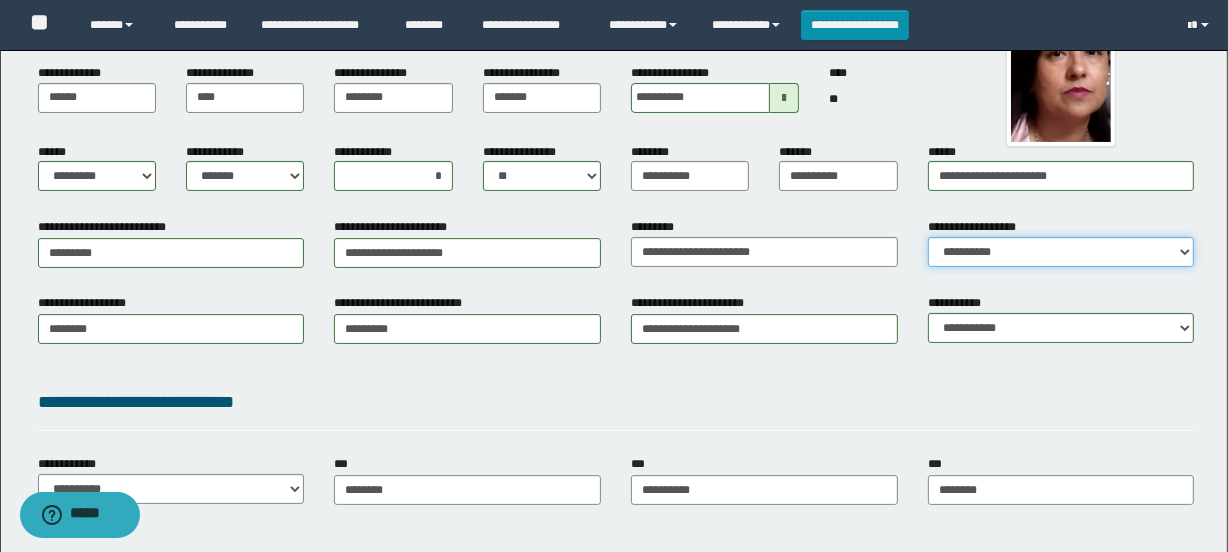 click on "**********" at bounding box center [1061, 252] 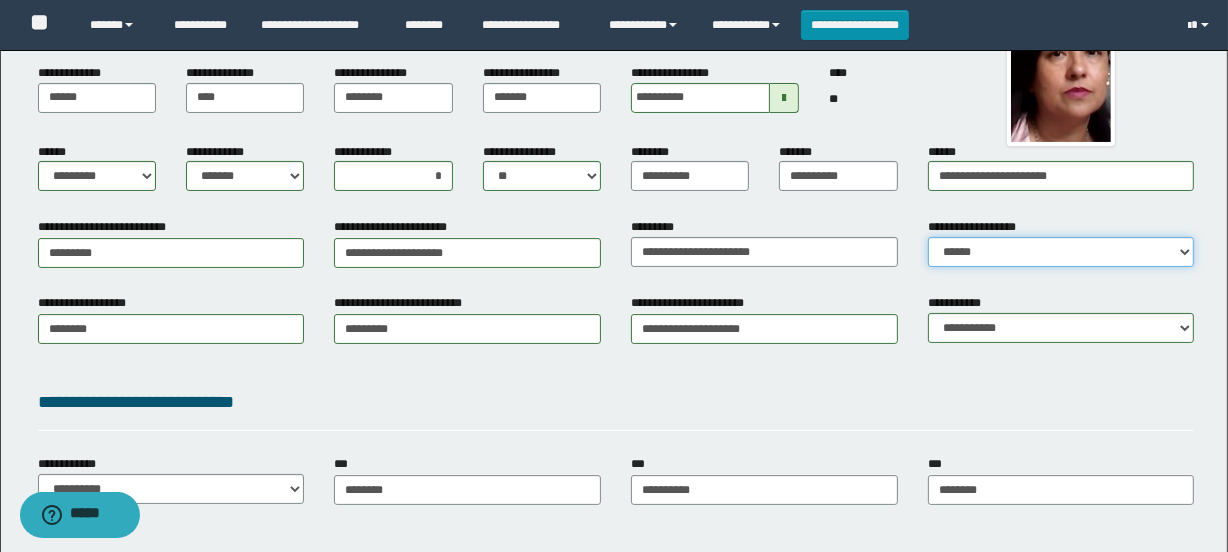 click on "**********" at bounding box center (1061, 252) 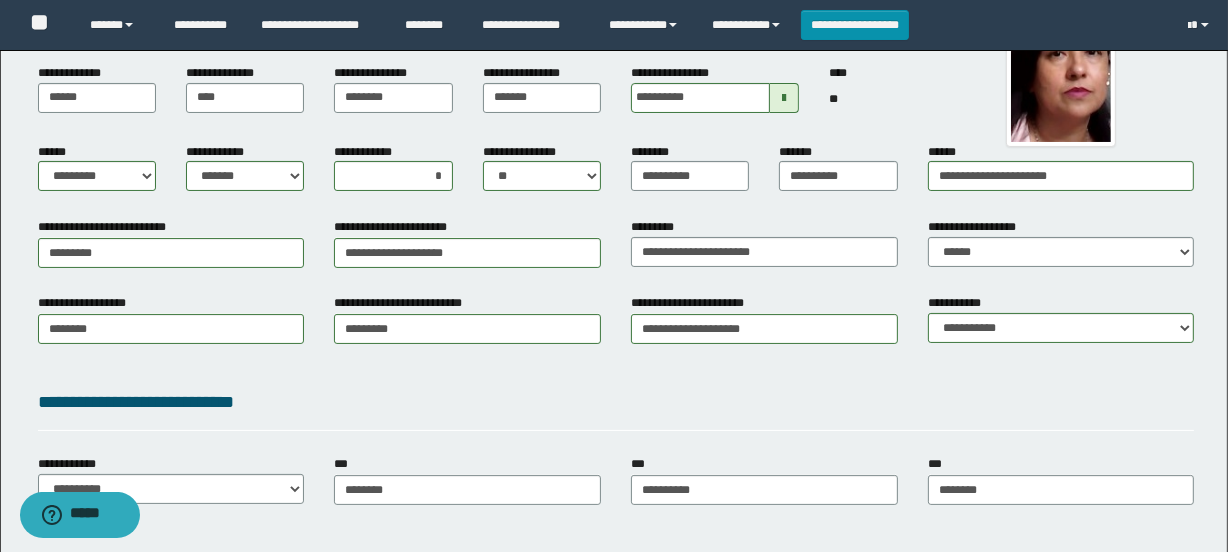 click on "**********" at bounding box center [616, 402] 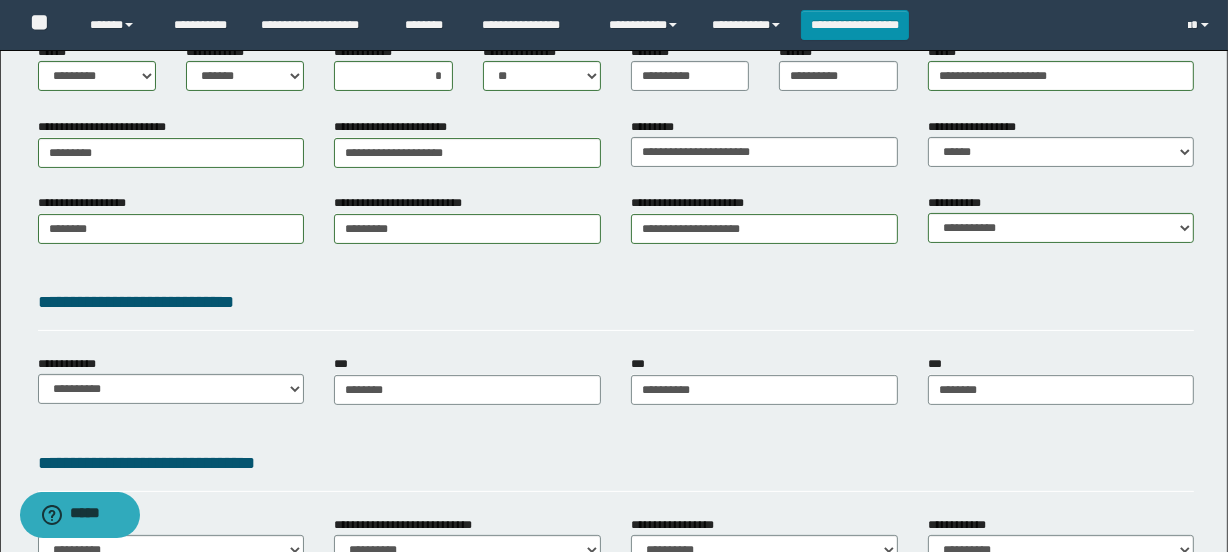 scroll, scrollTop: 363, scrollLeft: 0, axis: vertical 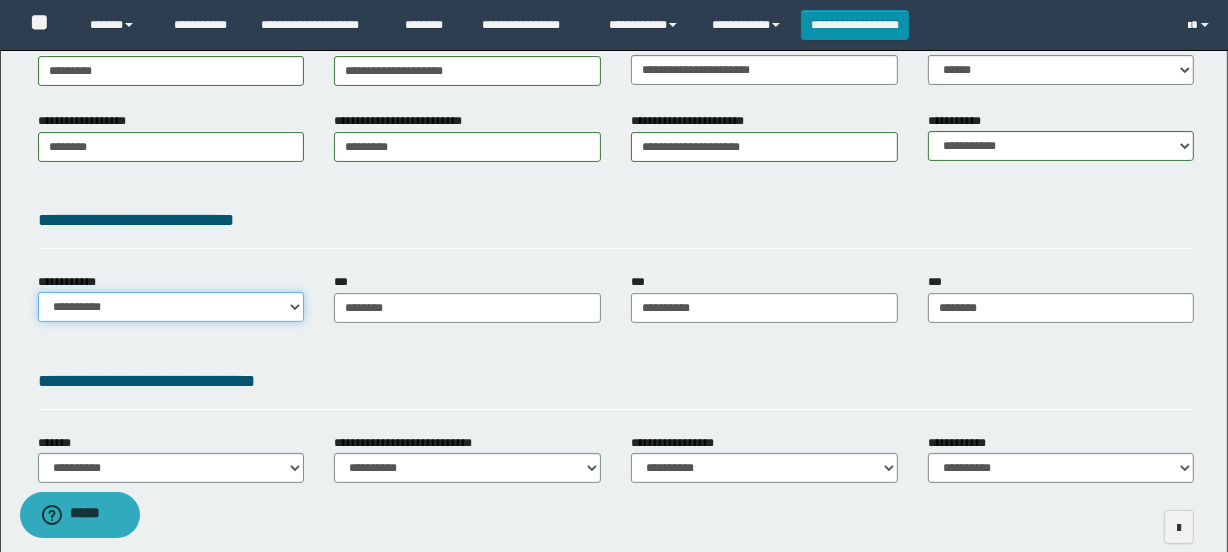 click on "**********" at bounding box center (171, 307) 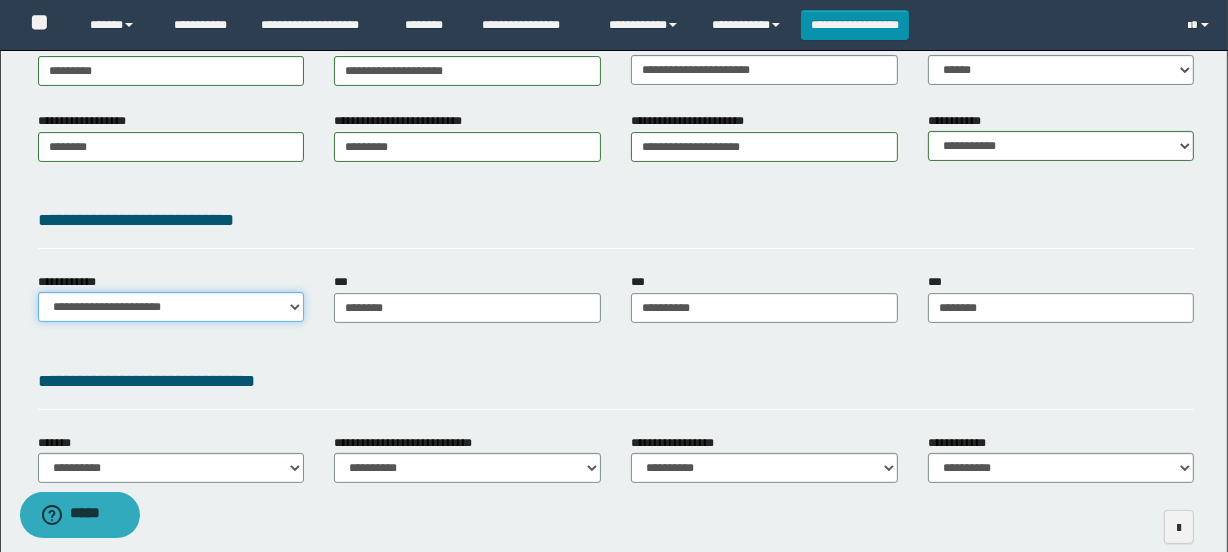 click on "**********" at bounding box center (171, 307) 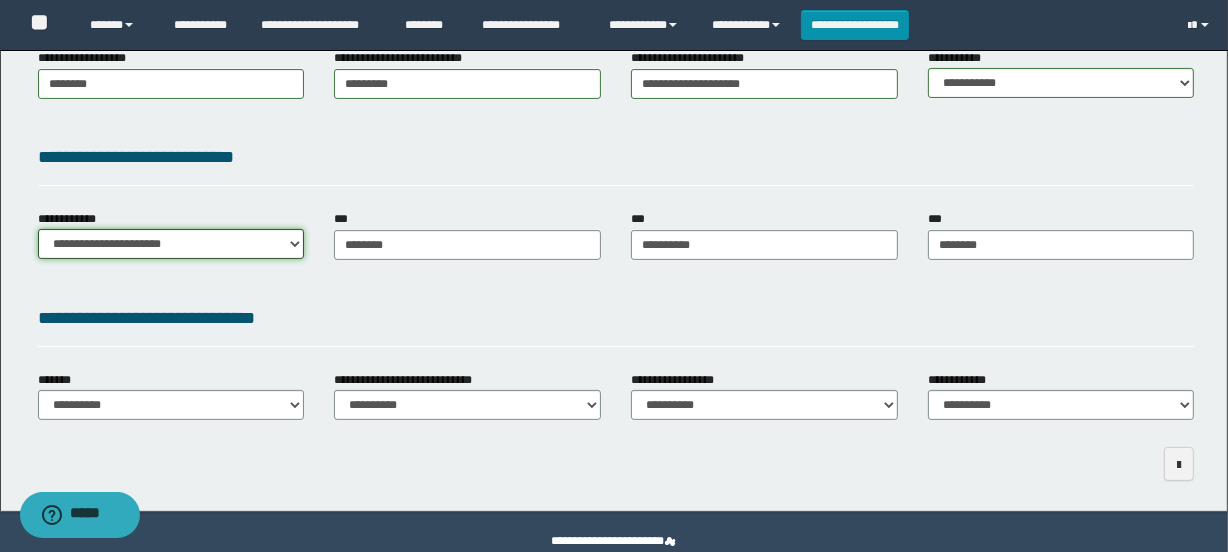 scroll, scrollTop: 463, scrollLeft: 0, axis: vertical 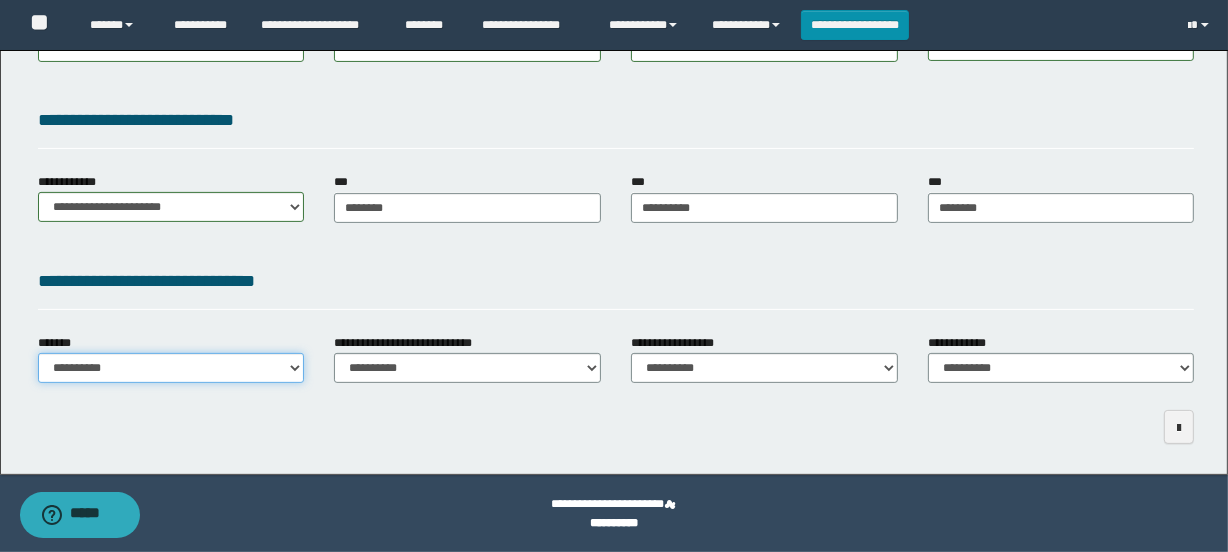 click on "**********" at bounding box center [171, 368] 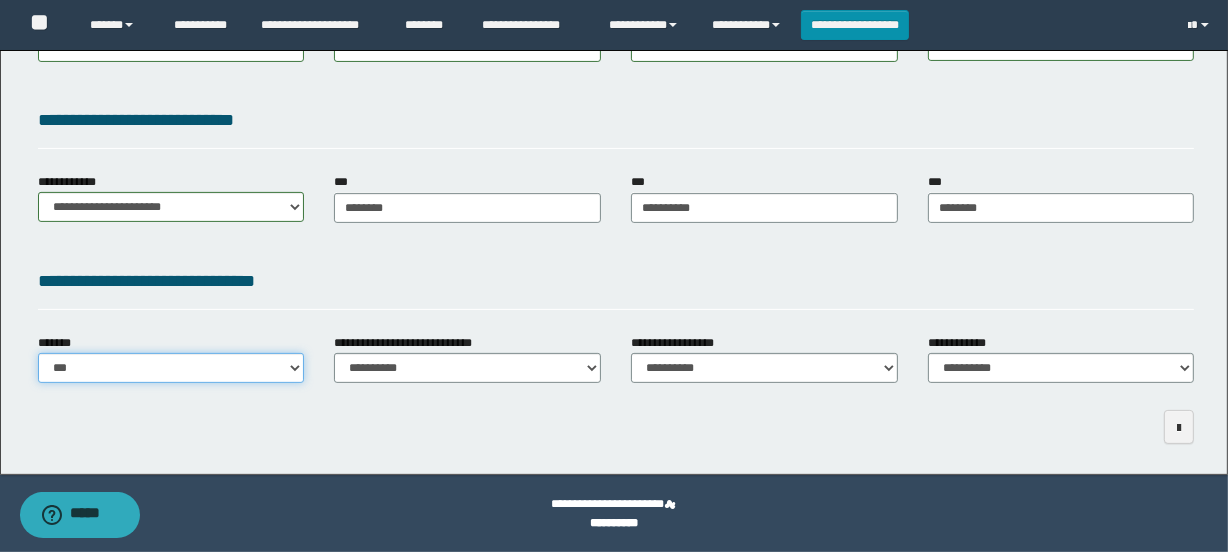click on "**********" at bounding box center [171, 368] 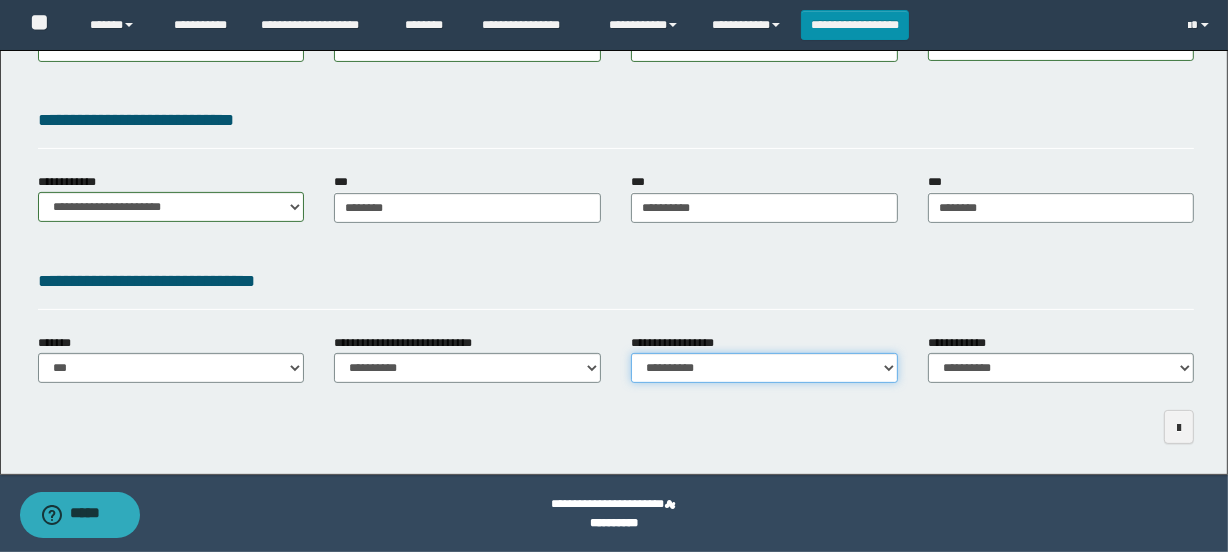 click on "**********" at bounding box center [764, 368] 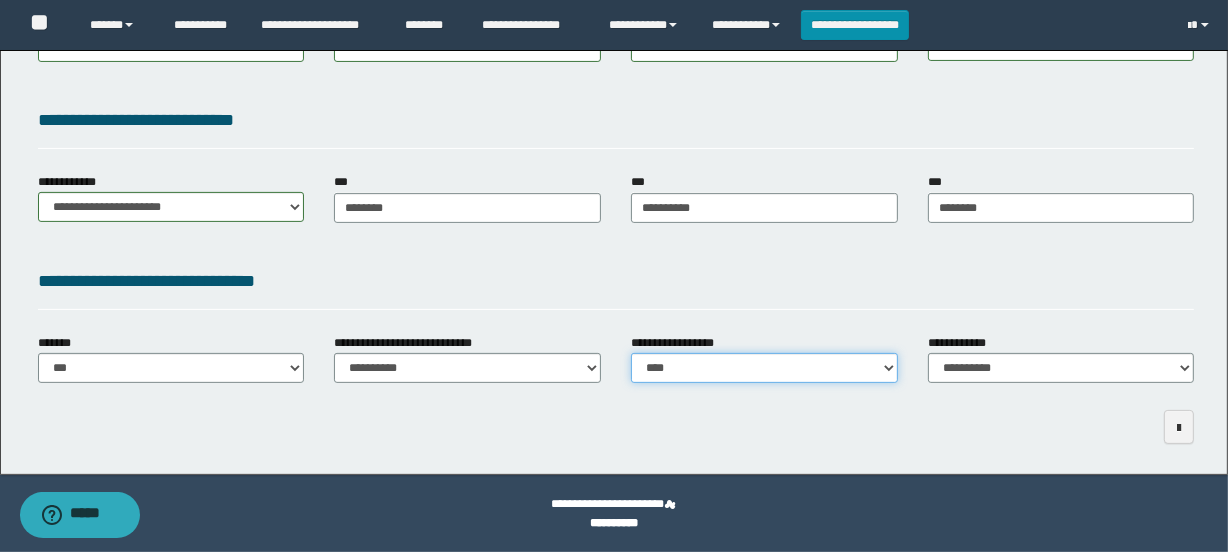 click on "**********" at bounding box center [764, 368] 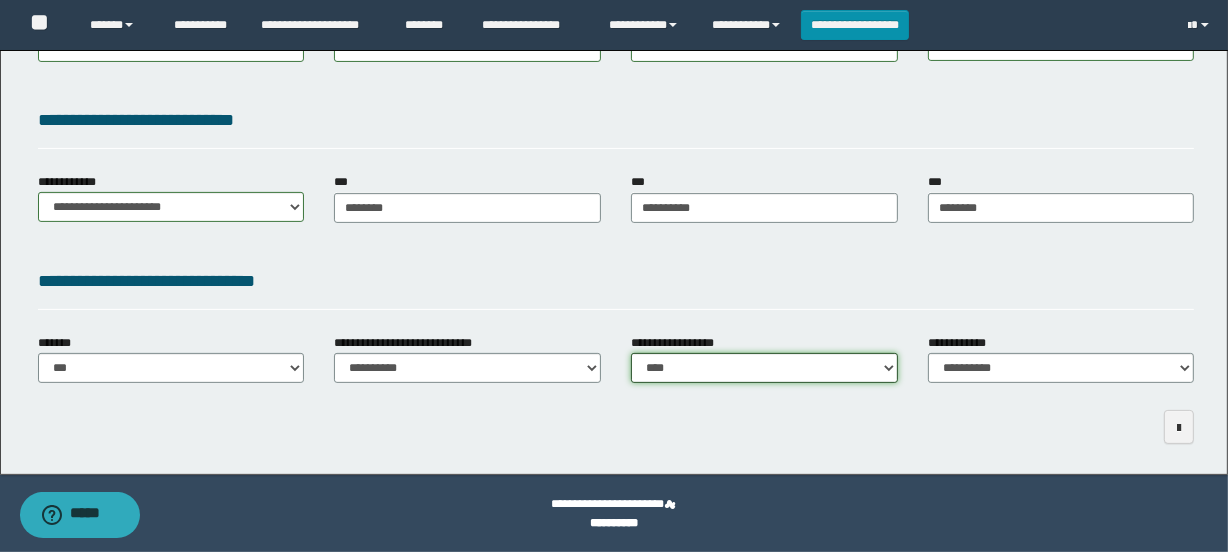 click on "**********" at bounding box center [764, 368] 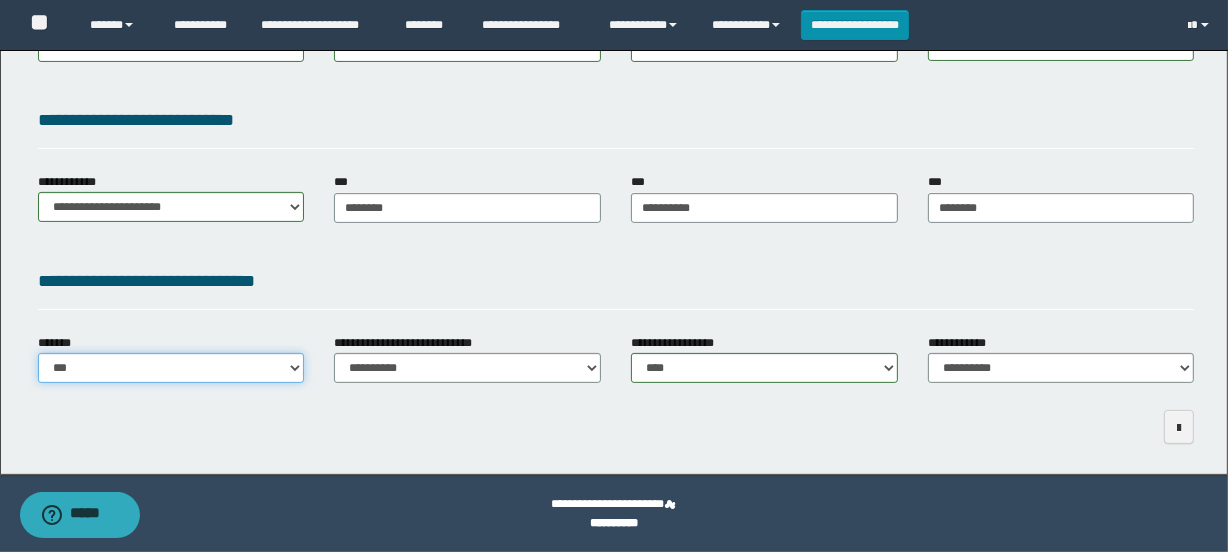 click on "**********" at bounding box center [171, 368] 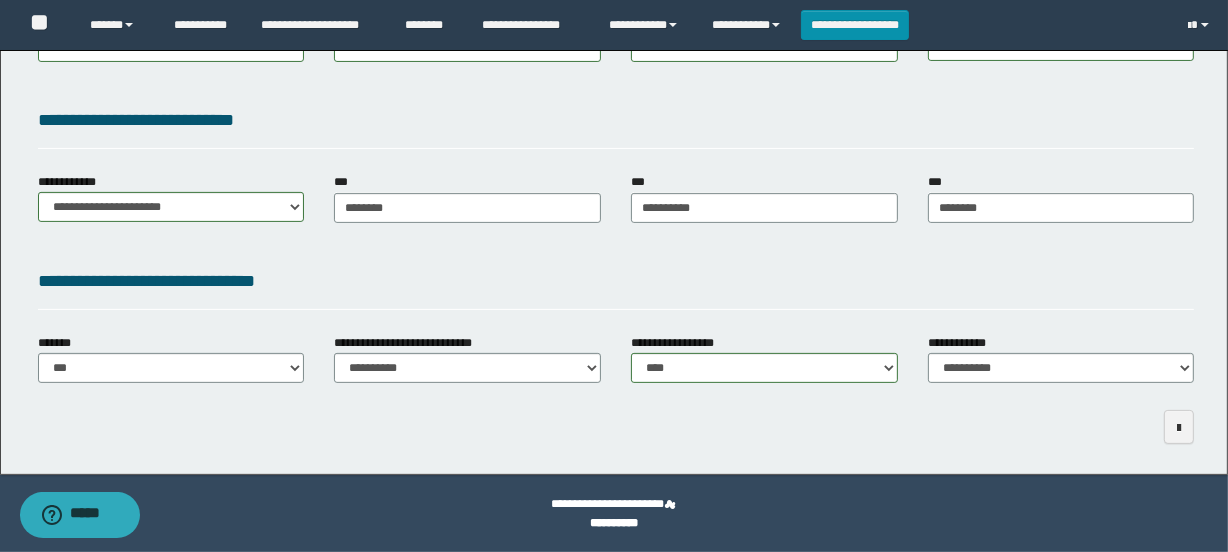 click on "**********" at bounding box center [614, 31] 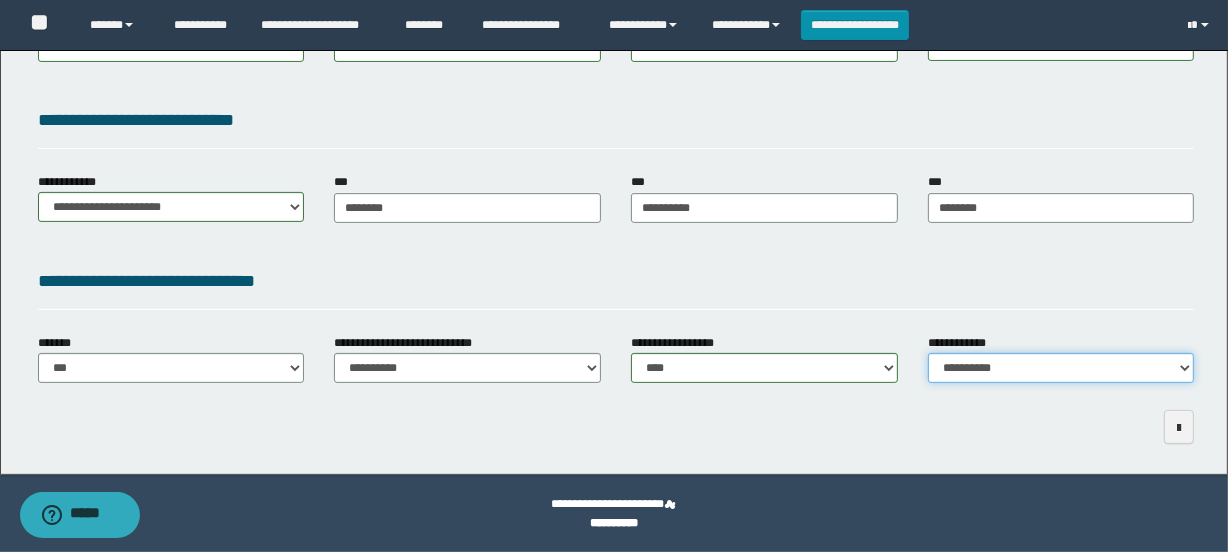 click on "**********" at bounding box center [1061, 368] 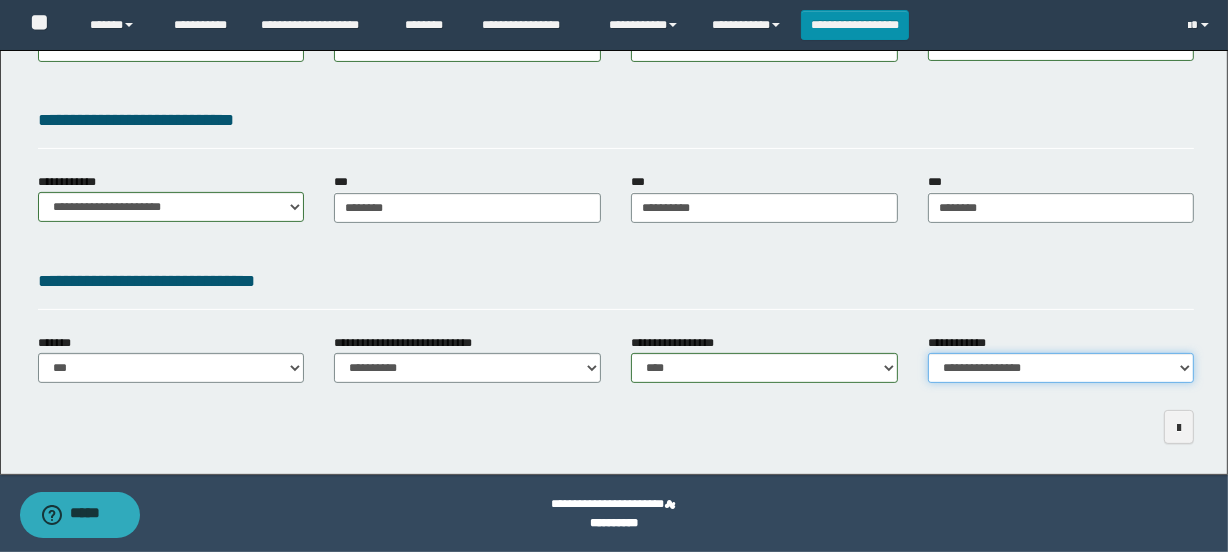 click on "**********" at bounding box center [1061, 368] 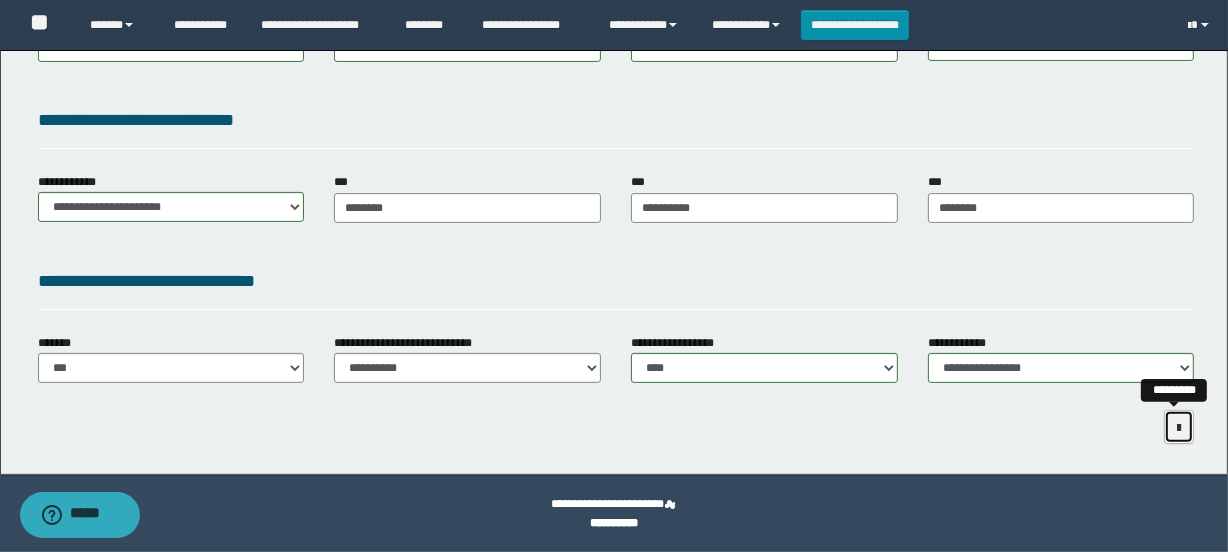click at bounding box center [1179, 427] 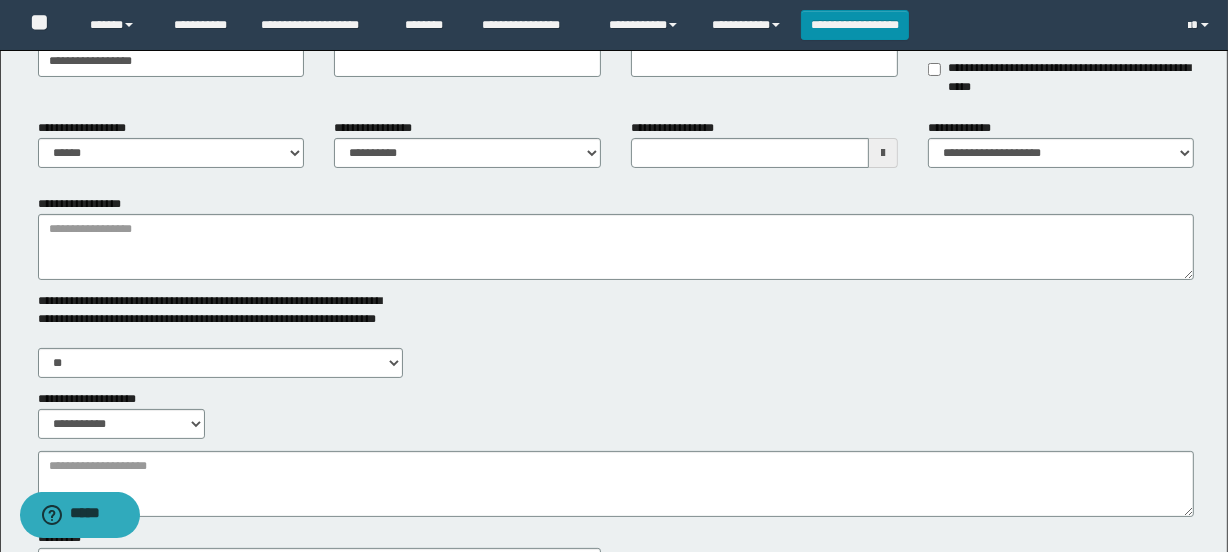 scroll, scrollTop: 211, scrollLeft: 0, axis: vertical 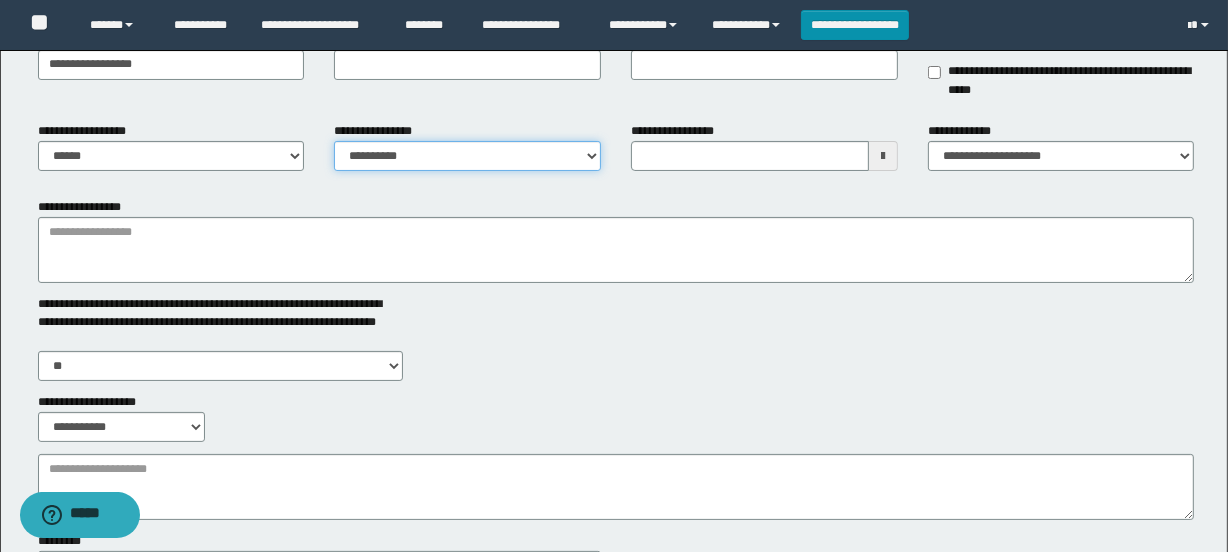 click on "**********" at bounding box center [467, 156] 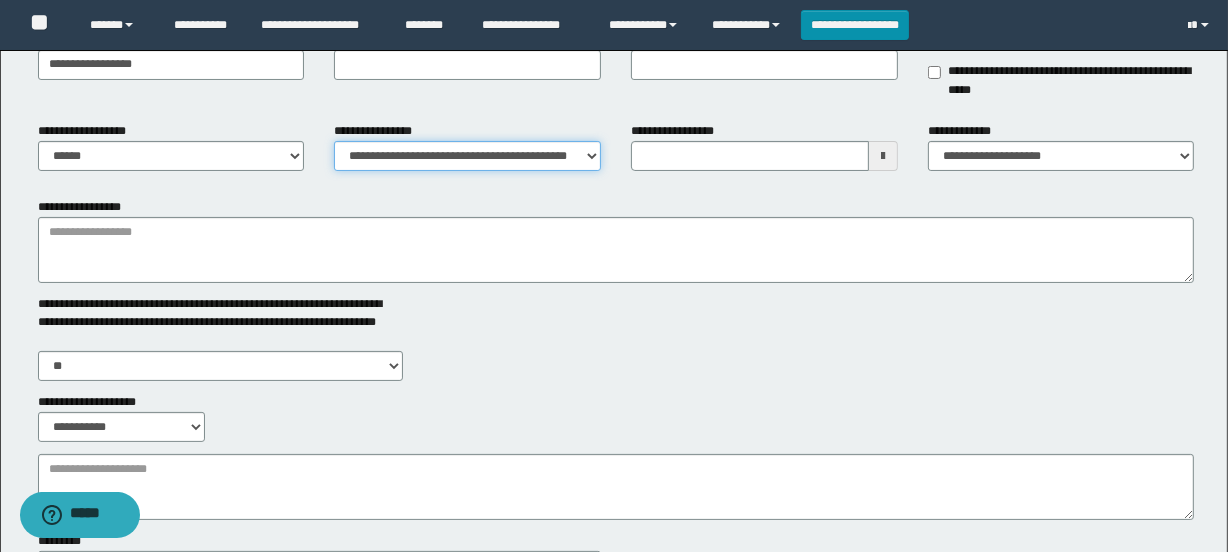 click on "**********" at bounding box center (467, 156) 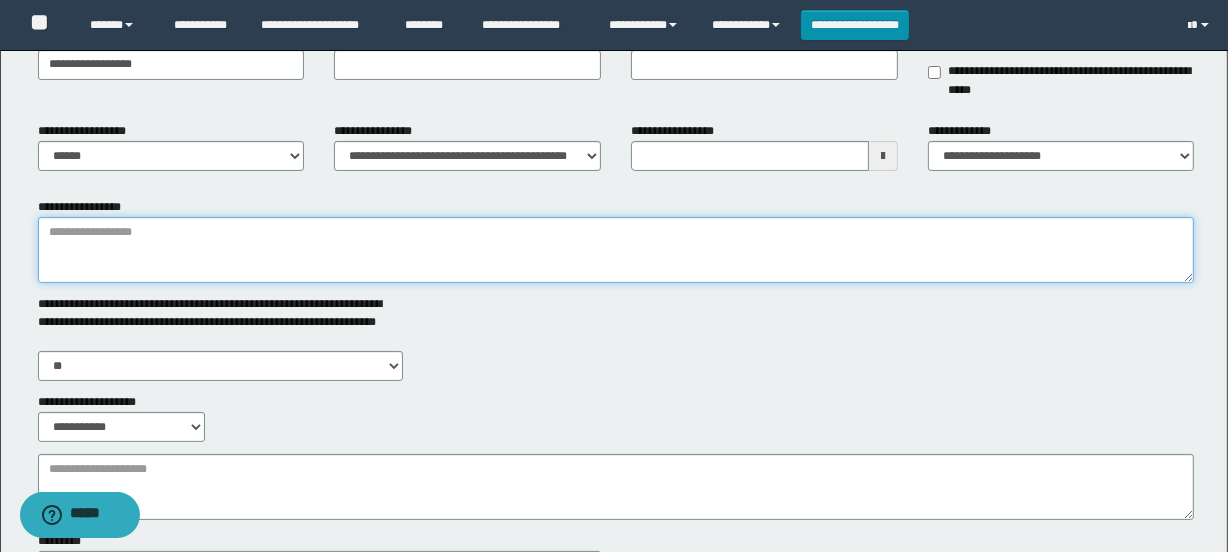 click on "**********" at bounding box center (616, 250) 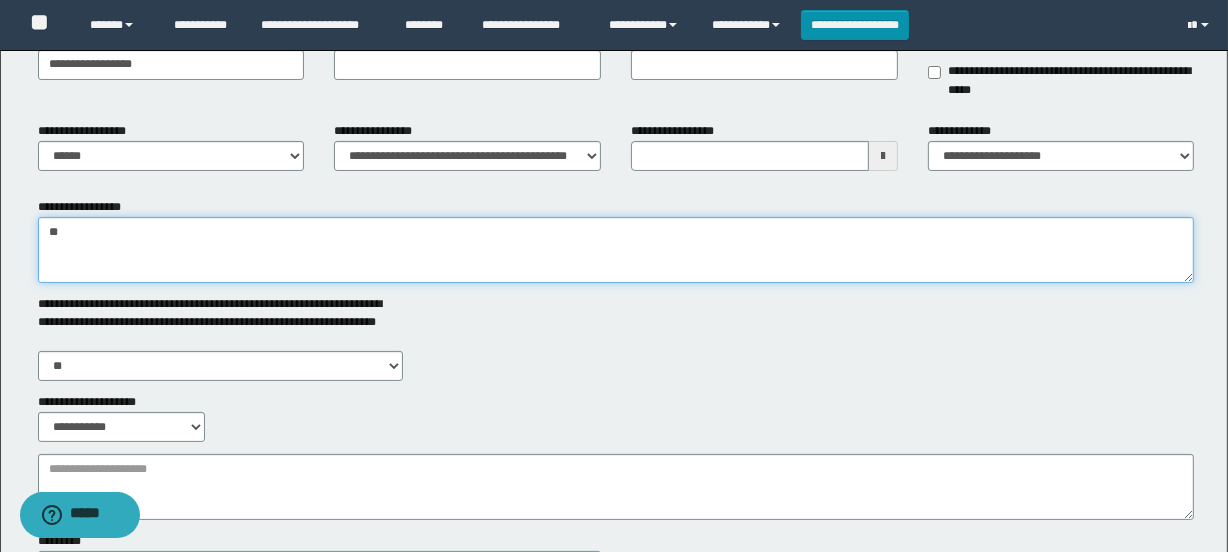 type on "*" 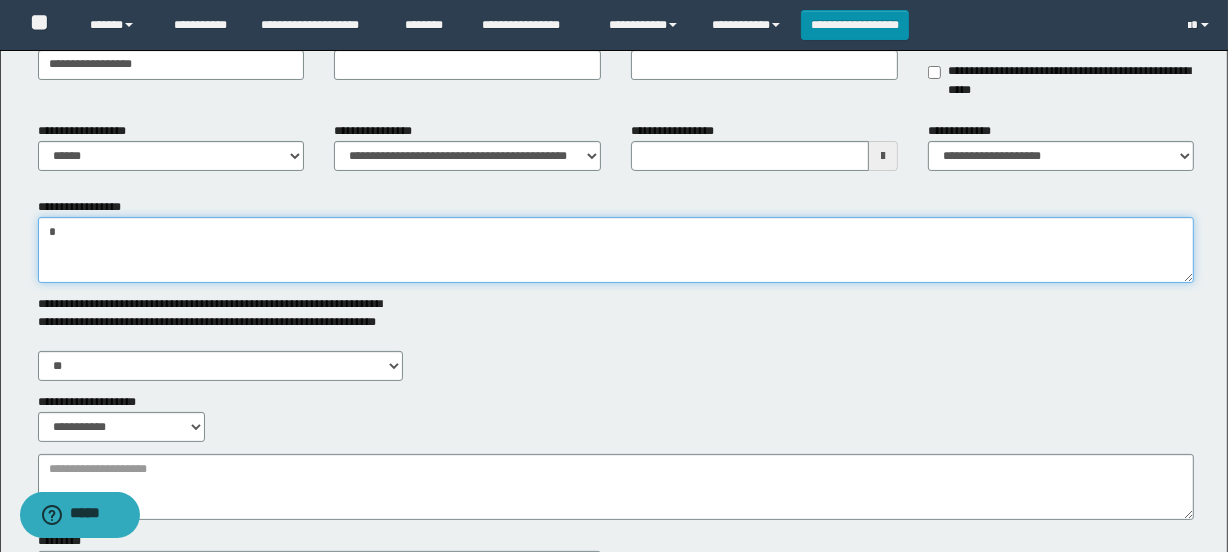 type 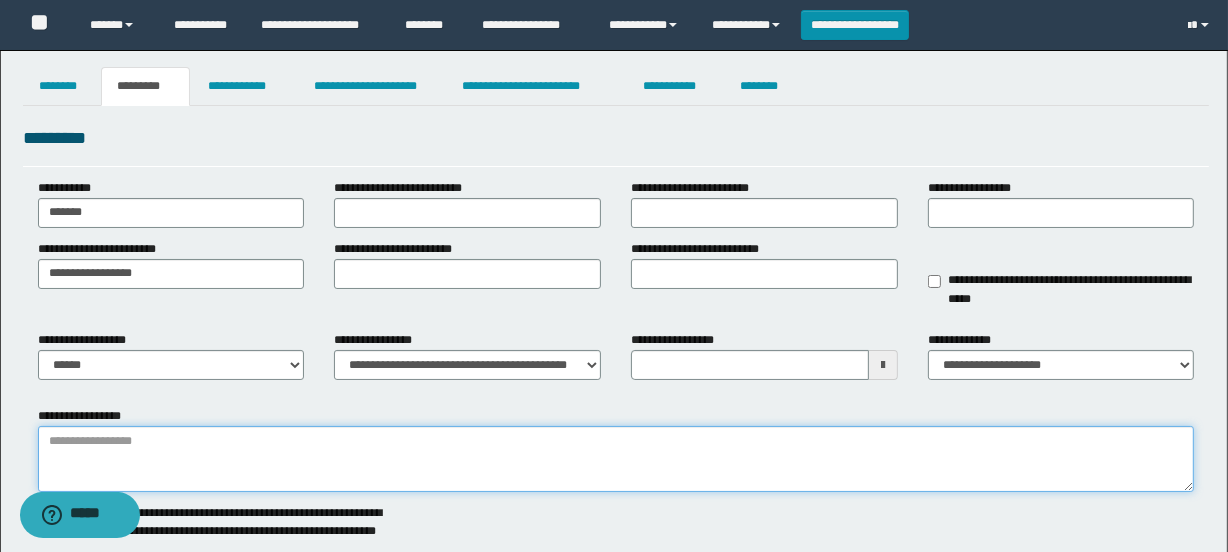 scroll, scrollTop: 0, scrollLeft: 0, axis: both 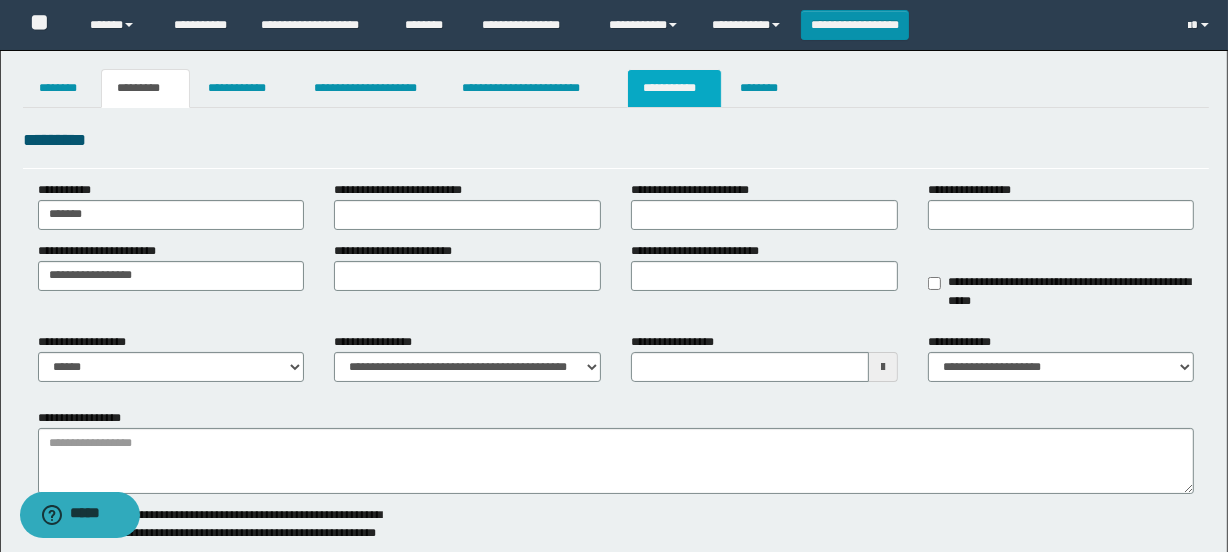 click on "**********" at bounding box center (674, 88) 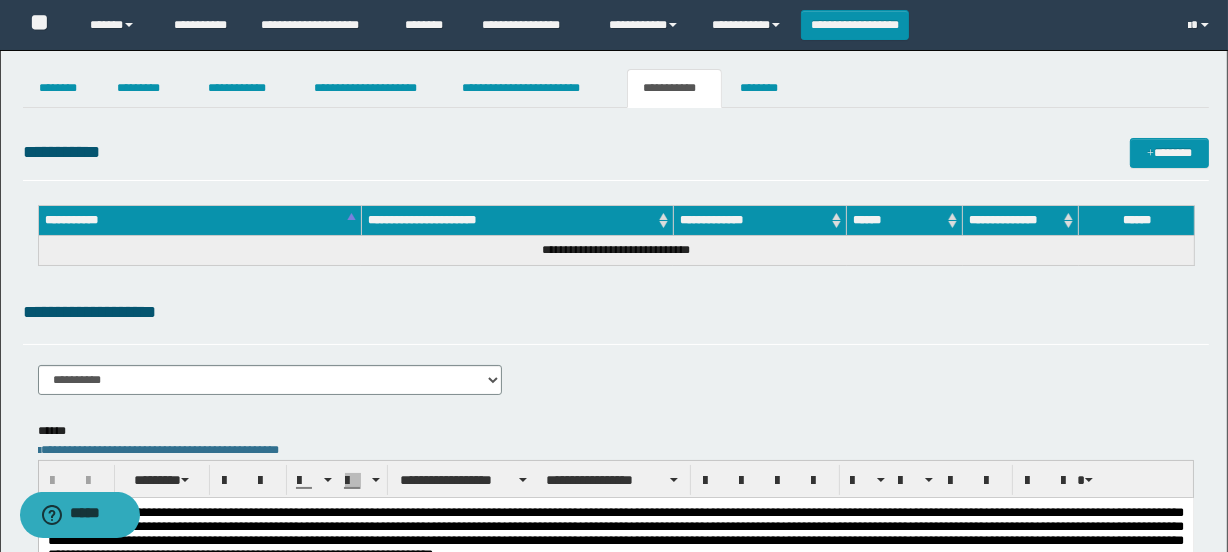 scroll, scrollTop: 0, scrollLeft: 0, axis: both 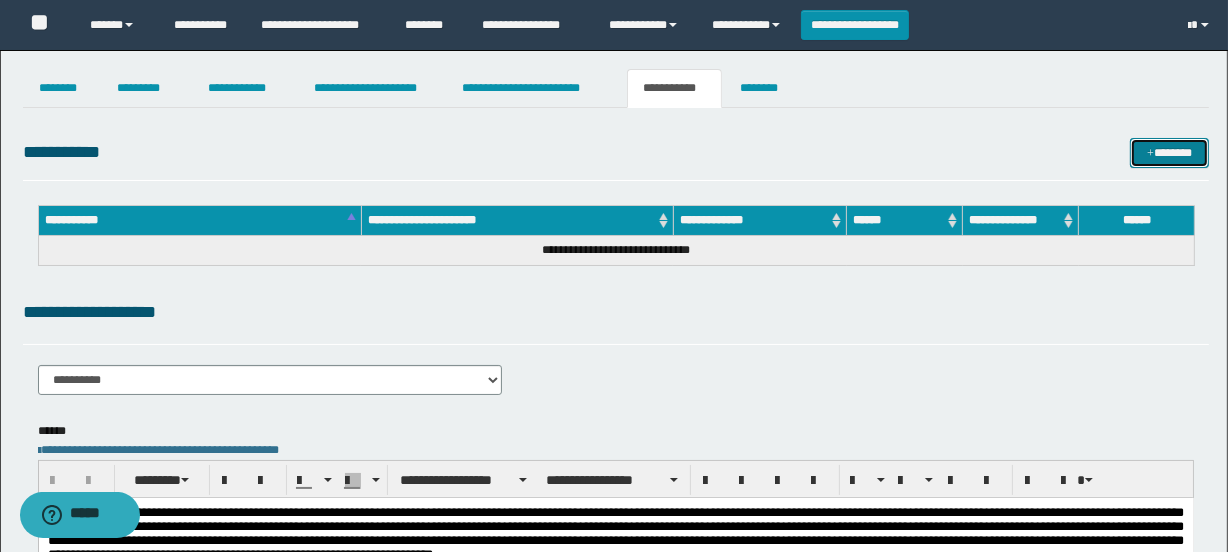 click on "*******" at bounding box center [1170, 153] 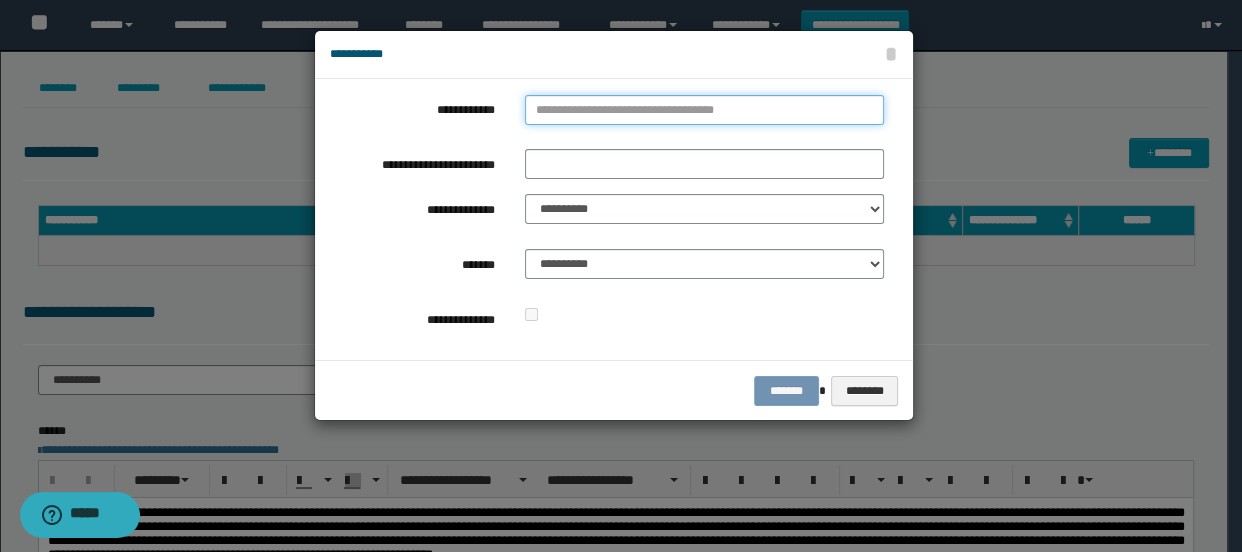 click on "**********" at bounding box center (705, 110) 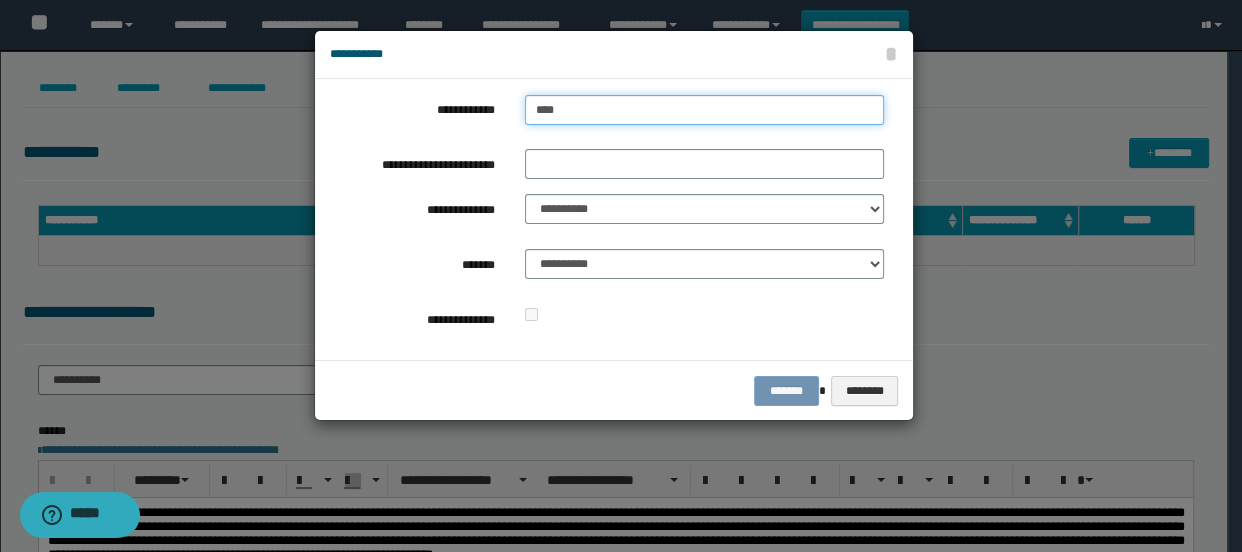 type on "****" 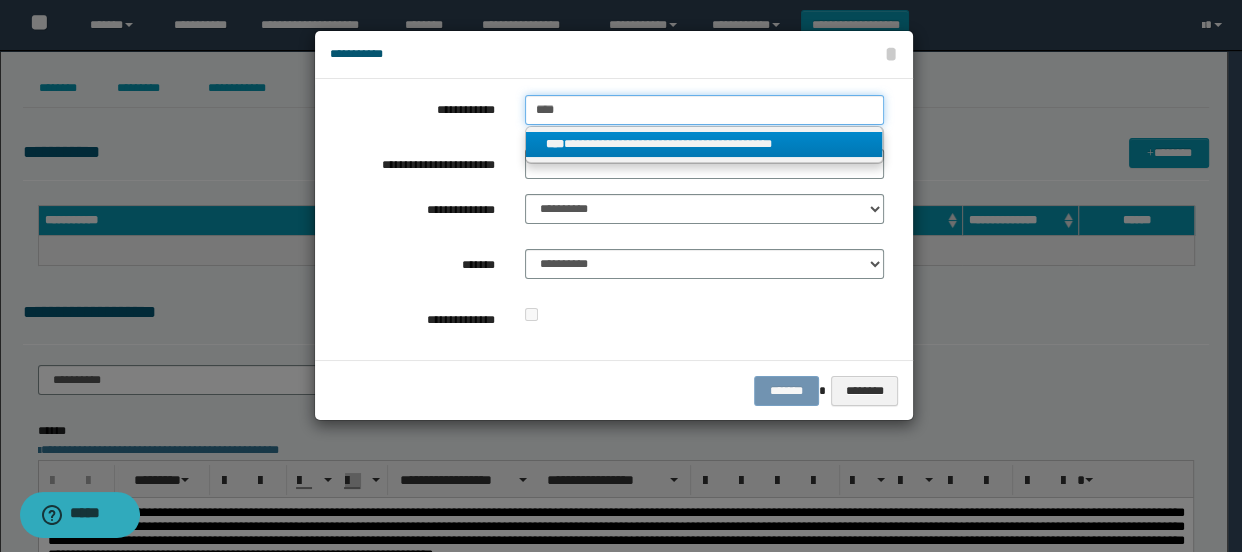 type on "****" 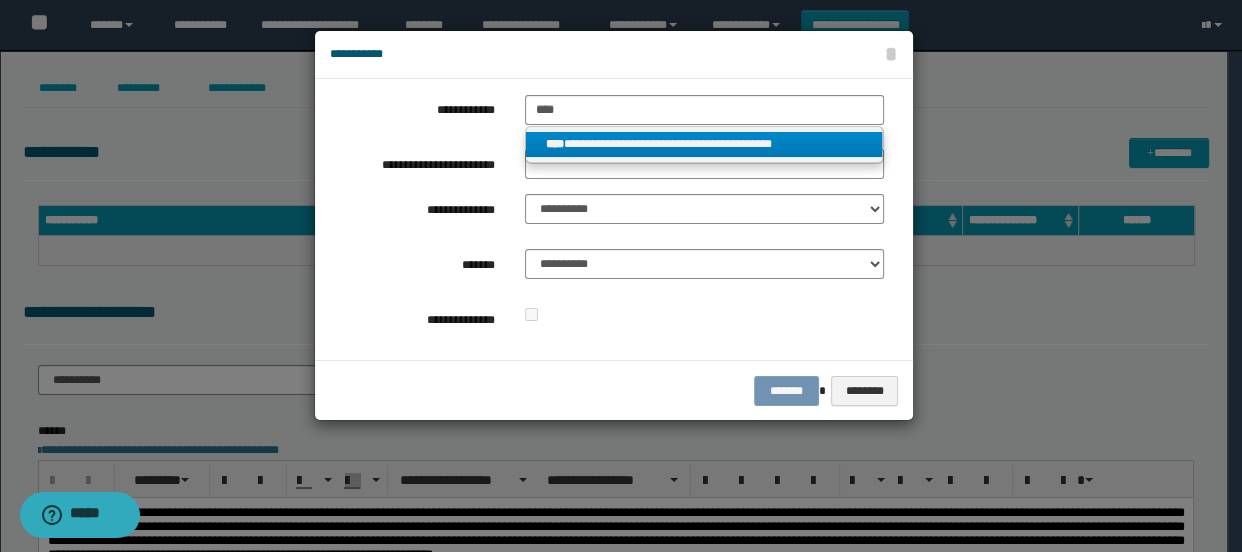 click on "**********" at bounding box center [704, 144] 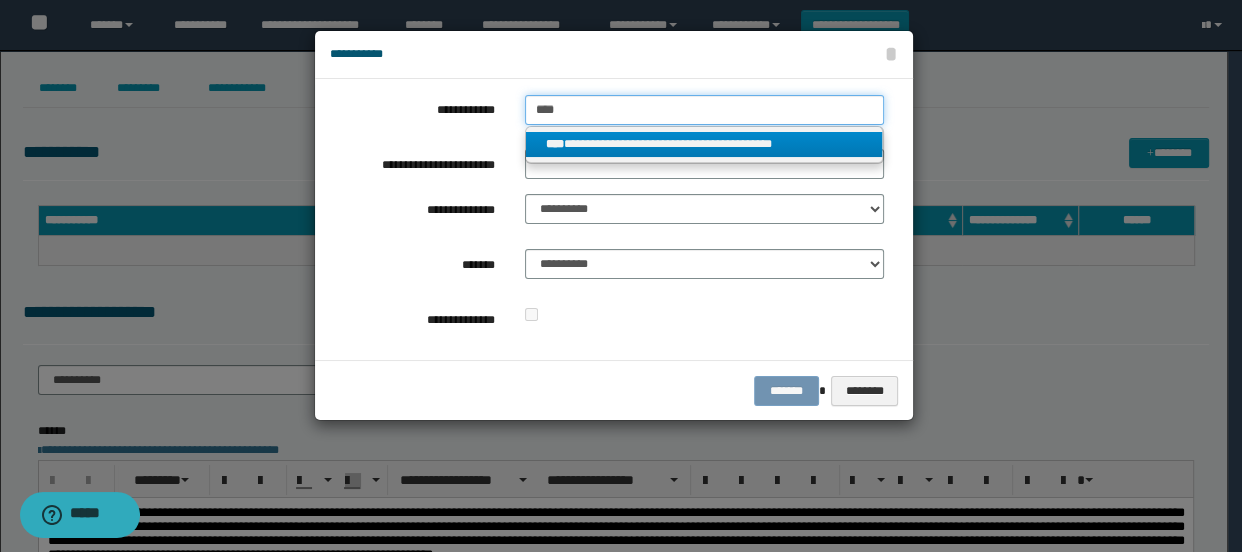 type 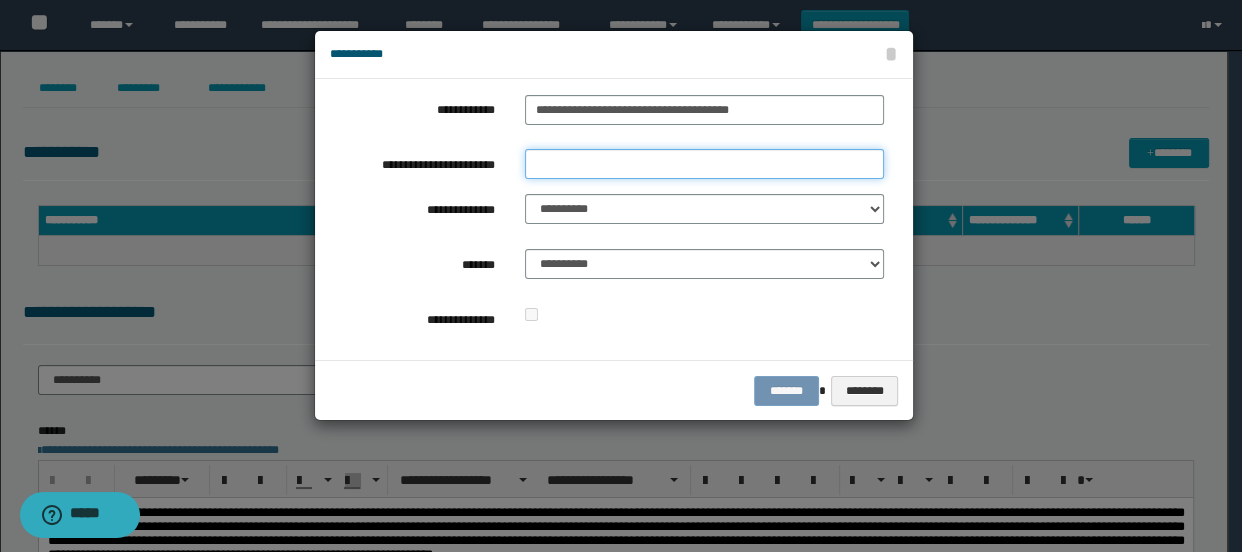 click on "**********" at bounding box center [705, 164] 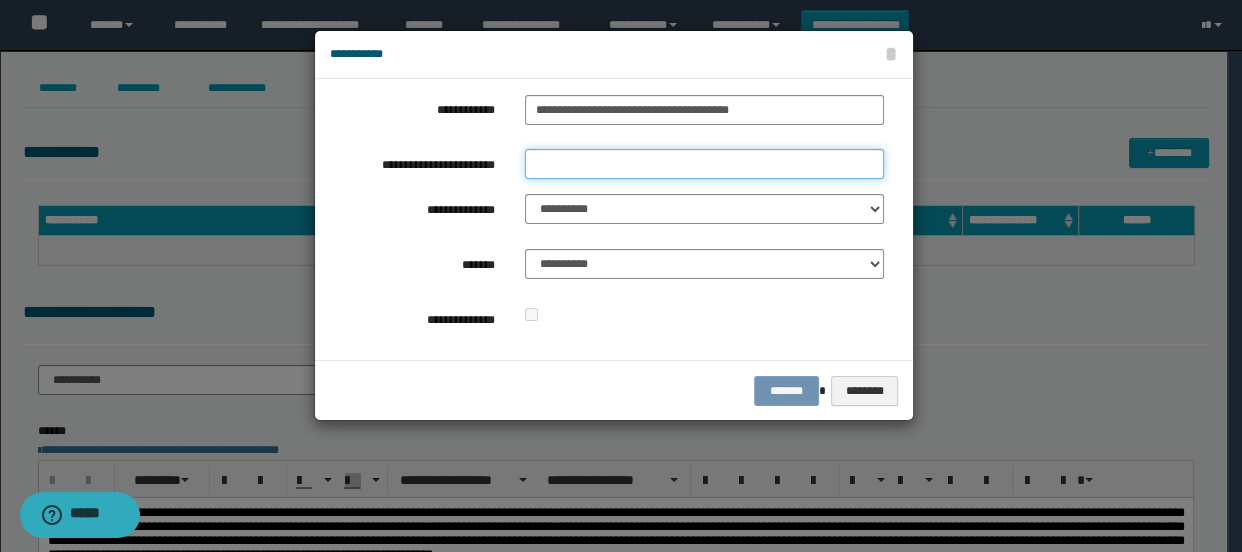 click on "**********" at bounding box center (705, 164) 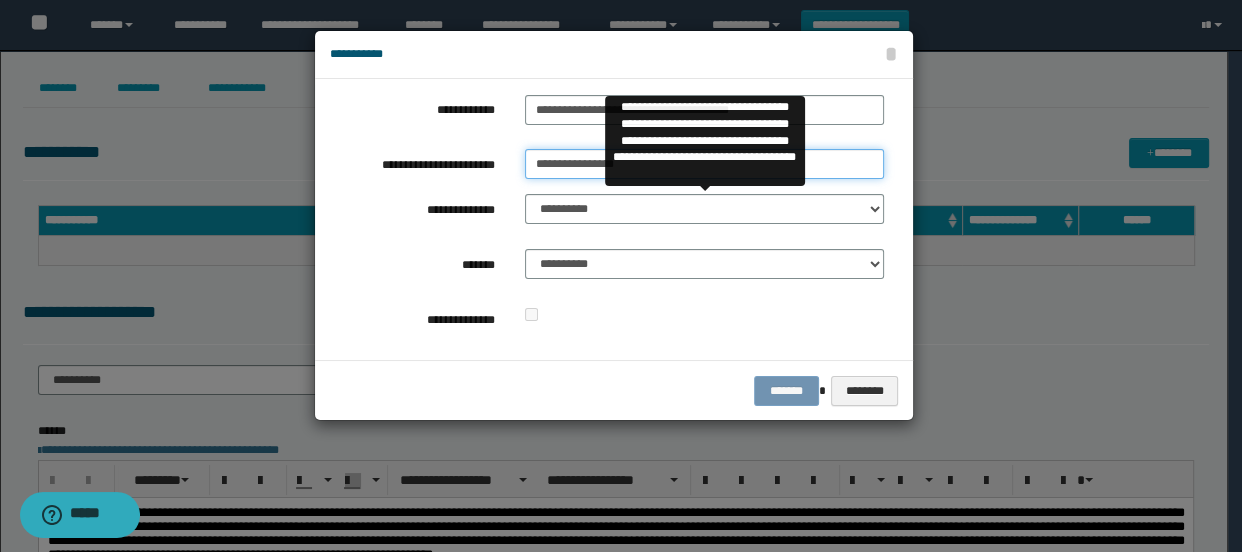 type on "**********" 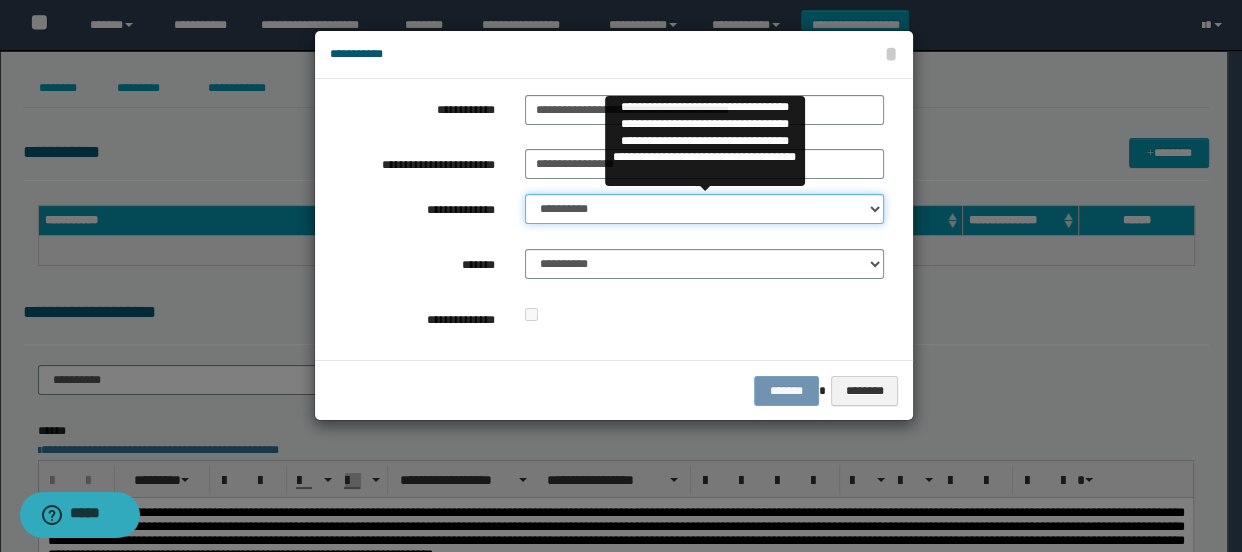 click on "**********" at bounding box center (705, 209) 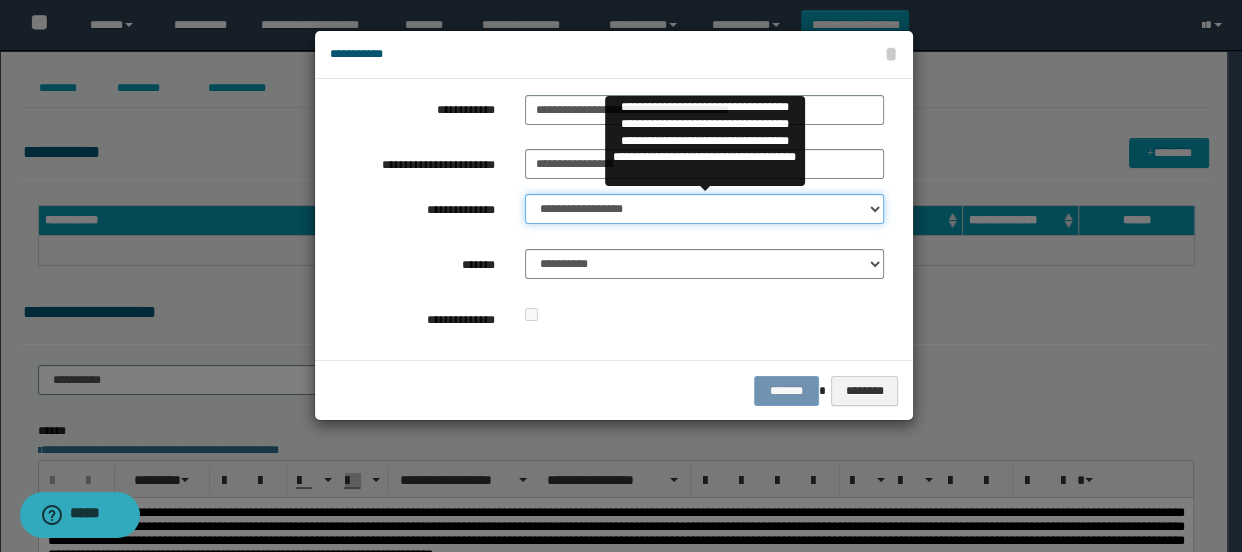 click on "**********" at bounding box center (705, 209) 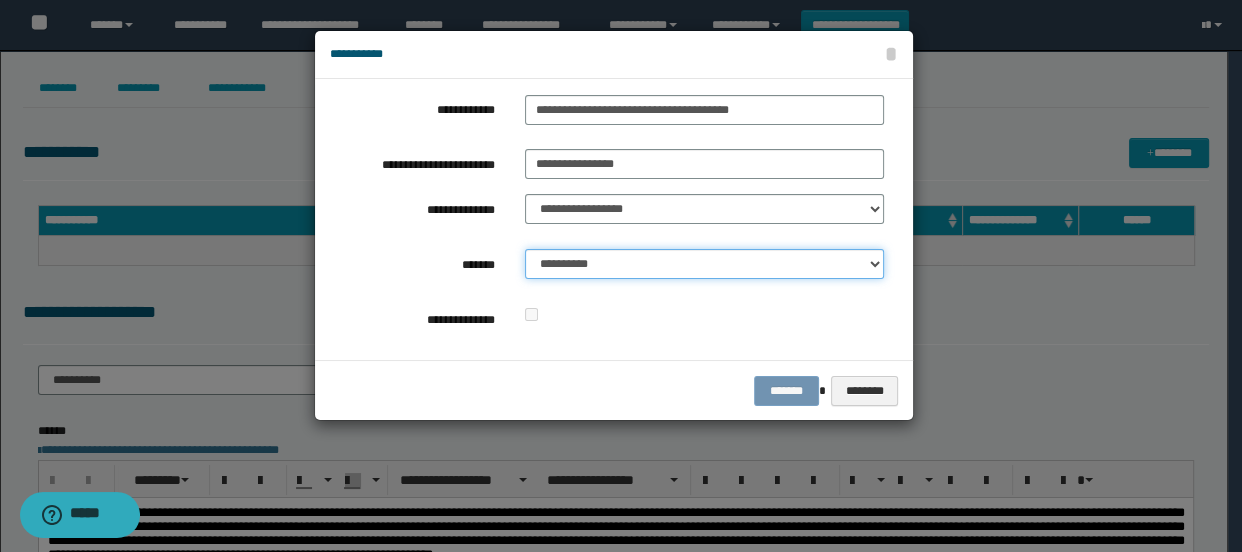 click on "**********" at bounding box center (705, 264) 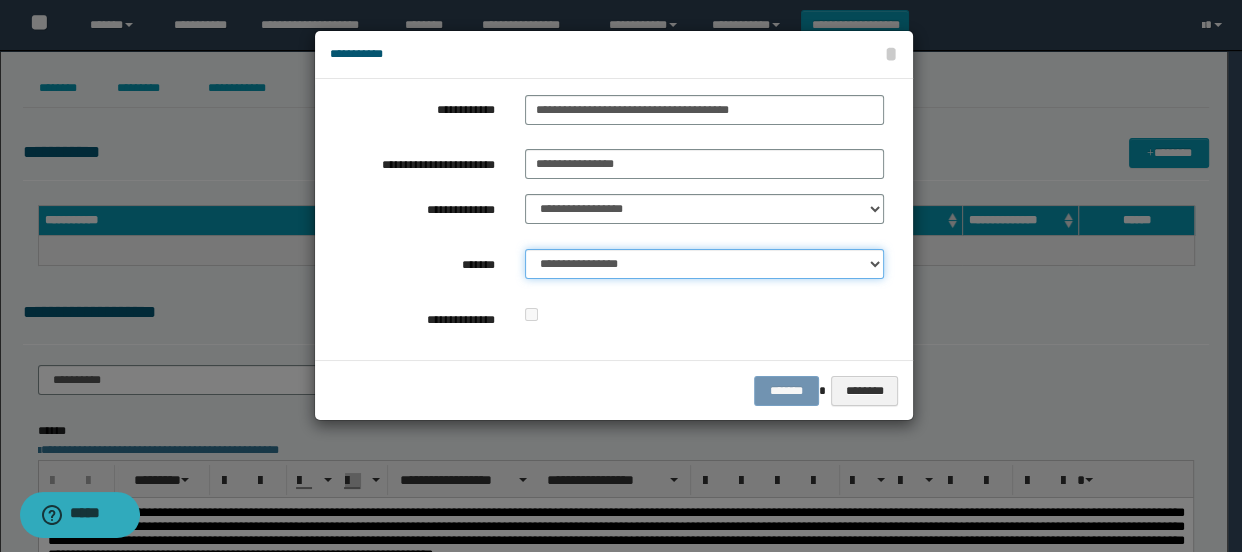 click on "**********" at bounding box center (705, 264) 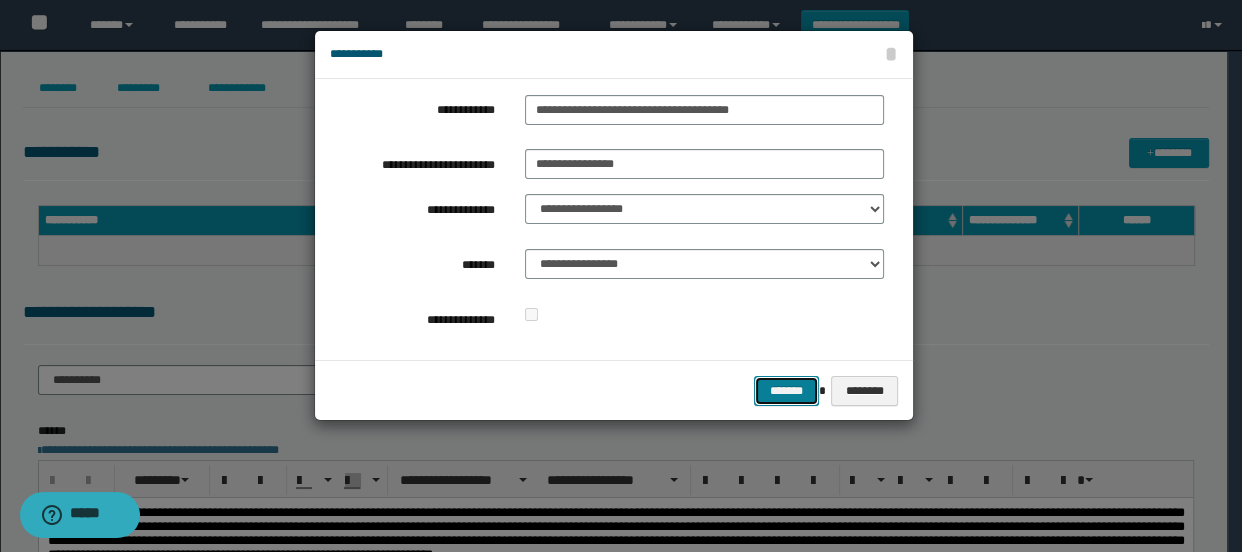 click on "*******" at bounding box center [786, 391] 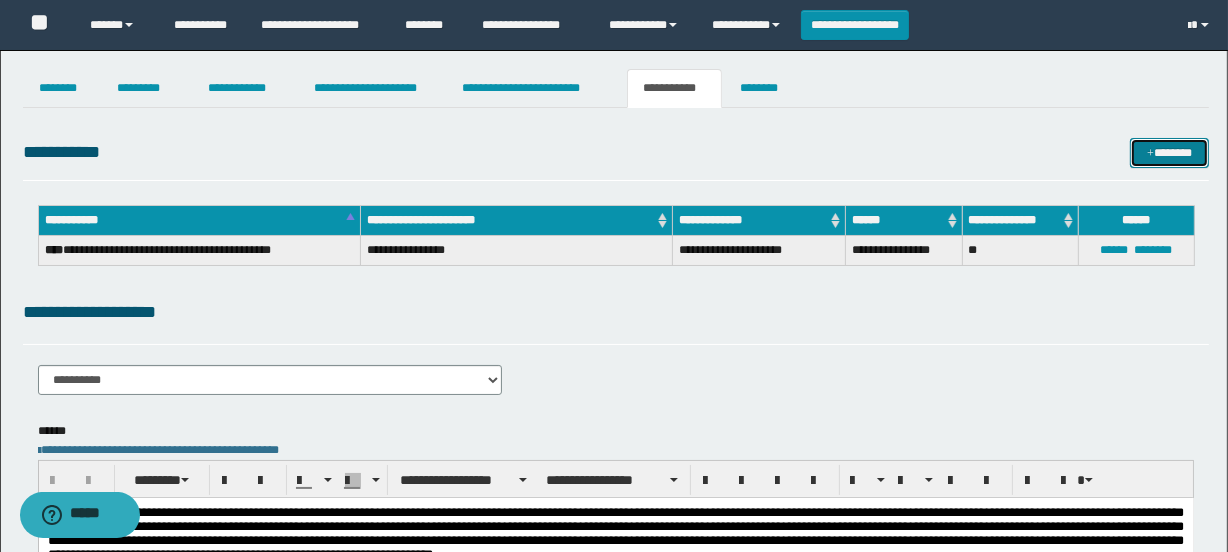 click on "*******" at bounding box center [1170, 153] 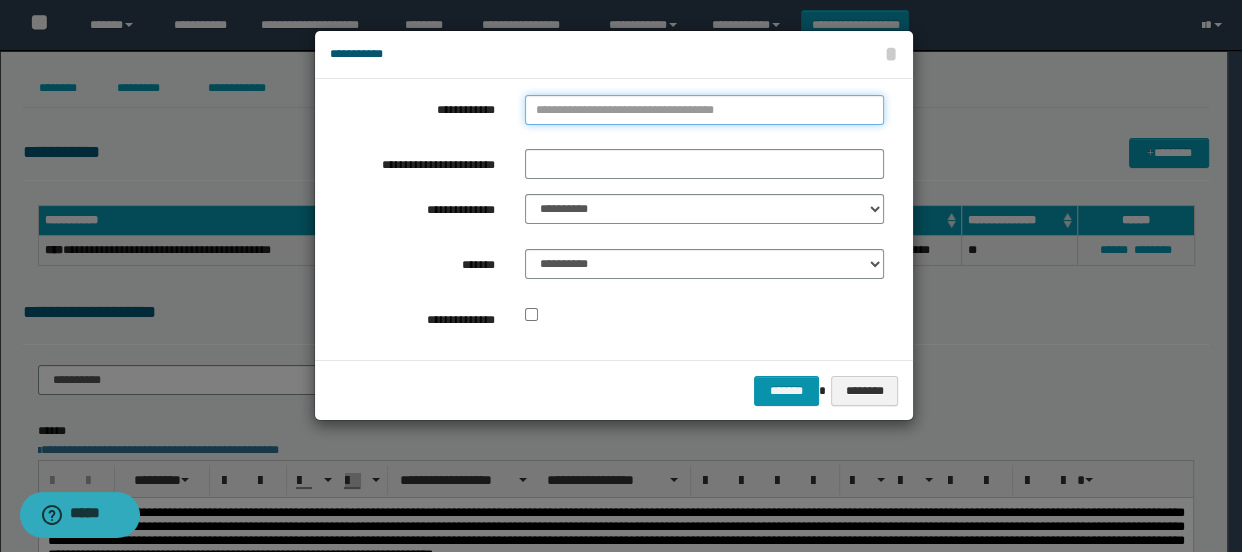 type on "**********" 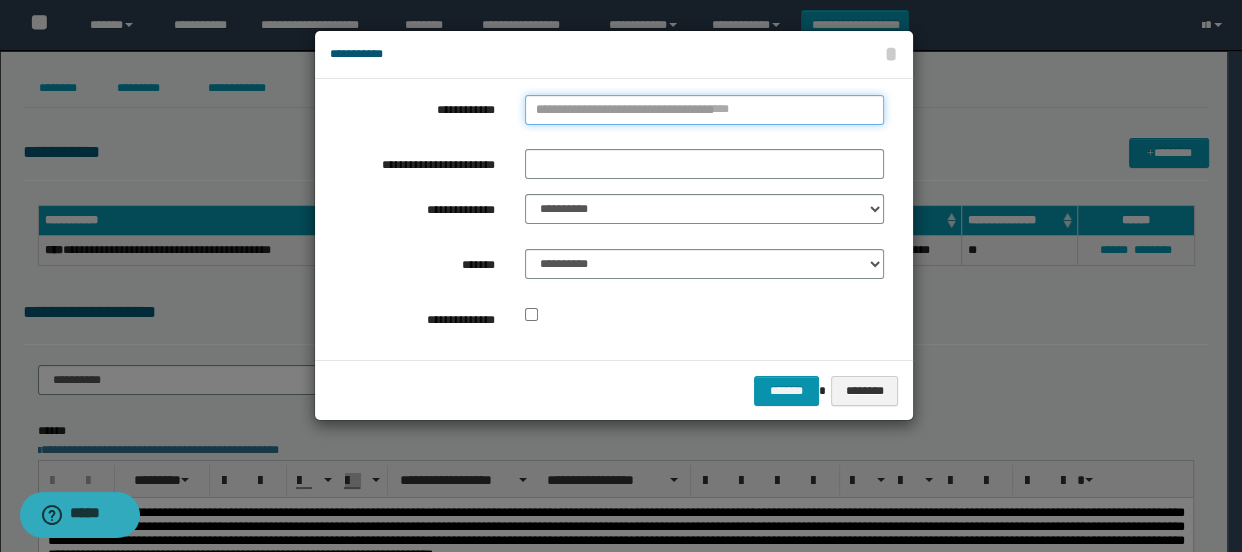 click on "**********" at bounding box center (705, 110) 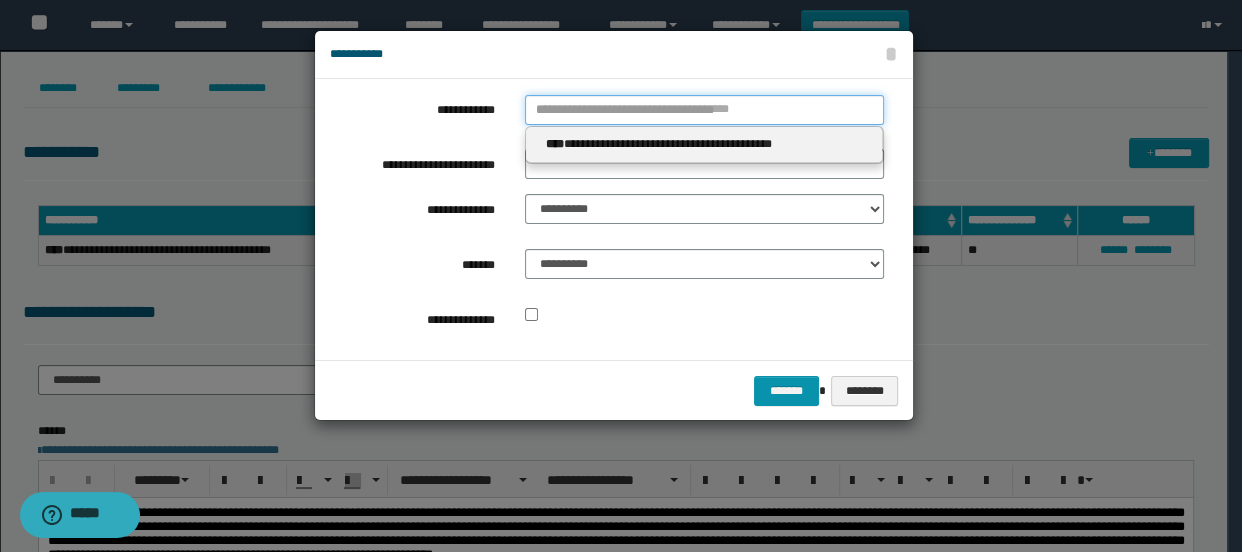 type 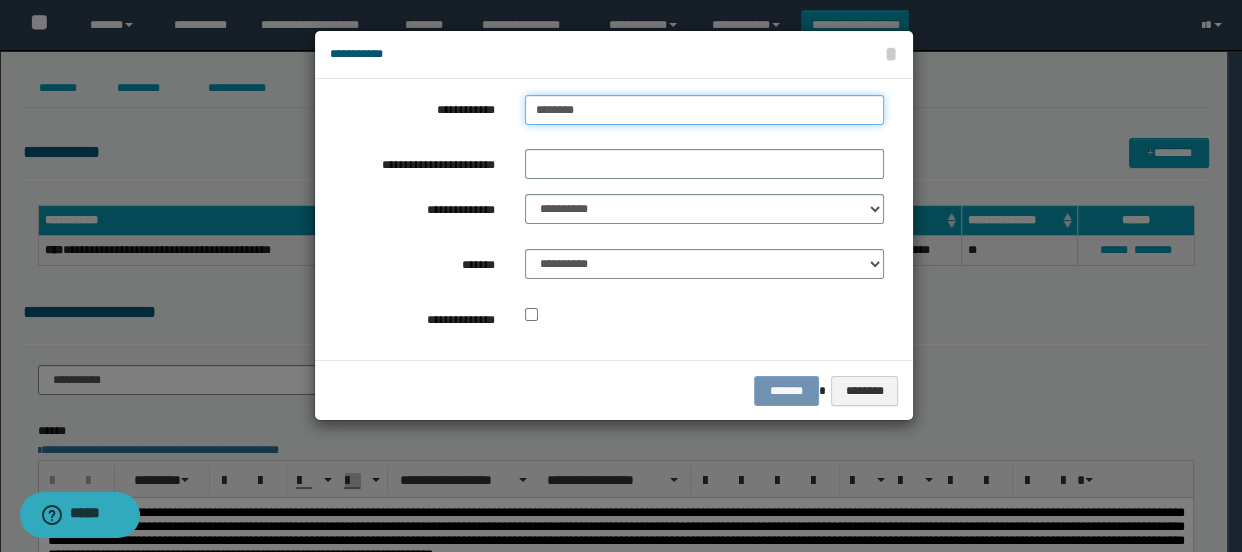 type on "*********" 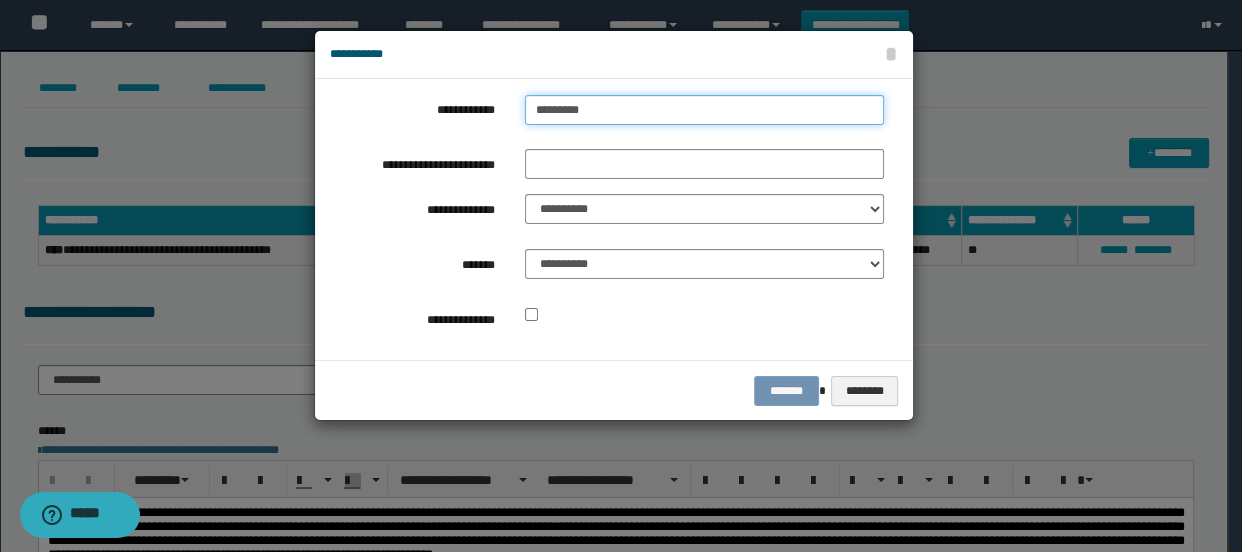 type on "*********" 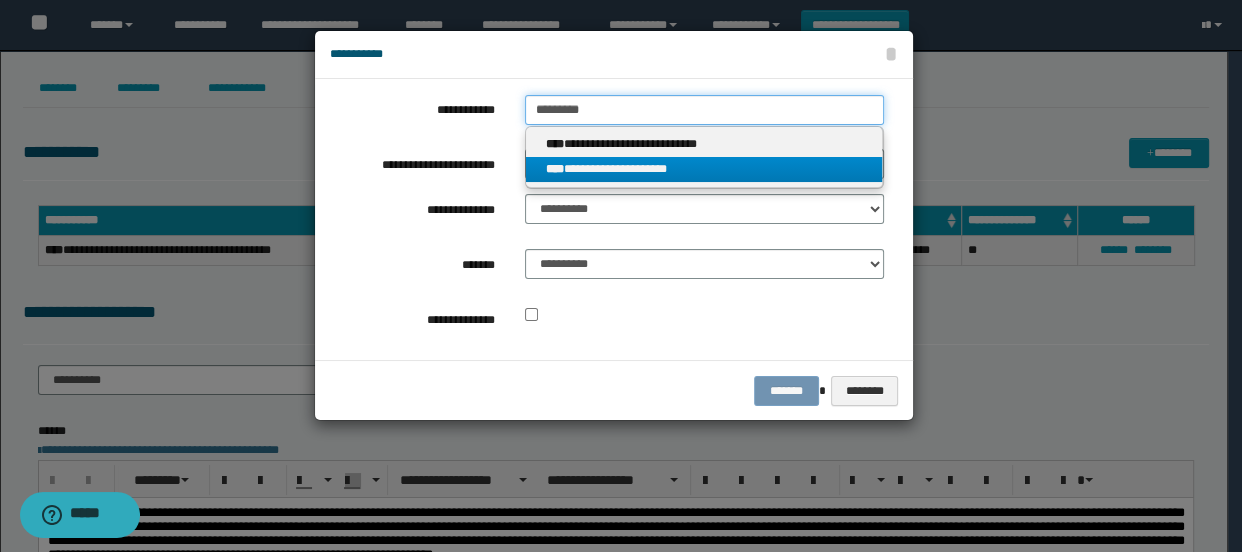 type on "*********" 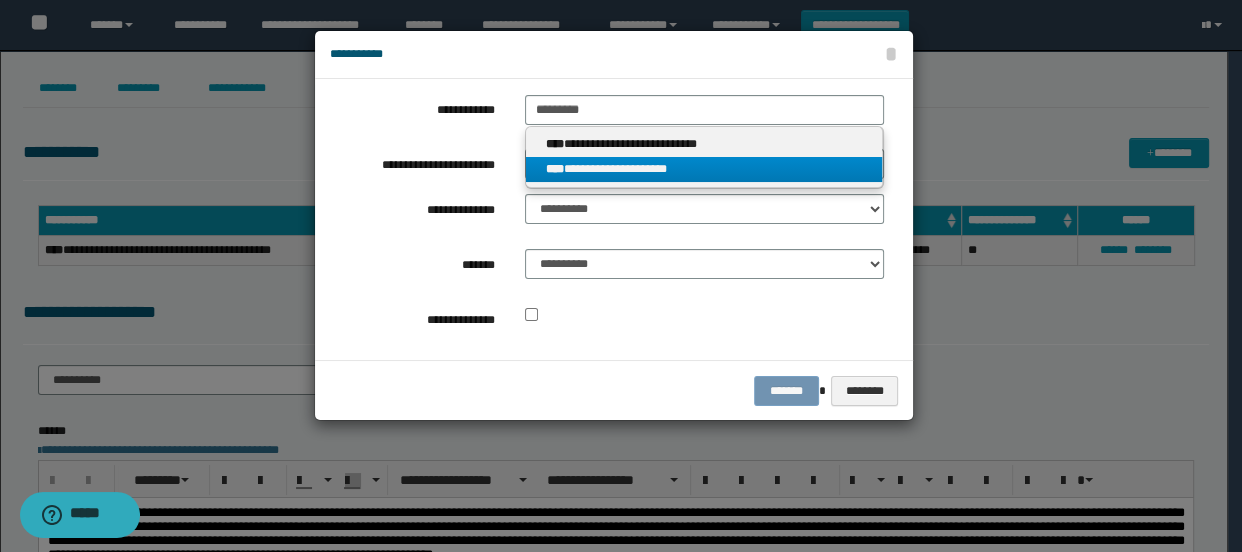 click on "**********" at bounding box center (704, 169) 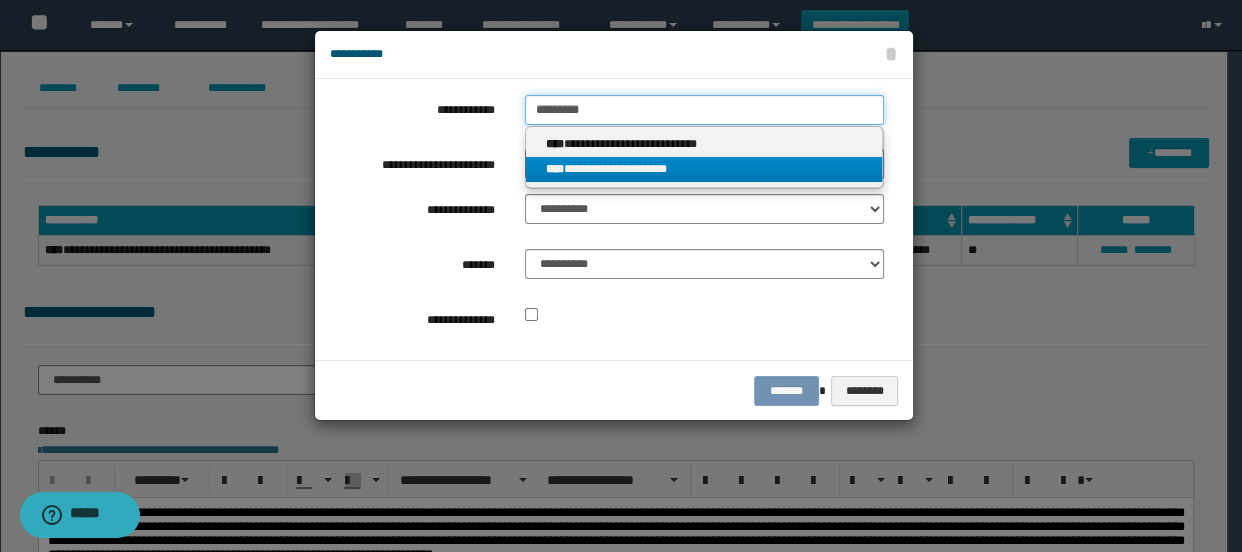 type 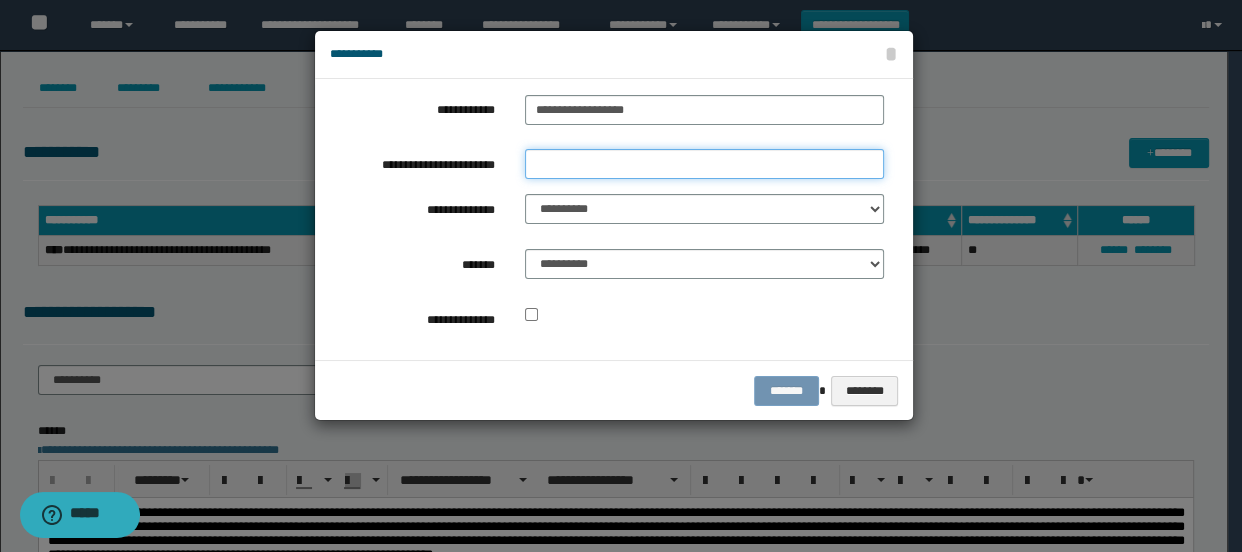 click on "**********" at bounding box center (705, 164) 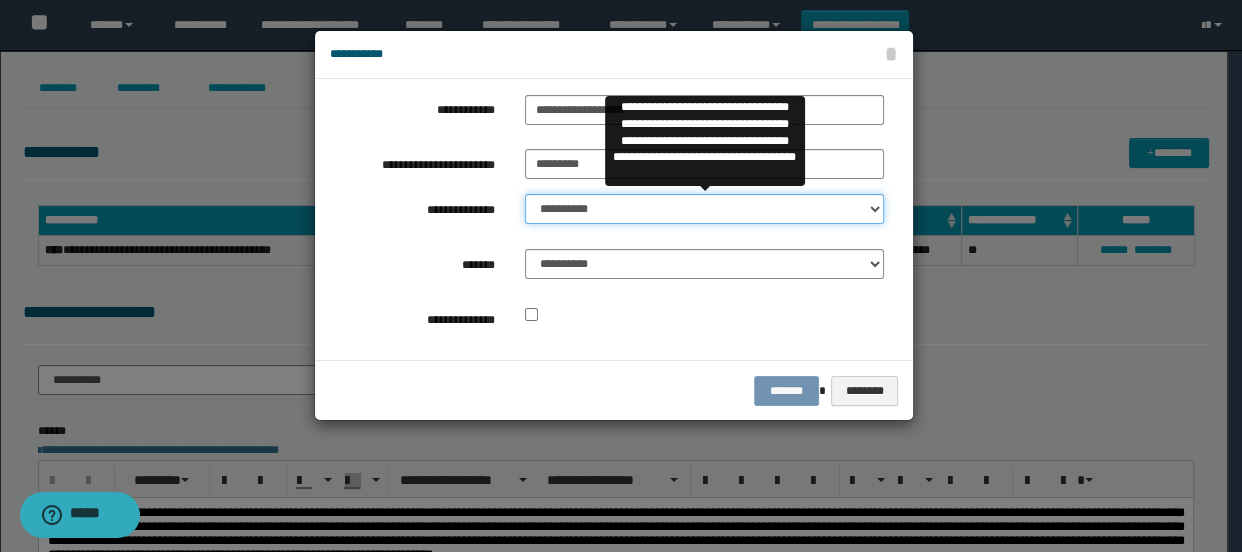 click on "**********" at bounding box center (705, 209) 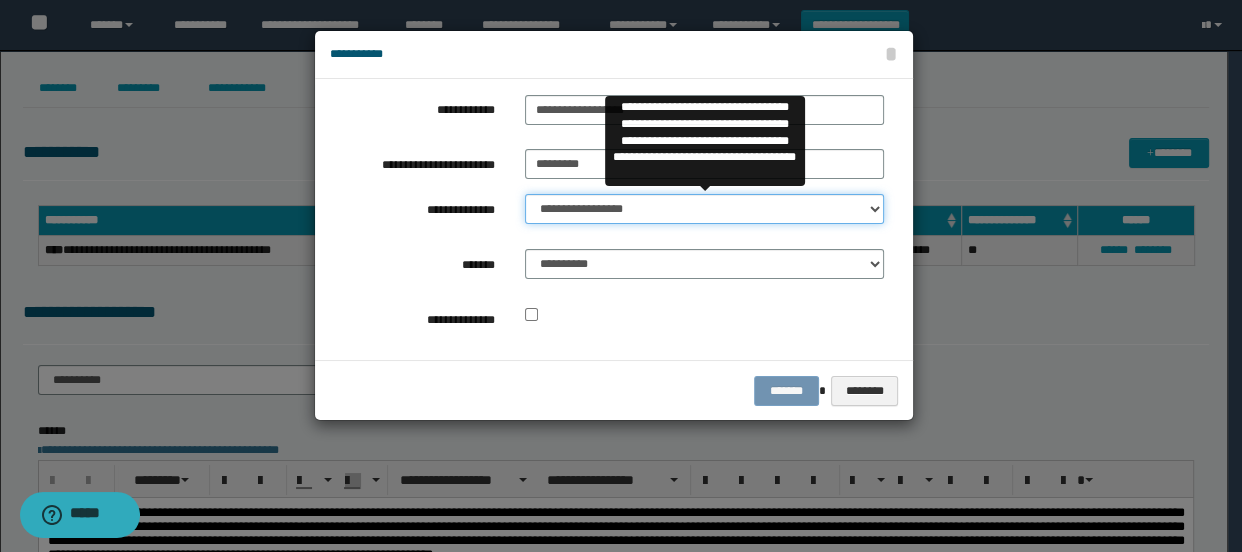 click on "**********" at bounding box center [705, 209] 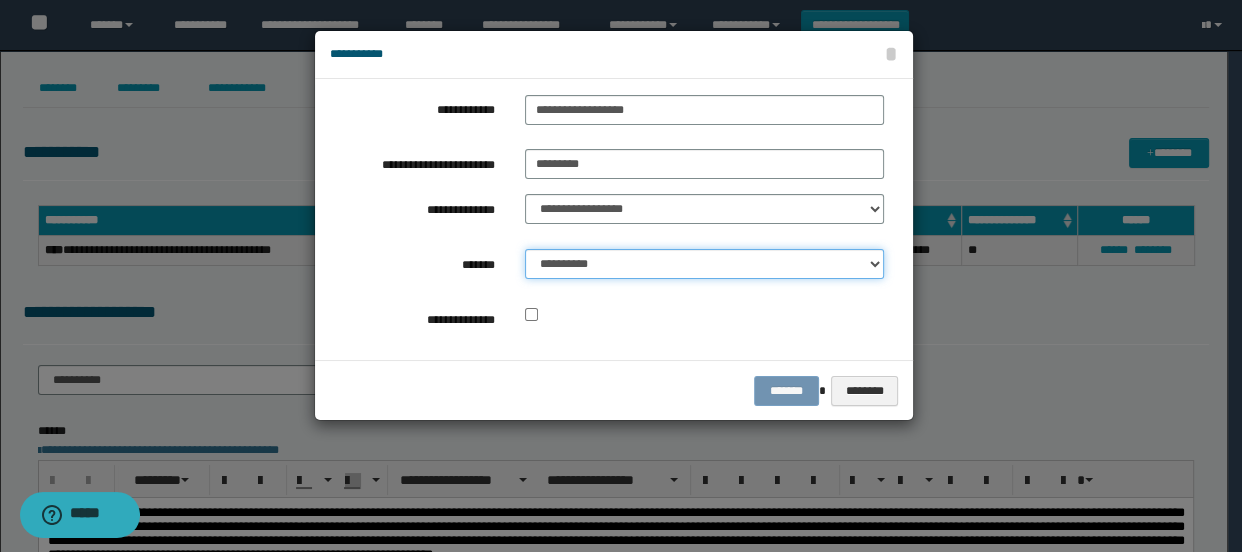 click on "**********" at bounding box center [705, 264] 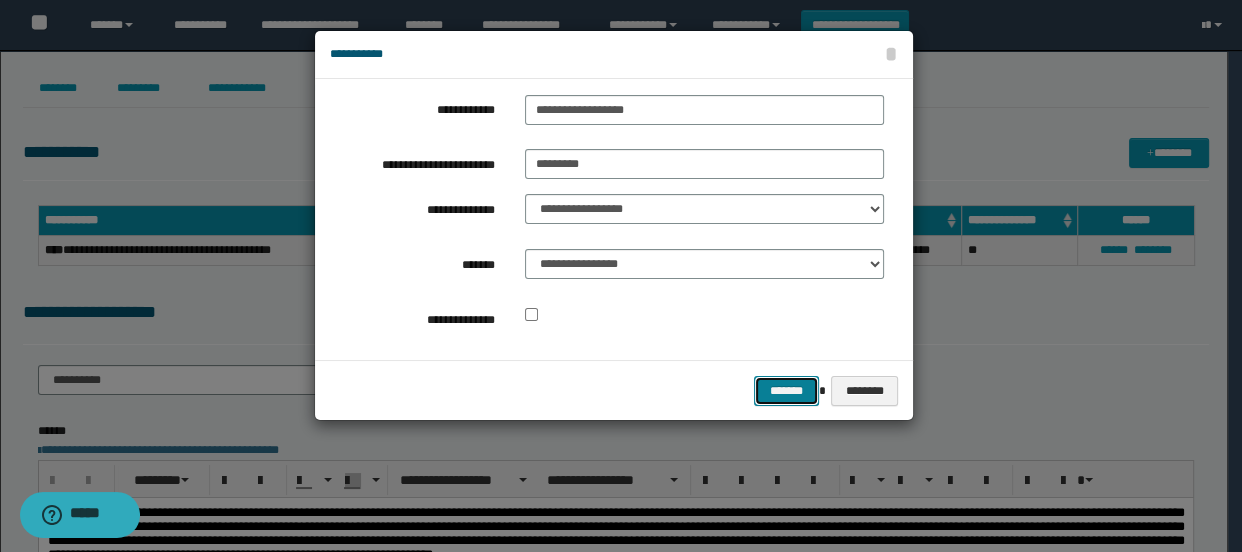 click on "*******" at bounding box center [786, 391] 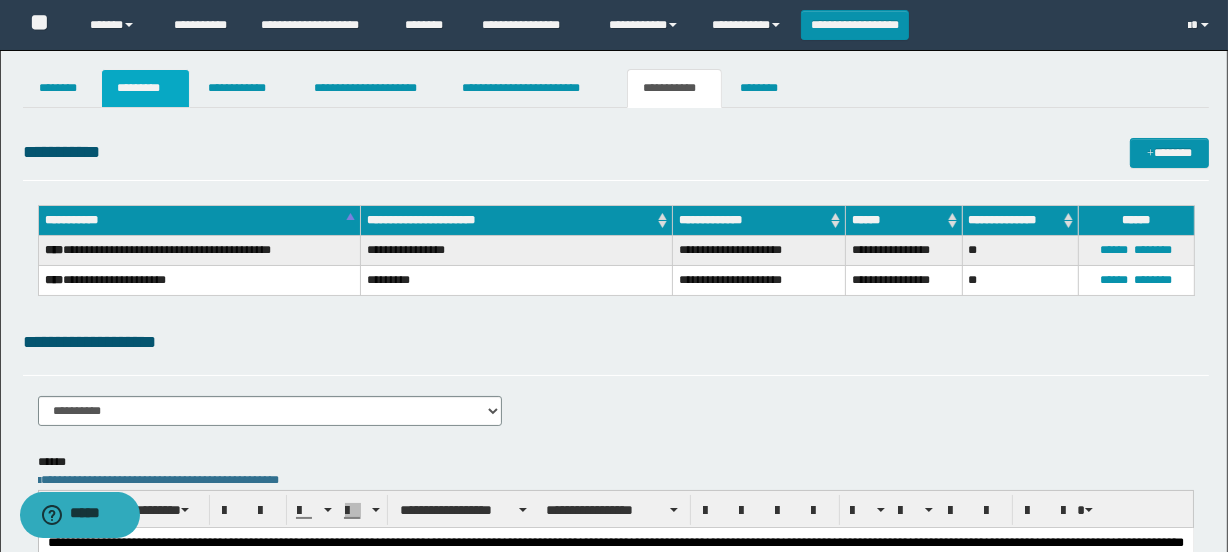 click on "*********" at bounding box center (145, 88) 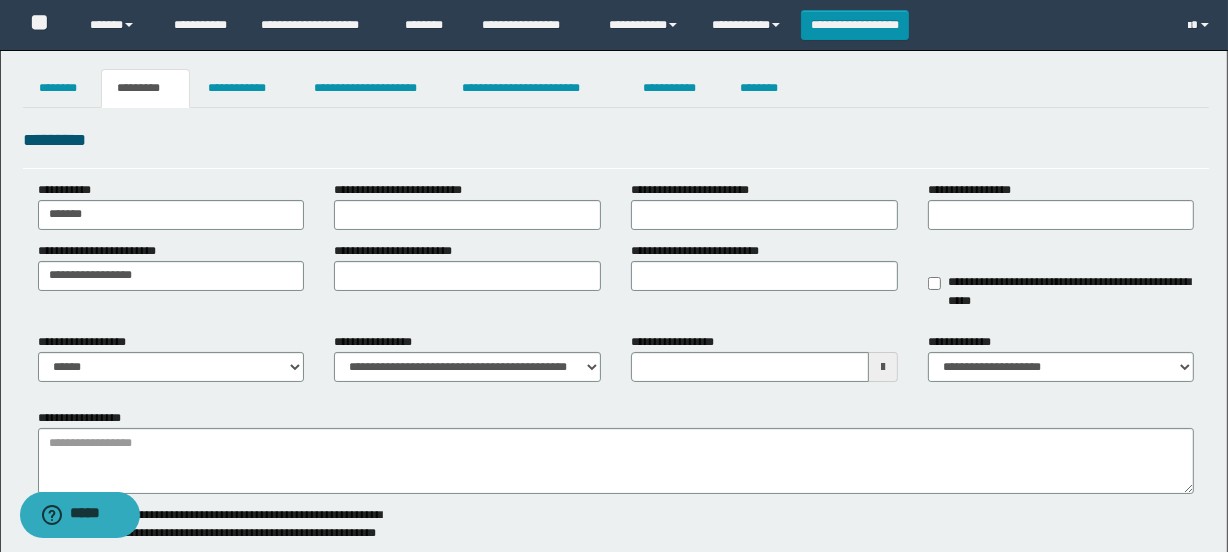 scroll, scrollTop: 181, scrollLeft: 0, axis: vertical 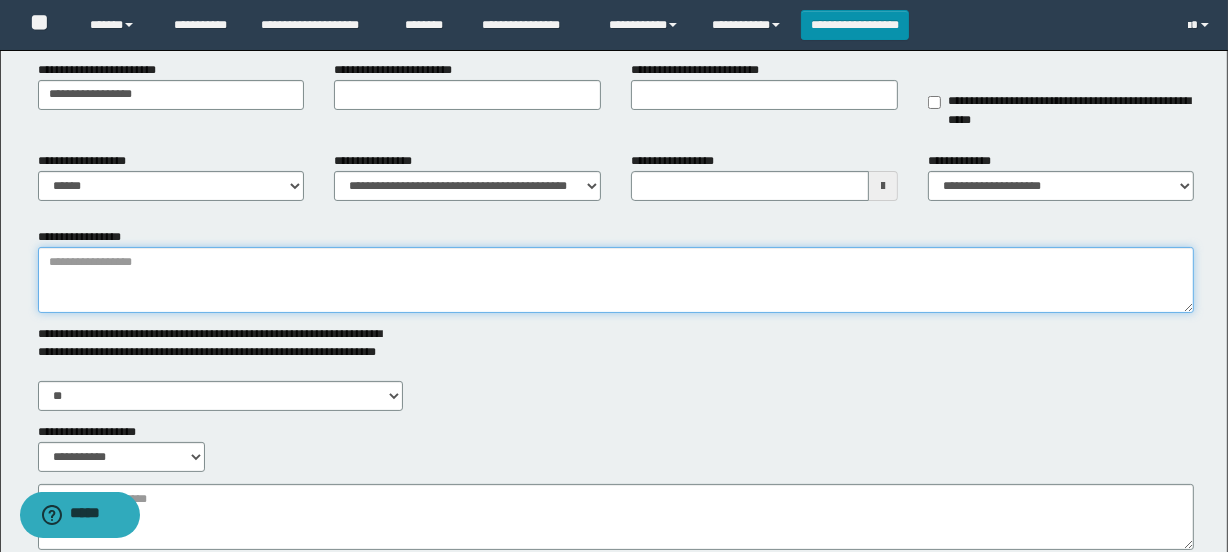 click on "**********" at bounding box center (616, 280) 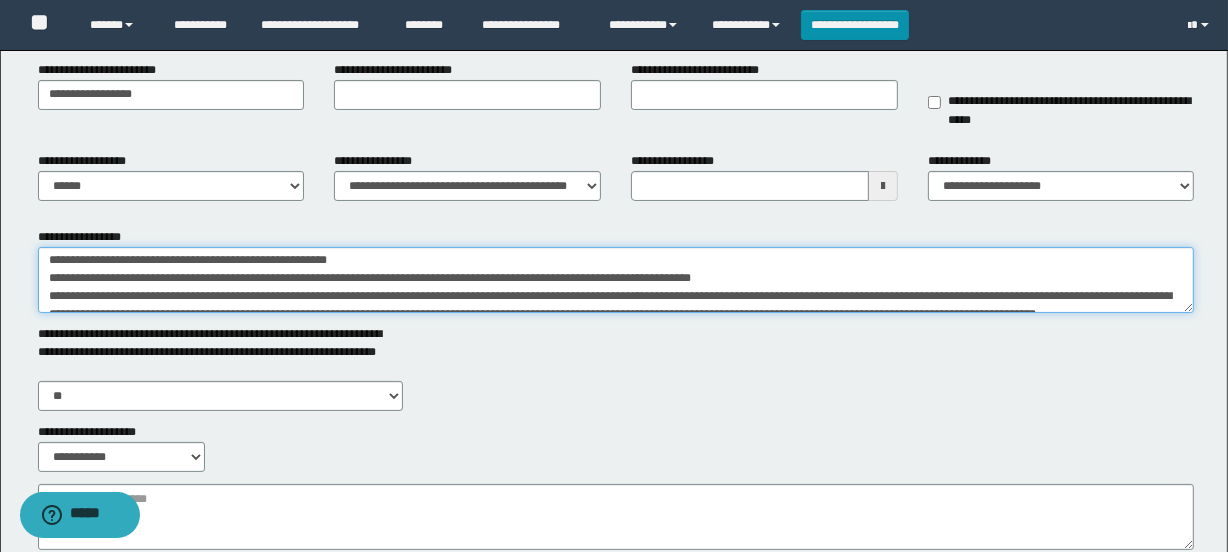 scroll, scrollTop: 225, scrollLeft: 0, axis: vertical 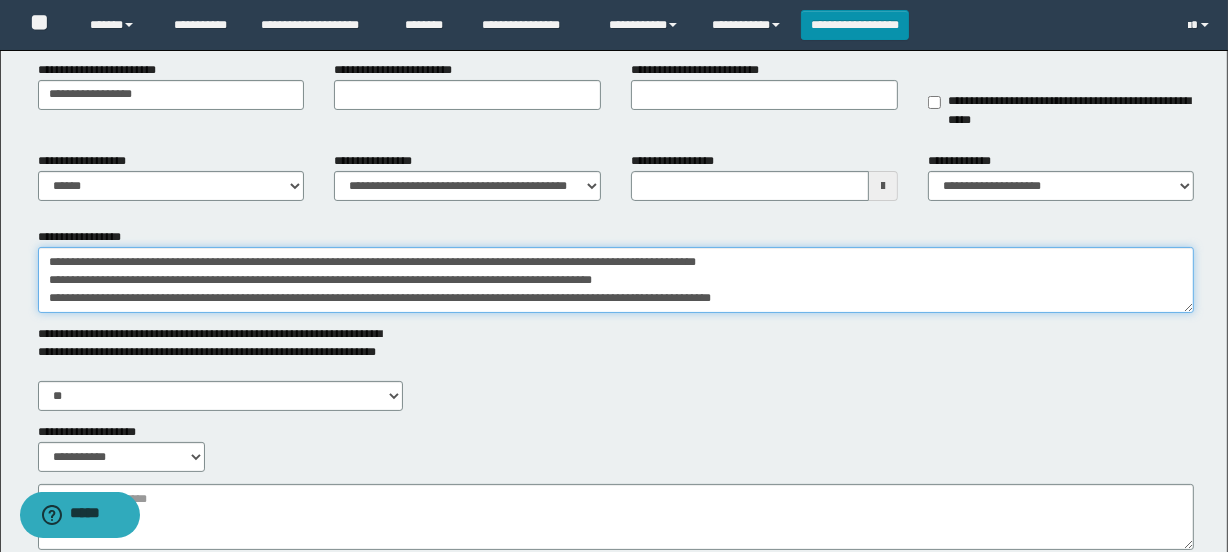 drag, startPoint x: 44, startPoint y: 300, endPoint x: 762, endPoint y: 287, distance: 718.1177 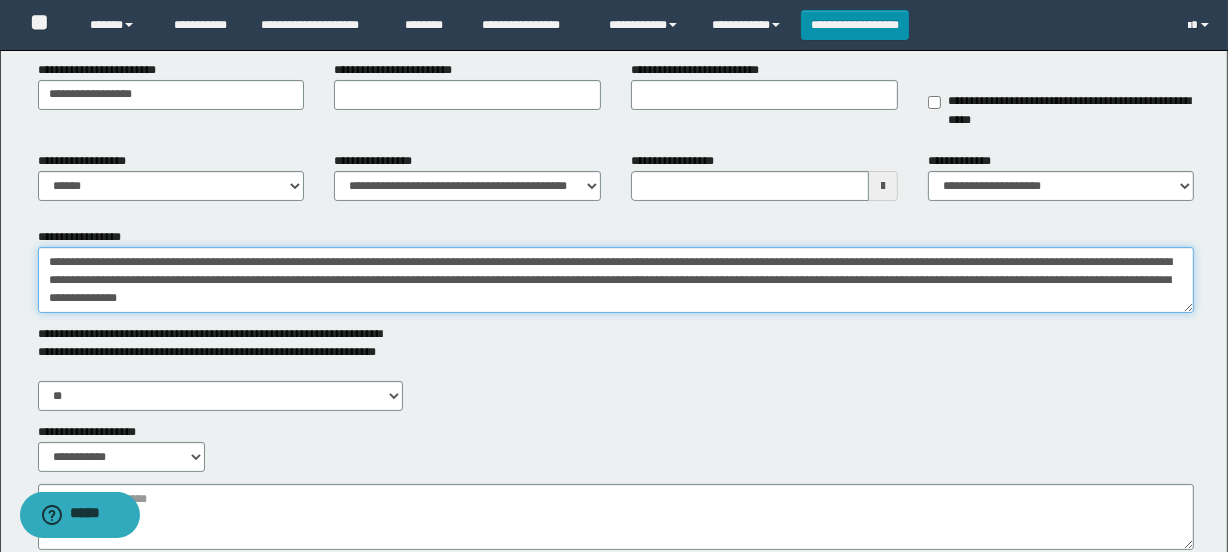 scroll, scrollTop: 216, scrollLeft: 0, axis: vertical 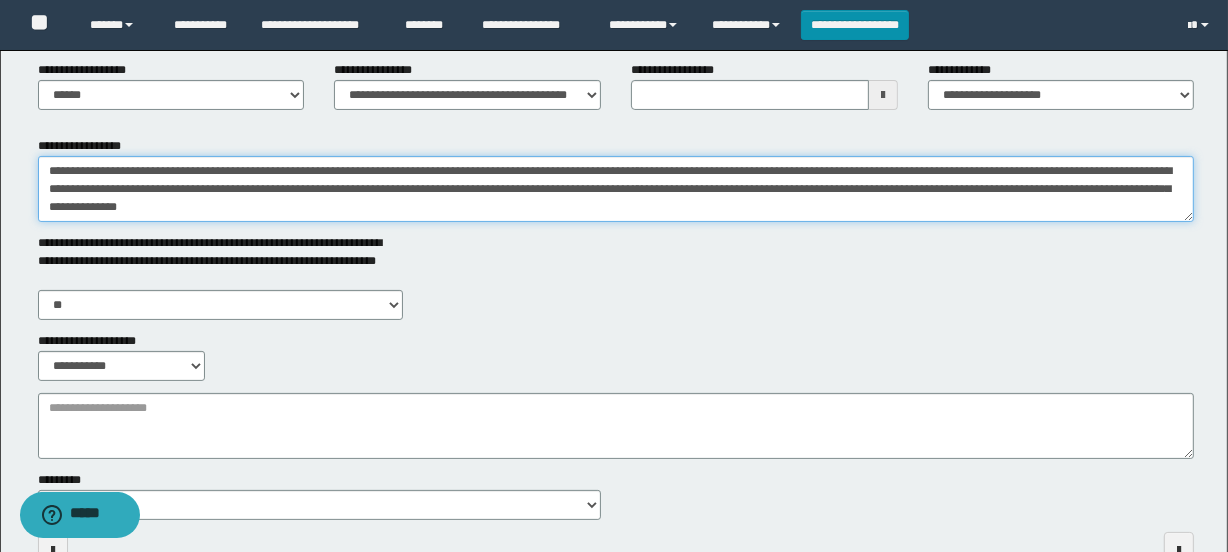 type on "**********" 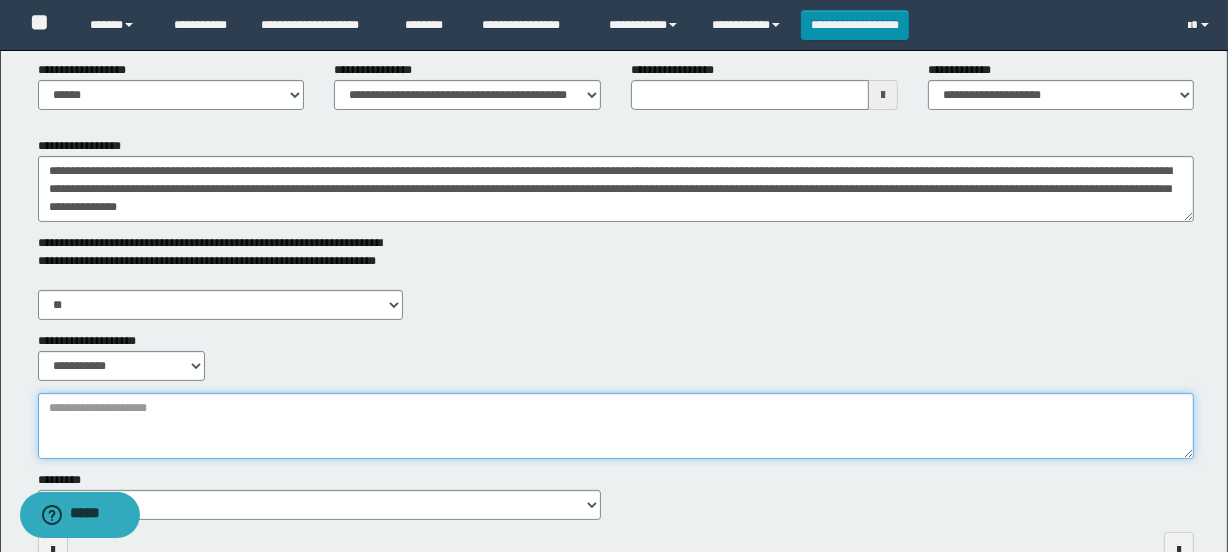 click on "**********" at bounding box center (616, 426) 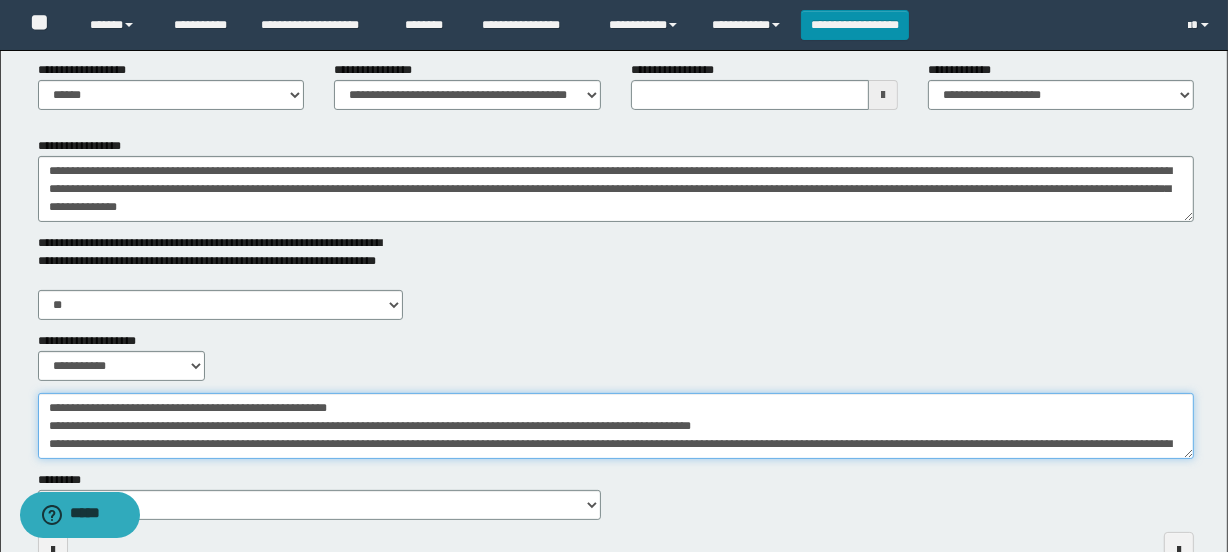 scroll, scrollTop: 137, scrollLeft: 0, axis: vertical 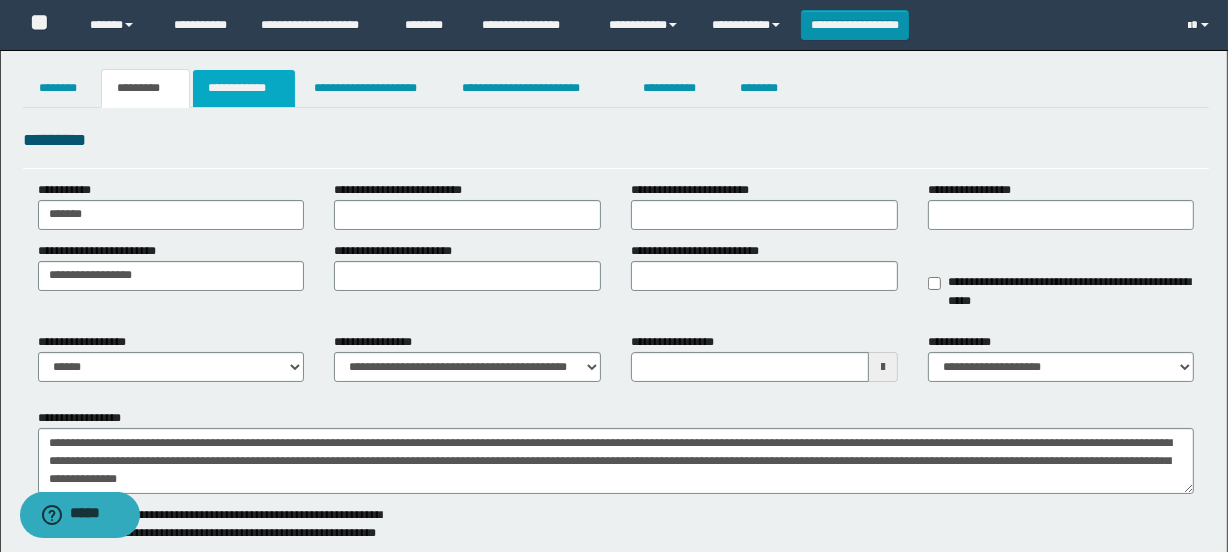 type on "**********" 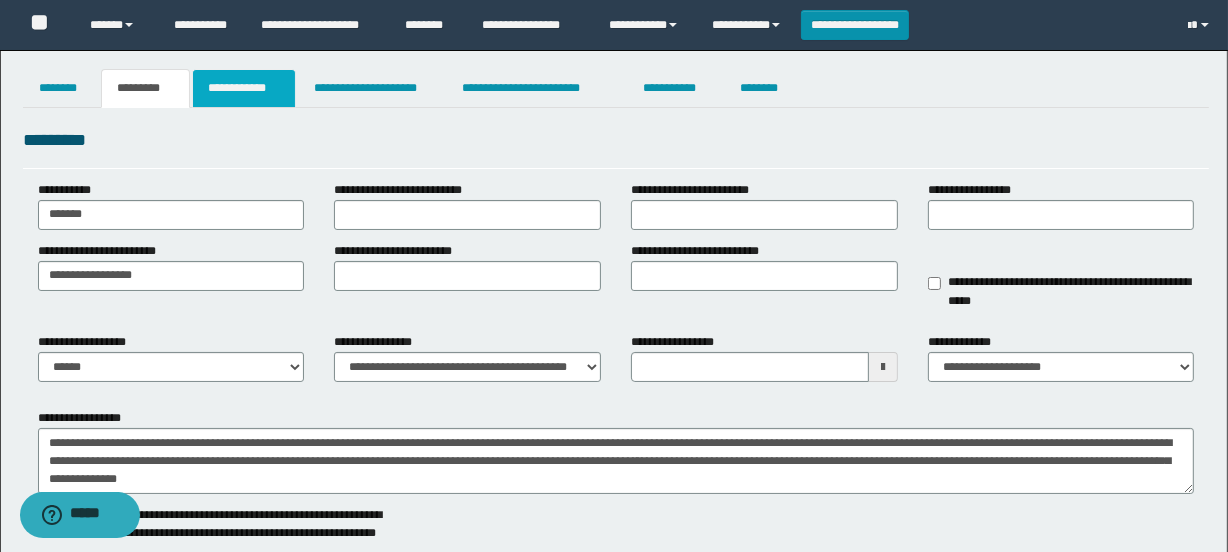 click on "**********" at bounding box center [244, 88] 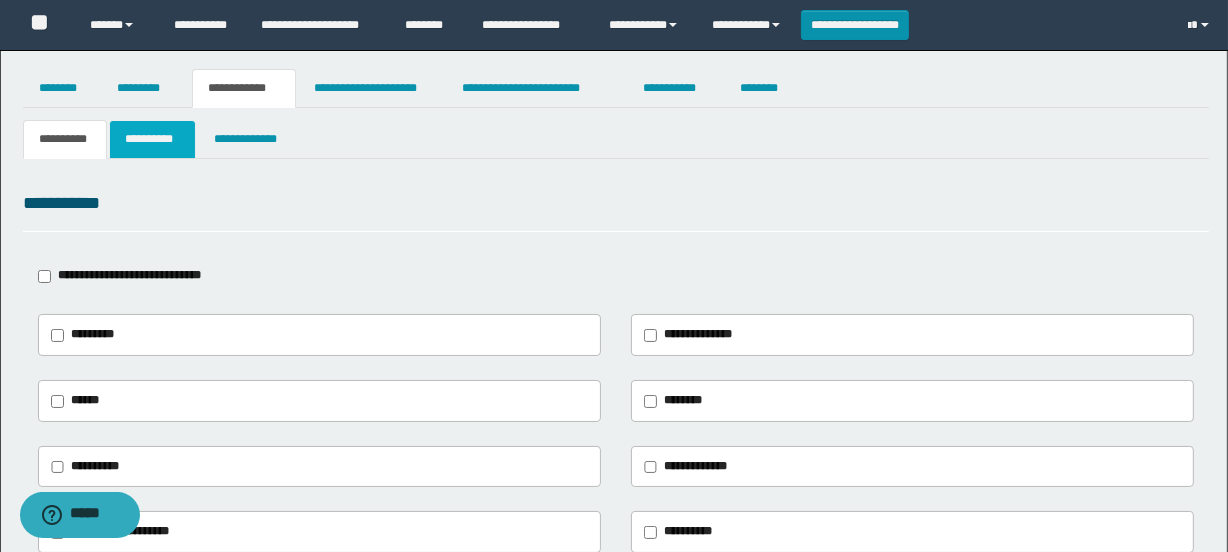 click on "**********" at bounding box center (153, 139) 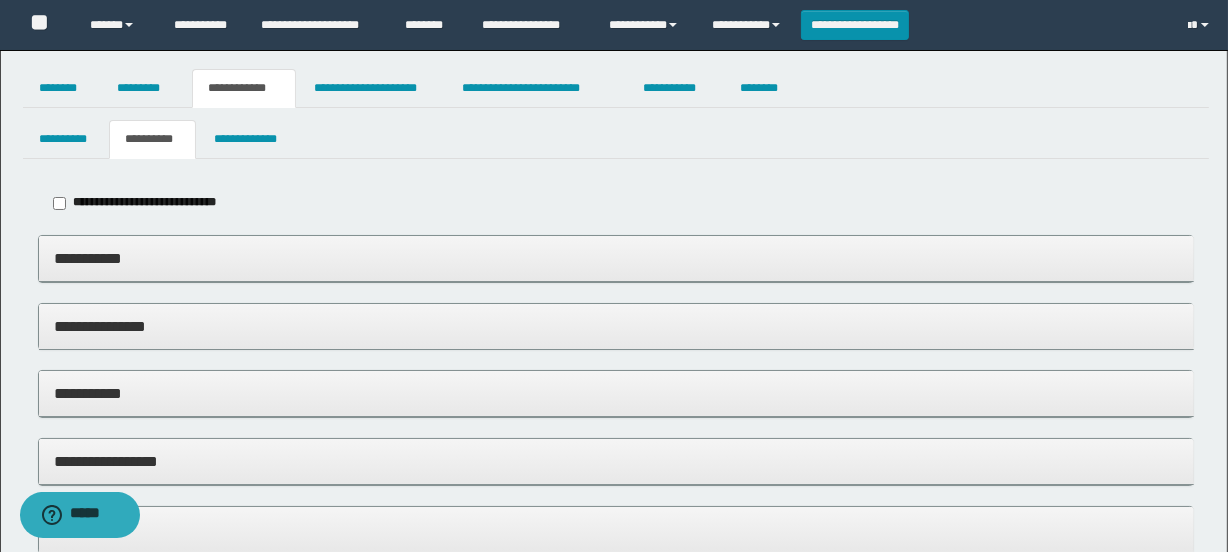 click on "**********" at bounding box center (616, 258) 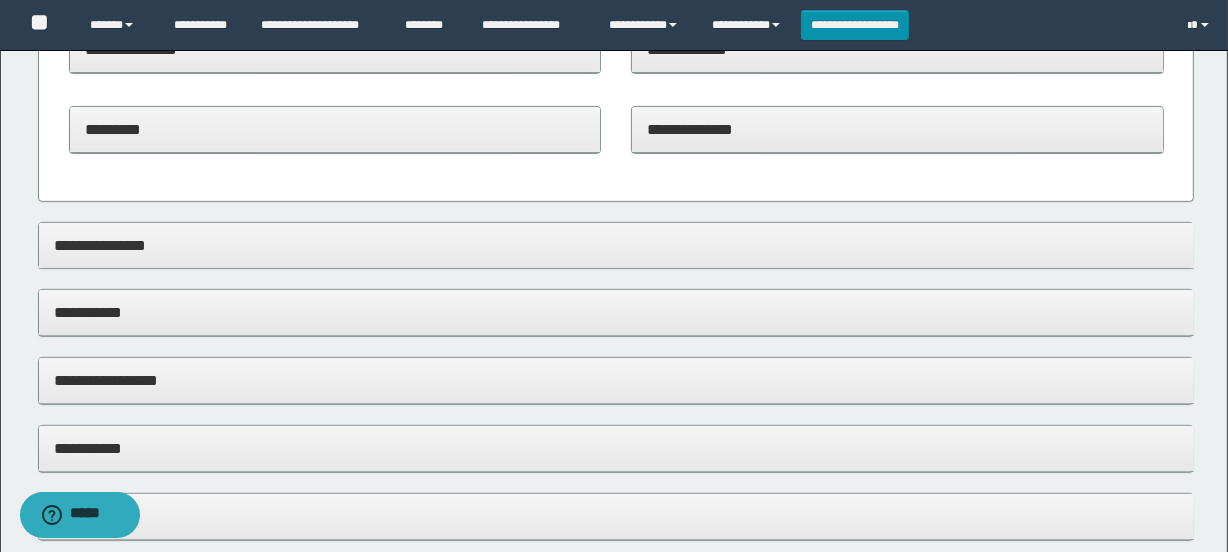 scroll, scrollTop: 727, scrollLeft: 0, axis: vertical 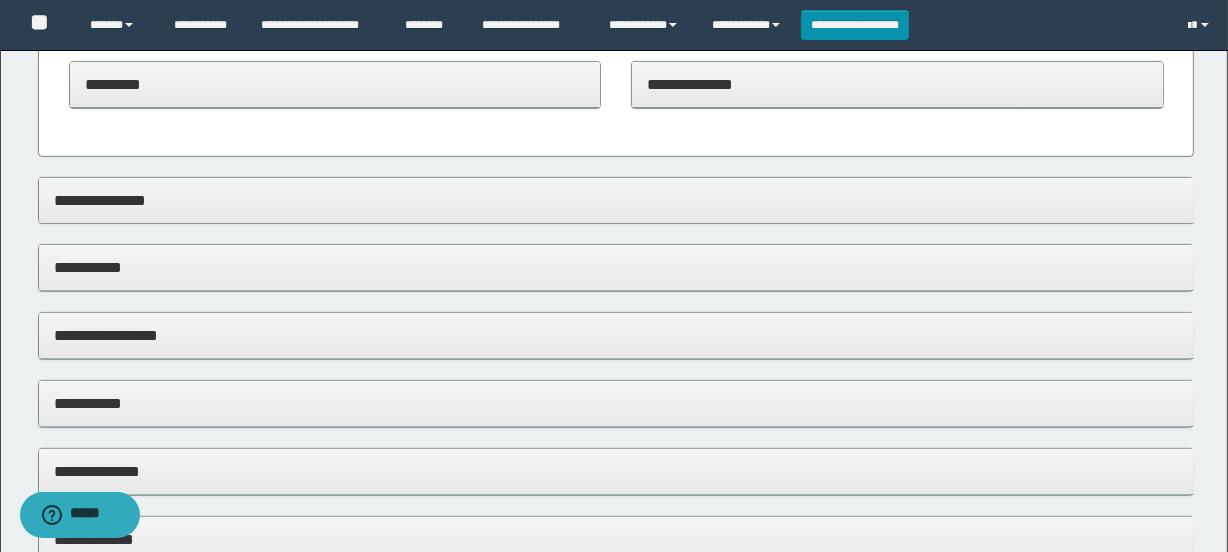 click on "**********" at bounding box center [616, 267] 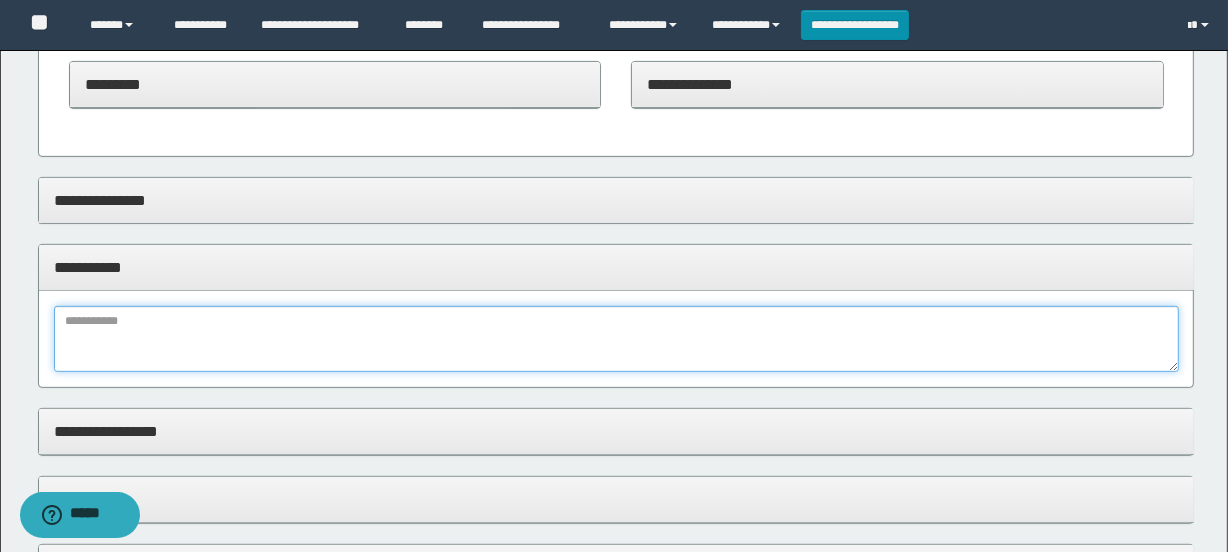 click at bounding box center [616, 339] 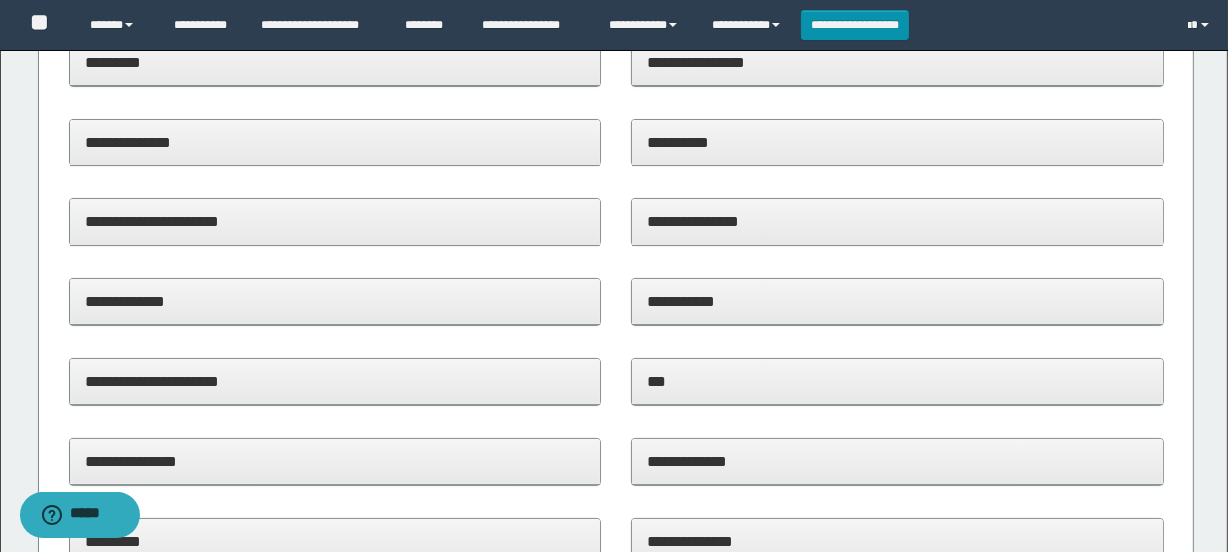 scroll, scrollTop: 0, scrollLeft: 0, axis: both 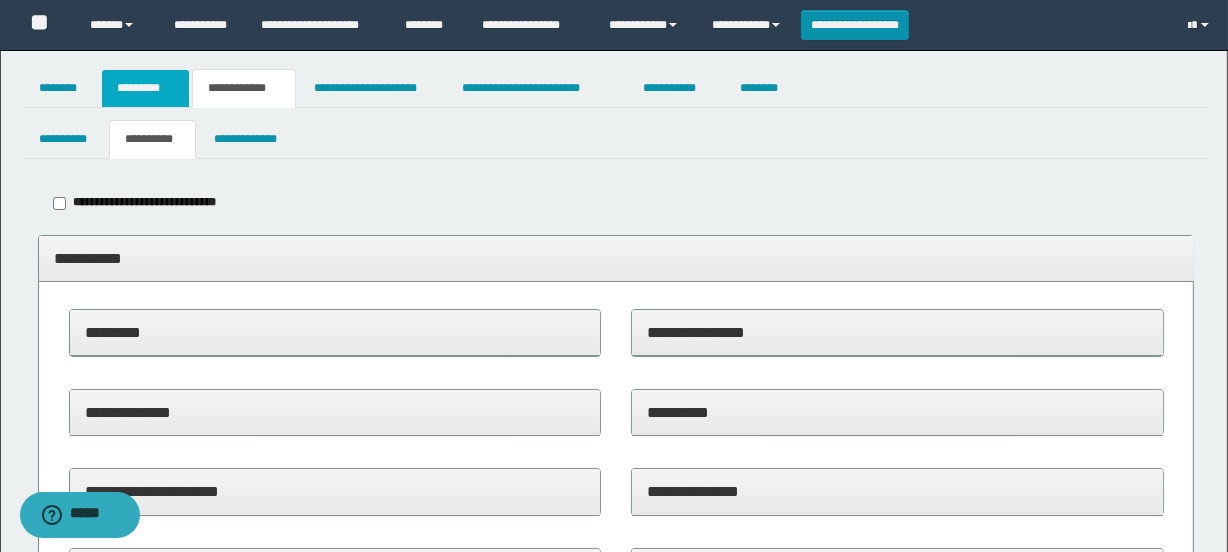 type on "**********" 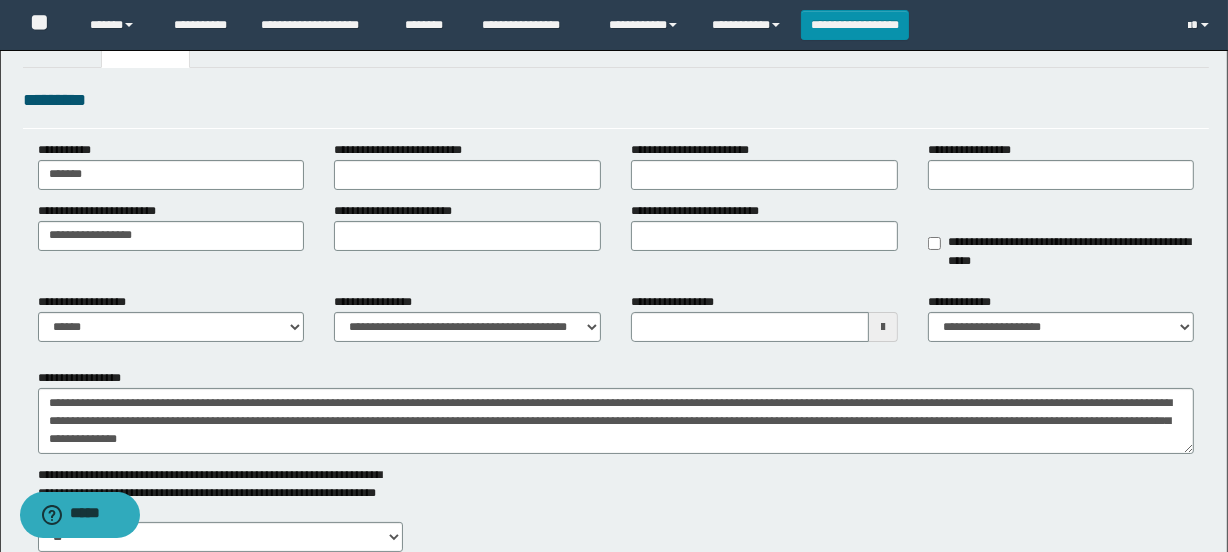 scroll, scrollTop: 272, scrollLeft: 0, axis: vertical 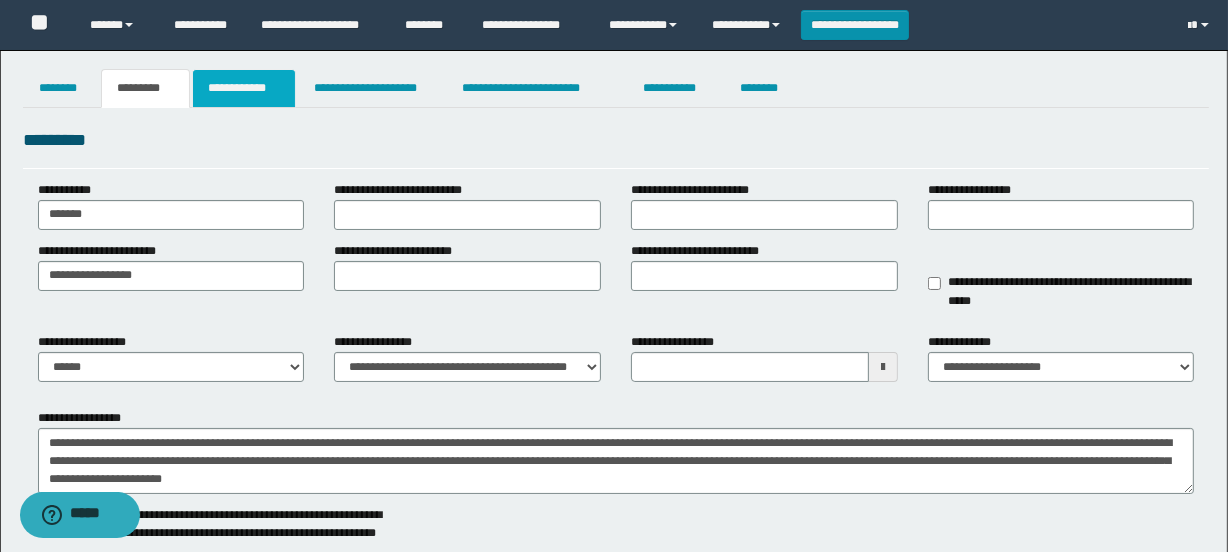 click on "**********" at bounding box center (244, 88) 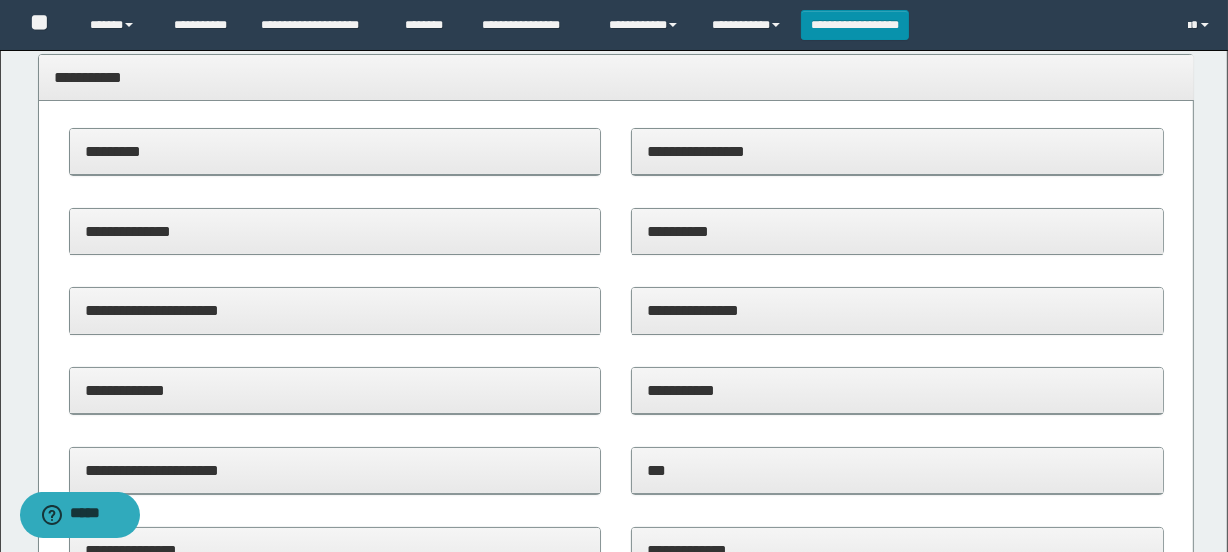 scroll, scrollTop: 0, scrollLeft: 0, axis: both 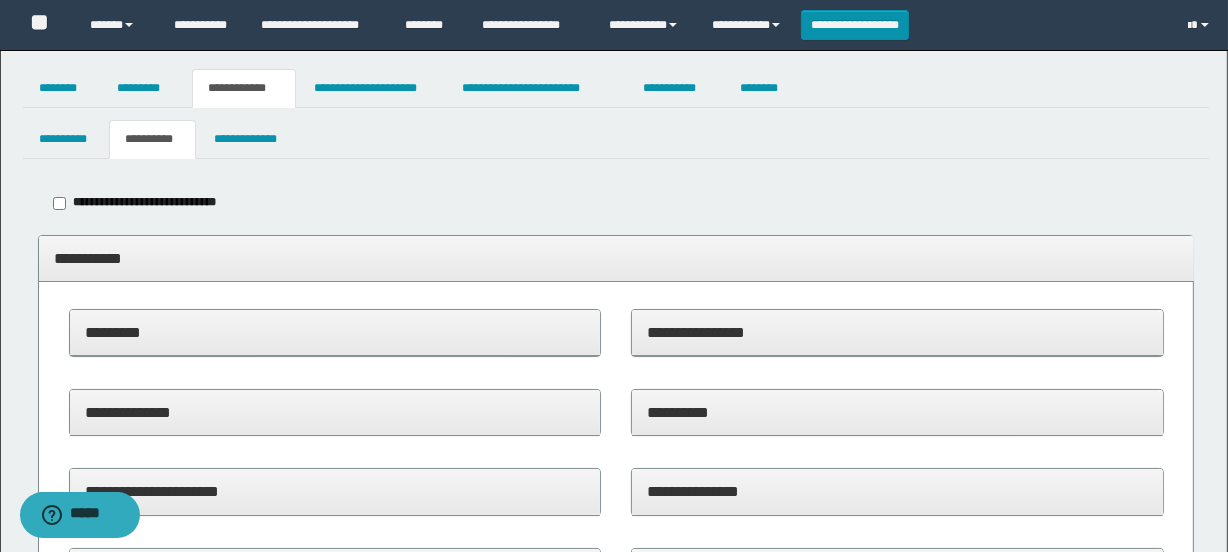 click on "**********" at bounding box center [616, 203] 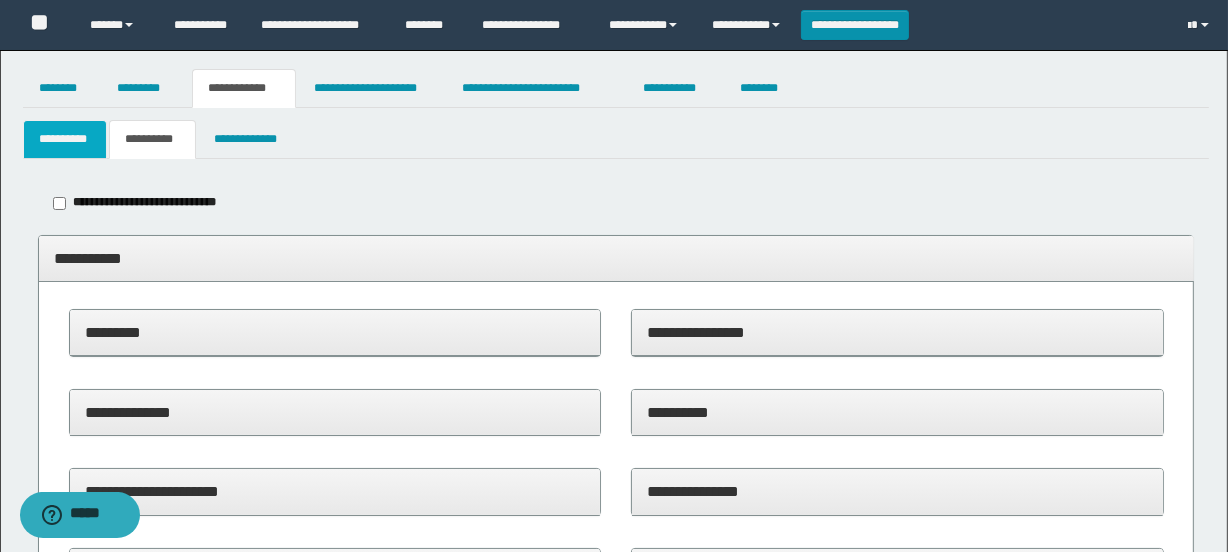 click on "**********" at bounding box center [65, 139] 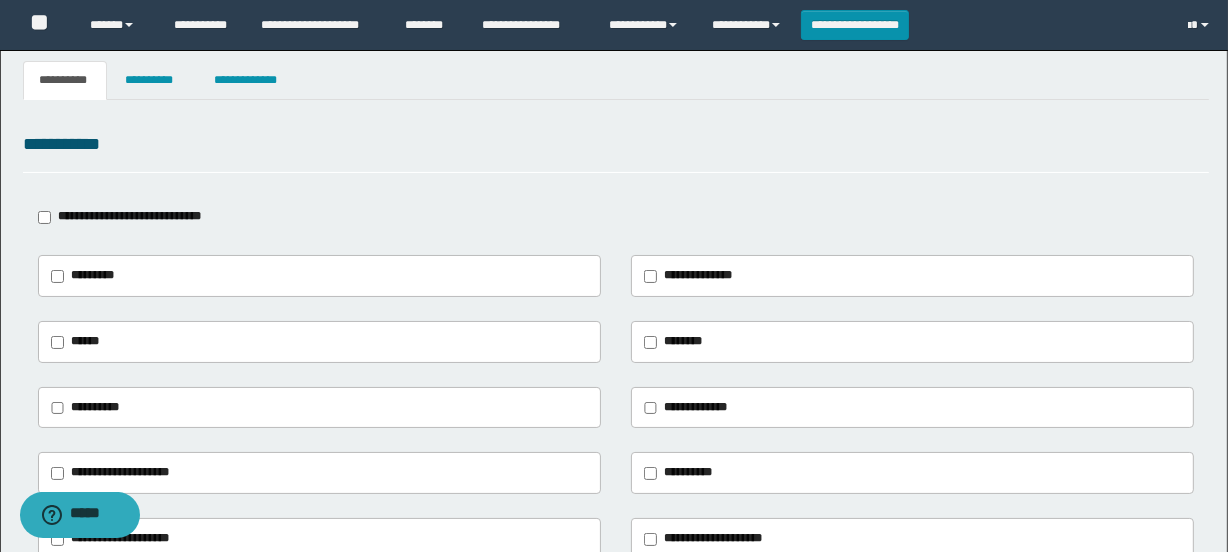 scroll, scrollTop: 90, scrollLeft: 0, axis: vertical 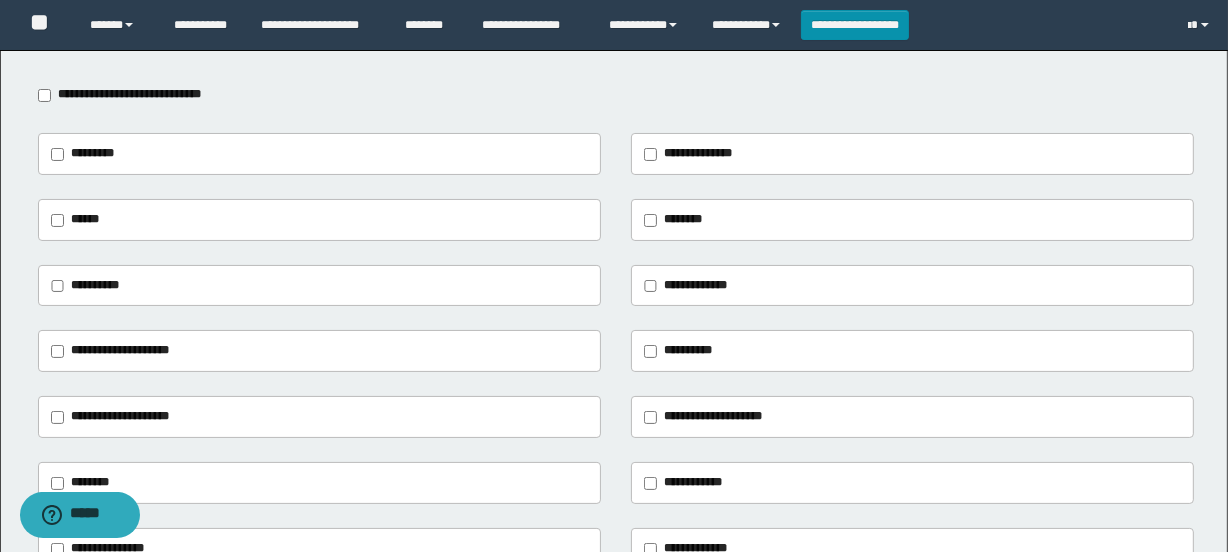 click on "**********" at bounding box center [120, 350] 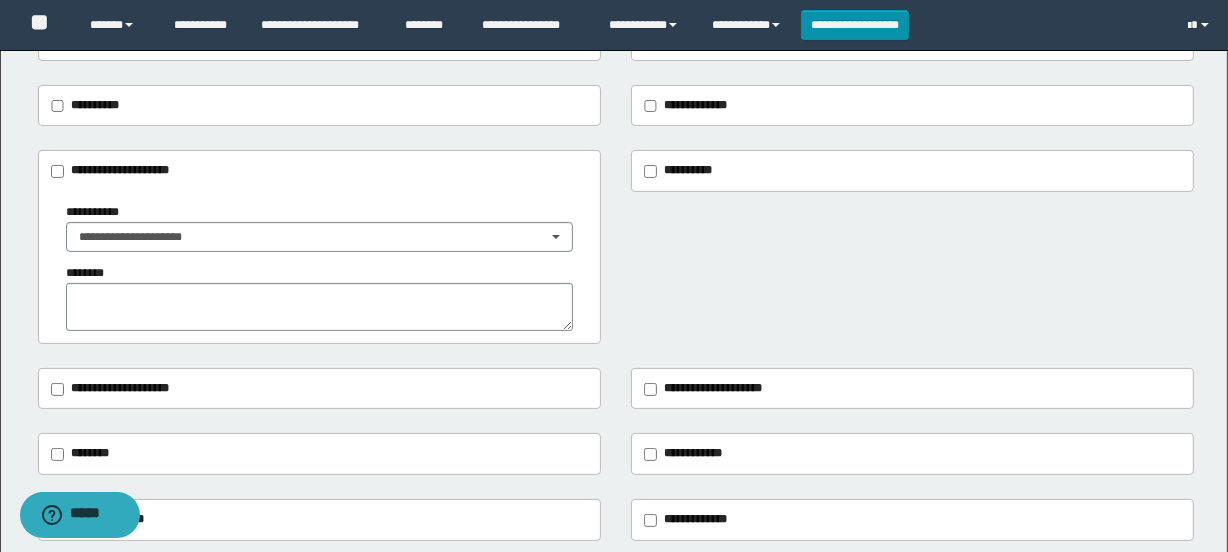 scroll, scrollTop: 363, scrollLeft: 0, axis: vertical 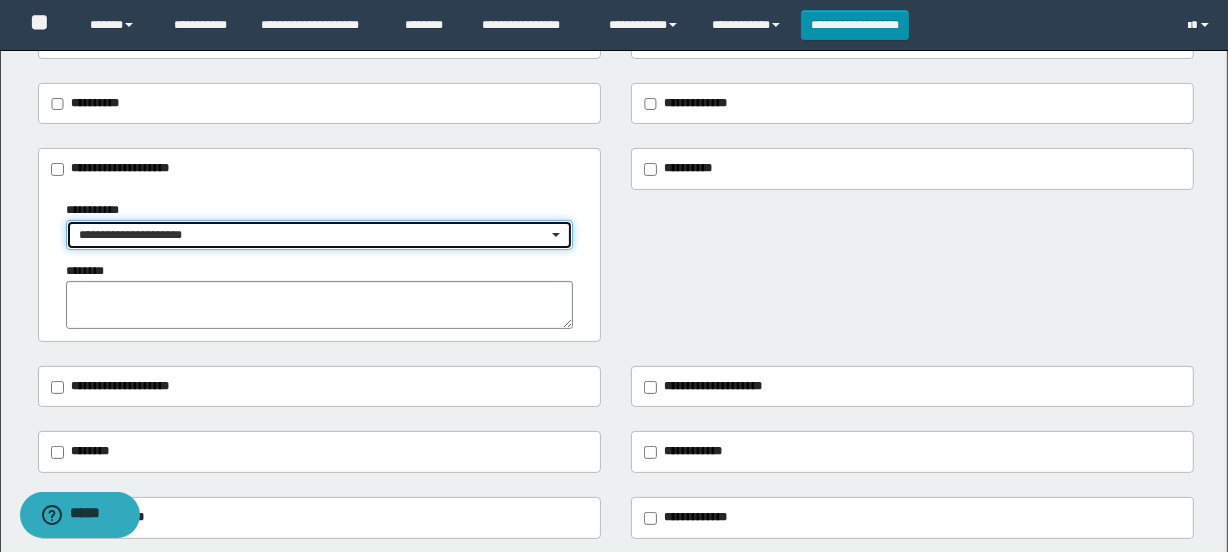 click on "**********" at bounding box center [313, 235] 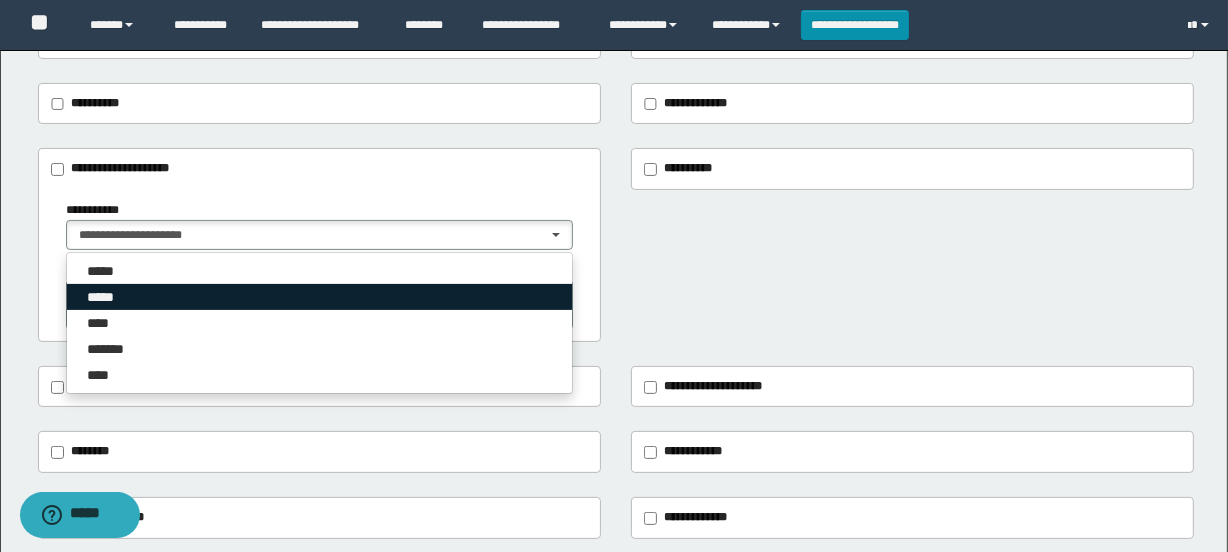 click on "*****" at bounding box center (320, 297) 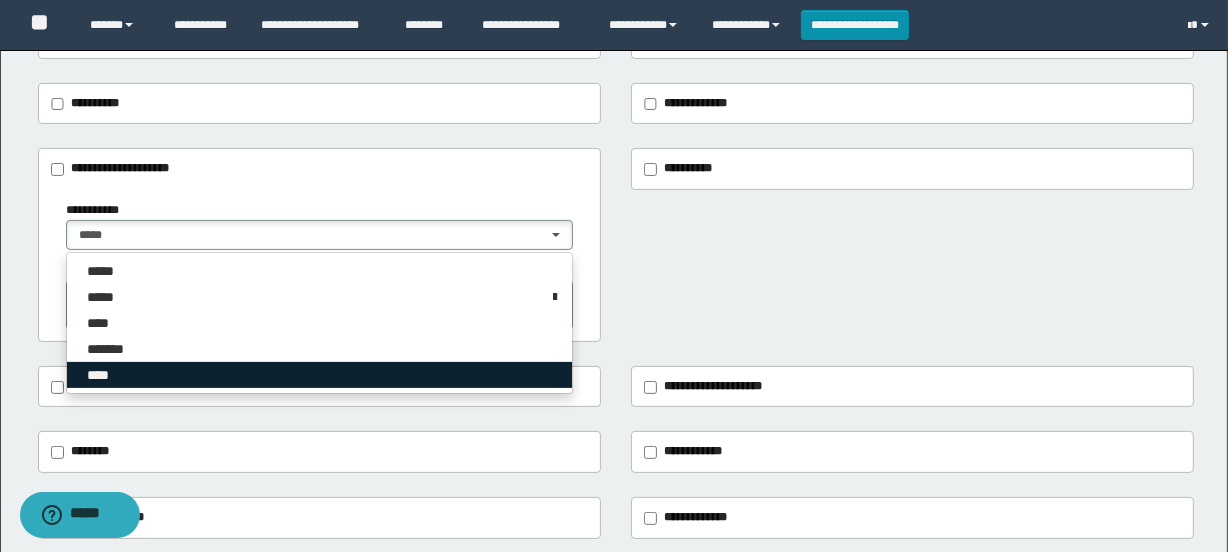 click on "****" at bounding box center (320, 375) 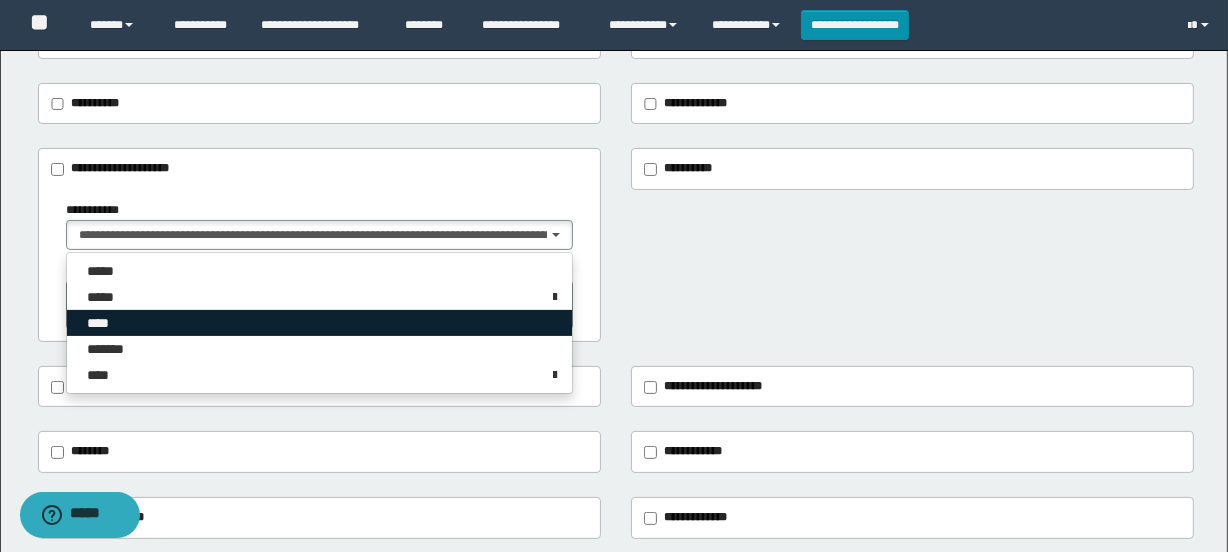 click on "****" at bounding box center (320, 323) 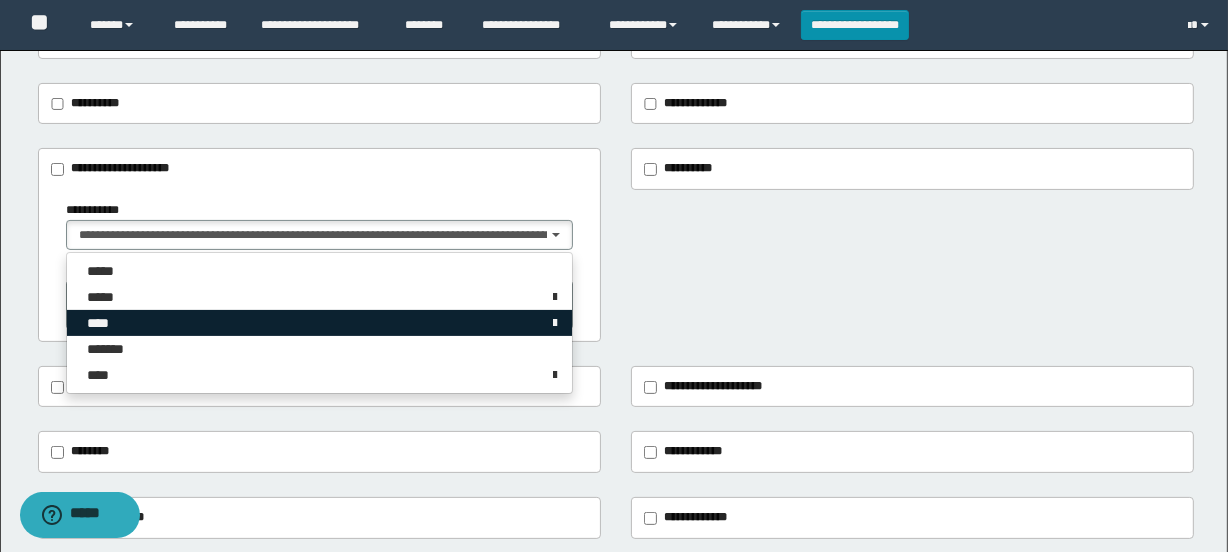 click on "****" at bounding box center (99, 323) 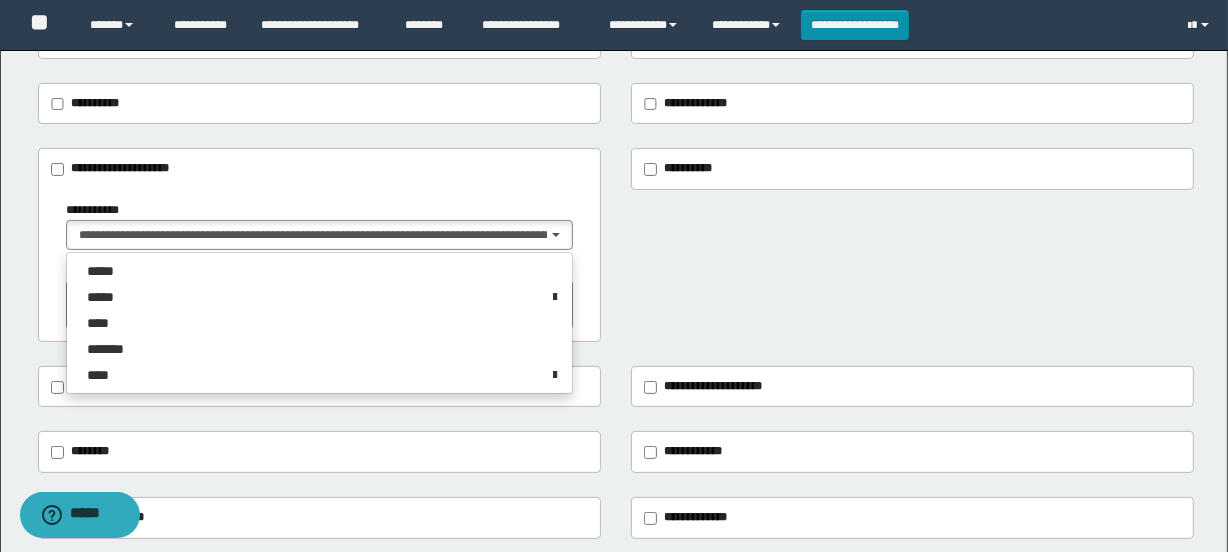 click on "**********" at bounding box center (320, 264) 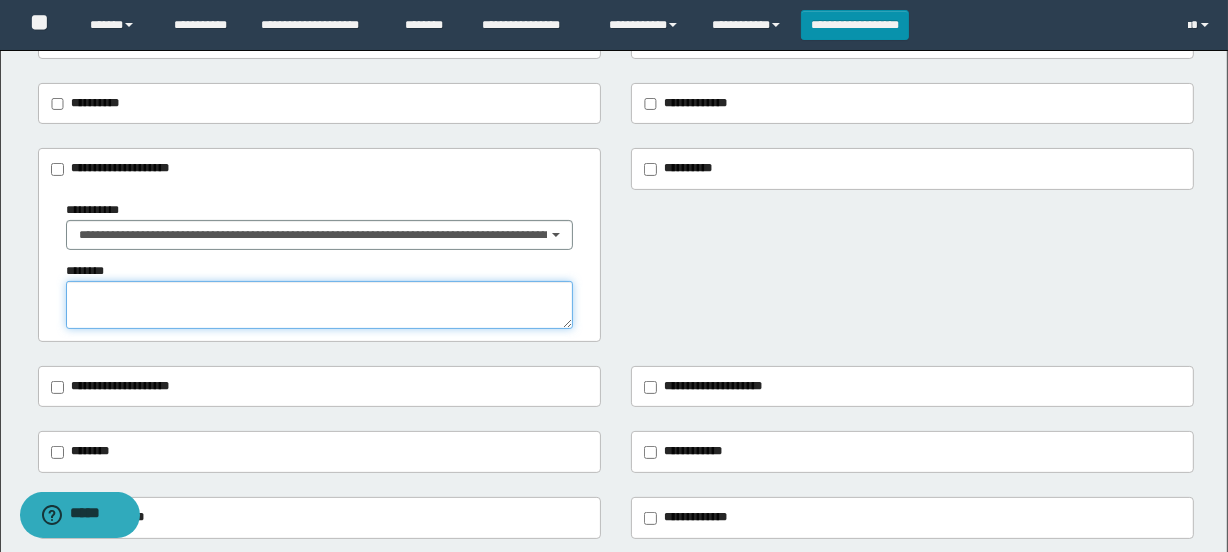 click at bounding box center (320, 305) 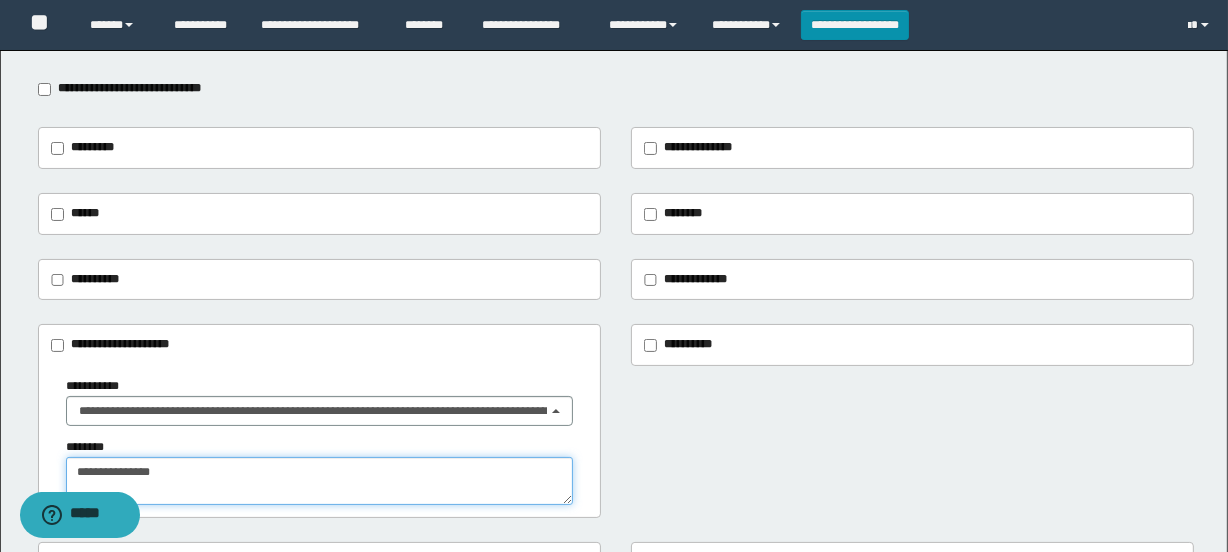 scroll, scrollTop: 181, scrollLeft: 0, axis: vertical 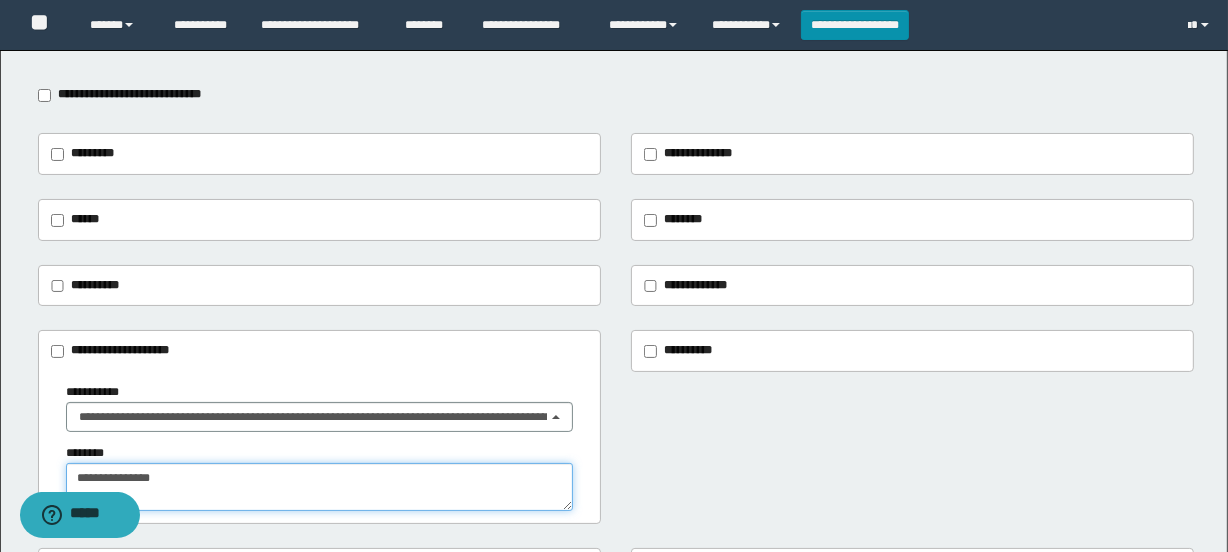 type on "**********" 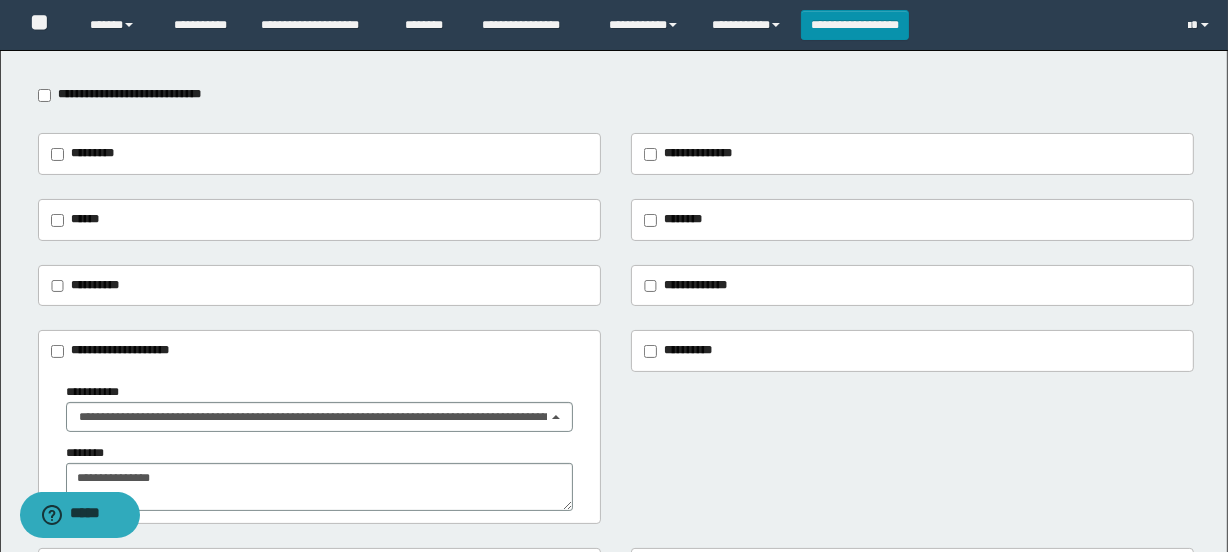 click on "******" at bounding box center [85, 219] 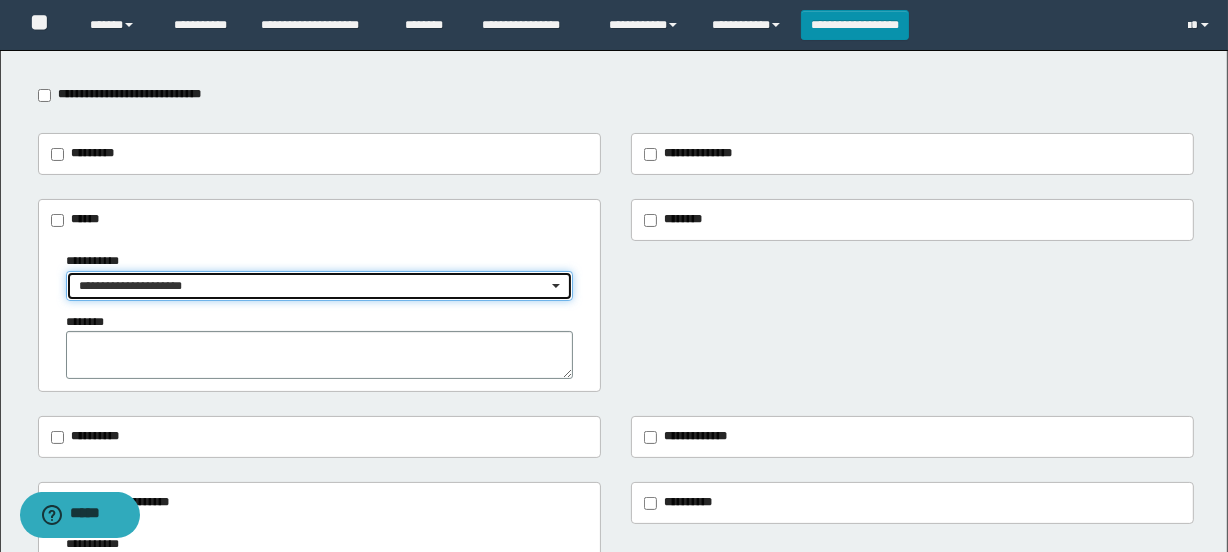 click on "**********" at bounding box center (313, 286) 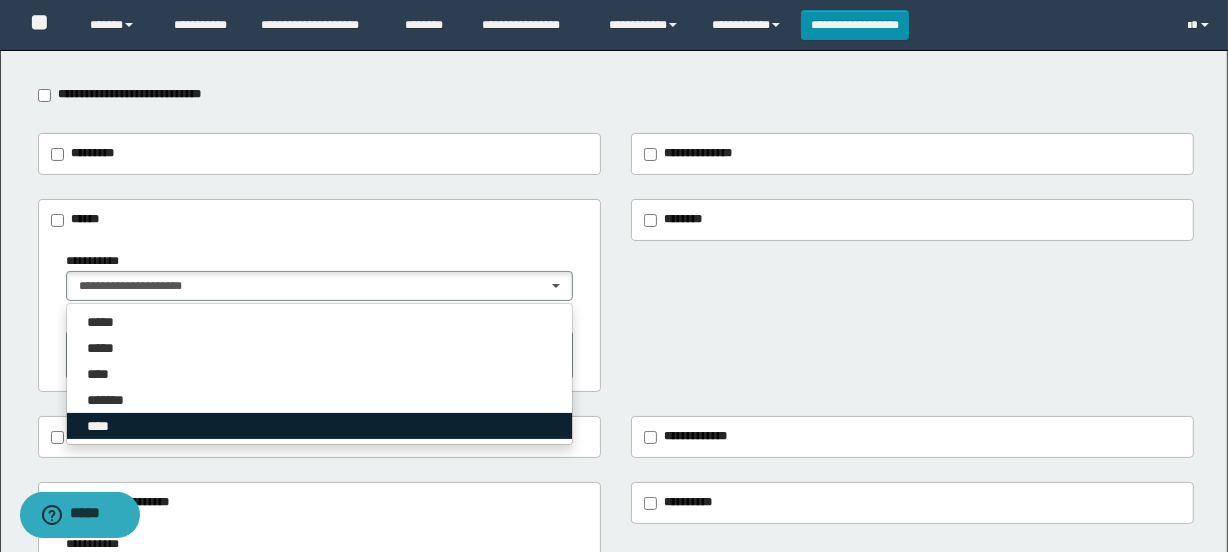 click on "****" at bounding box center [320, 426] 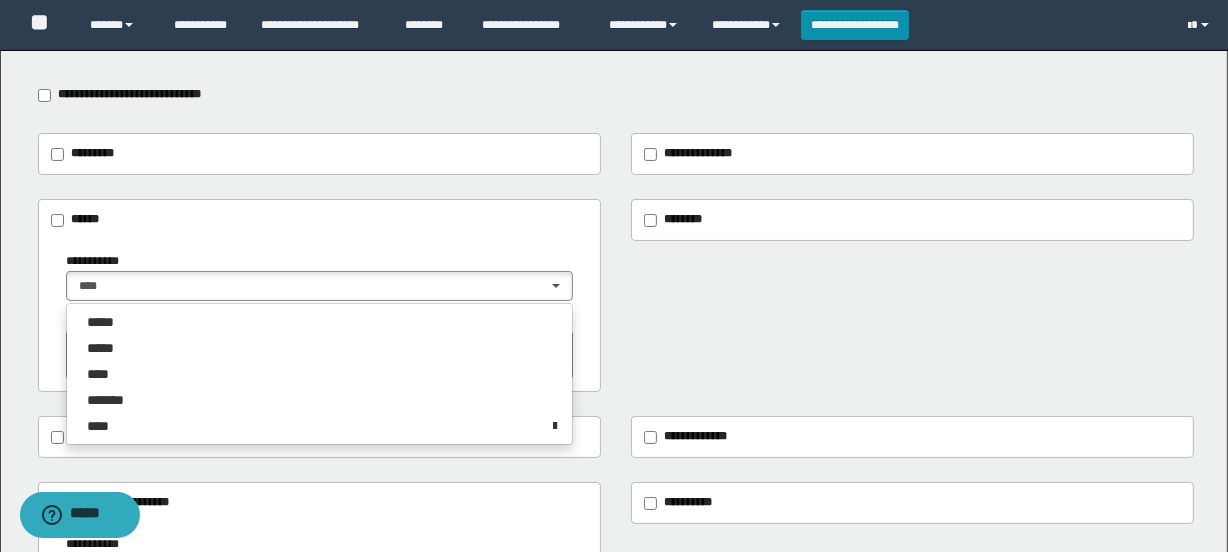 click on "**********" at bounding box center [319, 295] 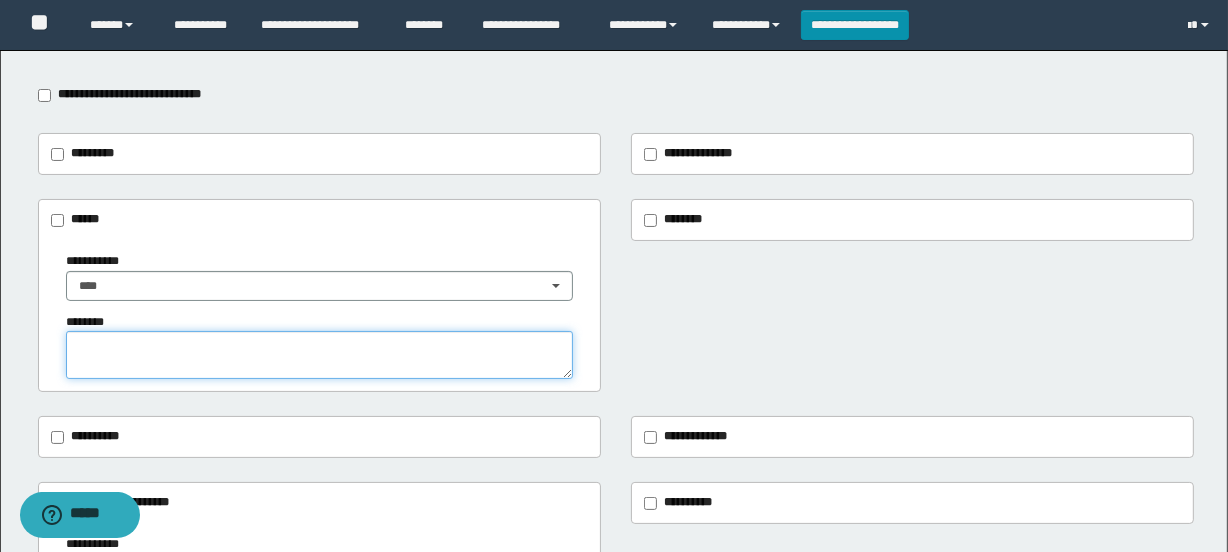 click at bounding box center [320, 355] 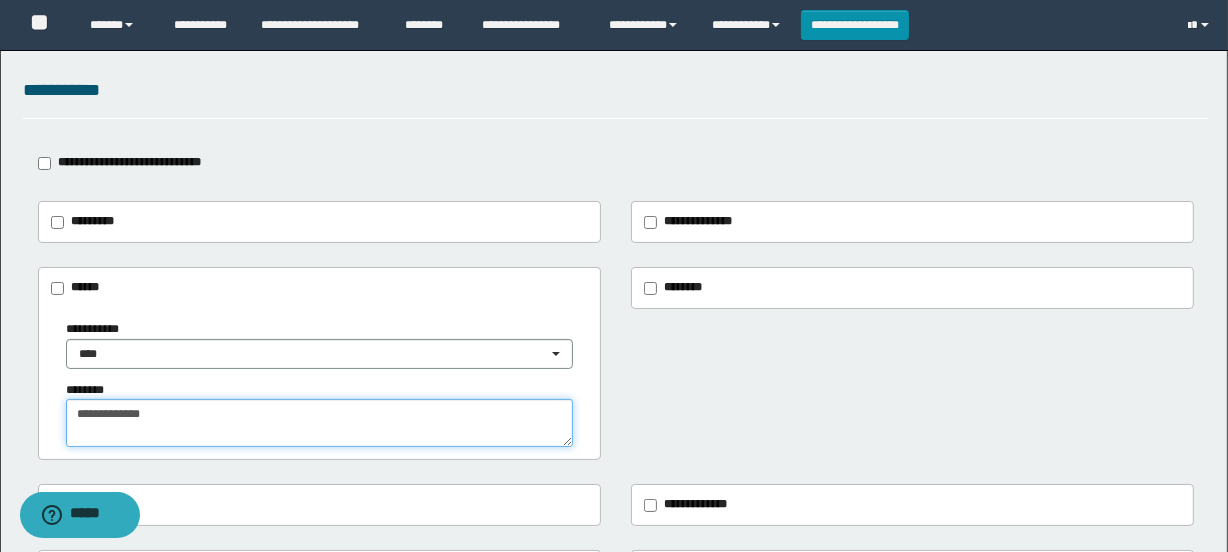 scroll, scrollTop: 0, scrollLeft: 0, axis: both 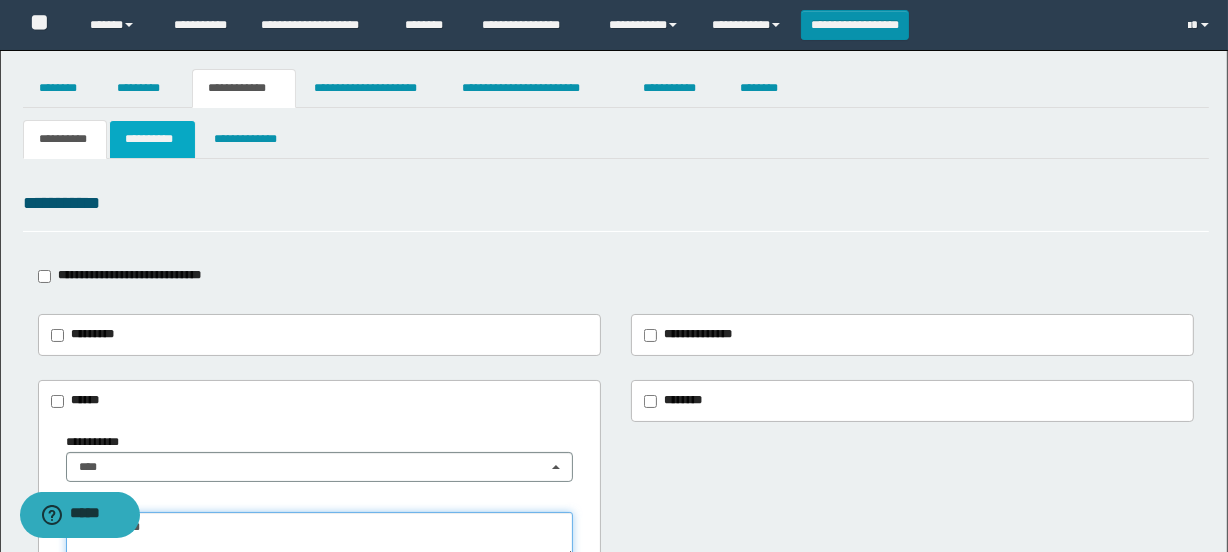 type on "**********" 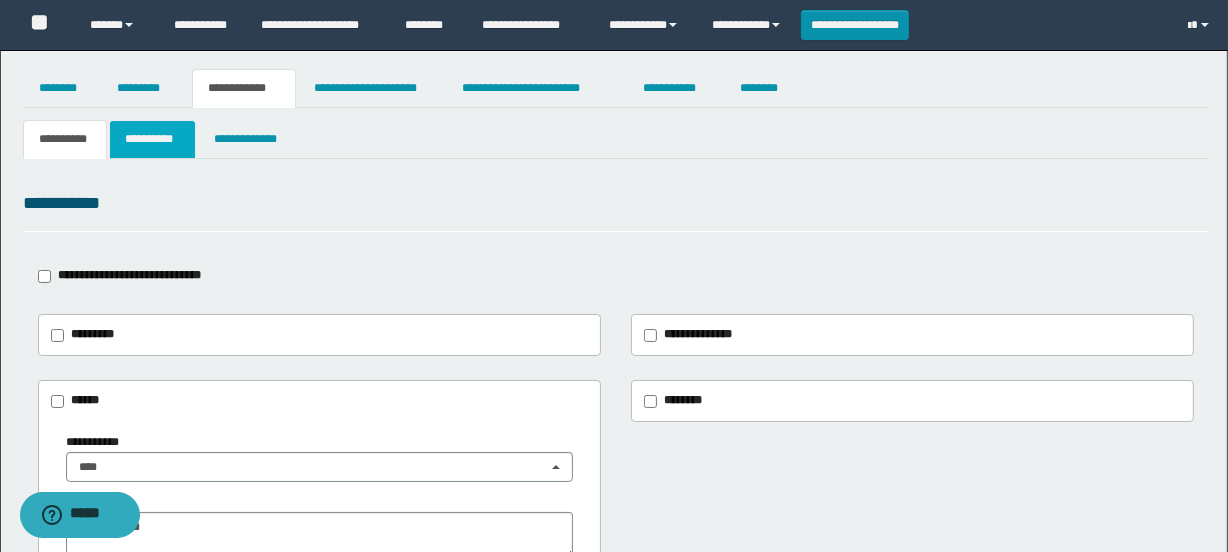 click on "**********" at bounding box center [153, 139] 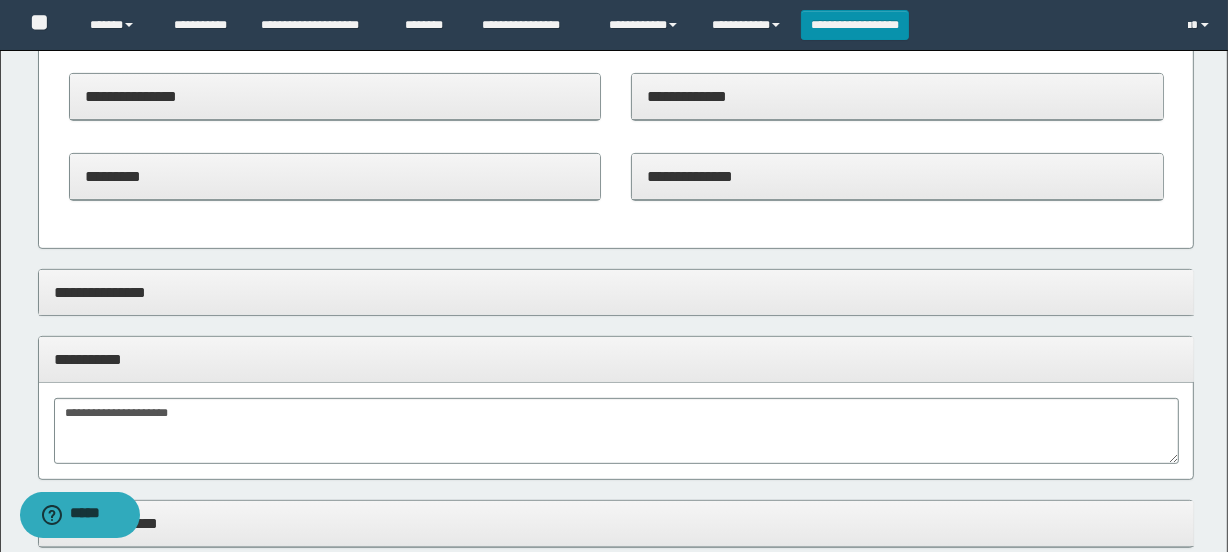 scroll, scrollTop: 636, scrollLeft: 0, axis: vertical 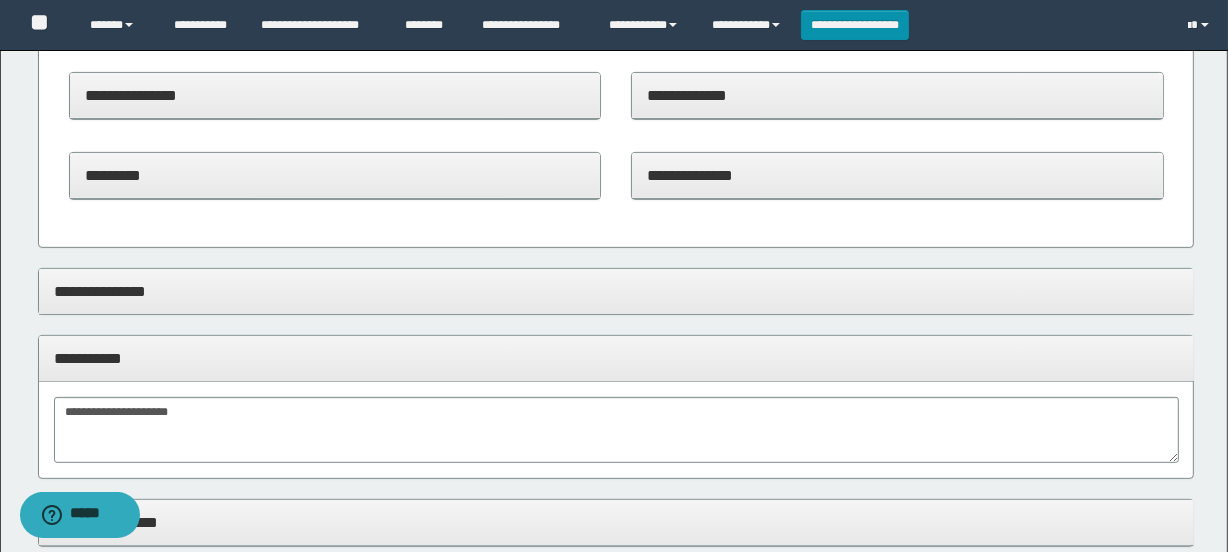 click on "**********" at bounding box center (897, 175) 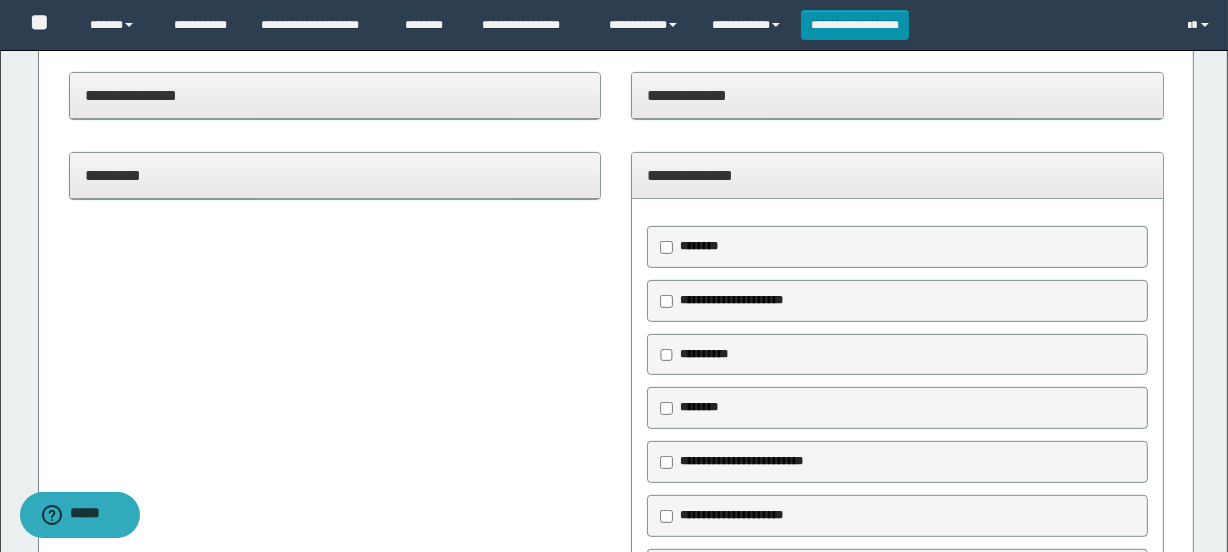 click on "**********" at bounding box center (731, 300) 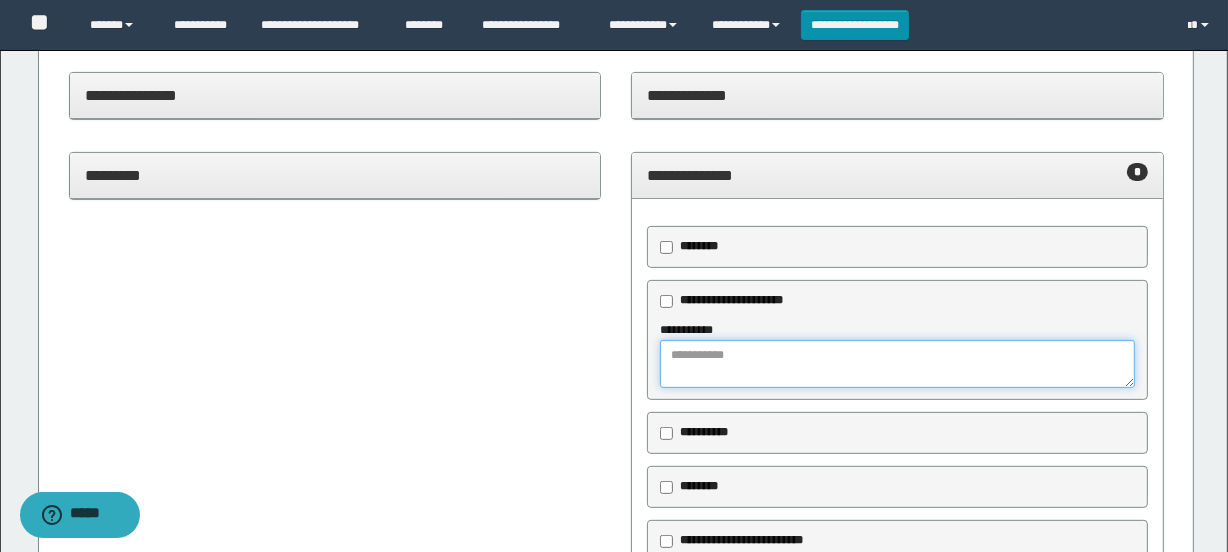 click at bounding box center (897, 364) 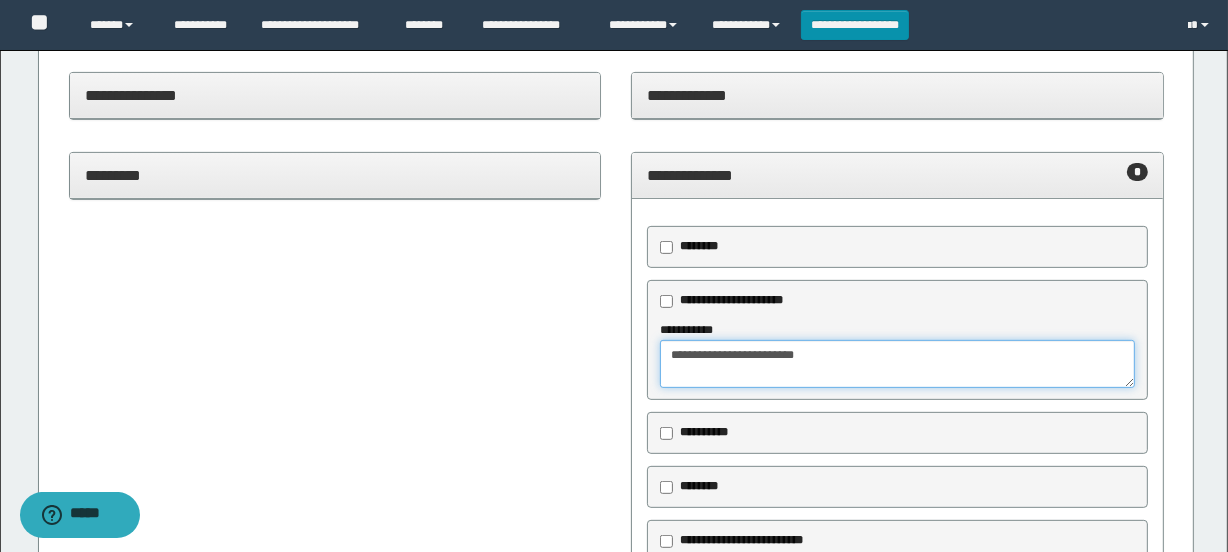 type on "**********" 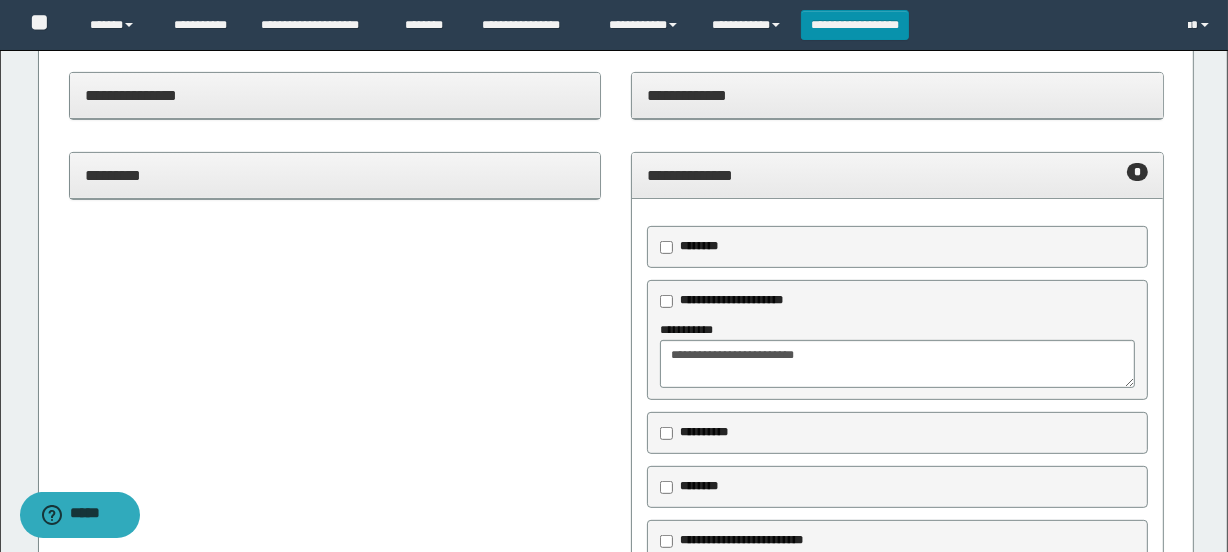 click on "**********" at bounding box center [897, 175] 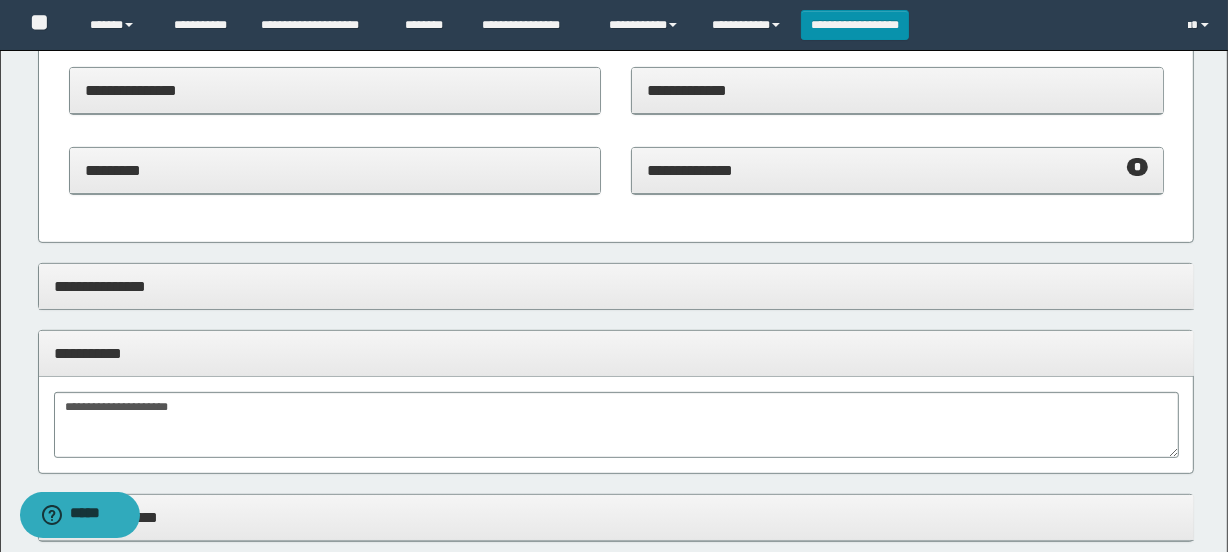 scroll, scrollTop: 818, scrollLeft: 0, axis: vertical 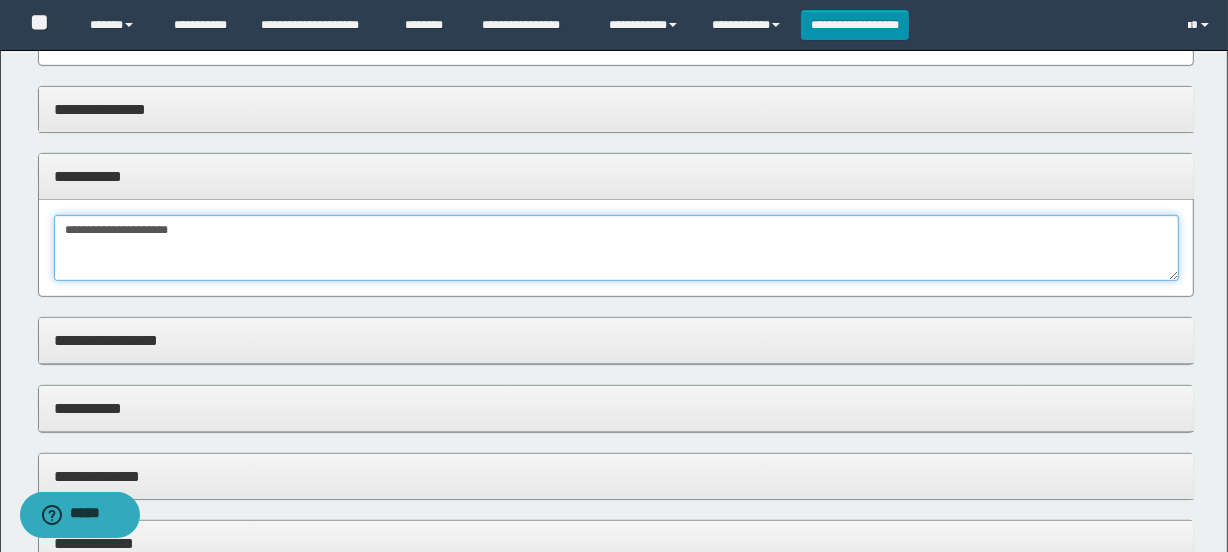 click on "**********" at bounding box center (616, 248) 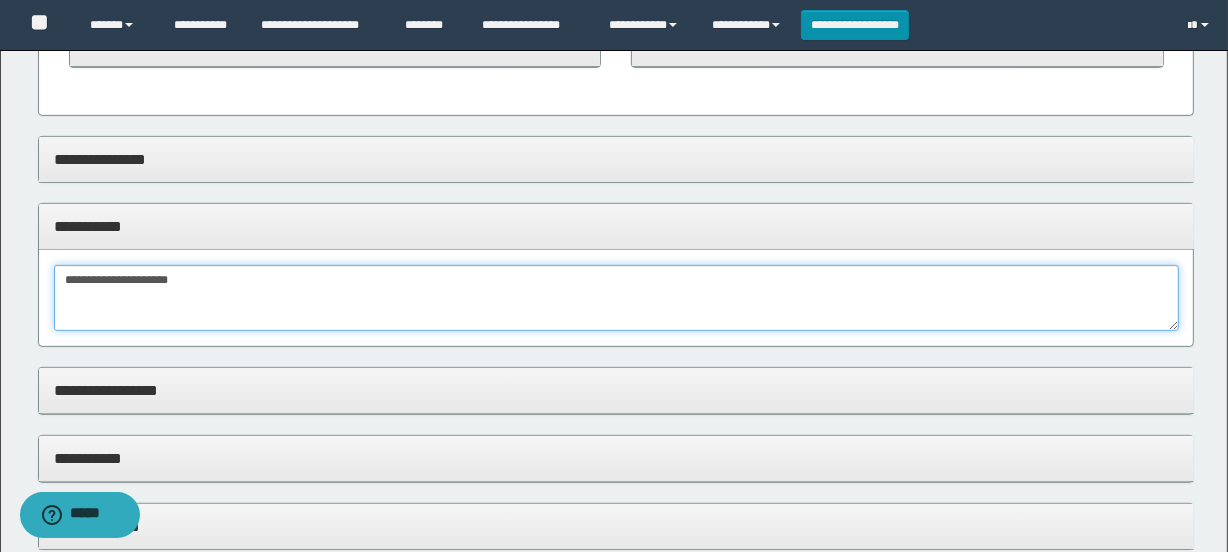 scroll, scrollTop: 727, scrollLeft: 0, axis: vertical 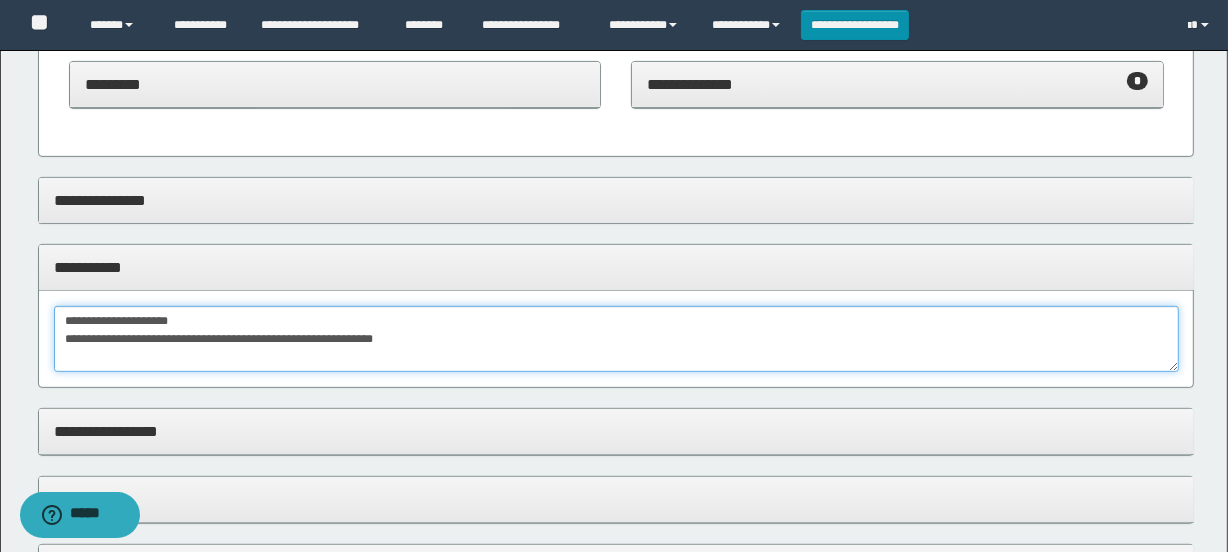 click on "**********" at bounding box center (616, 339) 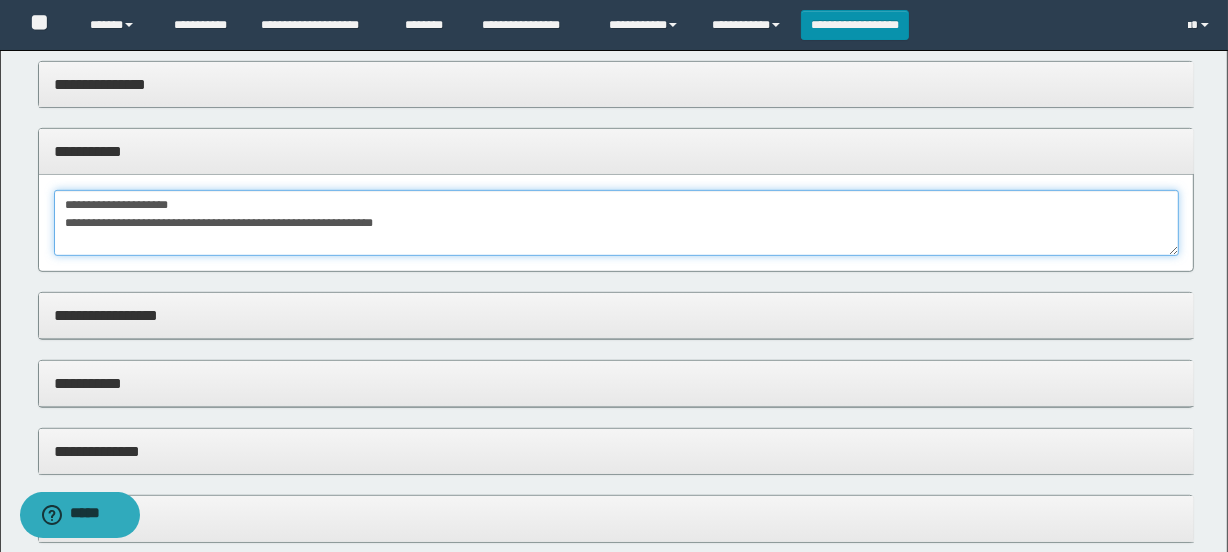 scroll, scrollTop: 1000, scrollLeft: 0, axis: vertical 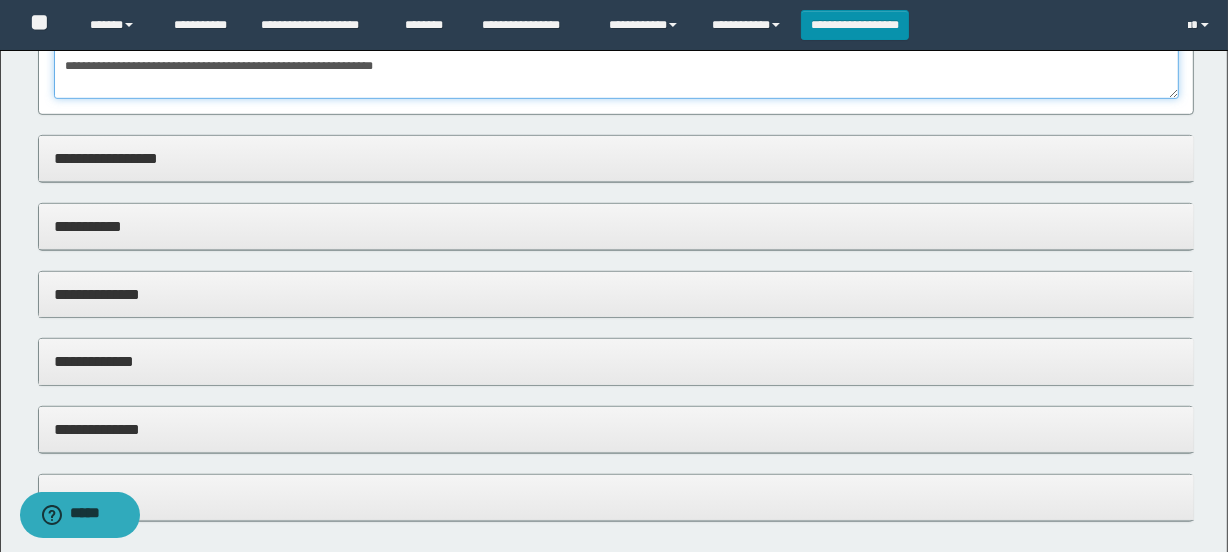 type on "**********" 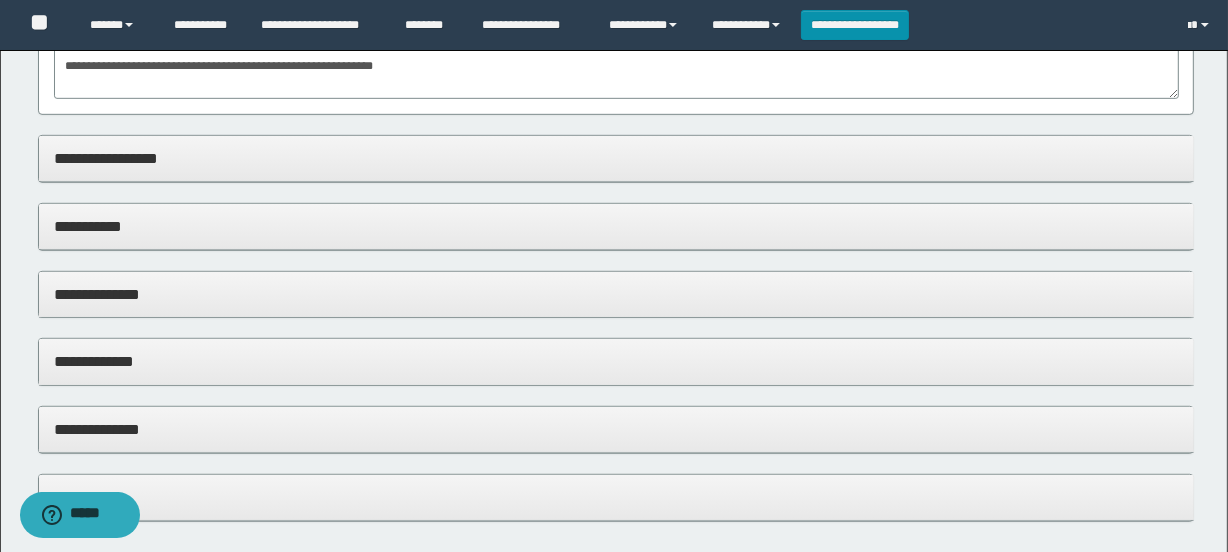 click on "**********" at bounding box center (616, 226) 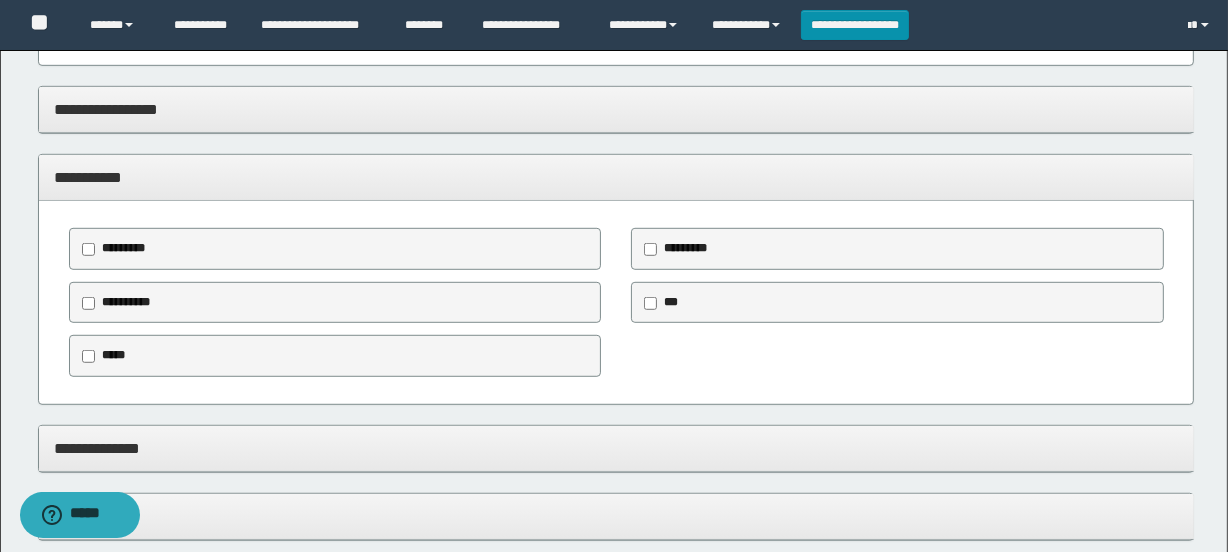 scroll, scrollTop: 1090, scrollLeft: 0, axis: vertical 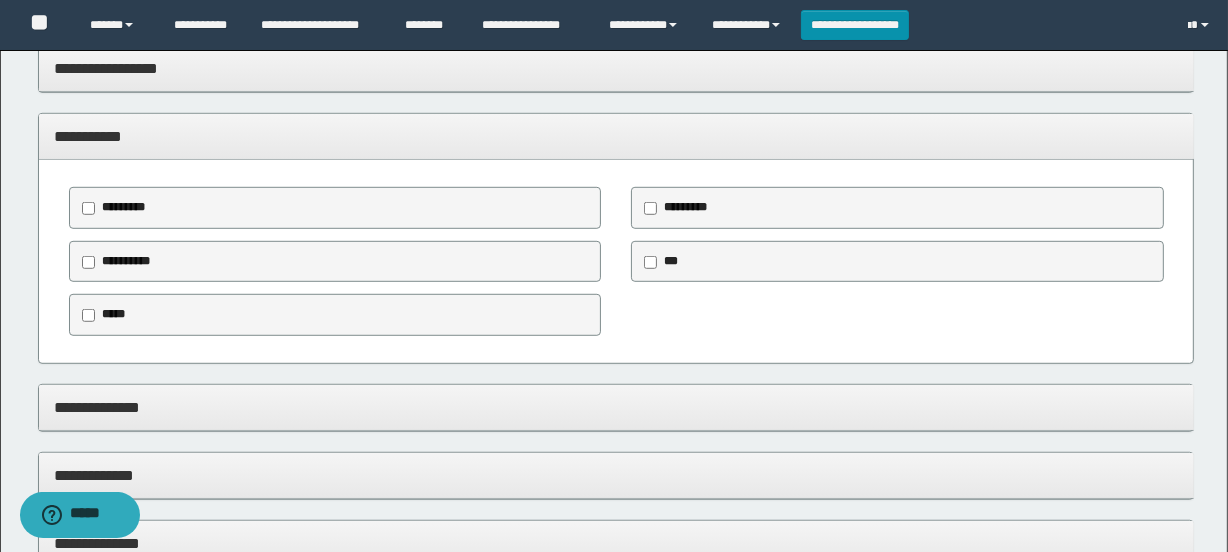 click on "*********" at bounding box center [685, 207] 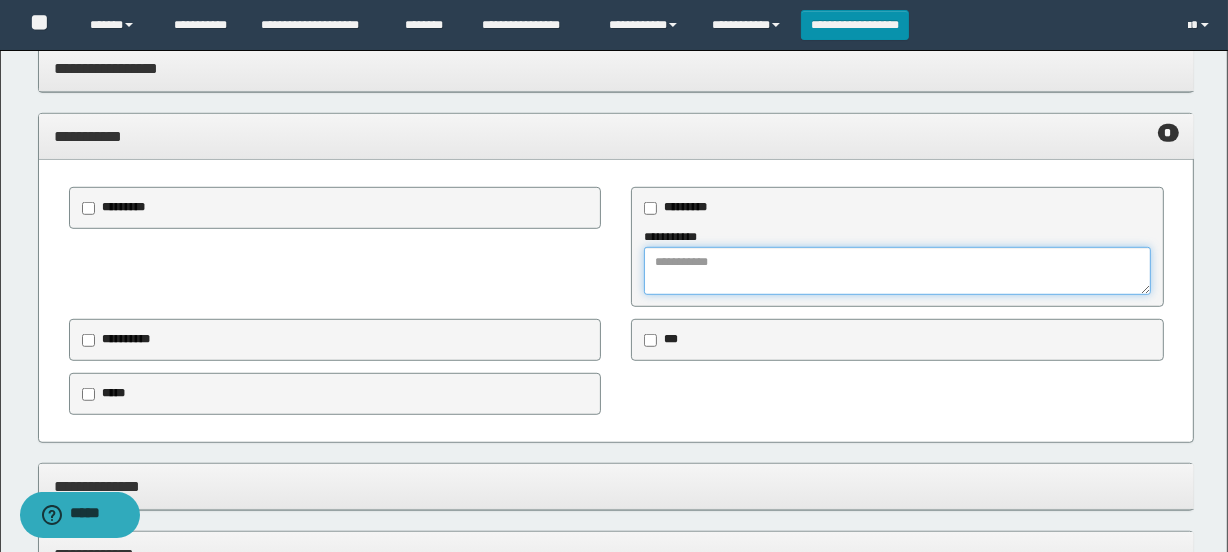 click at bounding box center [897, 271] 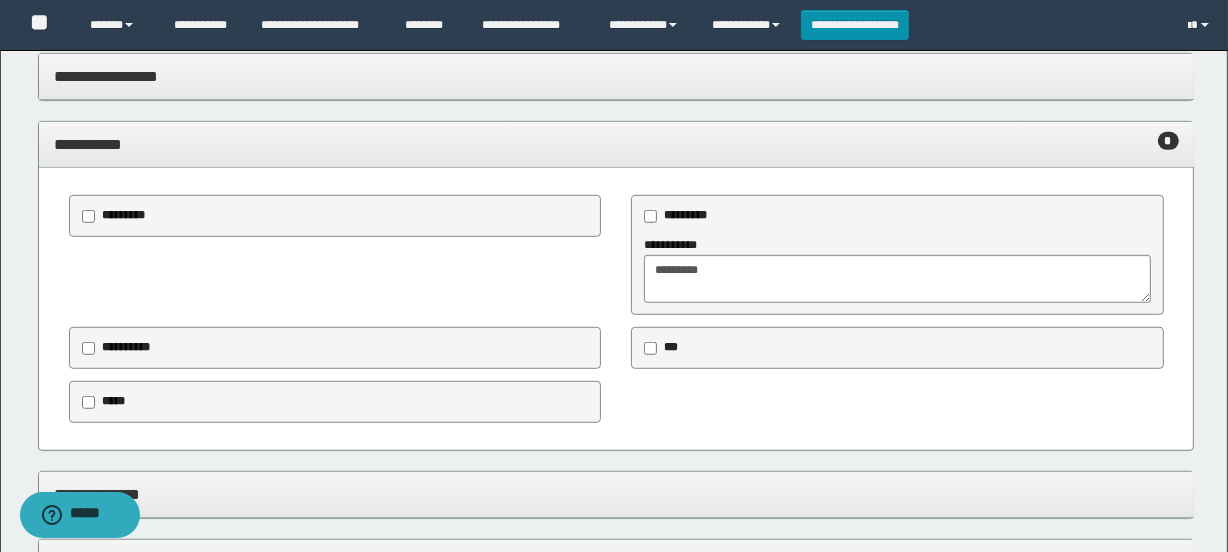 scroll, scrollTop: 1090, scrollLeft: 0, axis: vertical 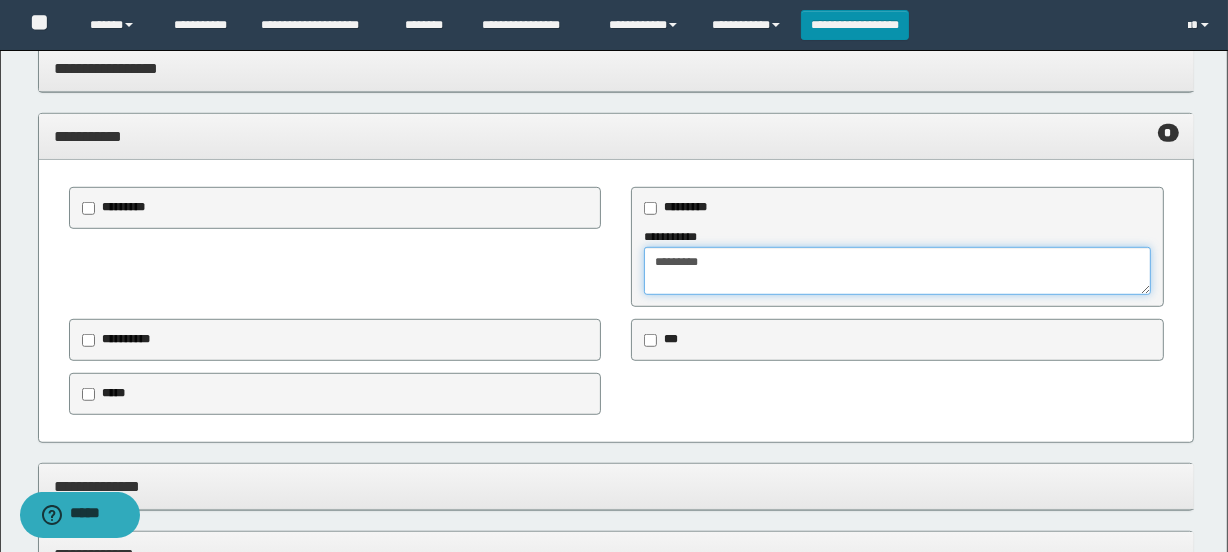 click on "********" at bounding box center (897, 271) 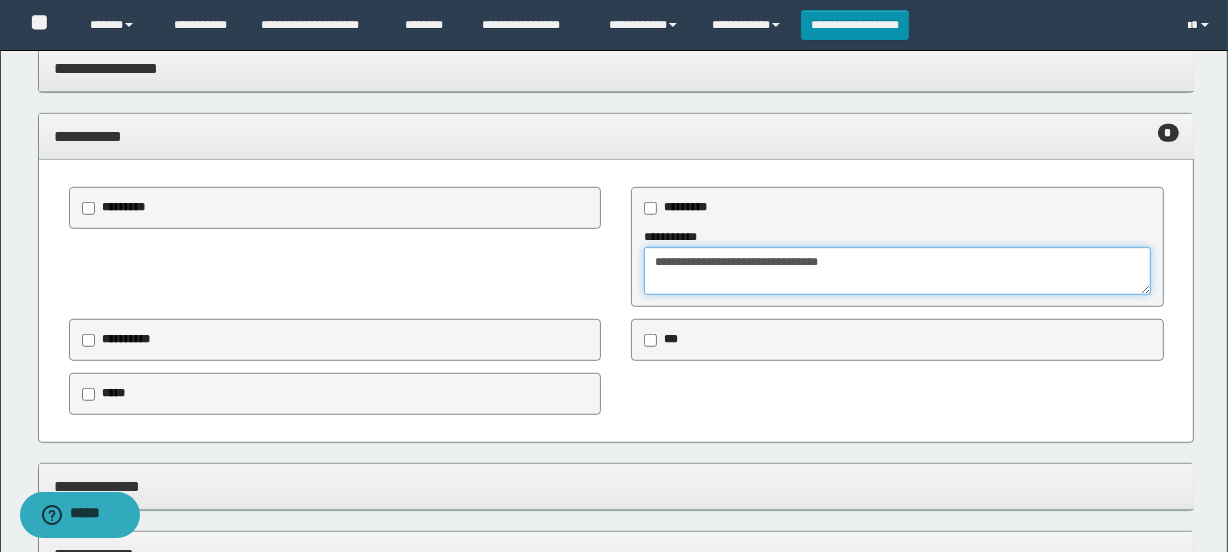 drag, startPoint x: 697, startPoint y: 257, endPoint x: 739, endPoint y: 261, distance: 42.190044 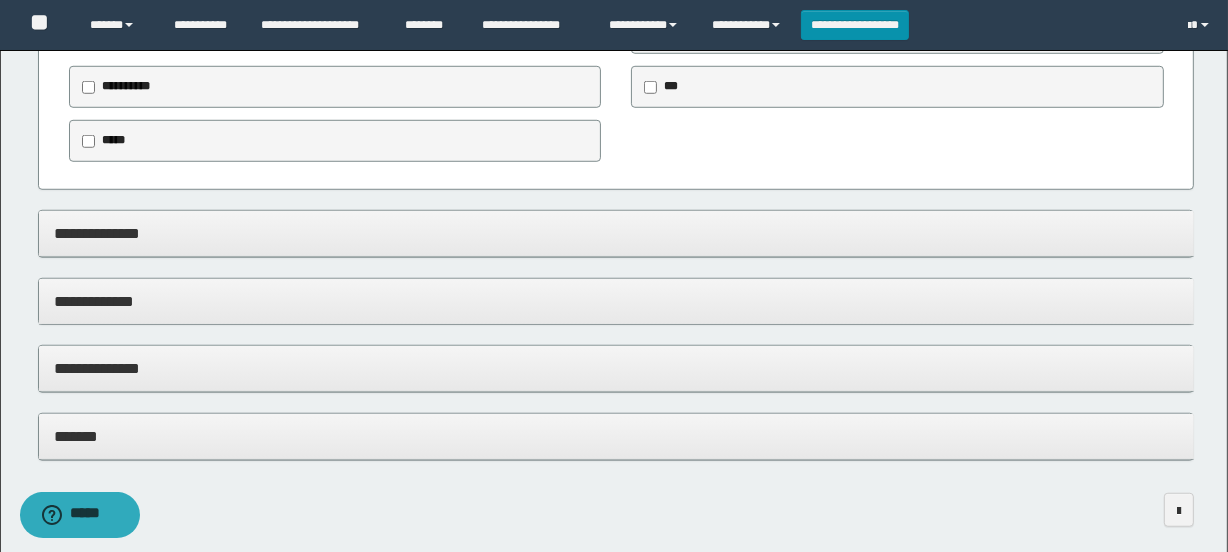 scroll, scrollTop: 1426, scrollLeft: 0, axis: vertical 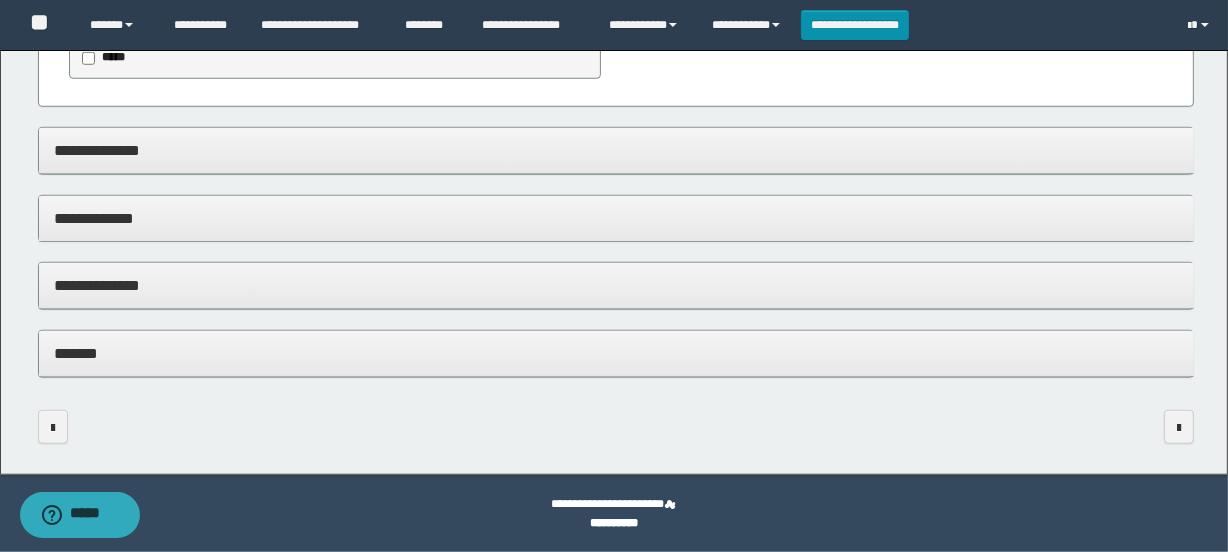 type on "**********" 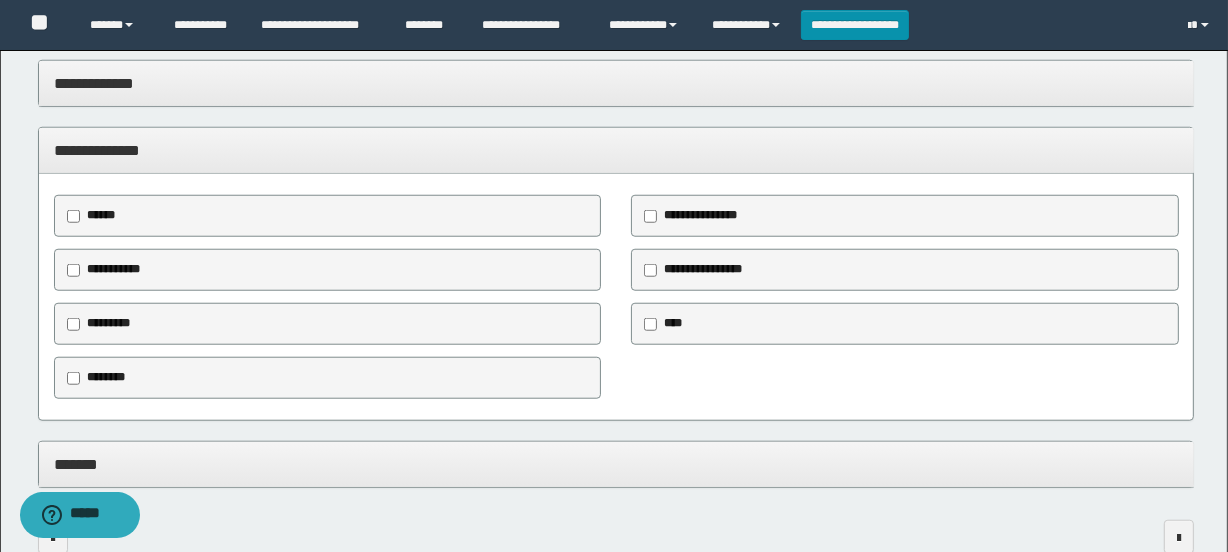 scroll, scrollTop: 1671, scrollLeft: 0, axis: vertical 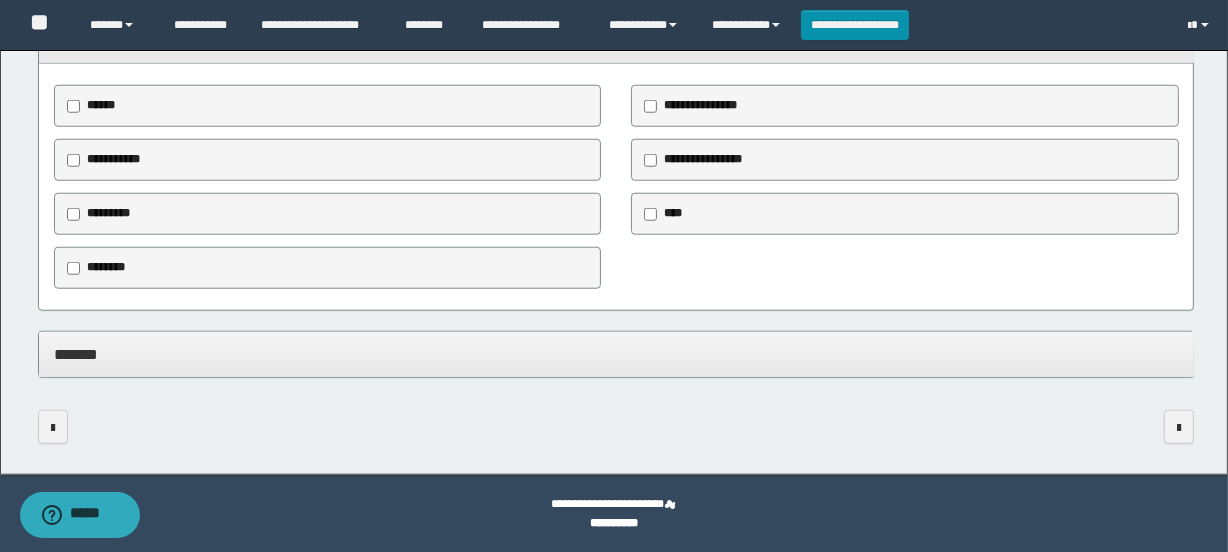 click on "*******" at bounding box center (616, 354) 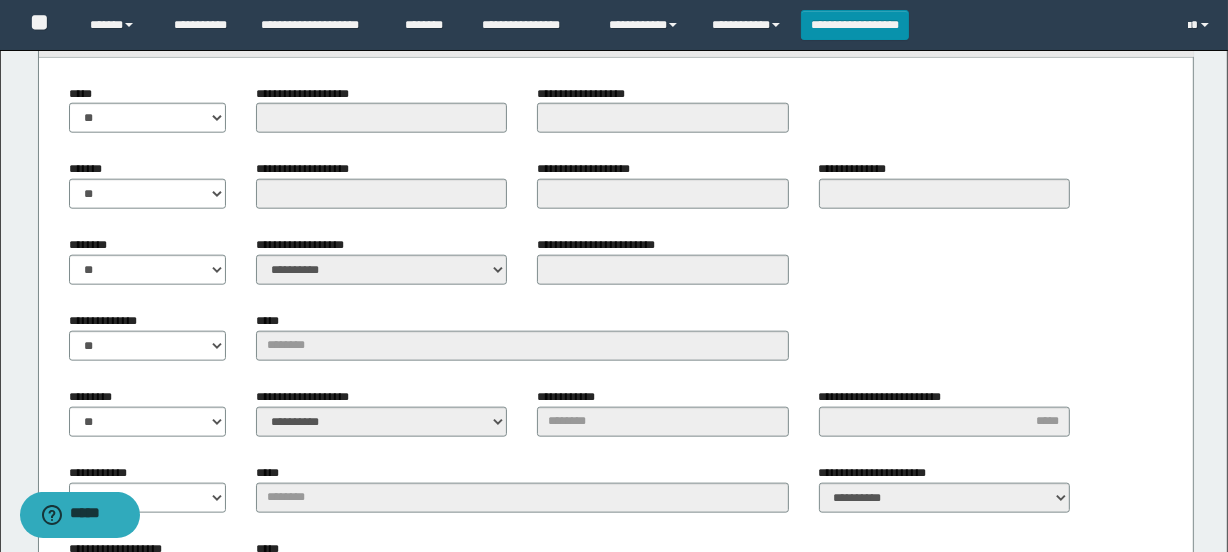 scroll, scrollTop: 2035, scrollLeft: 0, axis: vertical 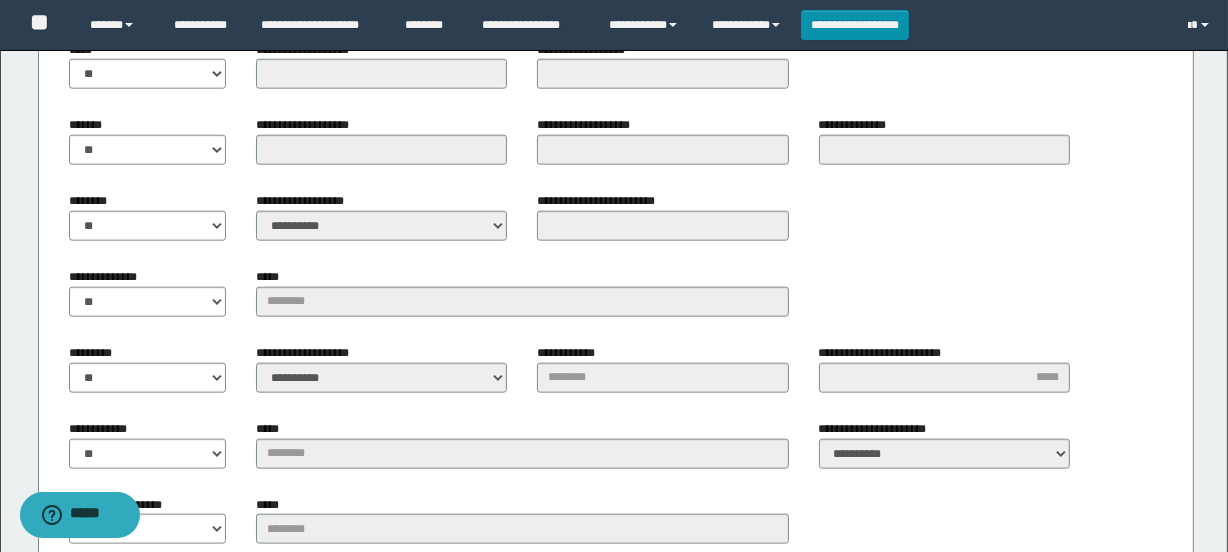 click on "**********" at bounding box center (616, 338) 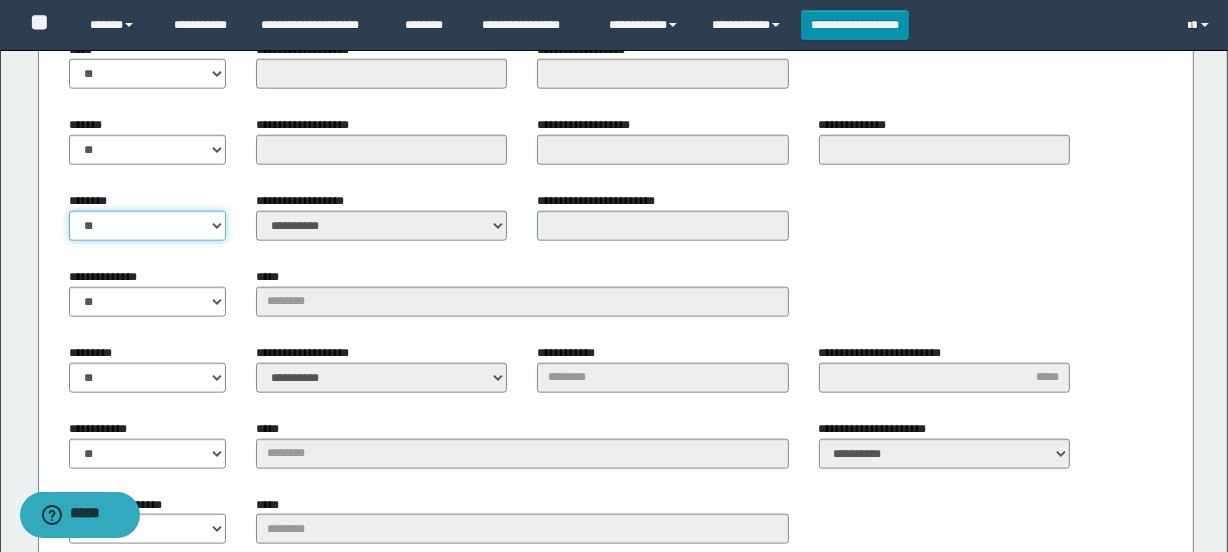 click on "**
**" at bounding box center (147, 226) 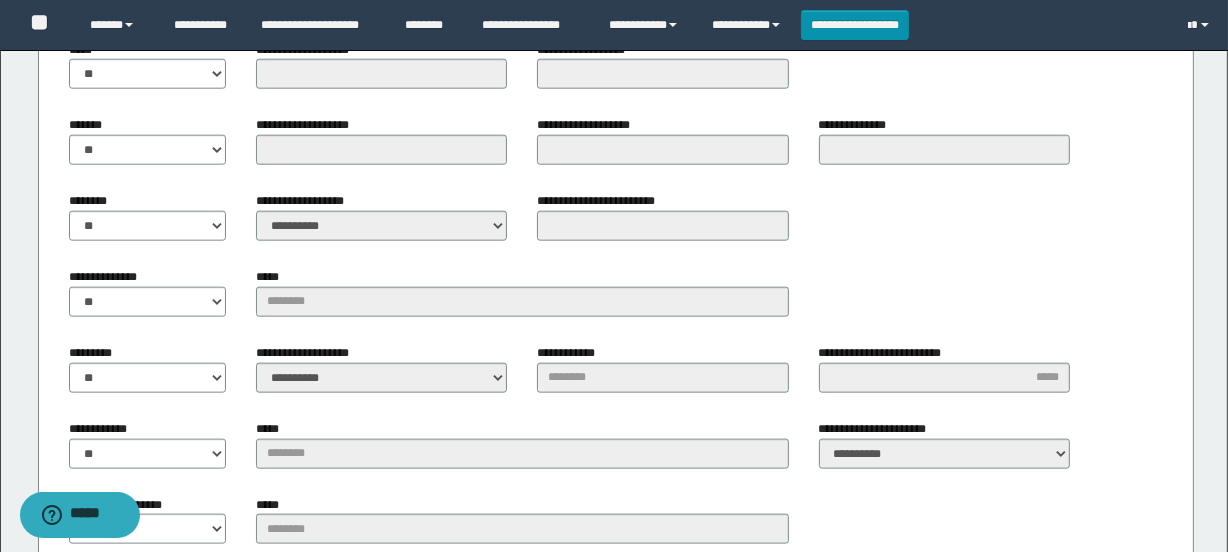 click on "**********" at bounding box center (616, 338) 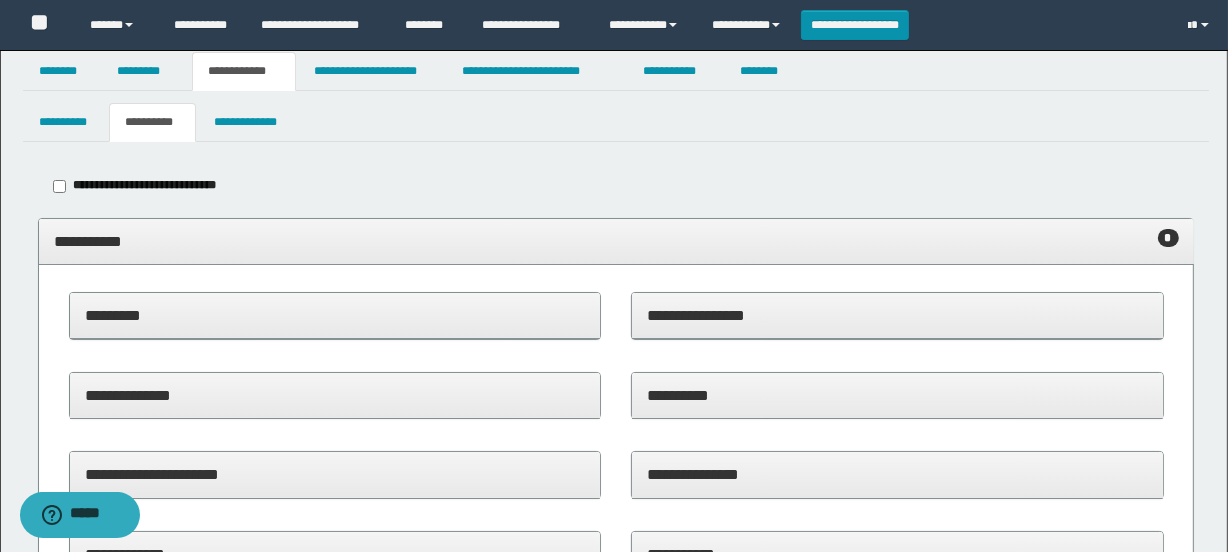 scroll, scrollTop: 0, scrollLeft: 0, axis: both 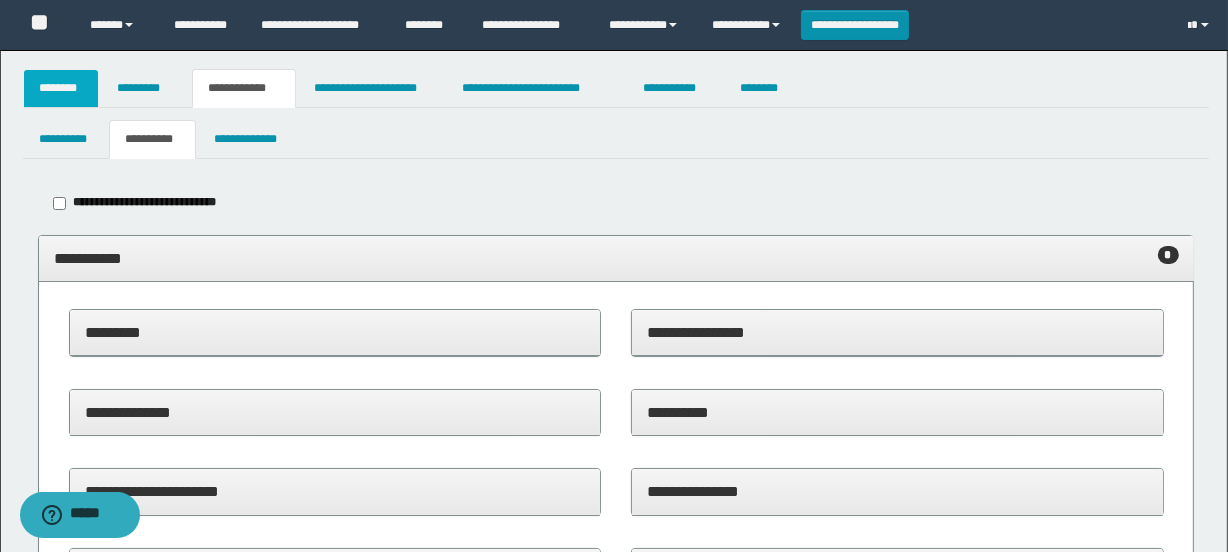 click on "********" at bounding box center [61, 88] 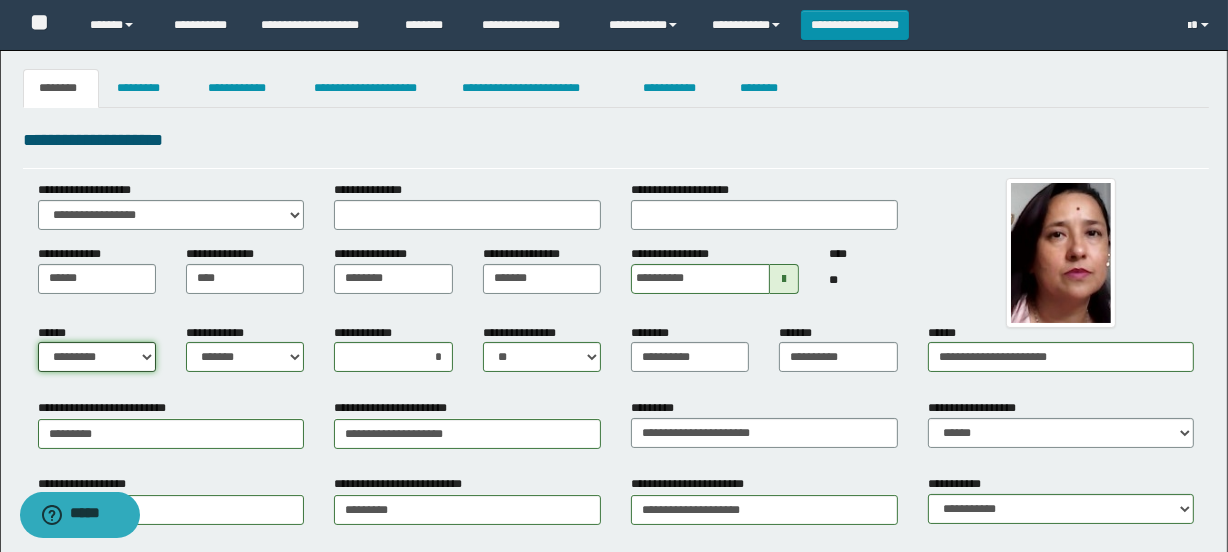 click on "**********" at bounding box center (97, 357) 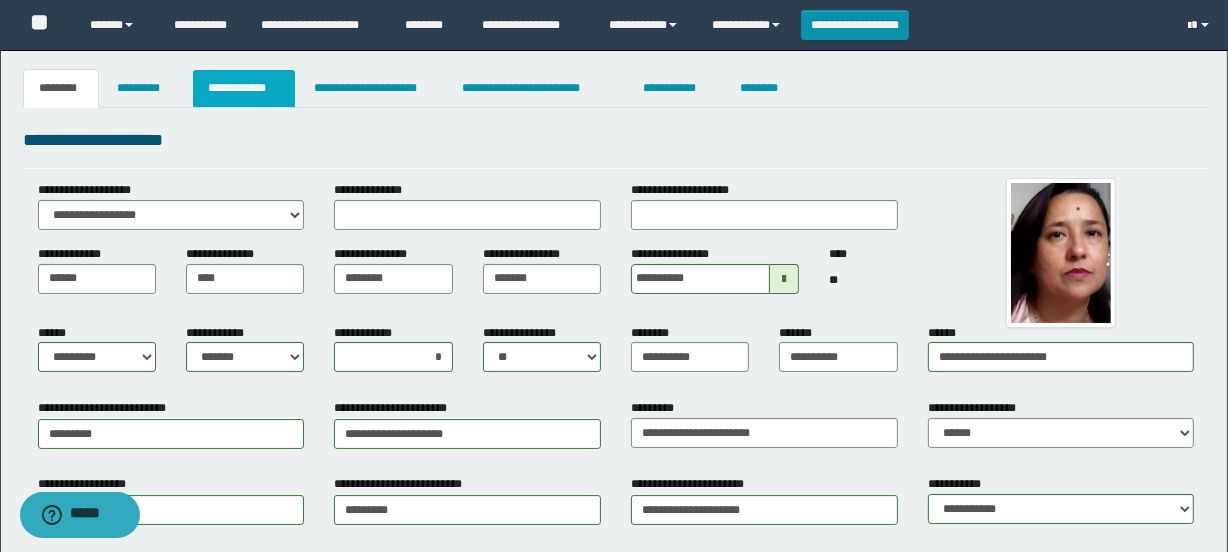 click on "**********" at bounding box center [244, 88] 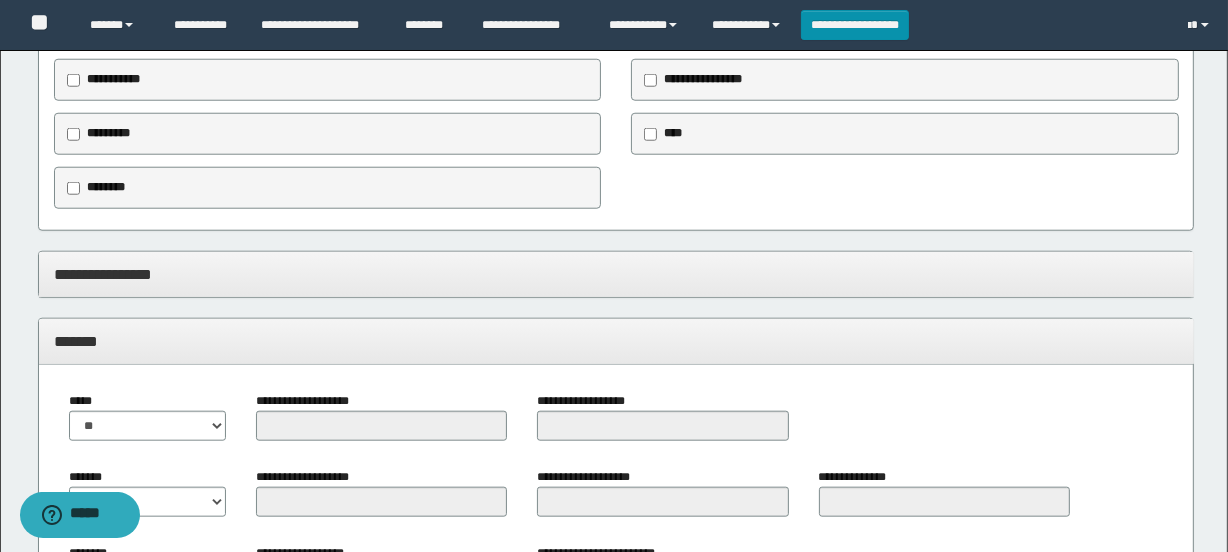 click on "**********" at bounding box center (616, 274) 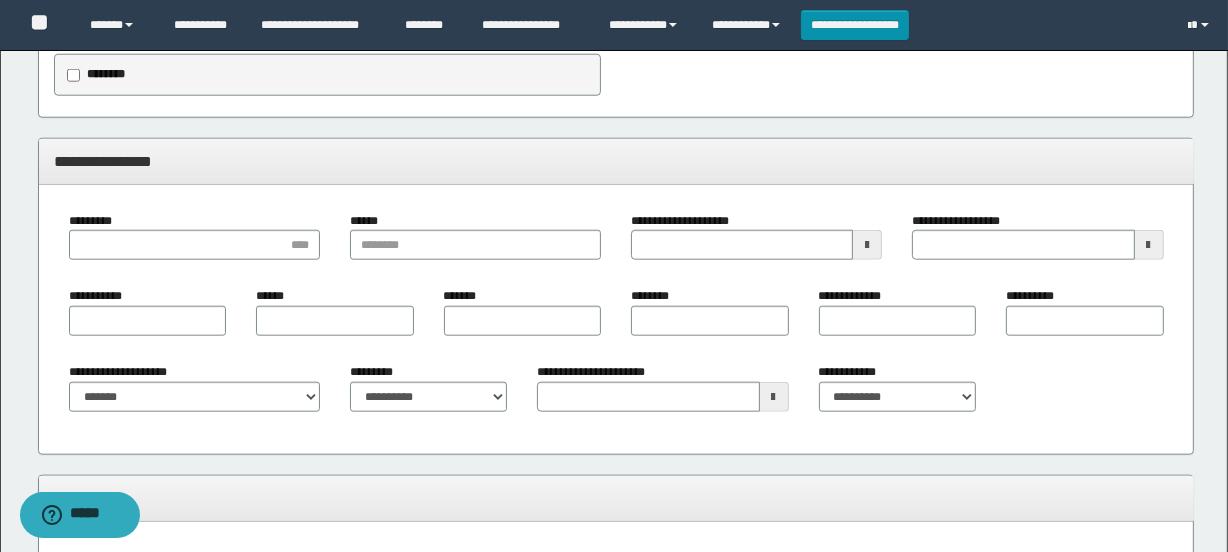 scroll, scrollTop: 2024, scrollLeft: 0, axis: vertical 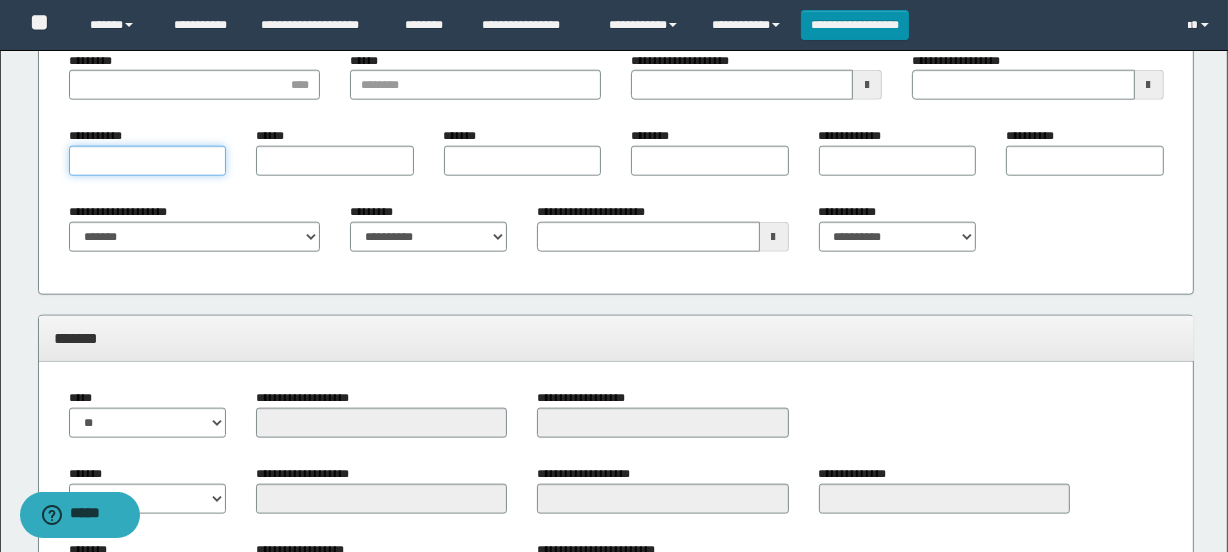 click on "**********" at bounding box center (147, 161) 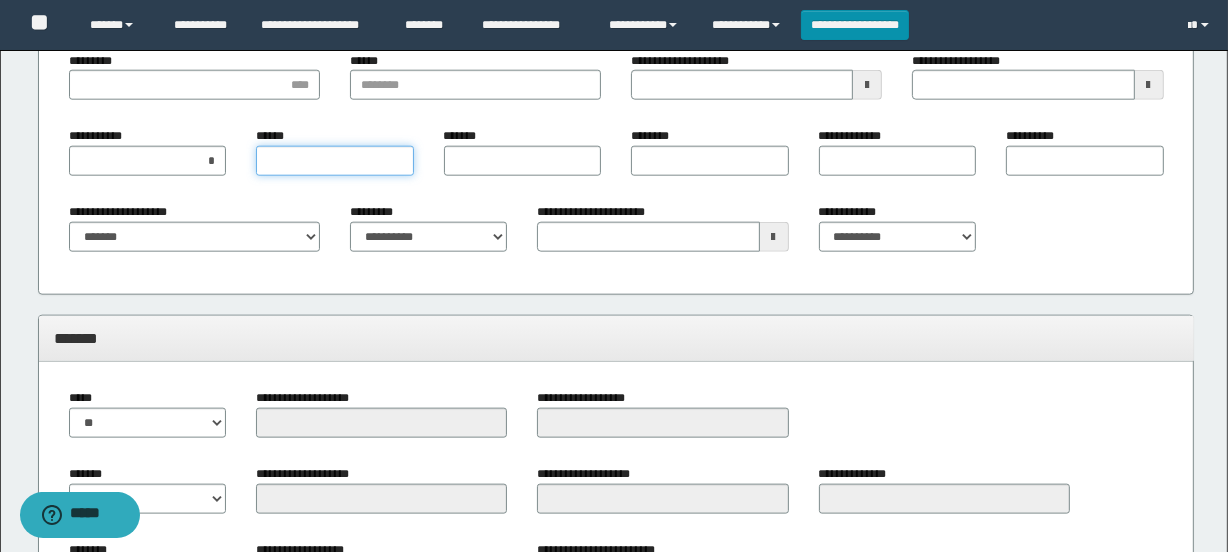 click on "******" at bounding box center [334, 161] 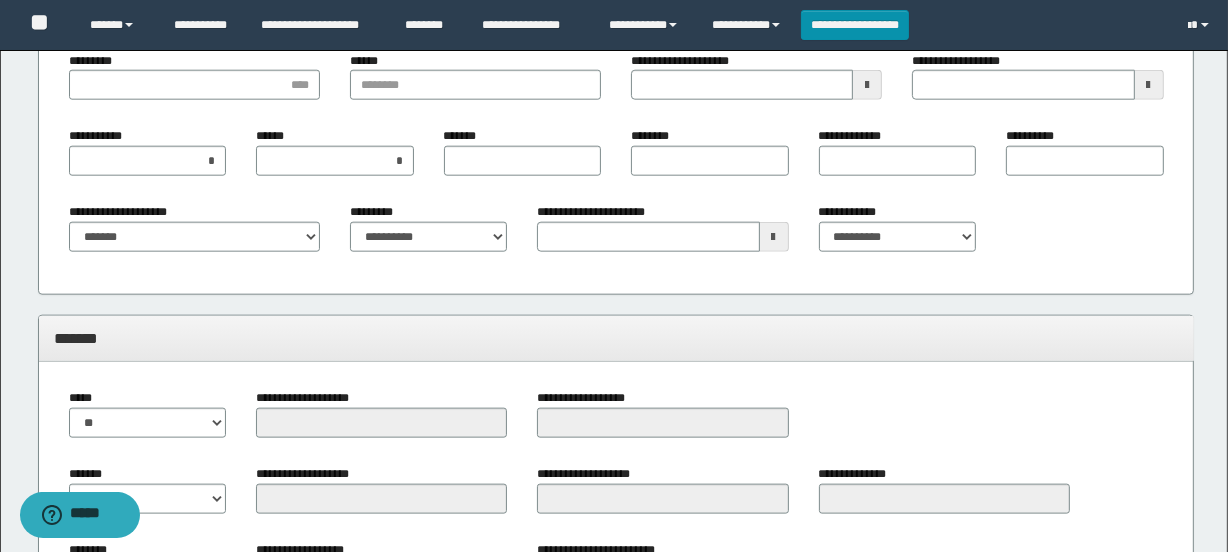 click on "********" at bounding box center (709, 159) 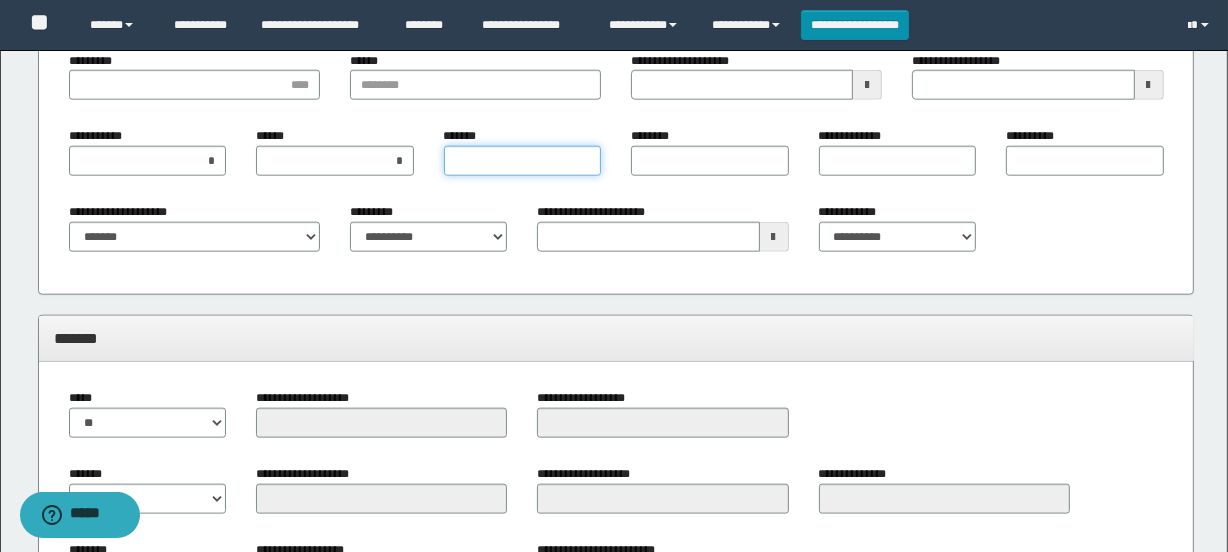 click on "*******" at bounding box center [522, 161] 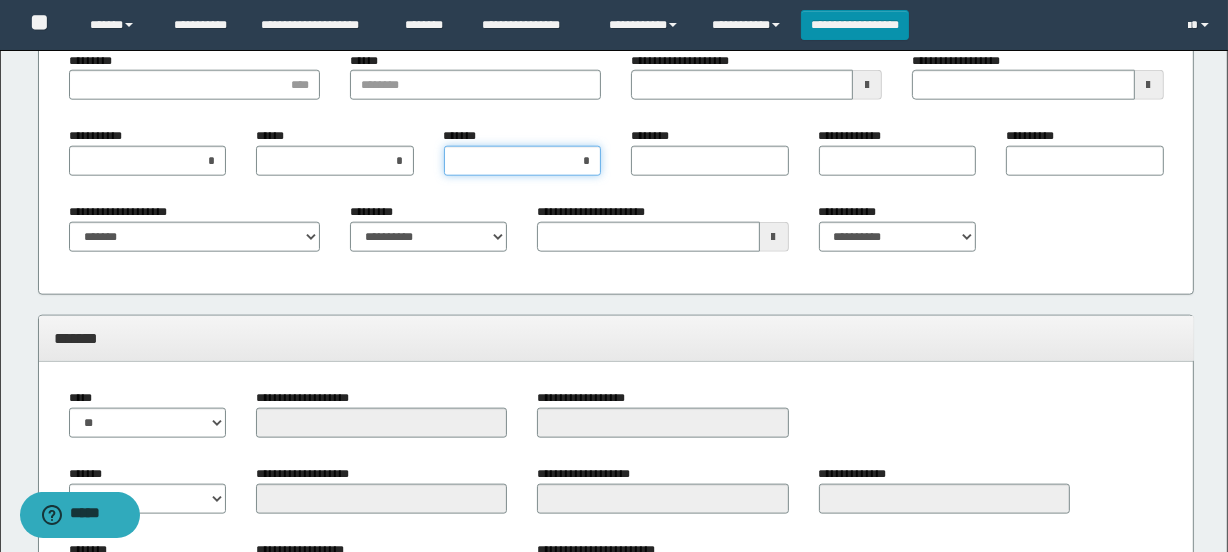 type 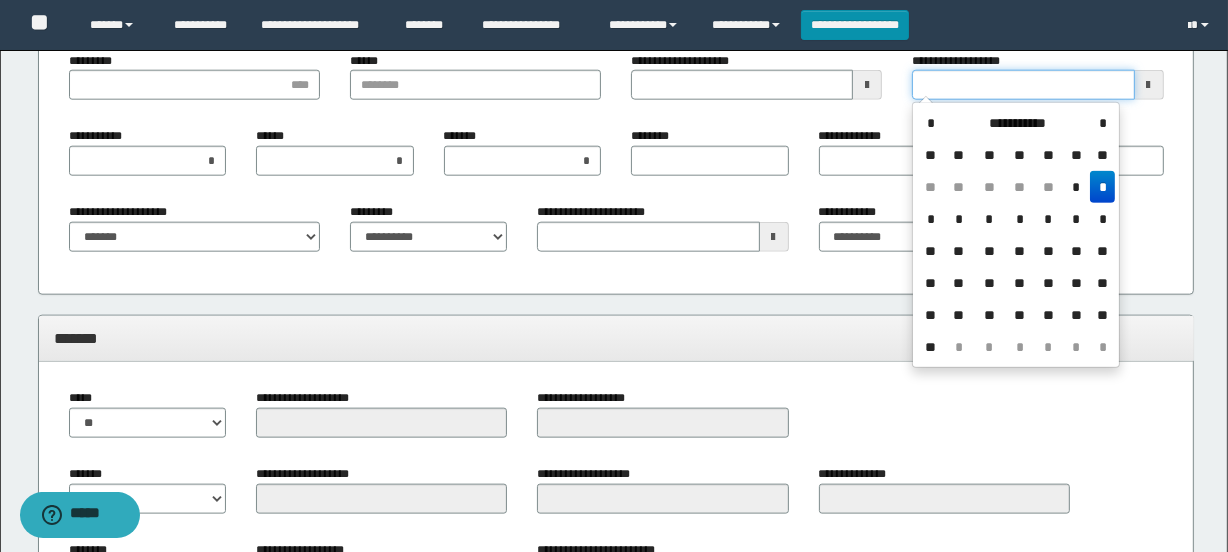 click on "**********" at bounding box center (1023, 85) 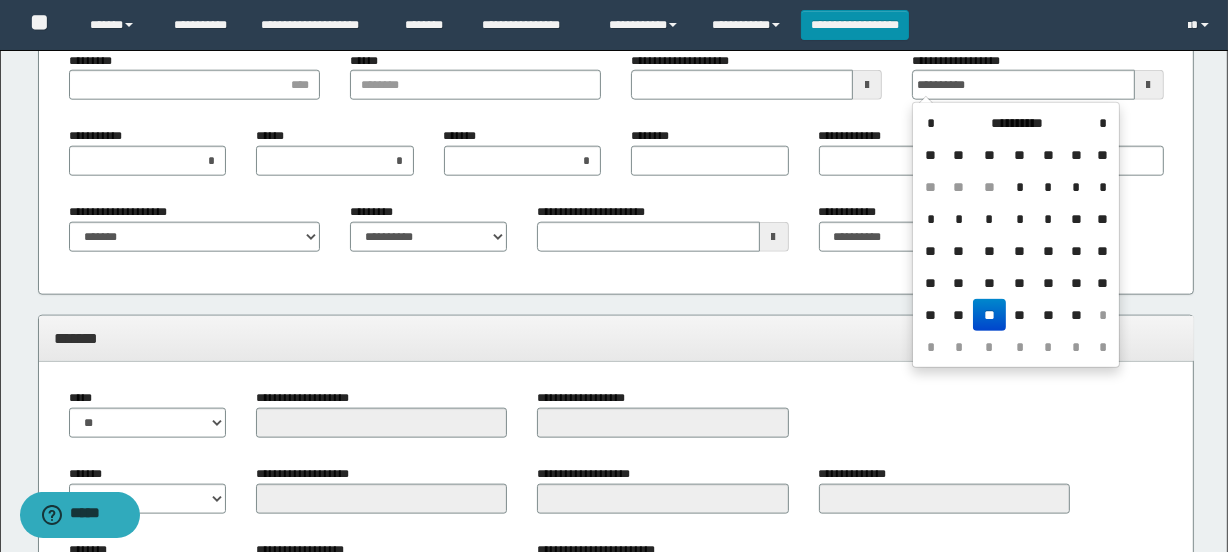 click on "**" at bounding box center (989, 315) 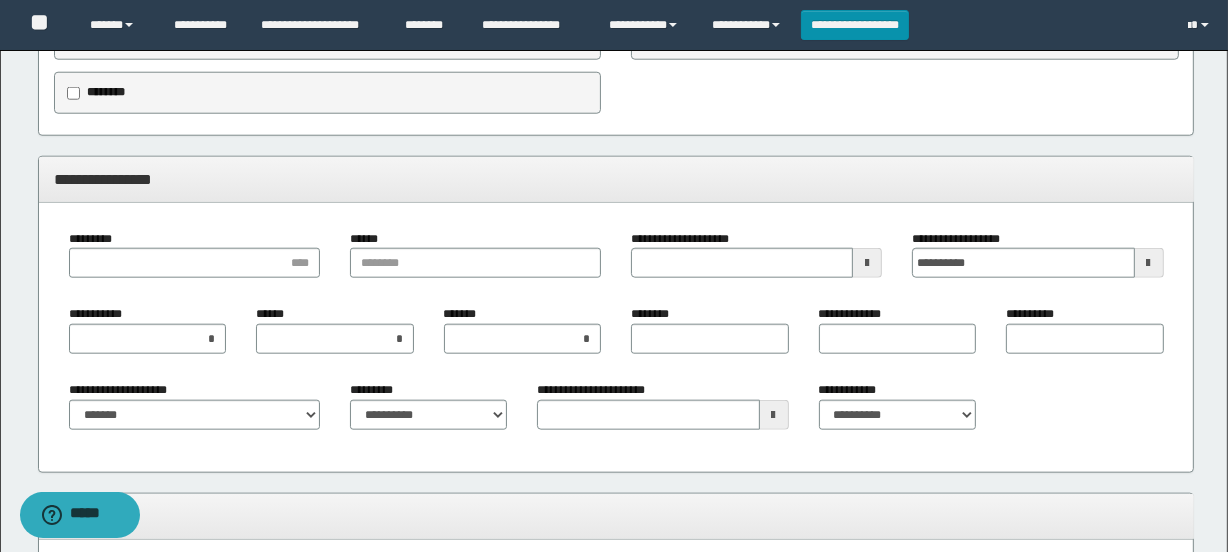 scroll, scrollTop: 1842, scrollLeft: 0, axis: vertical 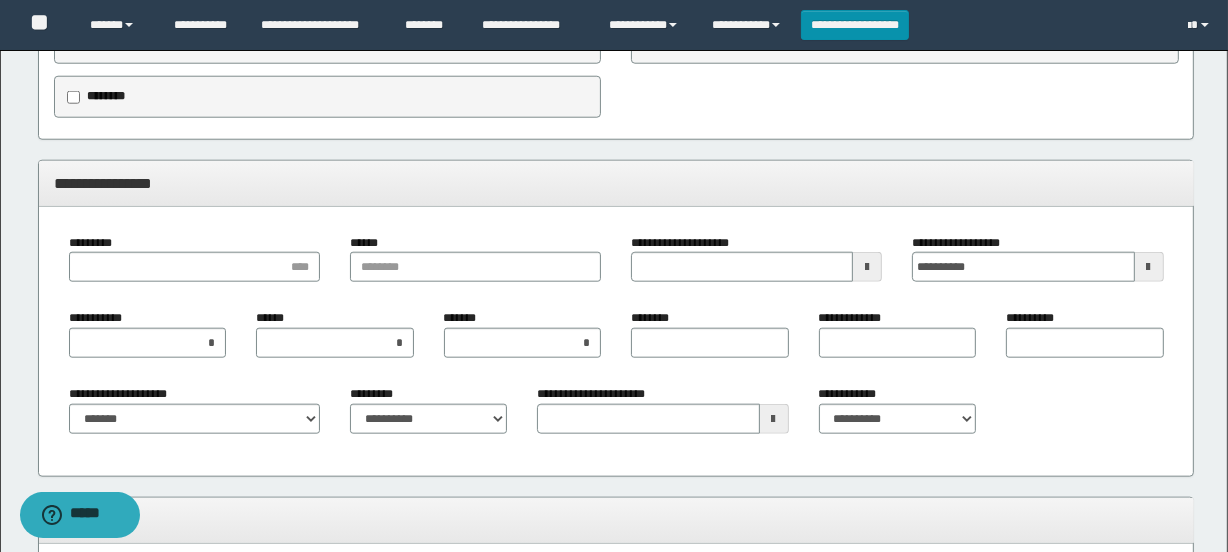 type 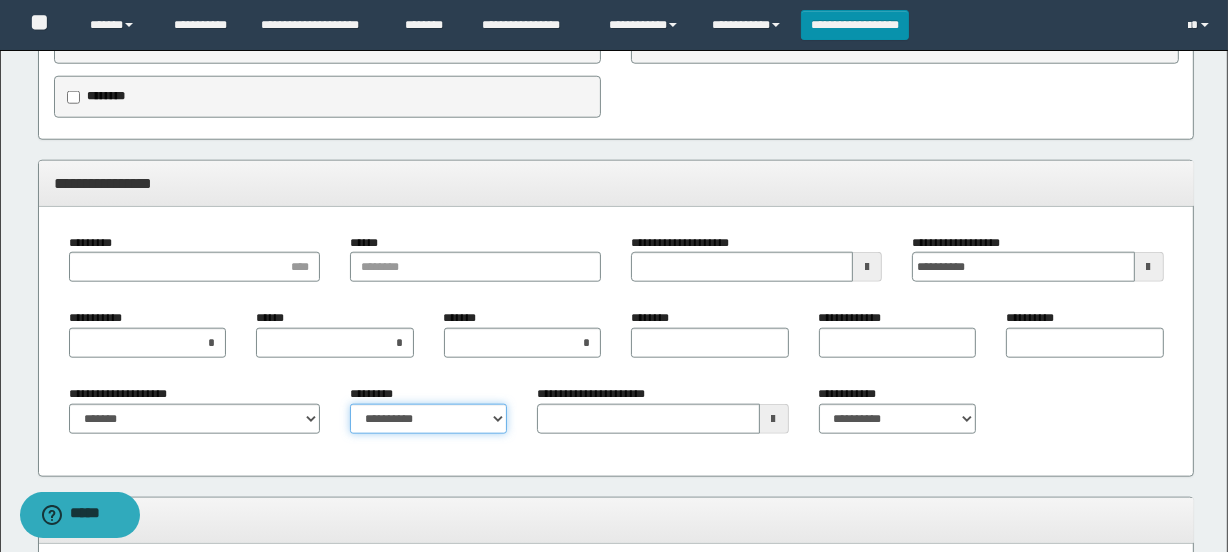 click on "**********" at bounding box center (428, 419) 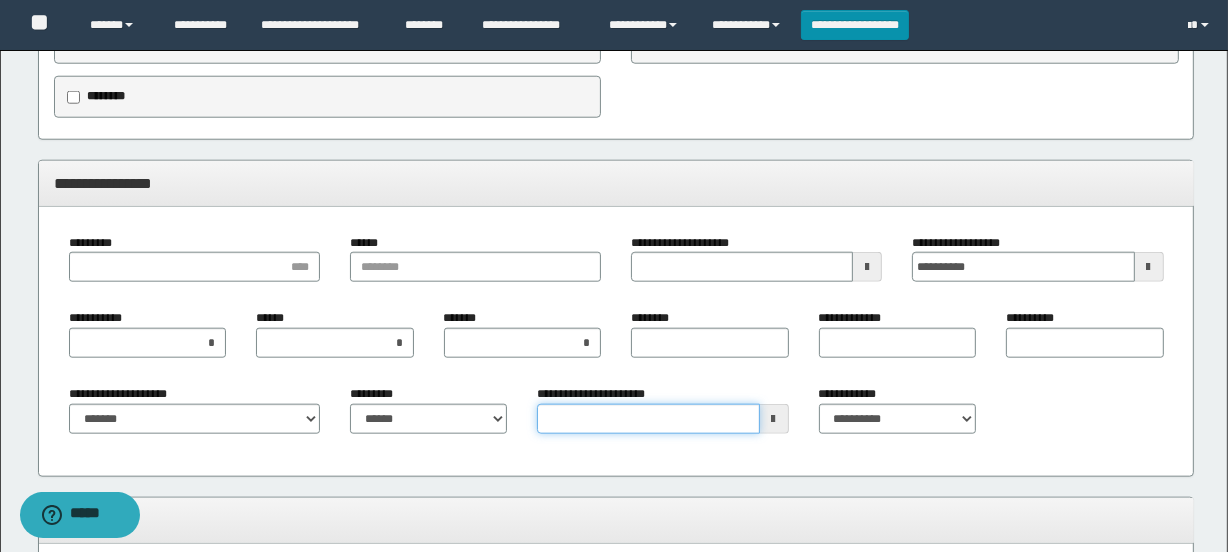 click on "**********" at bounding box center (648, 419) 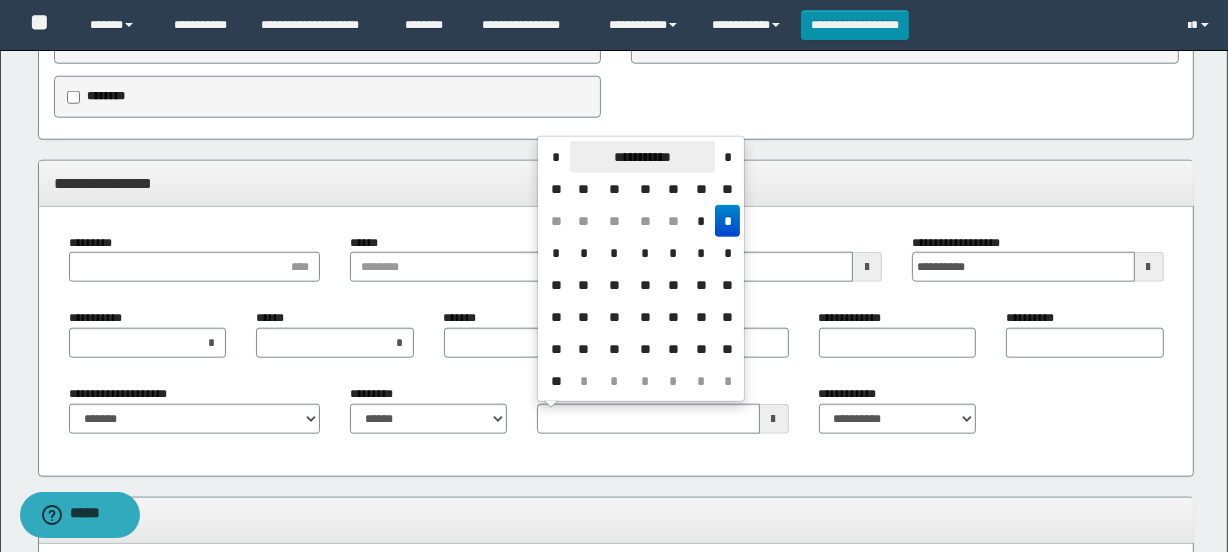 click on "**********" at bounding box center [642, 157] 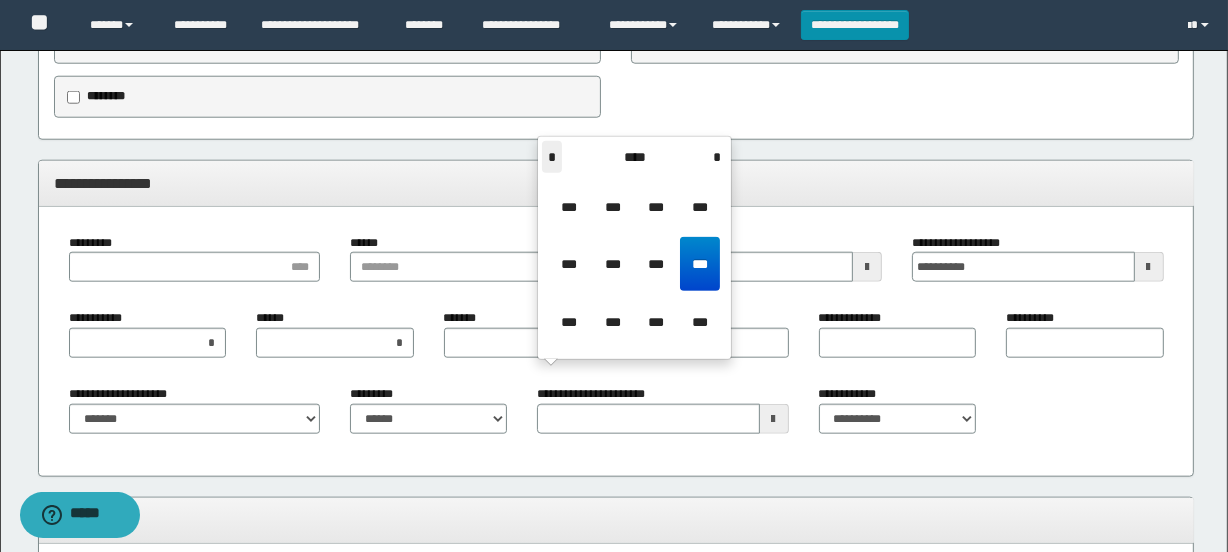 click on "*" at bounding box center [552, 157] 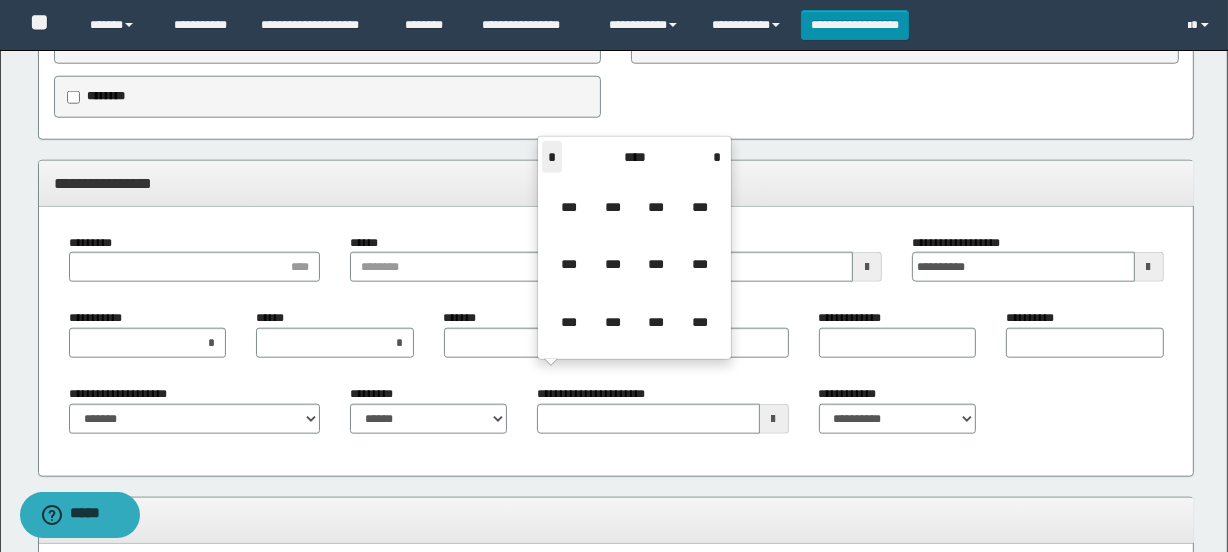 click on "*" at bounding box center [552, 157] 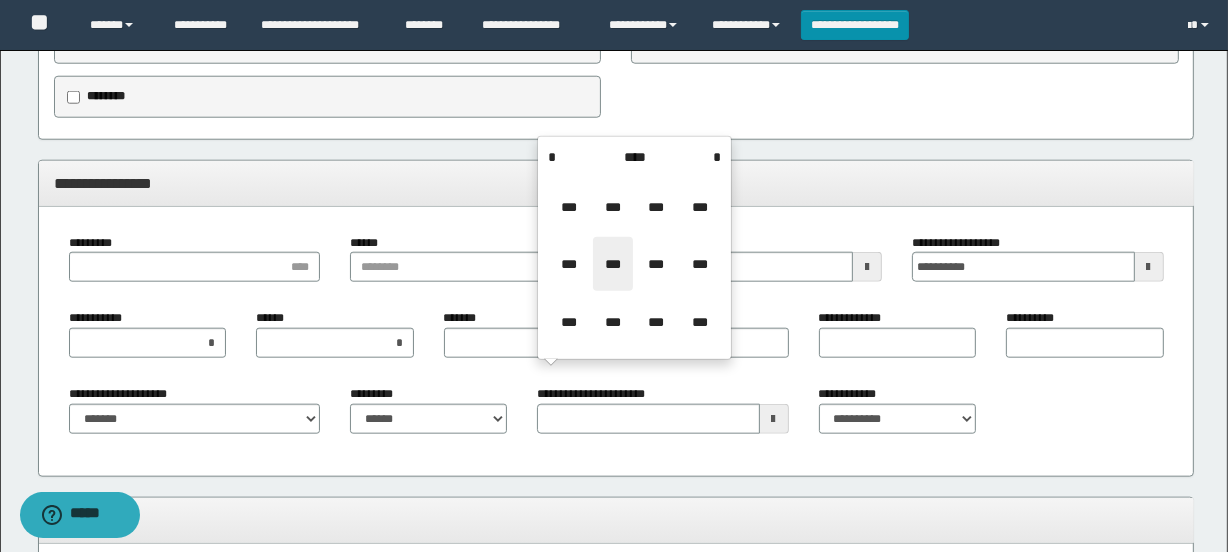 click on "***" at bounding box center (613, 264) 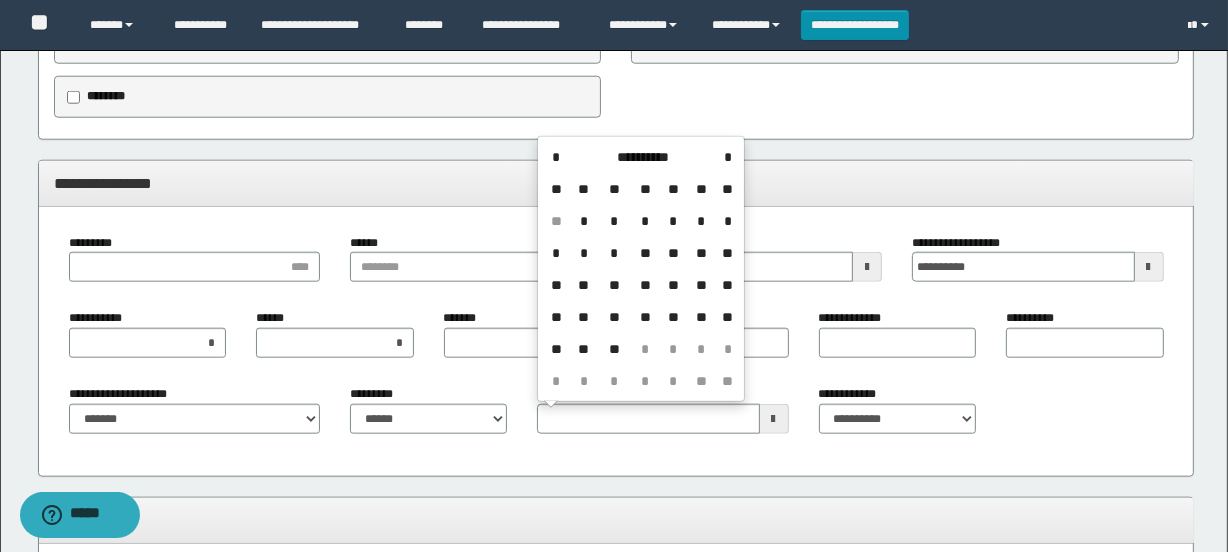 click on "**" at bounding box center (614, 317) 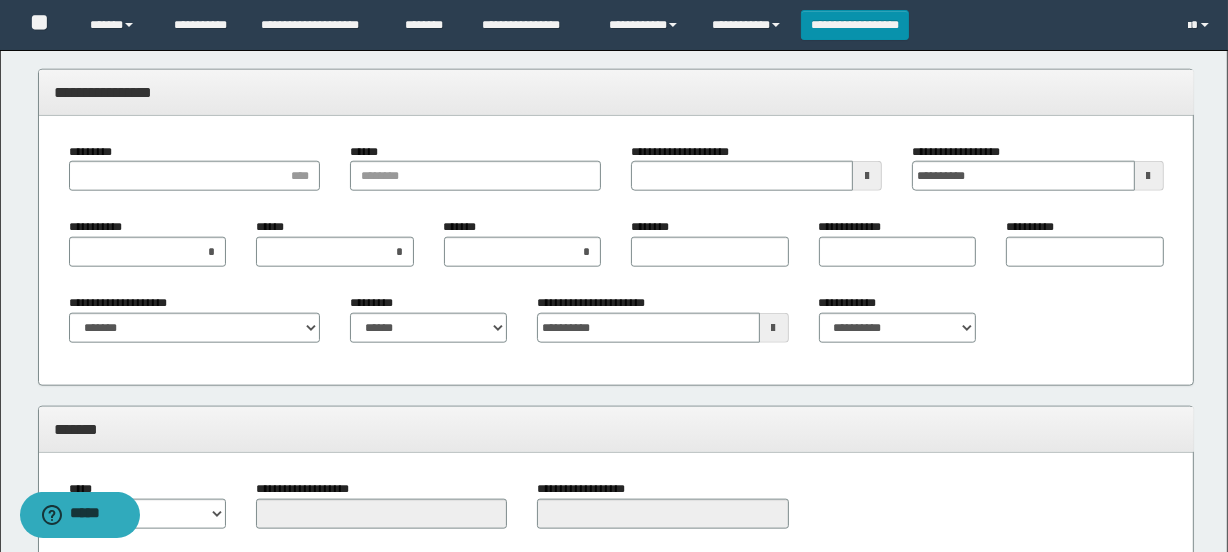 scroll, scrollTop: 2115, scrollLeft: 0, axis: vertical 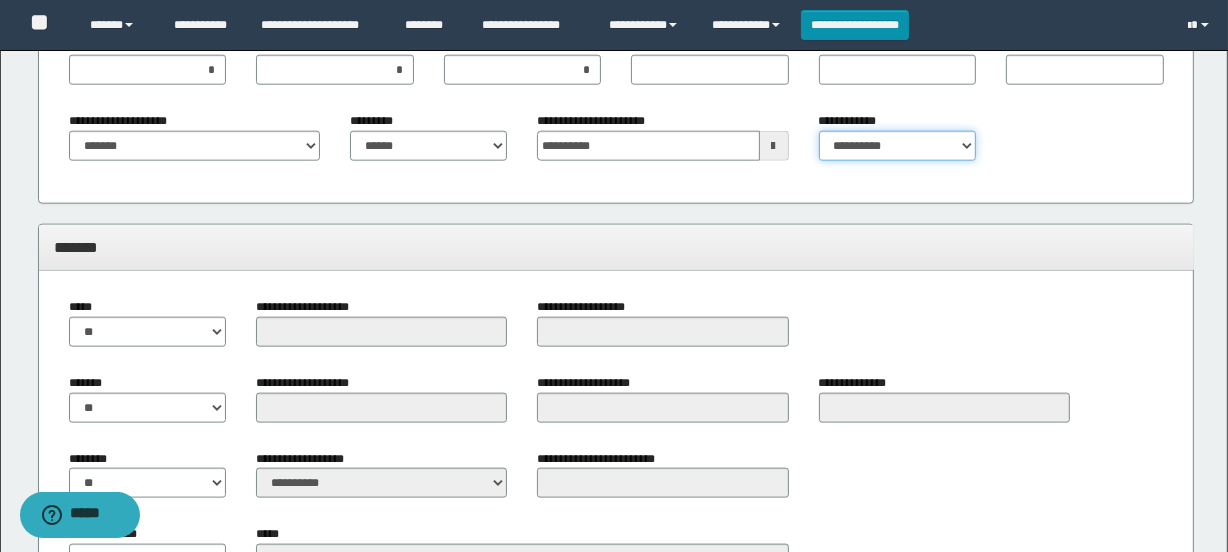 click on "**********" at bounding box center (897, 146) 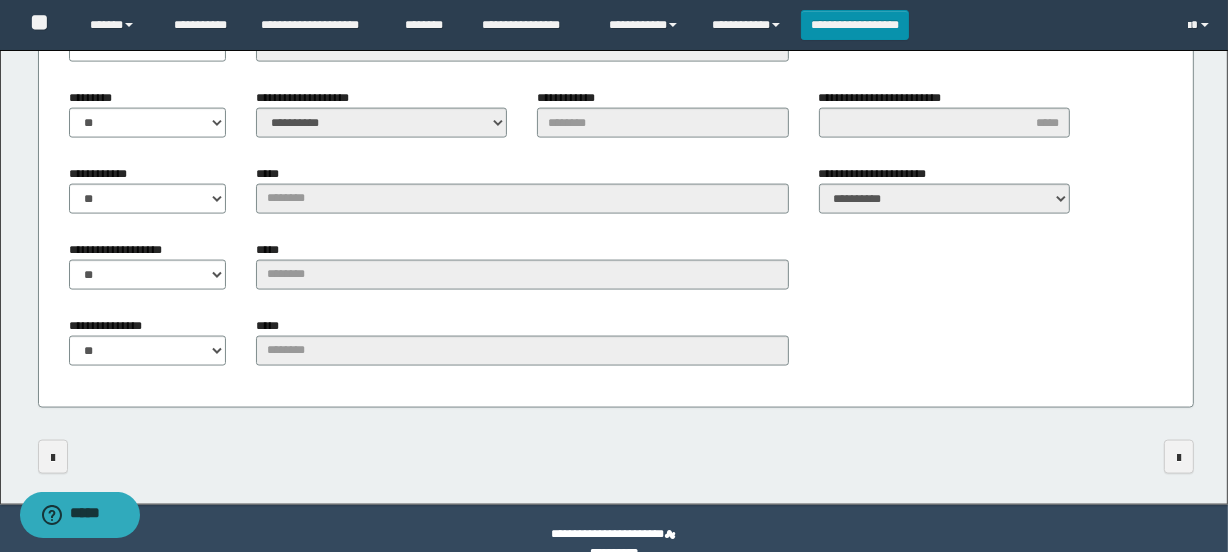 scroll, scrollTop: 2658, scrollLeft: 0, axis: vertical 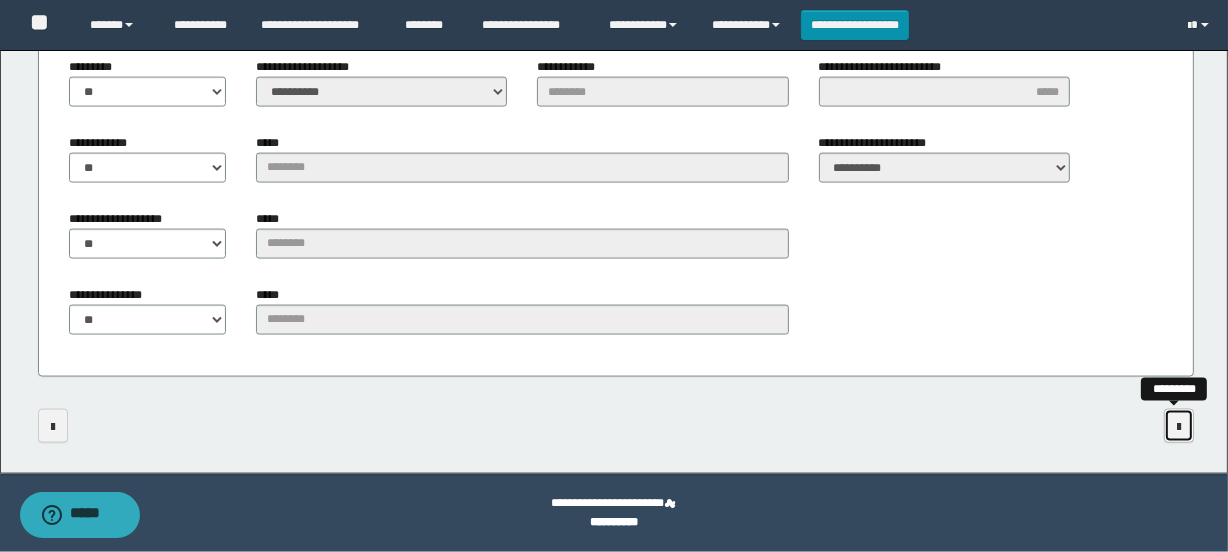 click at bounding box center (1179, 426) 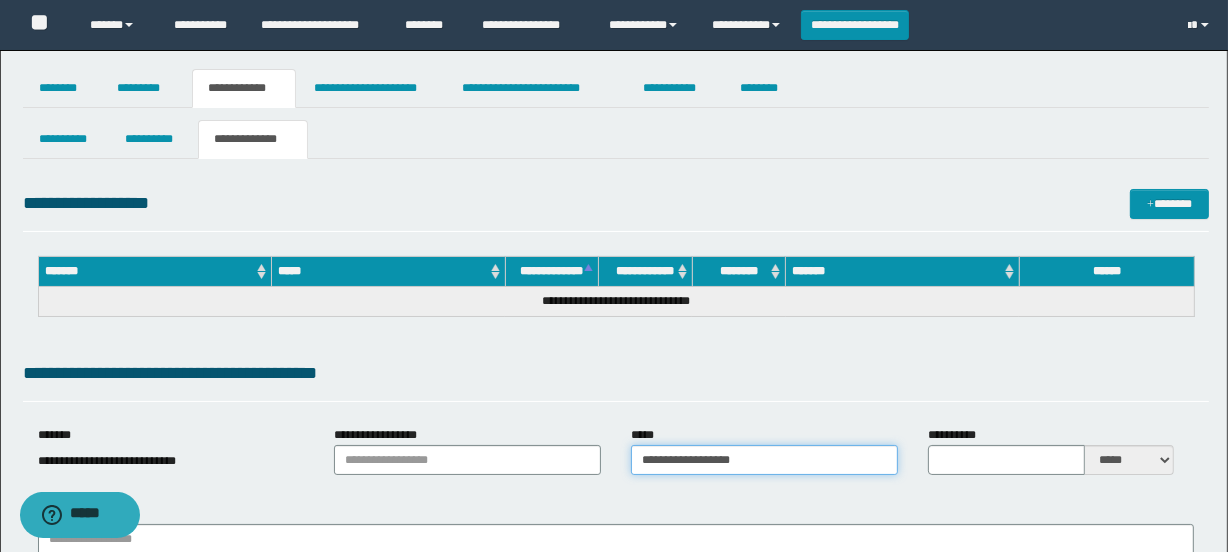 drag, startPoint x: 756, startPoint y: 450, endPoint x: 612, endPoint y: 452, distance: 144.01389 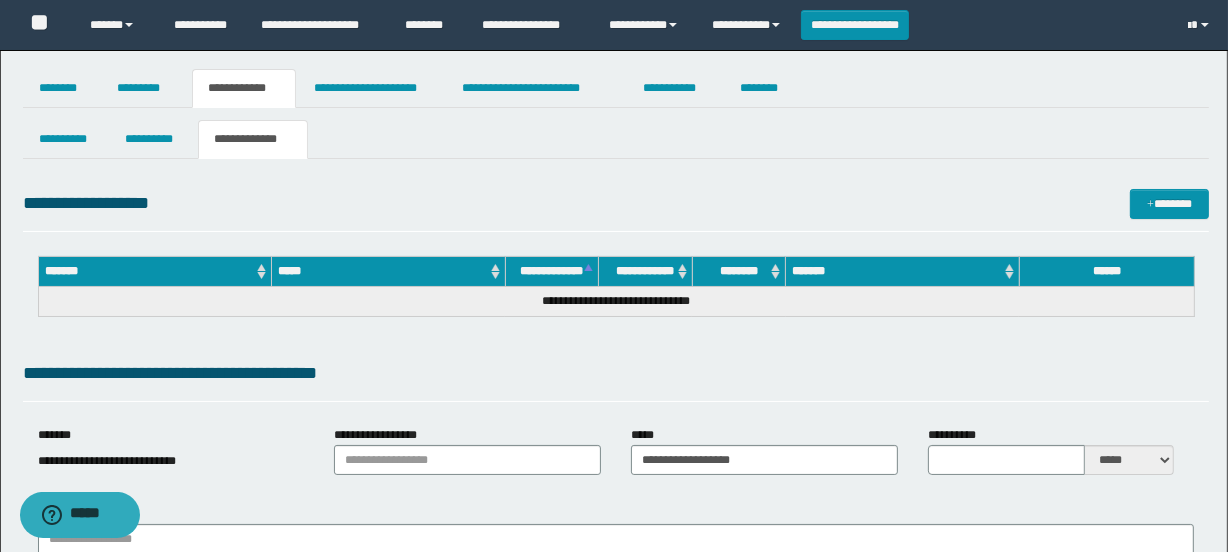 click on "**********" at bounding box center [616, 377] 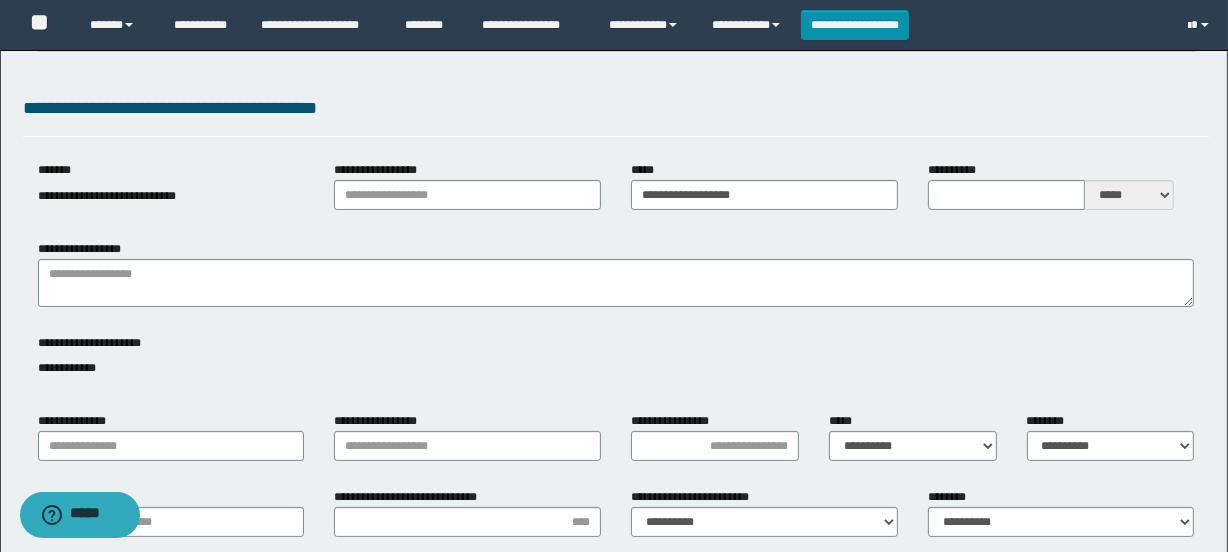 scroll, scrollTop: 272, scrollLeft: 0, axis: vertical 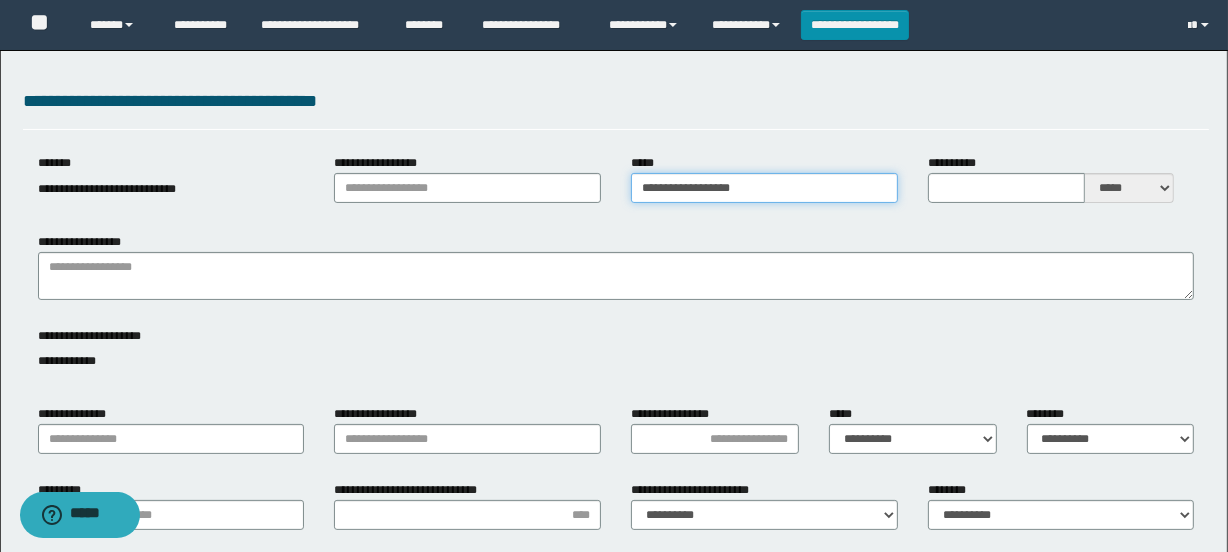 drag, startPoint x: 750, startPoint y: 185, endPoint x: 550, endPoint y: 180, distance: 200.06248 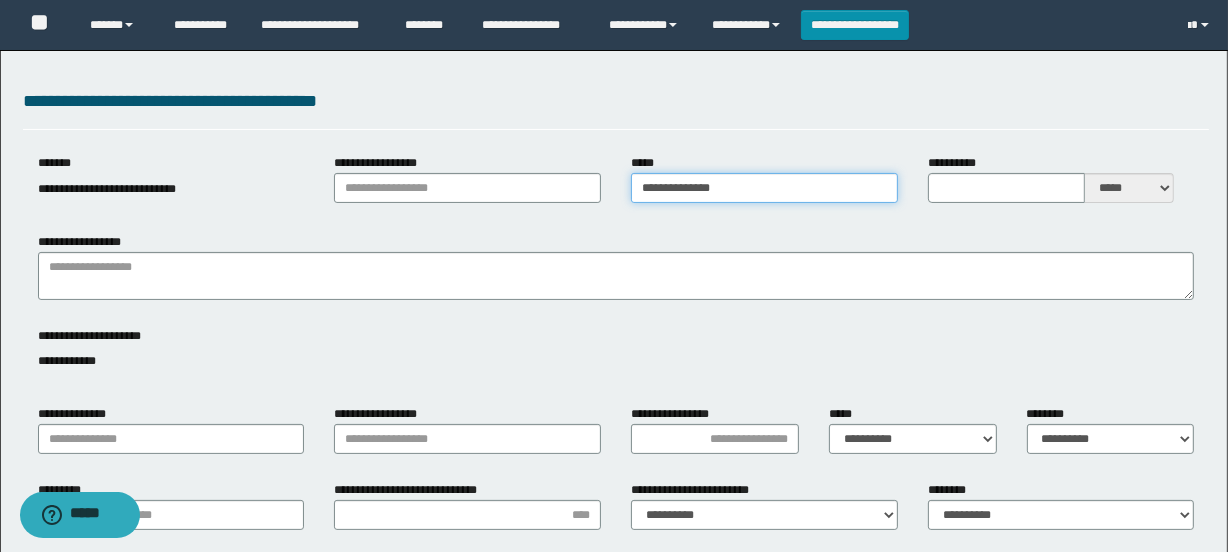 click on "**********" at bounding box center (764, 188) 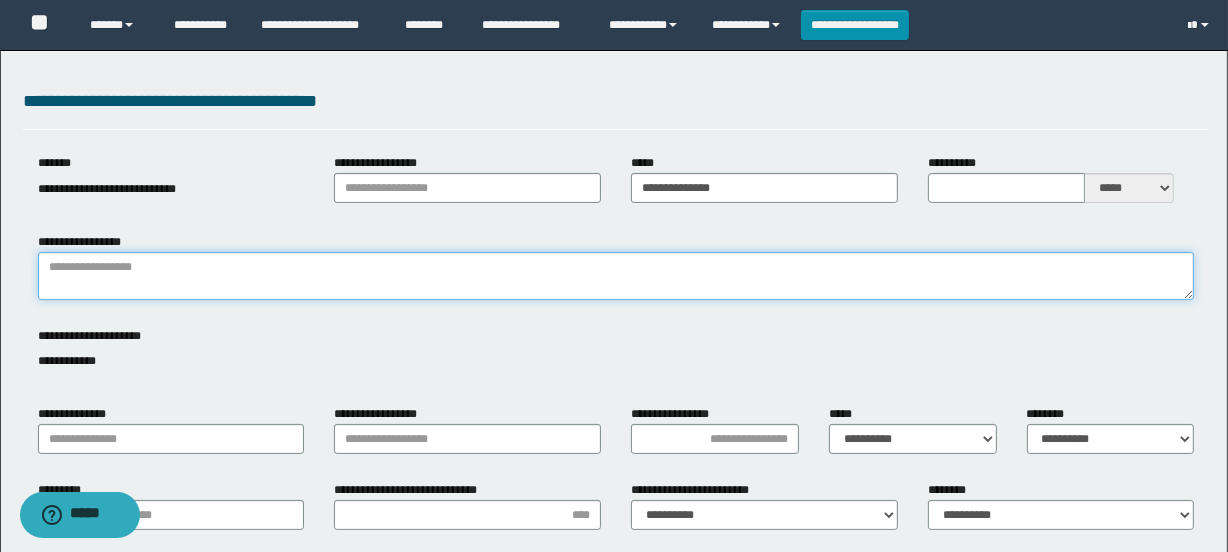 click on "**********" at bounding box center (616, 276) 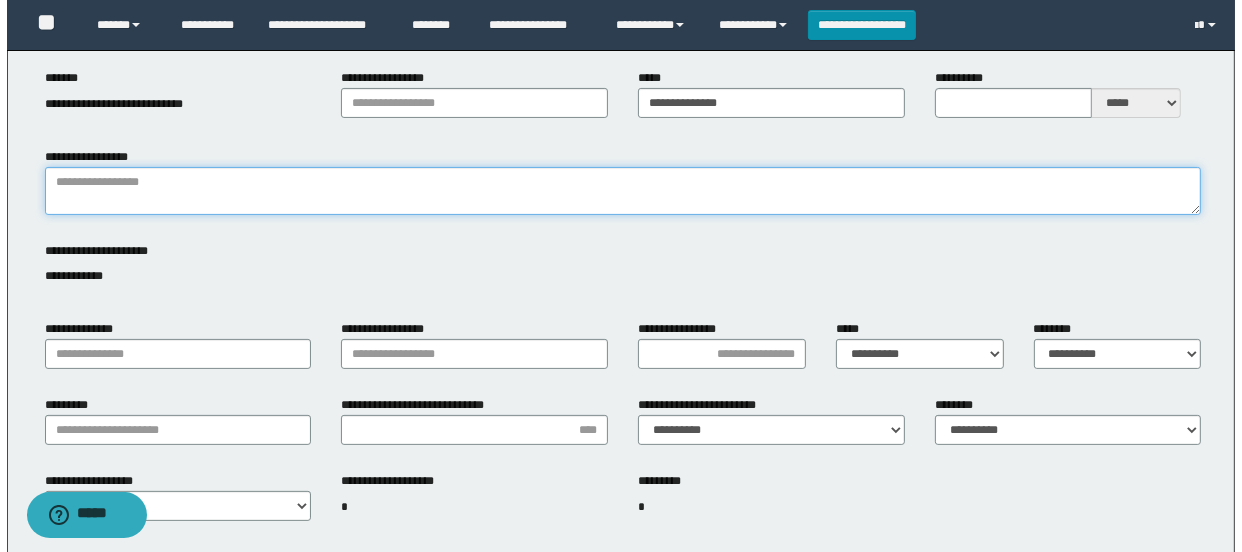 scroll, scrollTop: 0, scrollLeft: 0, axis: both 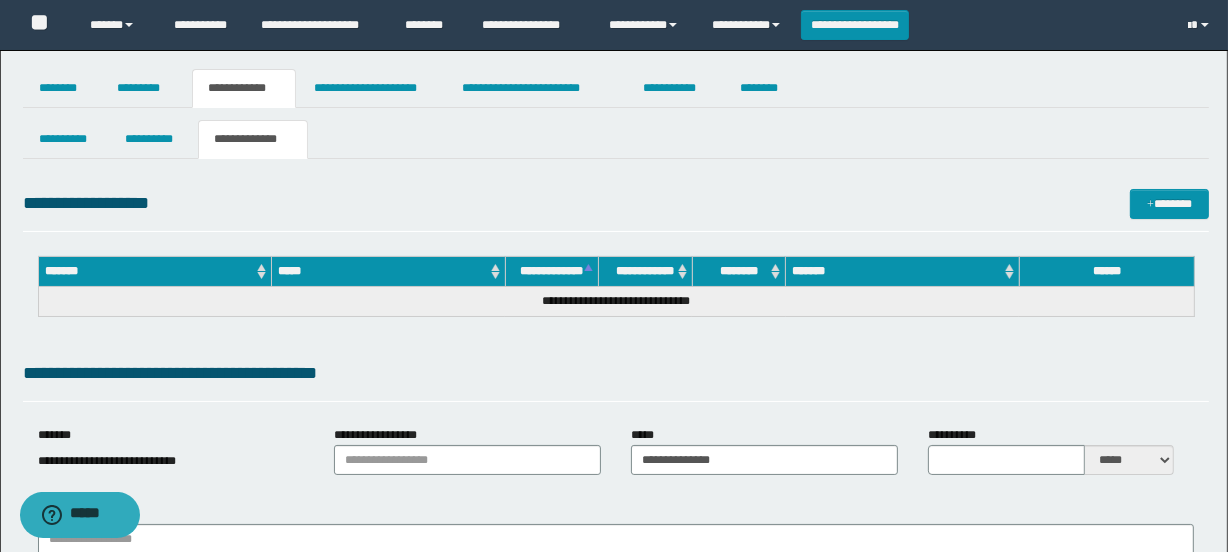 click on "**********" at bounding box center [616, 139] 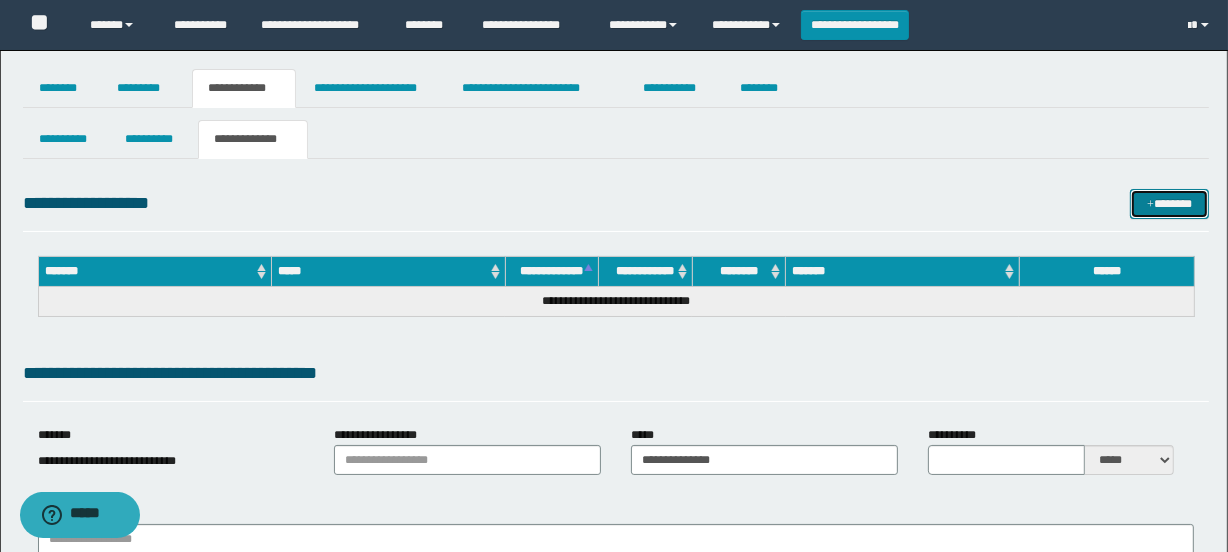 click on "*******" at bounding box center [1170, 204] 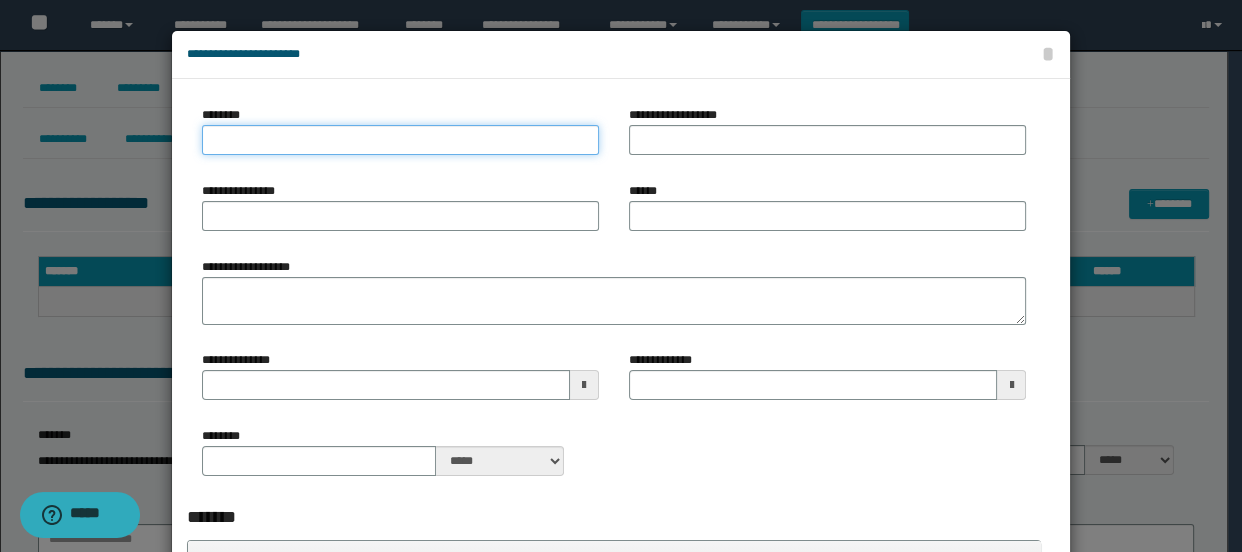 click on "********" at bounding box center (400, 140) 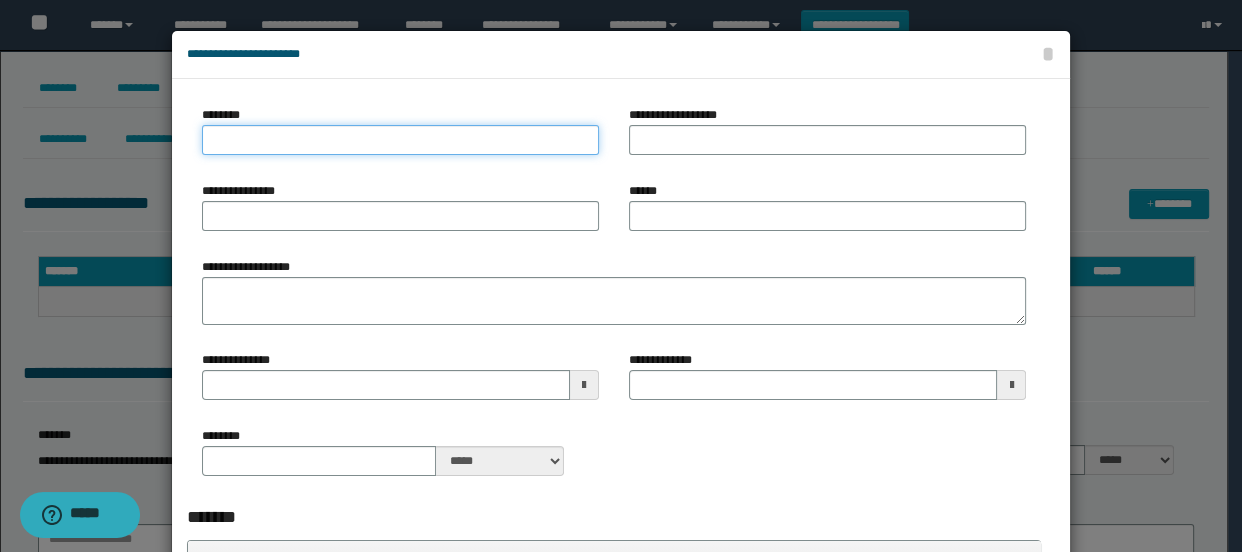 type 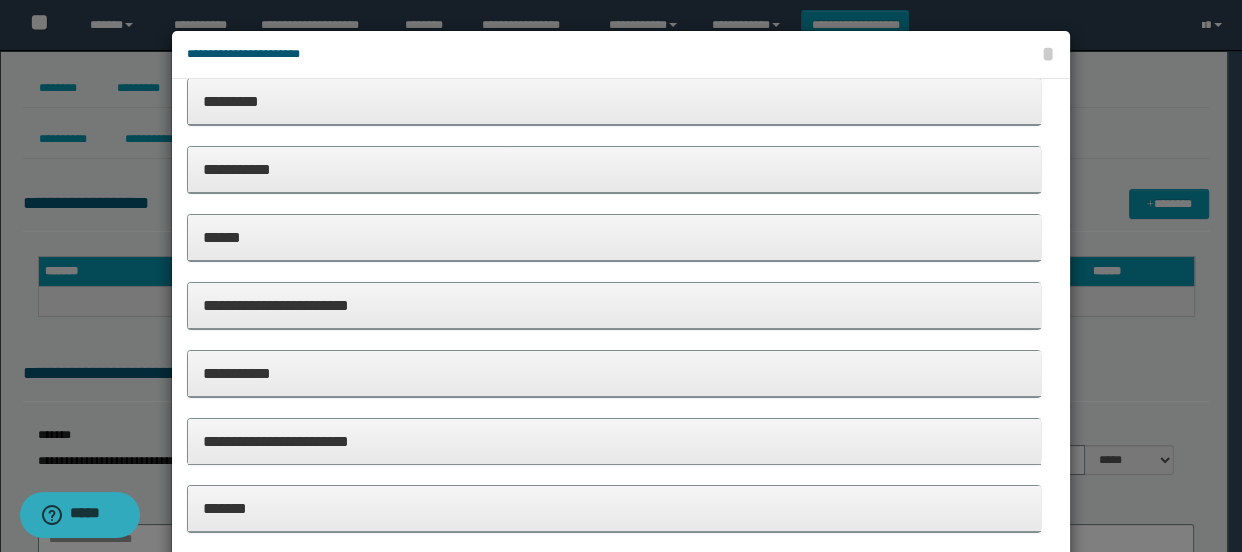 scroll, scrollTop: 470, scrollLeft: 0, axis: vertical 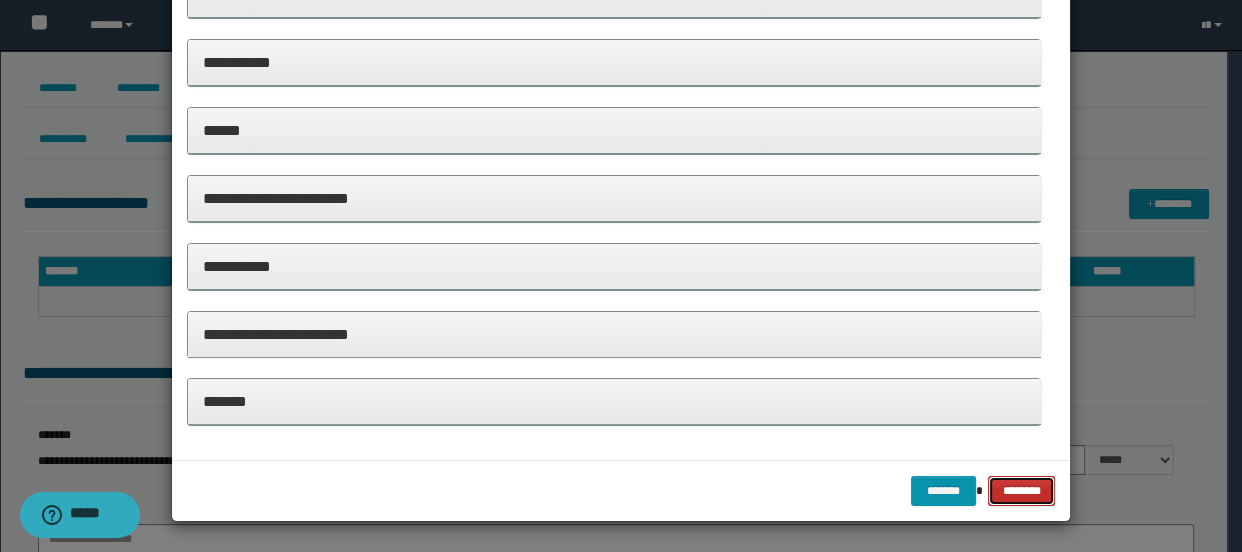 click on "********" at bounding box center (1021, 491) 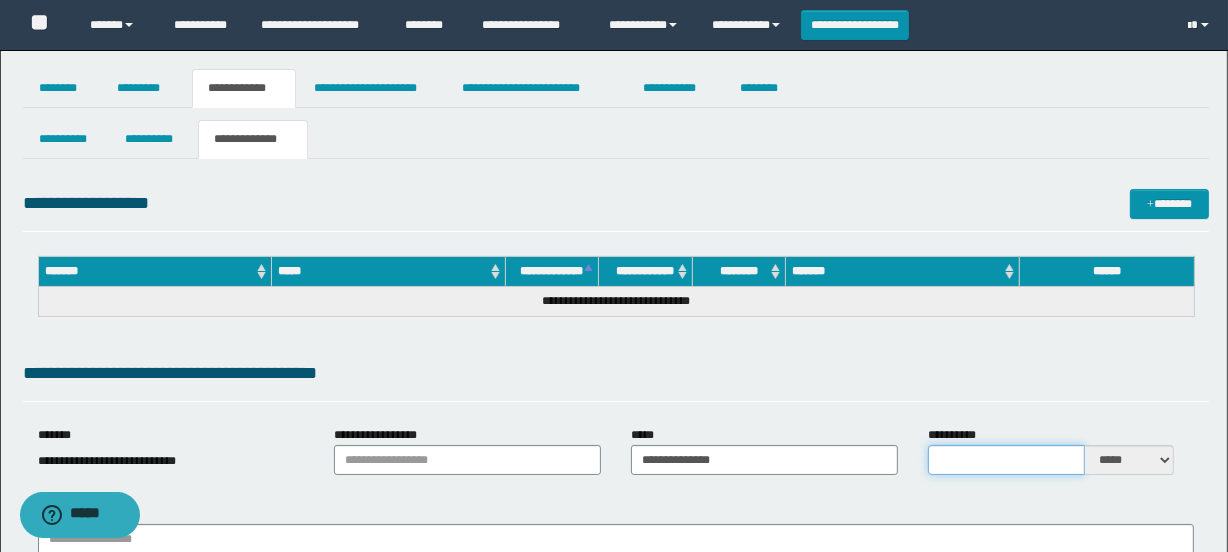 click on "**********" at bounding box center (1006, 460) 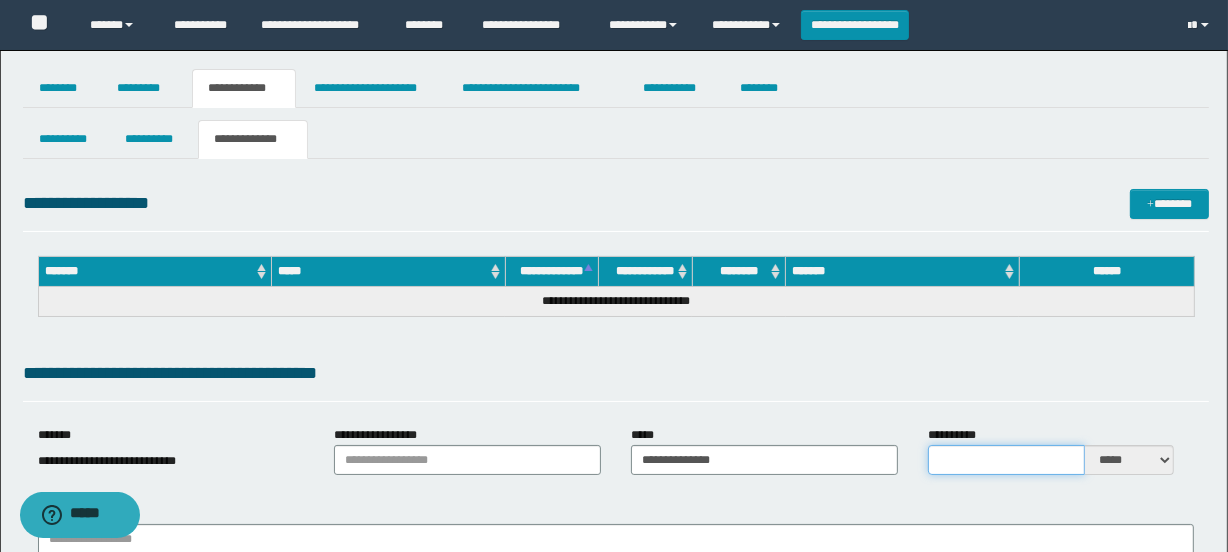 type on "*" 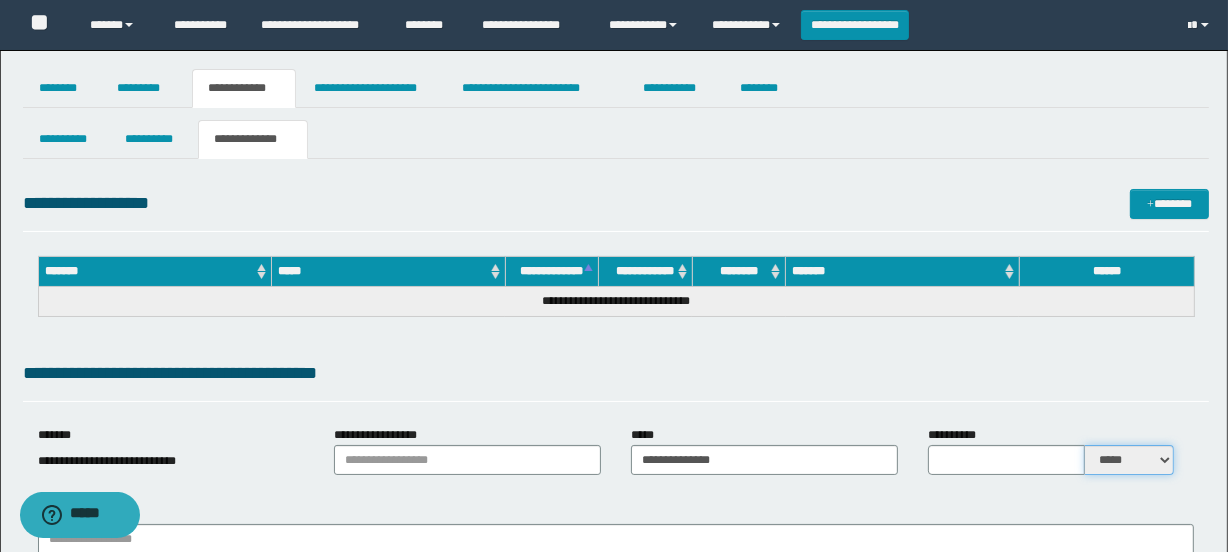 click on "*****
****" at bounding box center [1129, 460] 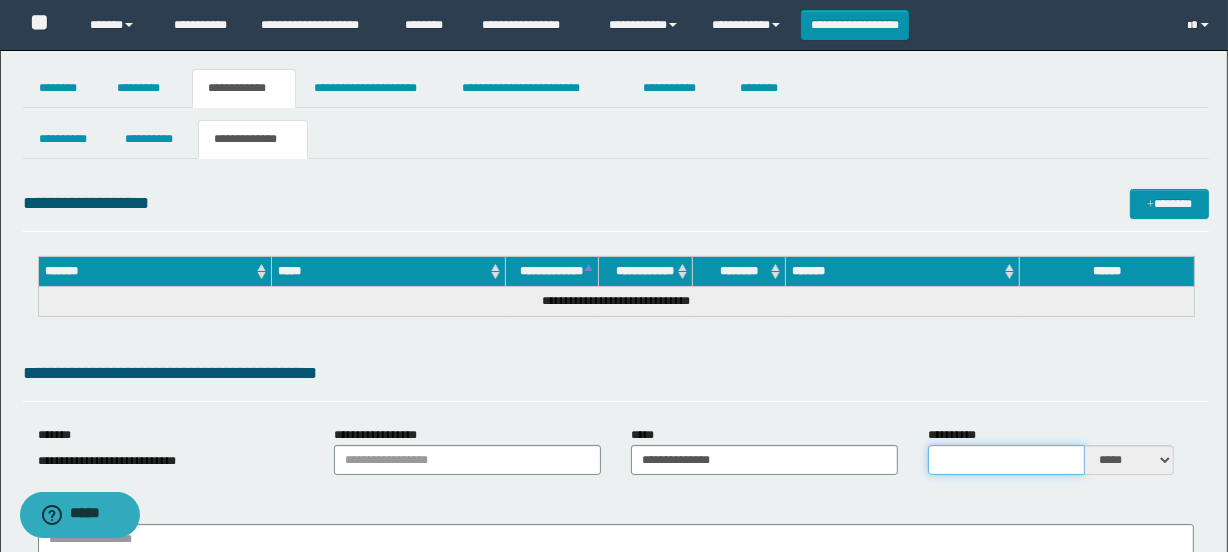 click on "**********" at bounding box center (1006, 460) 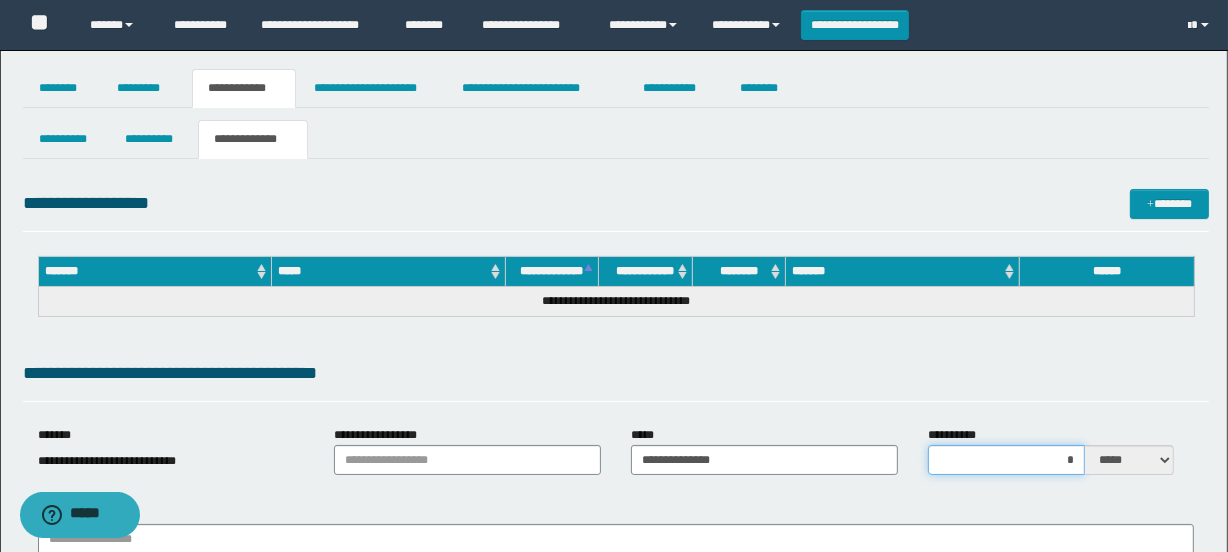 type on "**" 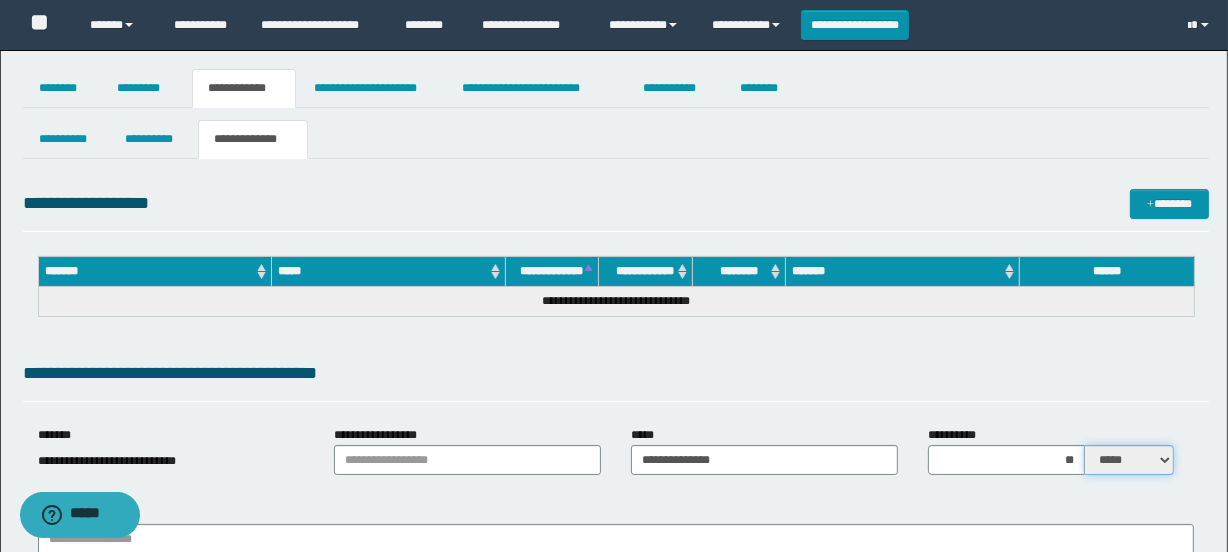click on "*****
****" at bounding box center (1129, 460) 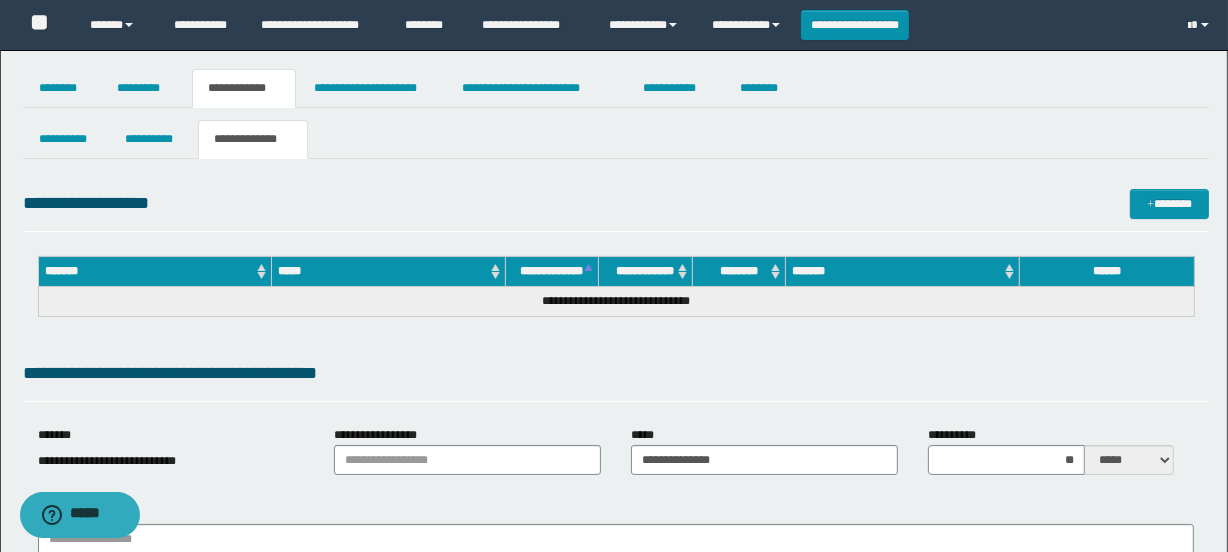 click on "**********" at bounding box center (616, 890) 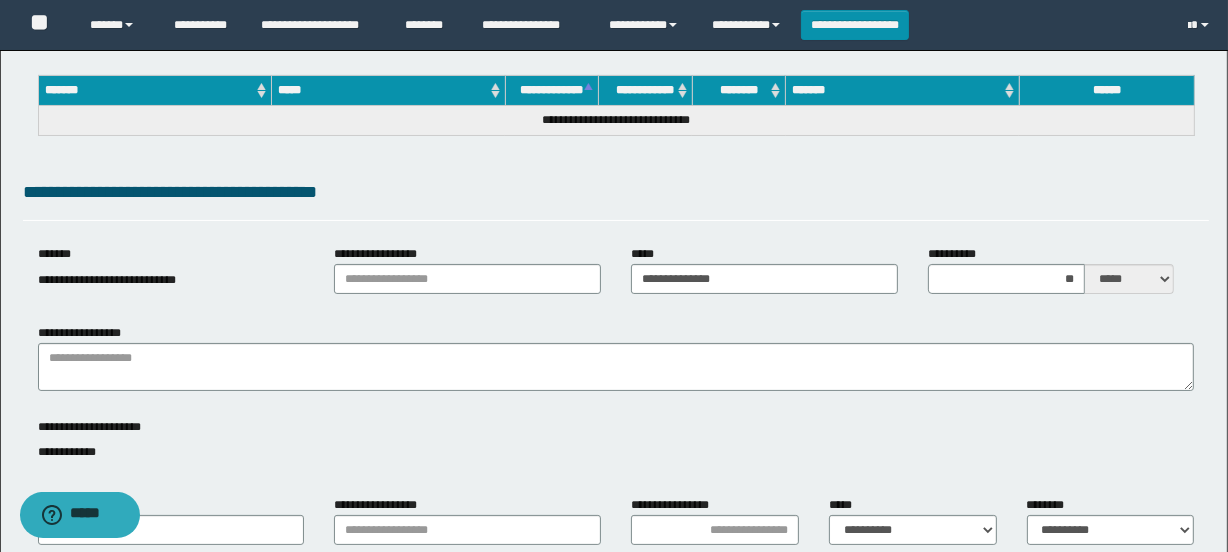 scroll, scrollTop: 363, scrollLeft: 0, axis: vertical 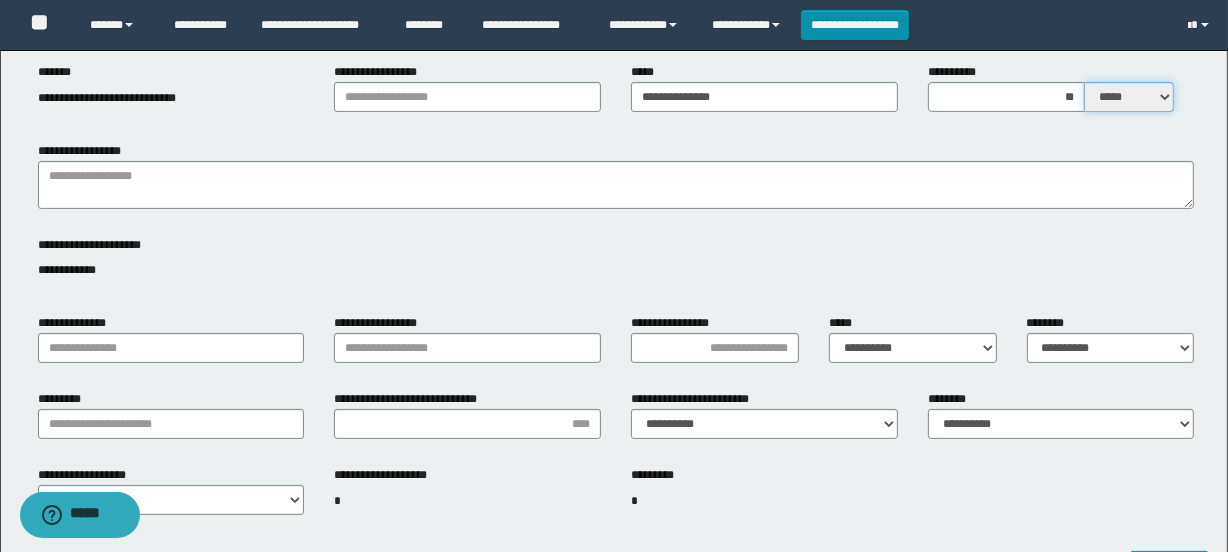 click on "*****
****" at bounding box center [1129, 97] 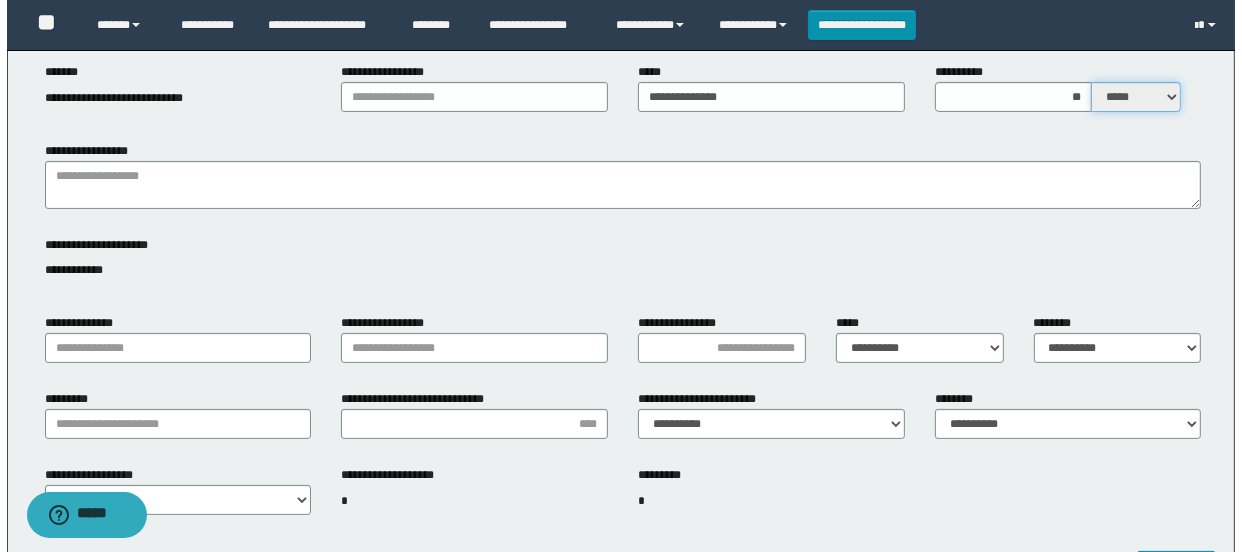scroll, scrollTop: 90, scrollLeft: 0, axis: vertical 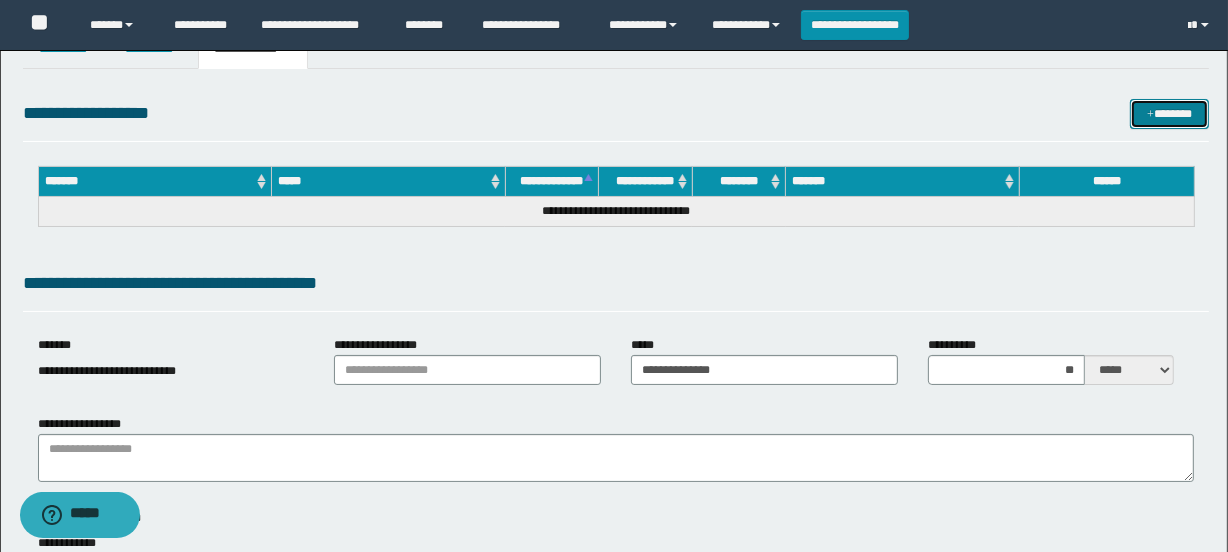 click on "*******" at bounding box center (1170, 114) 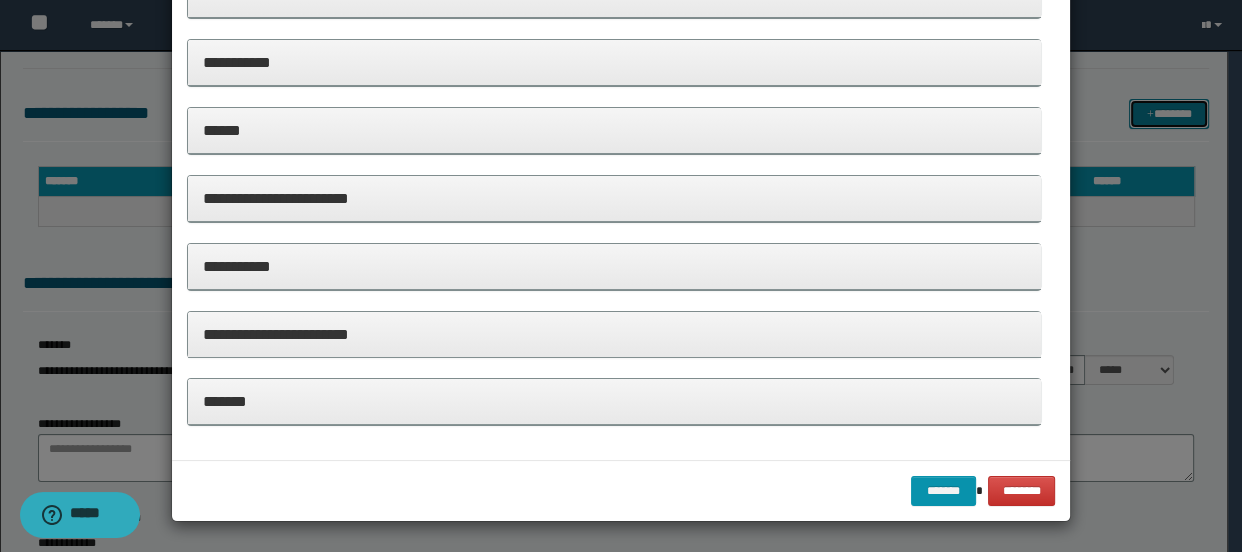 scroll, scrollTop: 0, scrollLeft: 0, axis: both 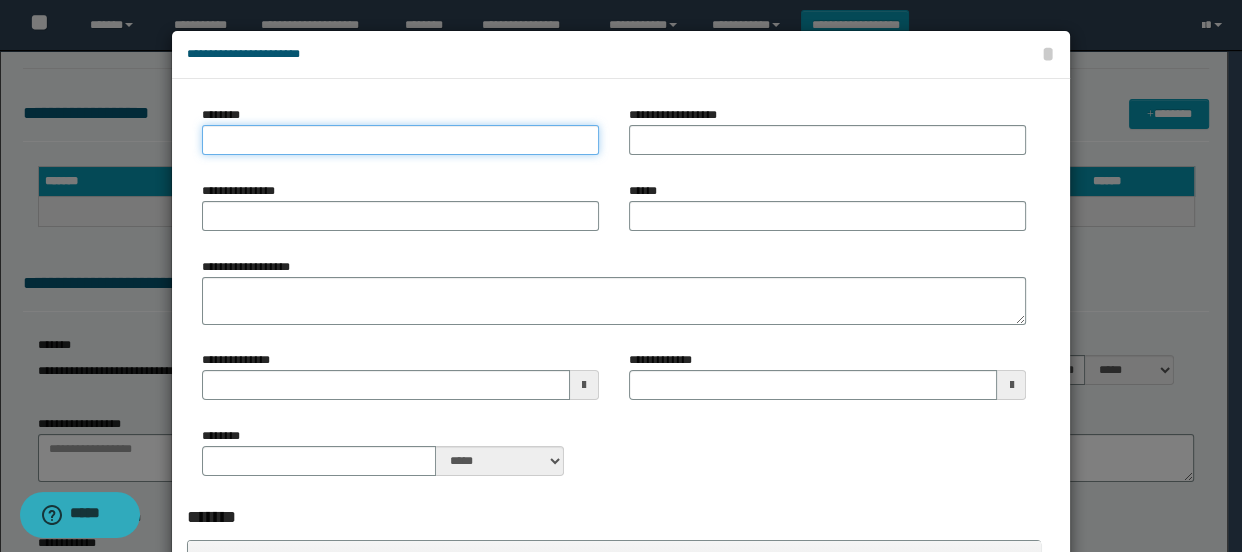 click on "********" at bounding box center [400, 140] 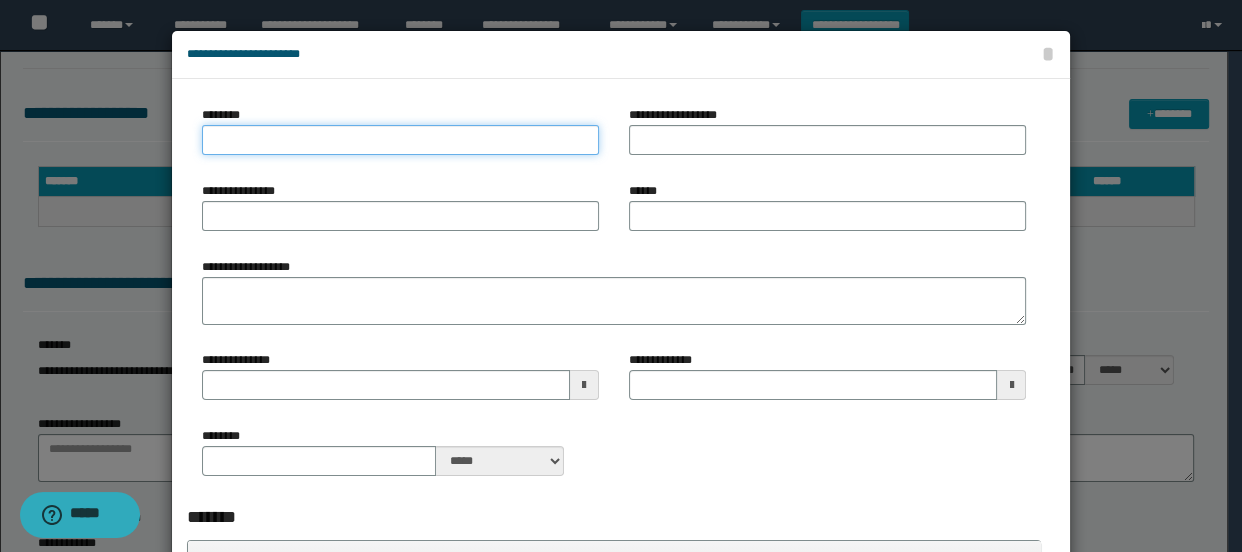 type on "*" 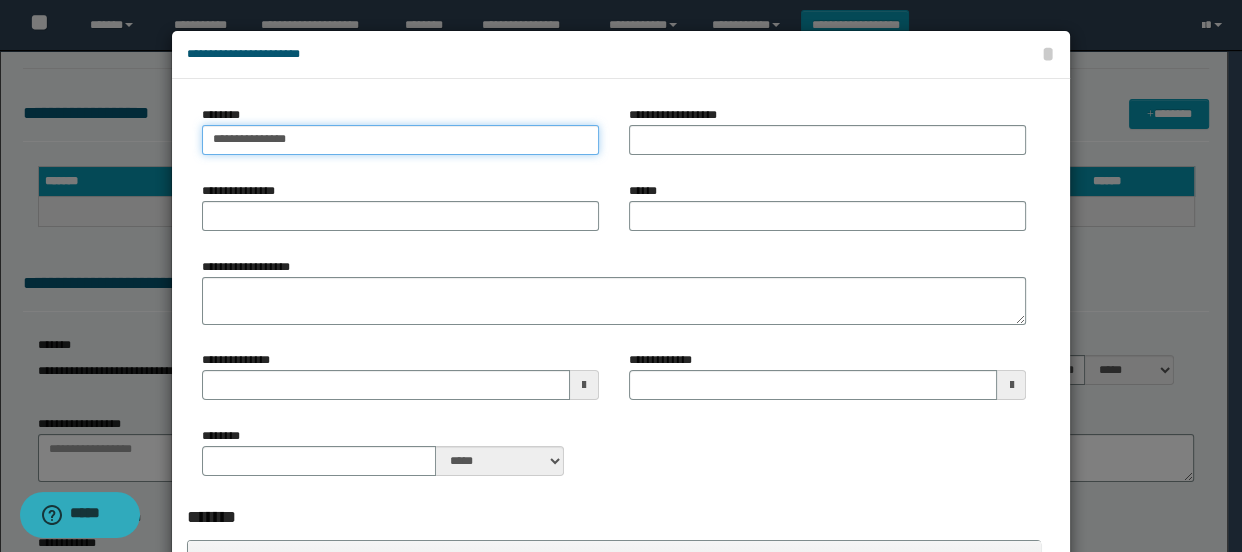 type on "**********" 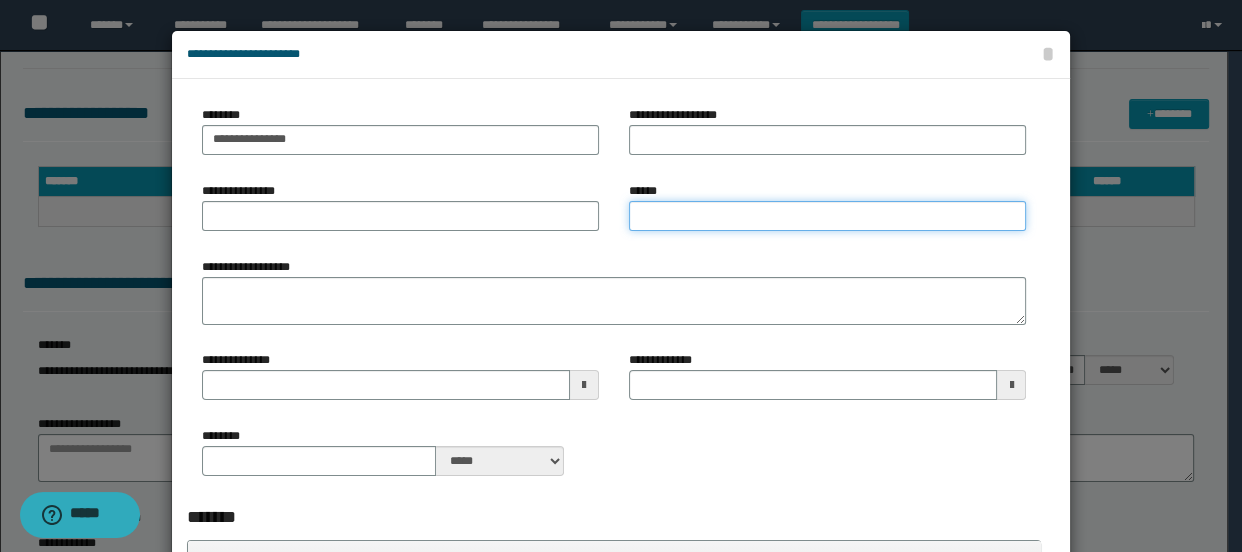 click on "******" at bounding box center [827, 216] 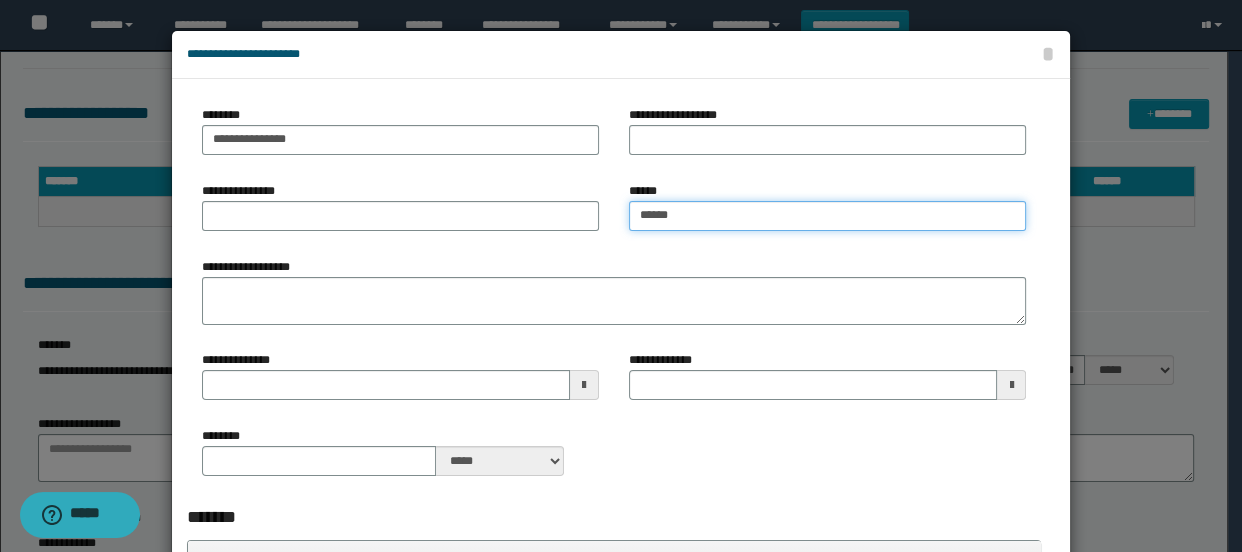 type on "*******" 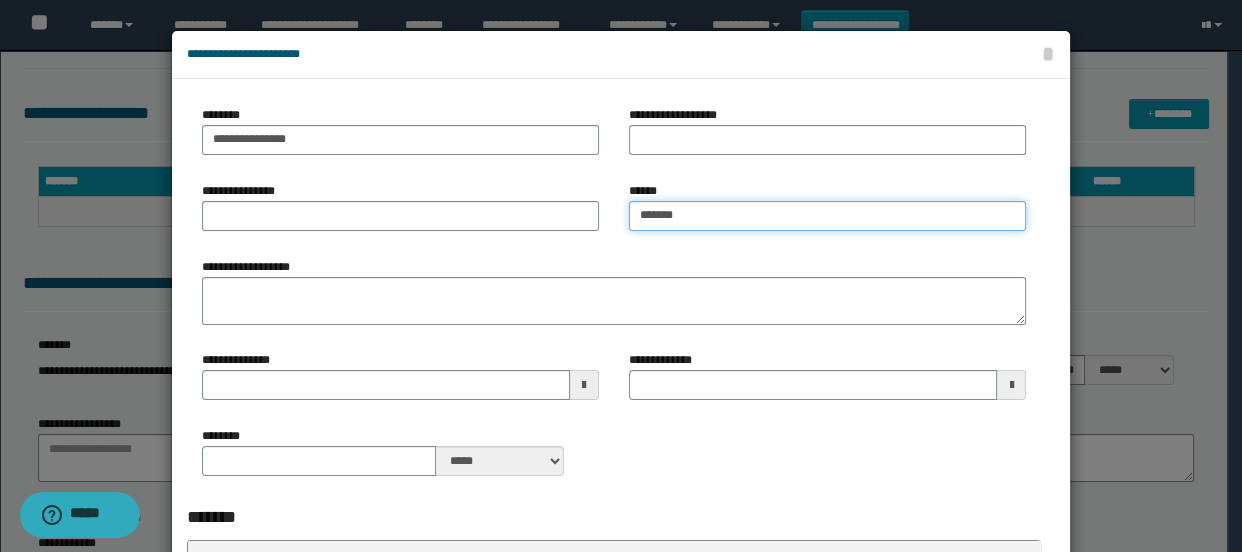 type 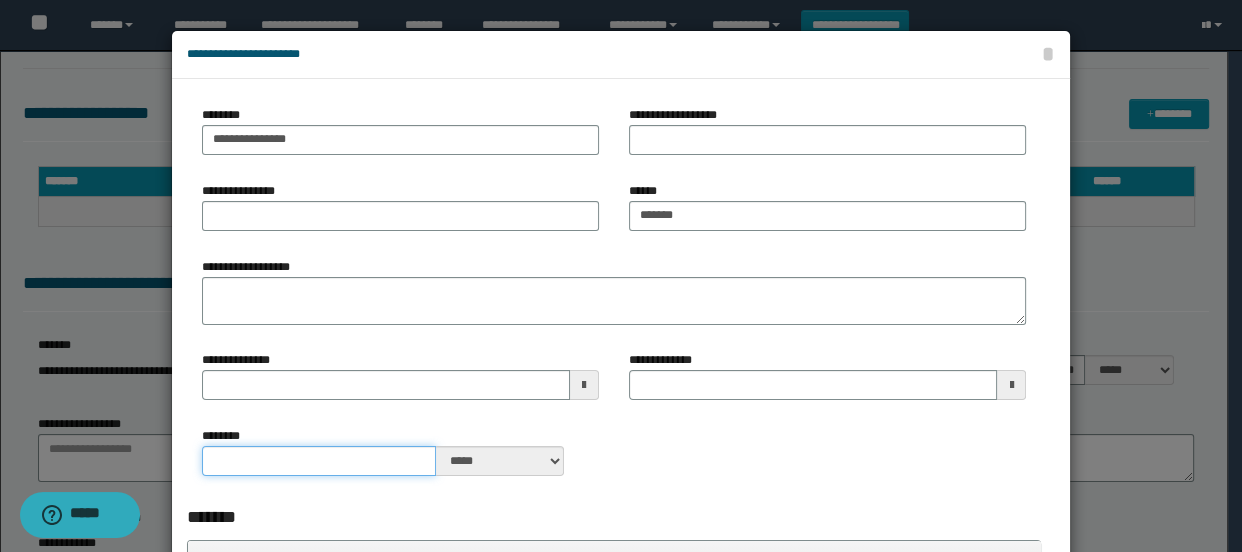 click on "********" at bounding box center (319, 461) 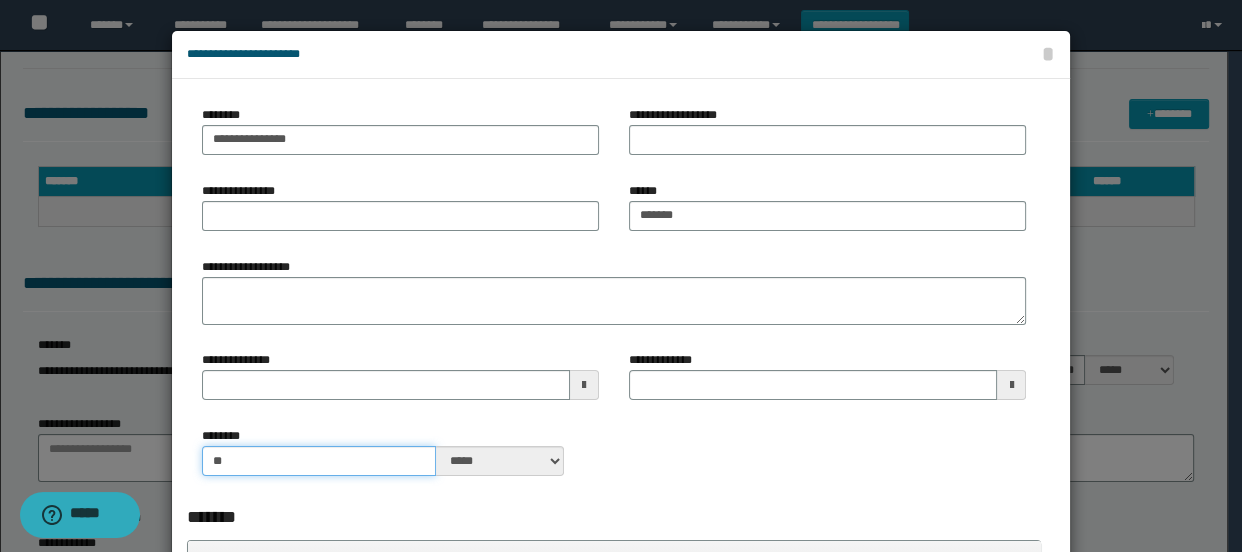 type on "**" 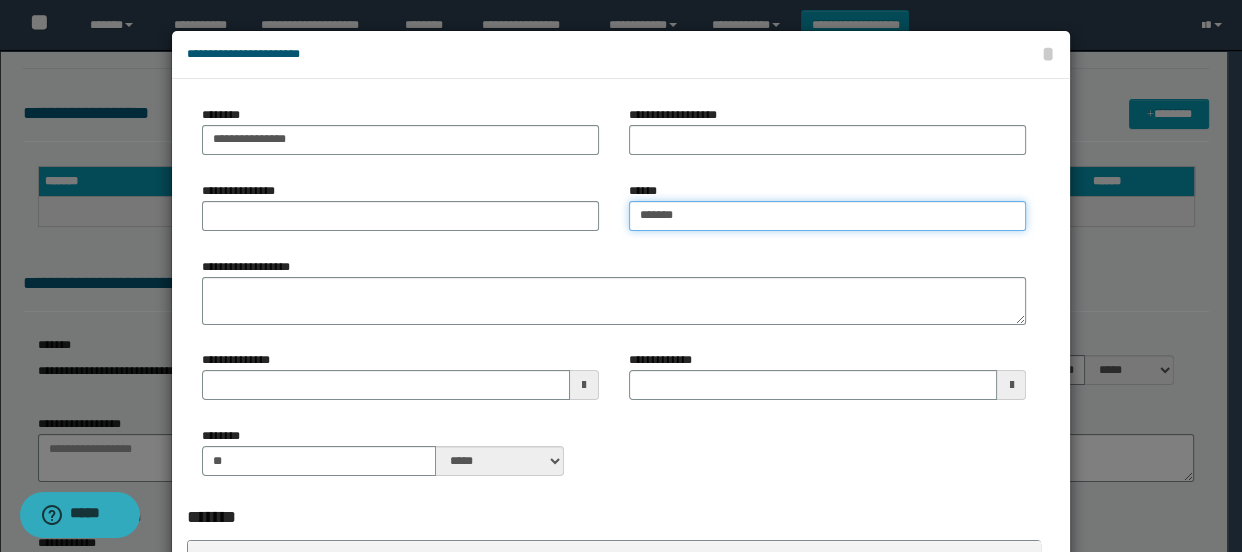 click on "*******" at bounding box center [827, 216] 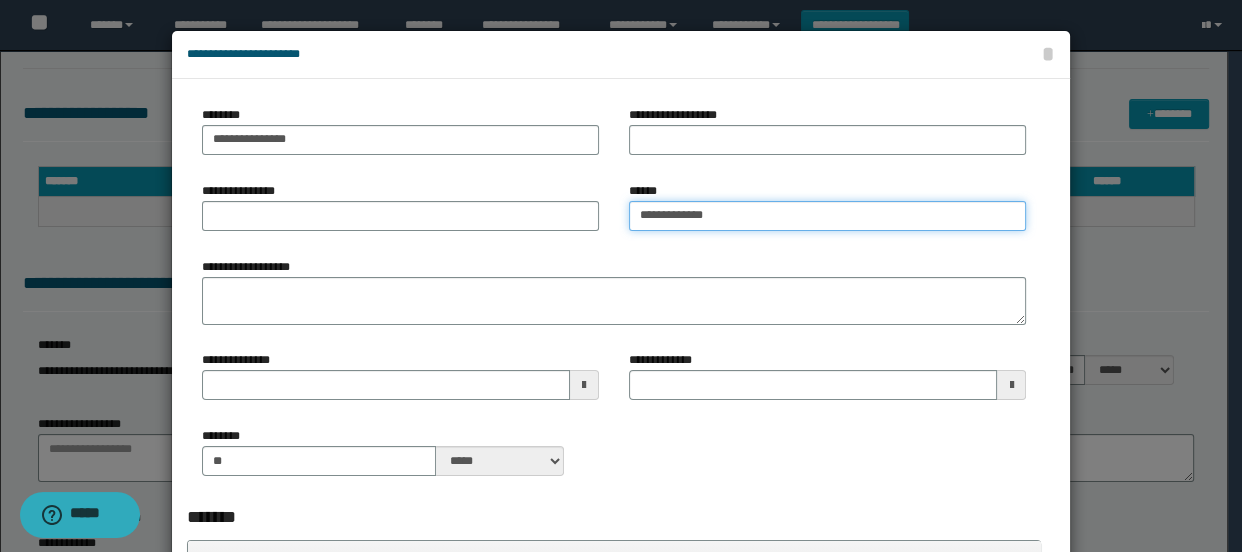 type on "**********" 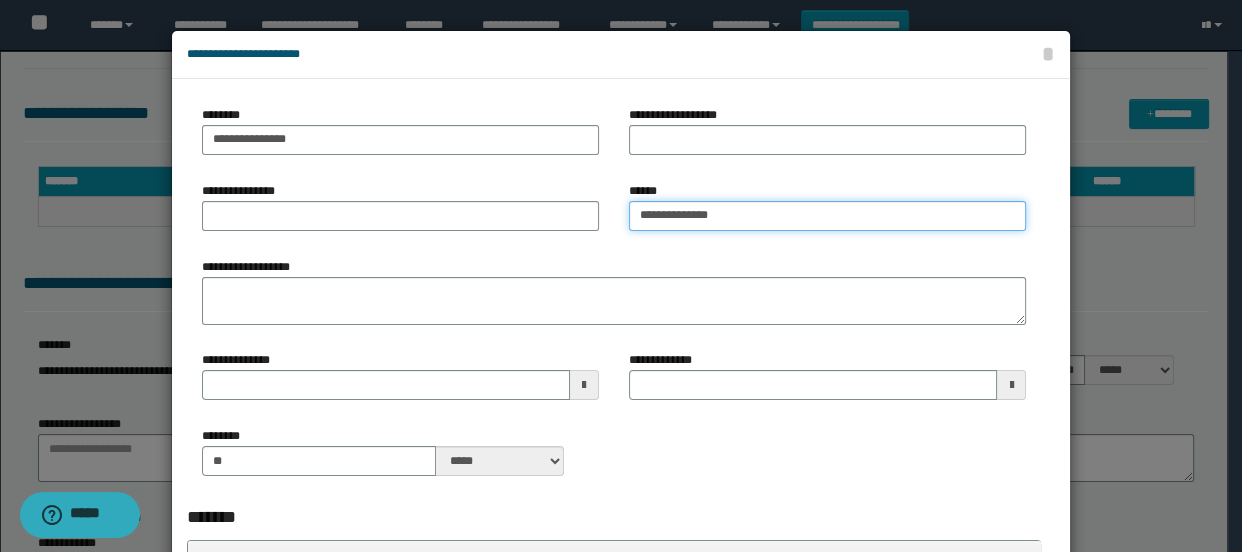 type 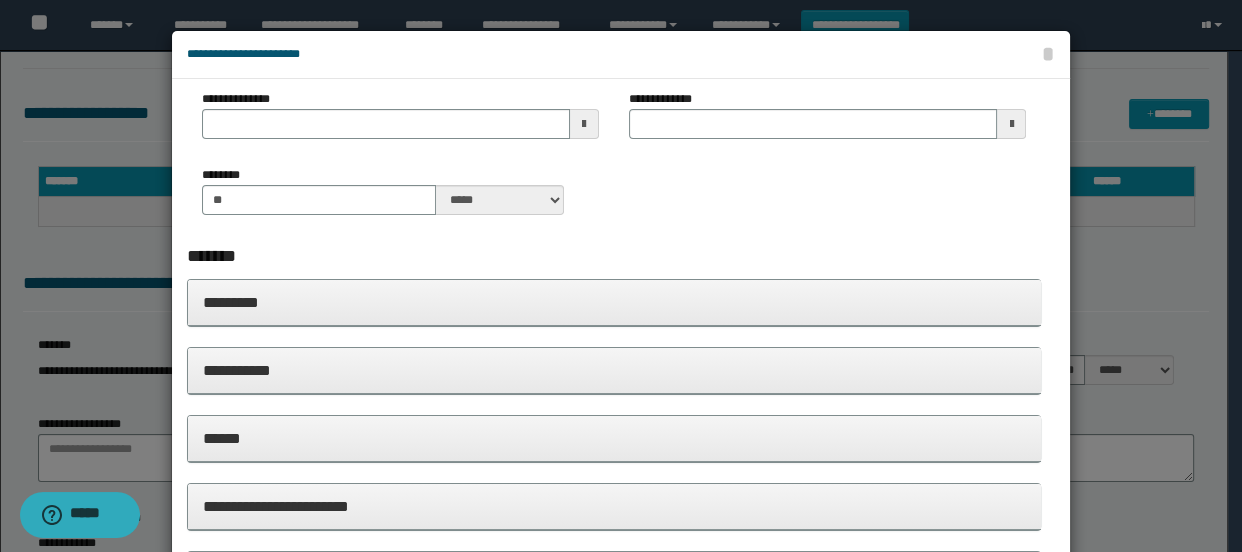 scroll, scrollTop: 470, scrollLeft: 0, axis: vertical 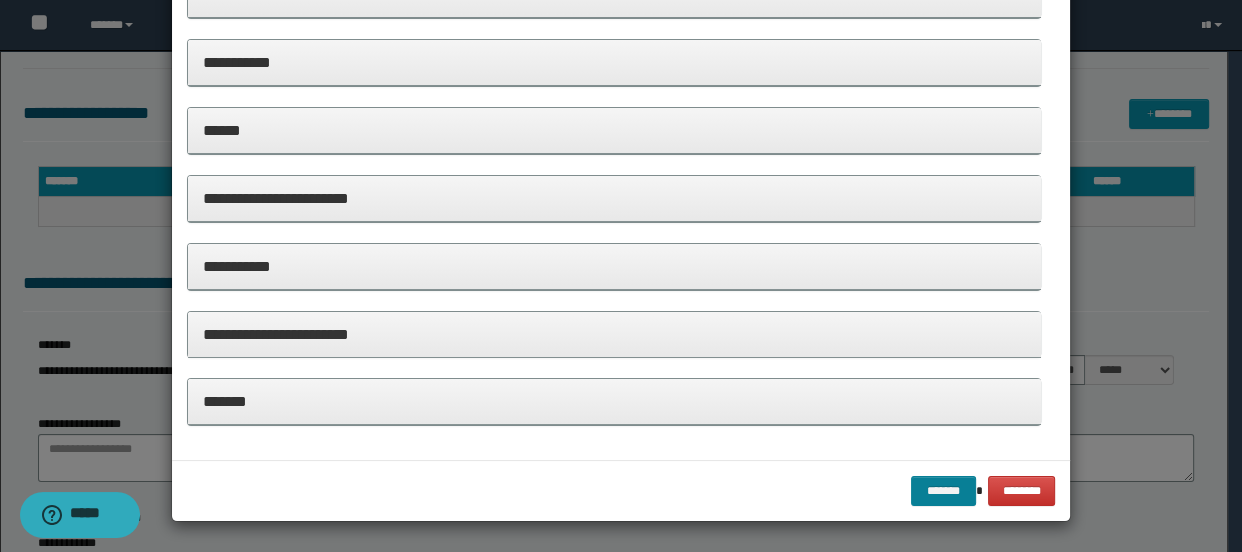 type on "**********" 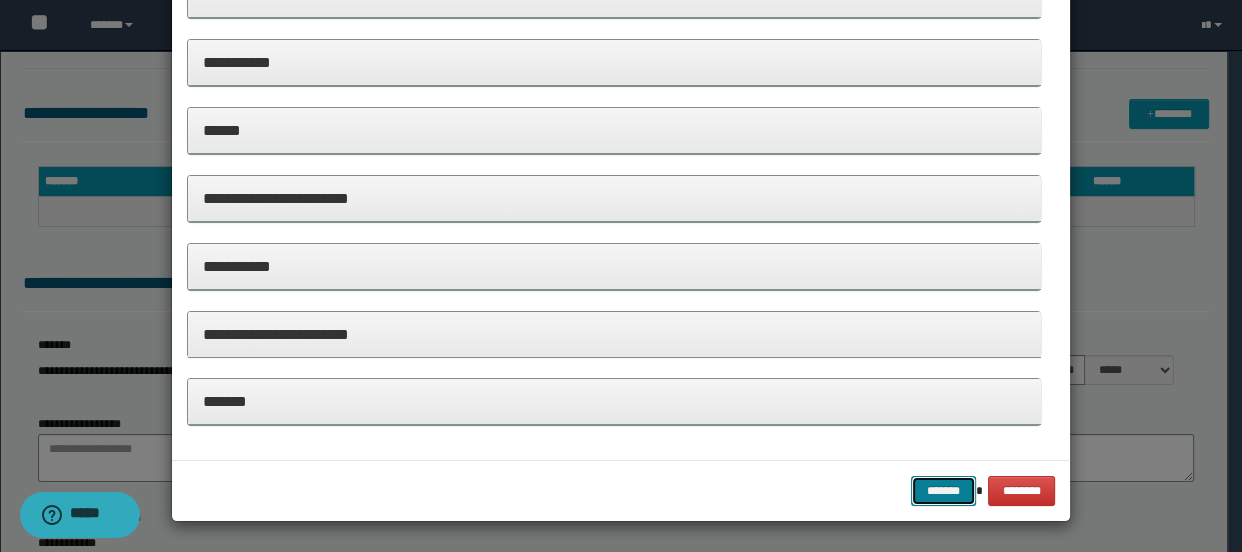 click on "*******" at bounding box center [943, 491] 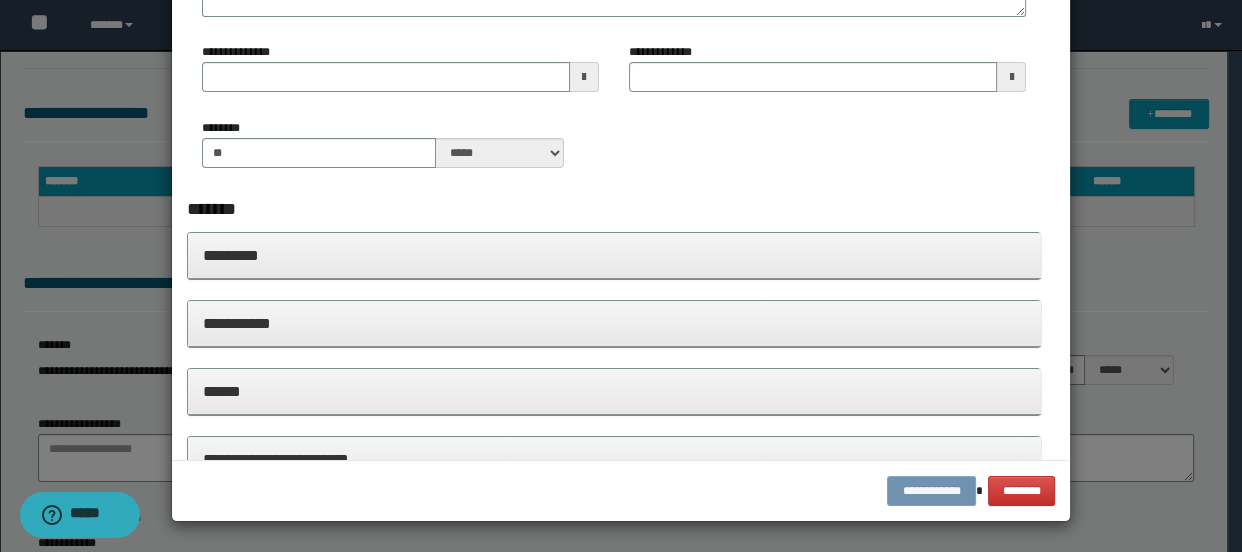 scroll, scrollTop: 198, scrollLeft: 0, axis: vertical 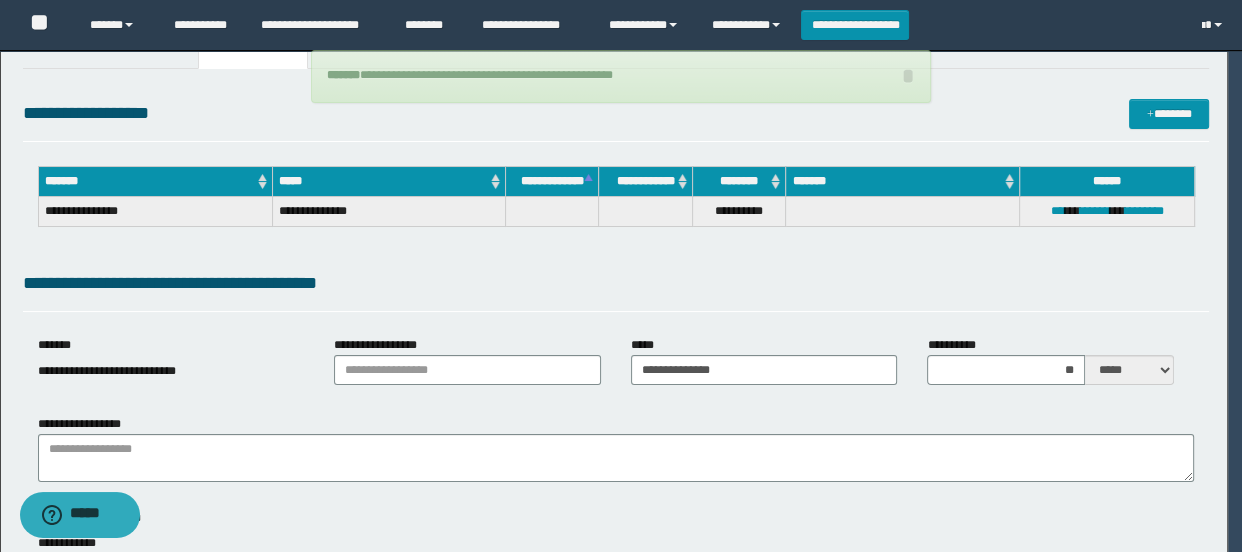 type 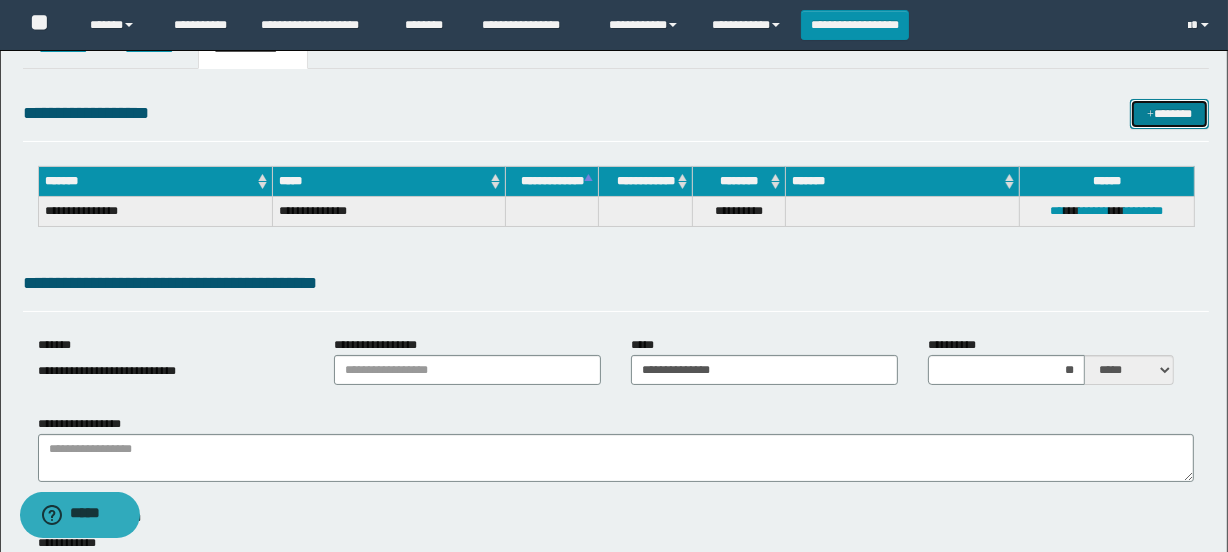 click on "*******" at bounding box center [1170, 114] 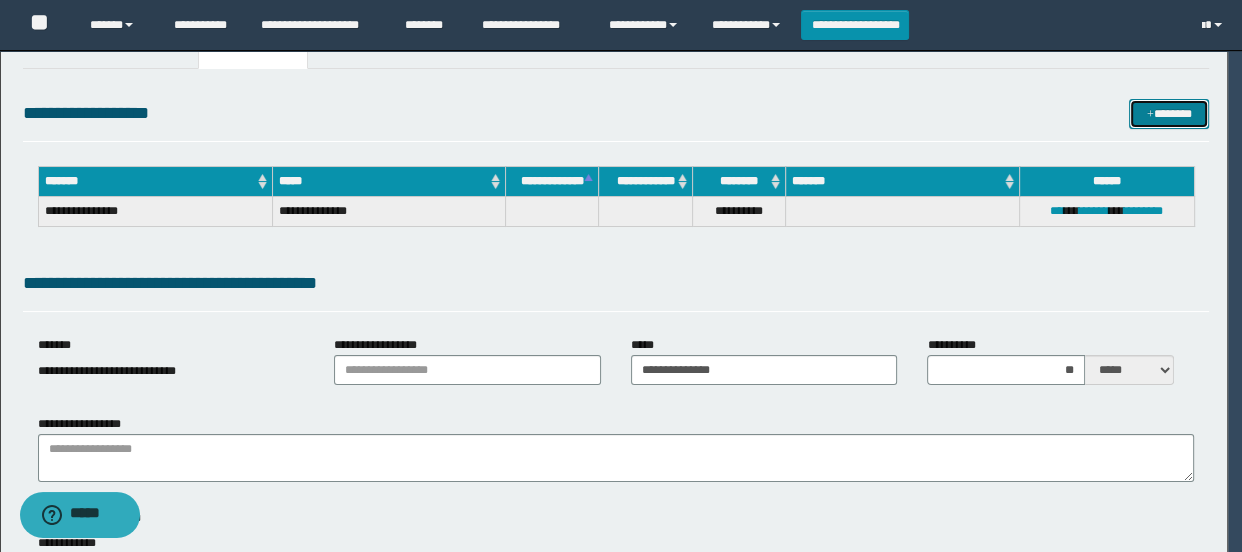 scroll, scrollTop: 0, scrollLeft: 0, axis: both 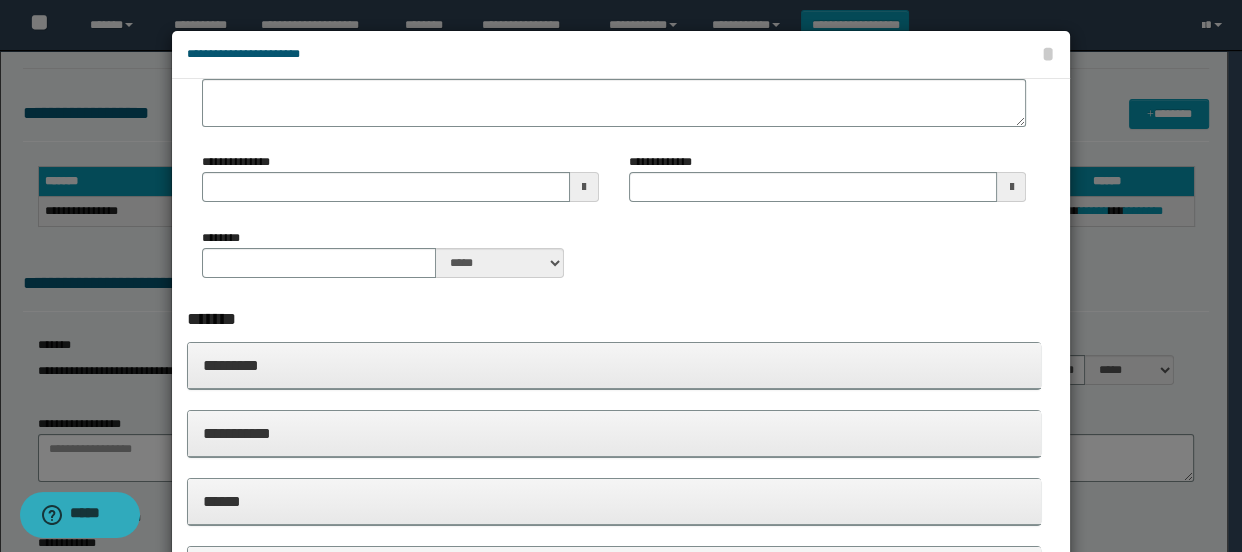 type 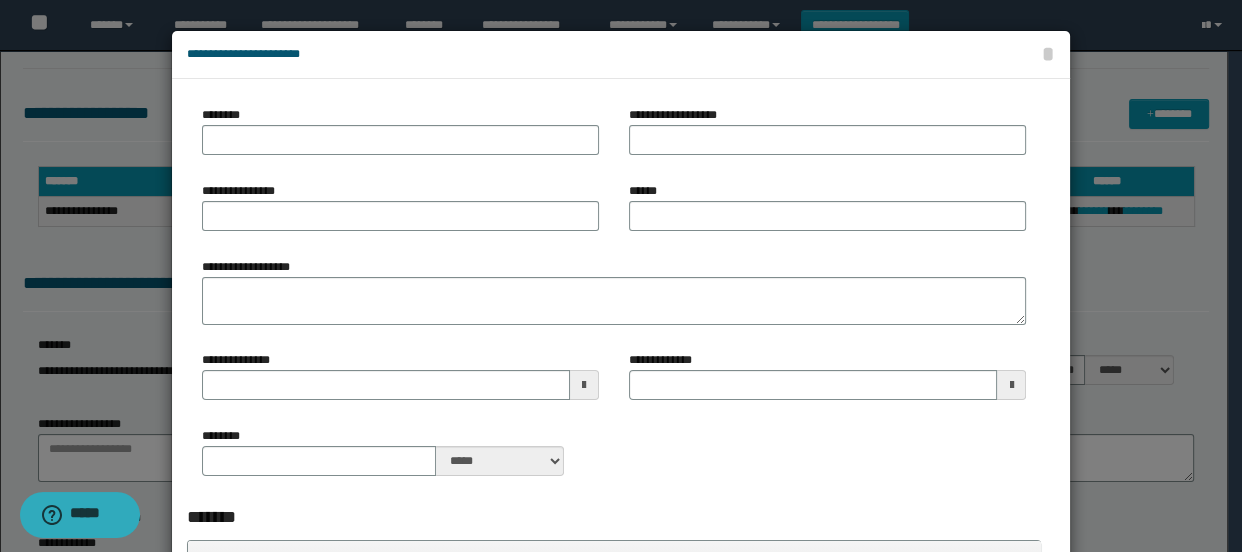 scroll, scrollTop: 0, scrollLeft: 0, axis: both 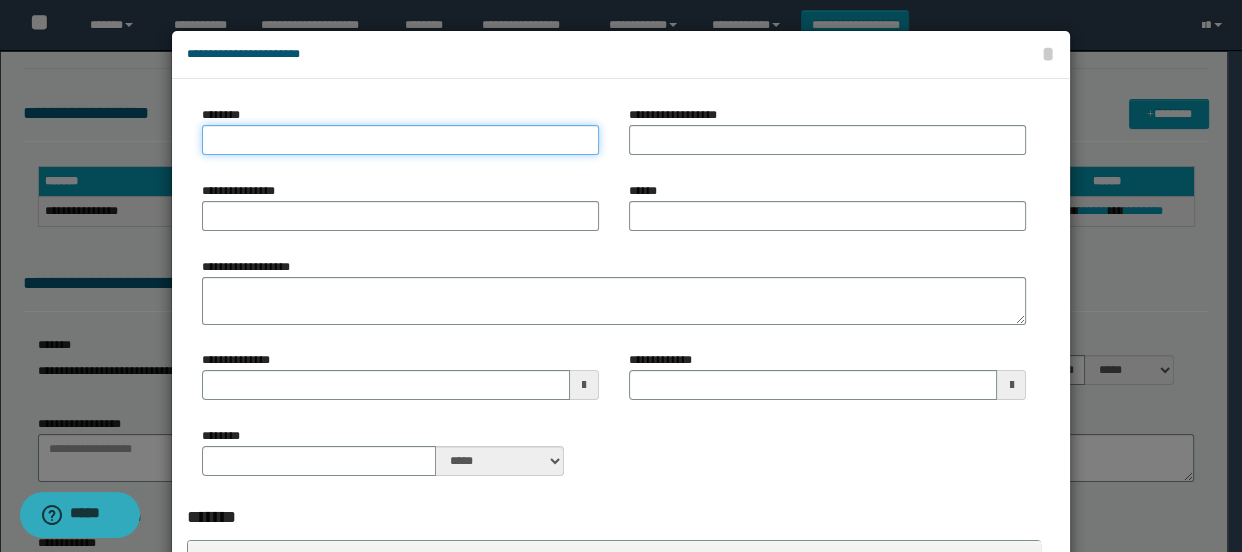 click on "********" at bounding box center [400, 140] 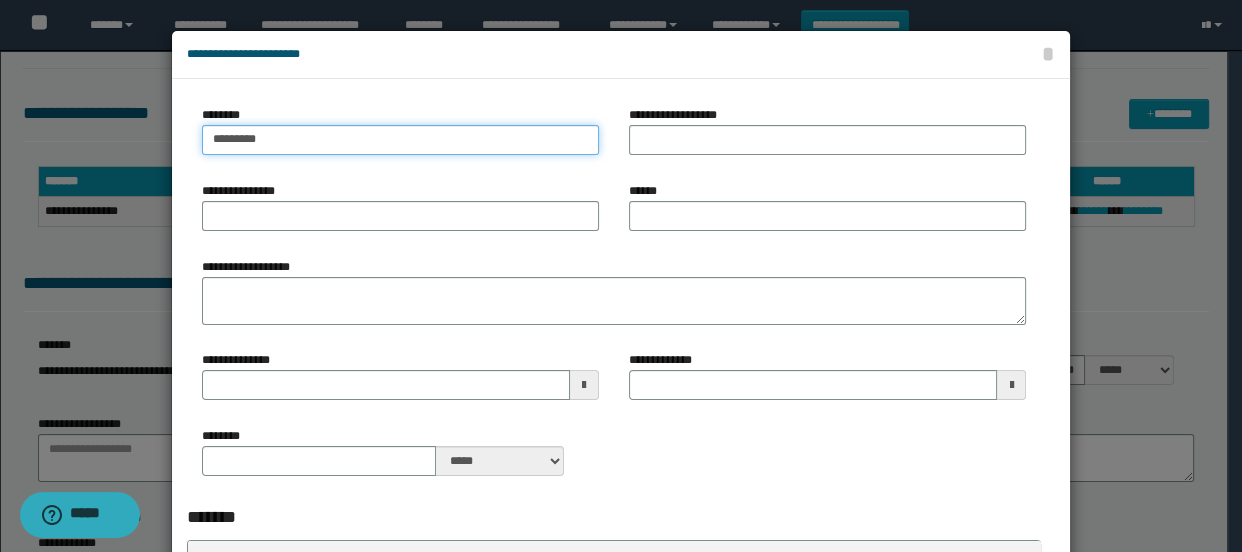 type on "**********" 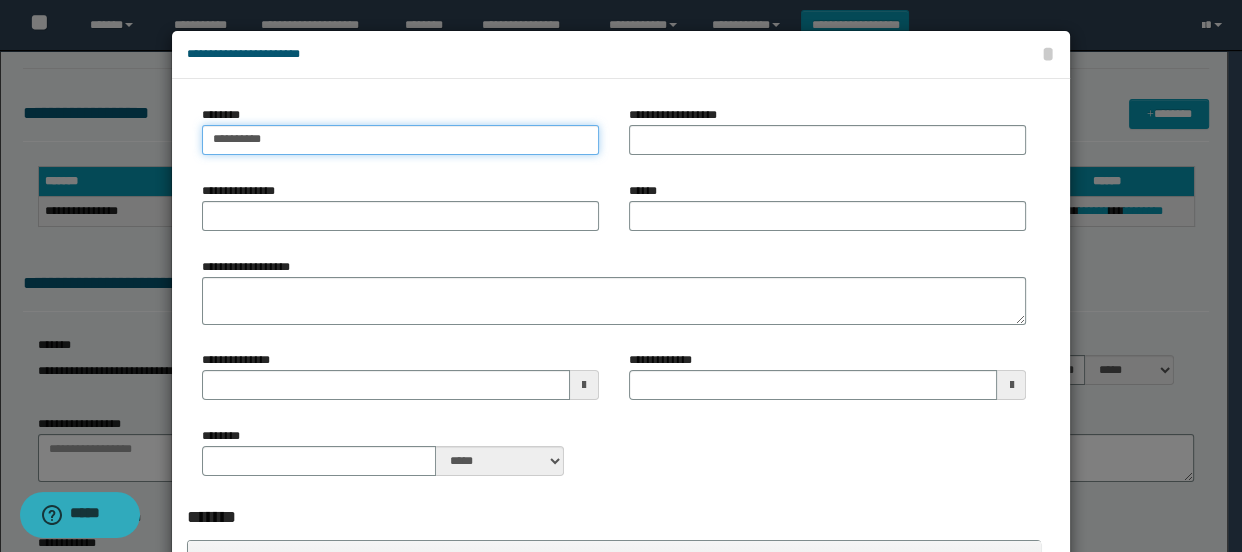 type 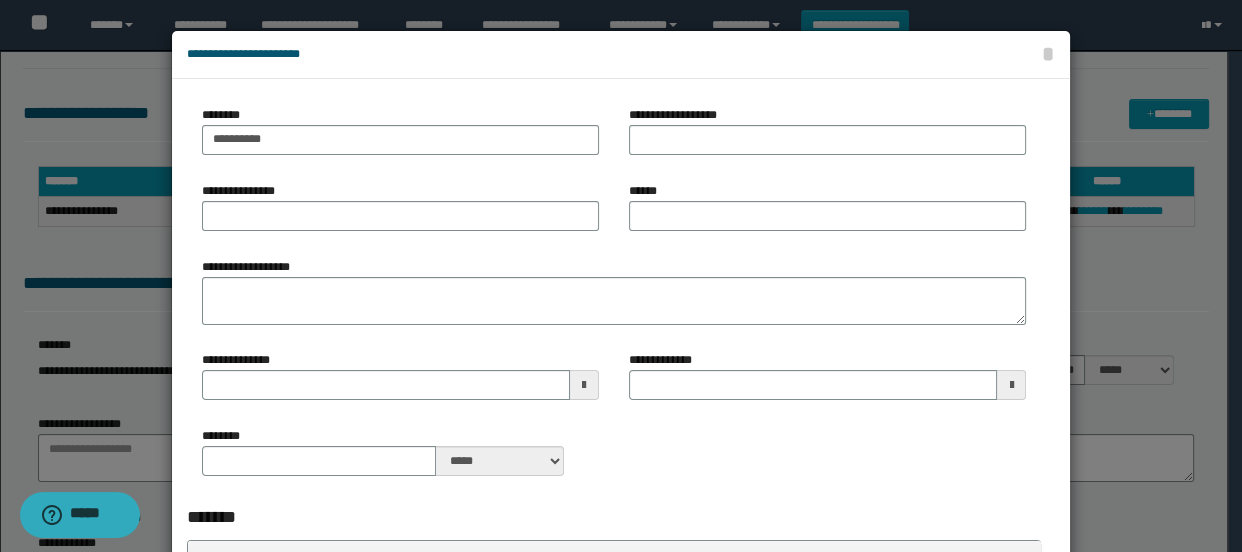 click on "******" at bounding box center (646, 191) 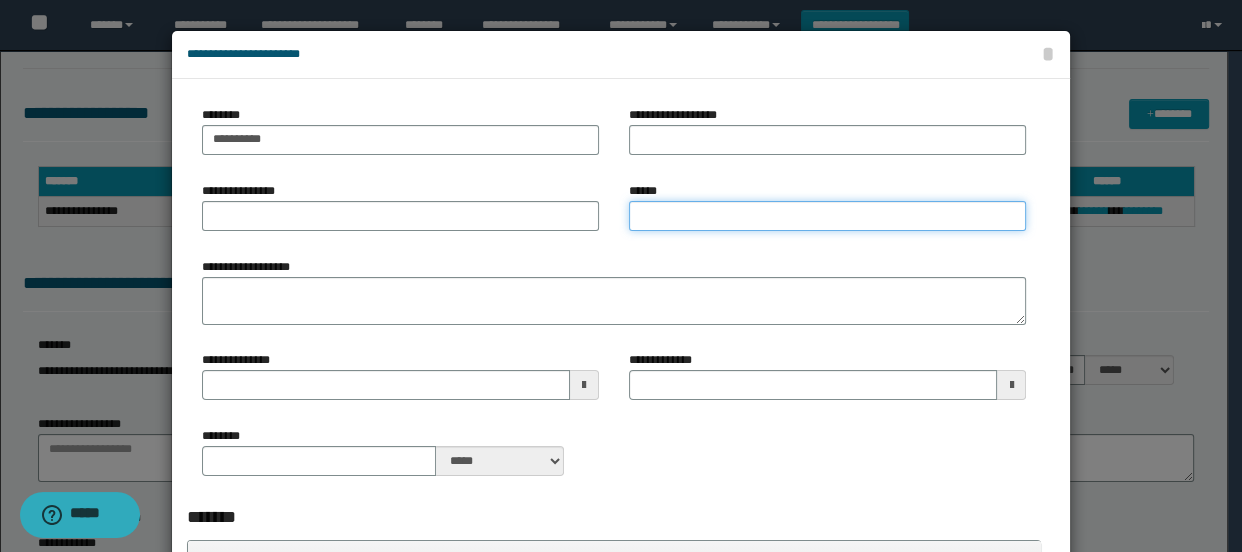 click on "******" at bounding box center [827, 216] 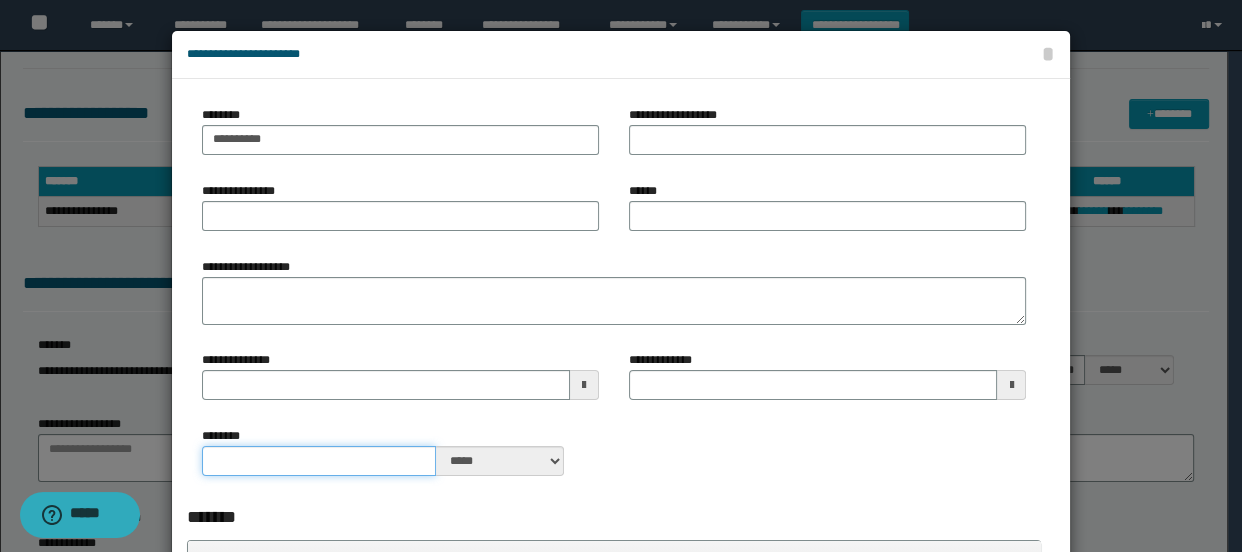 click on "********" at bounding box center [319, 461] 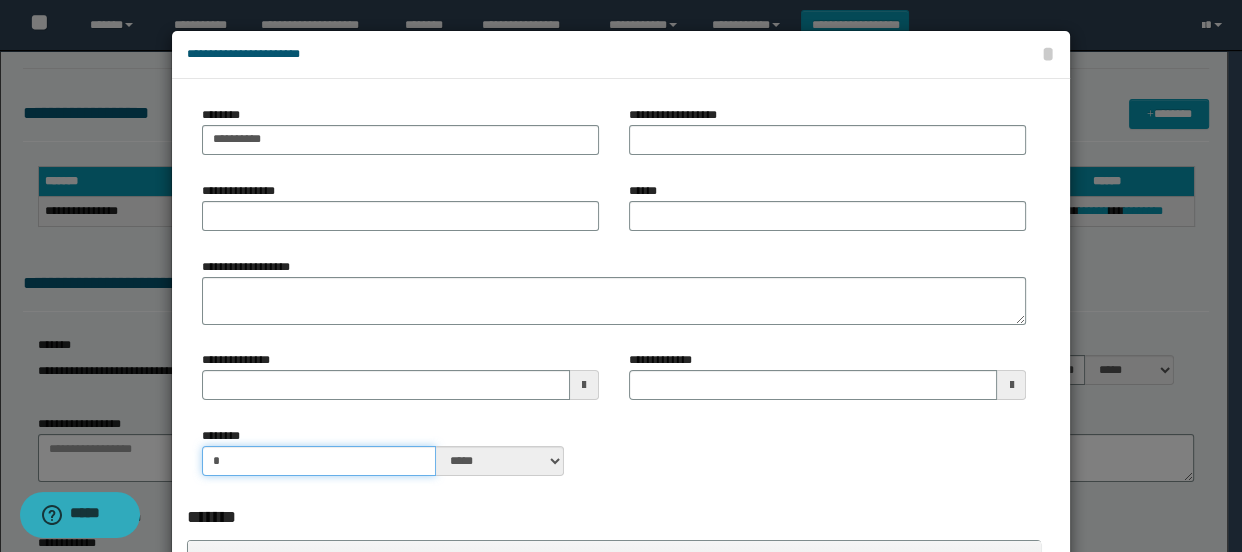 type on "*" 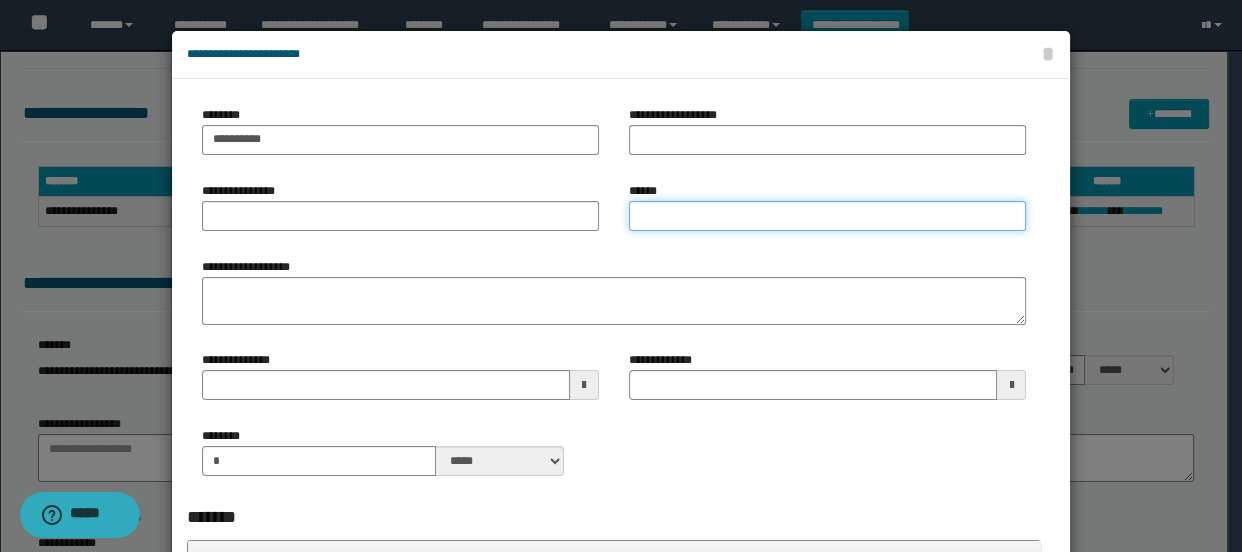 click on "******" at bounding box center [827, 216] 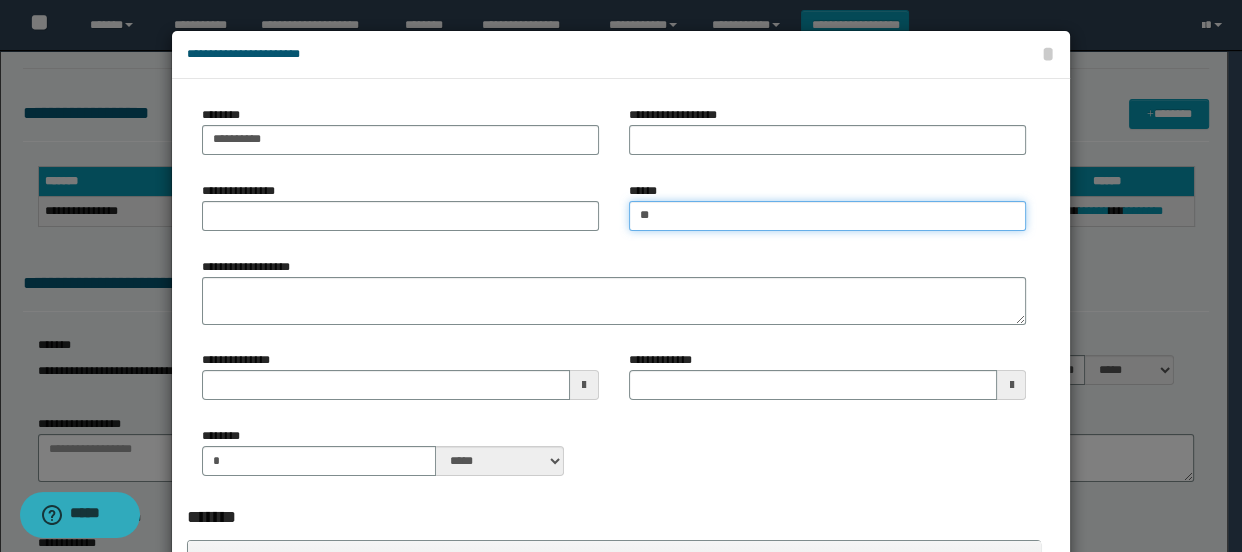 type on "*" 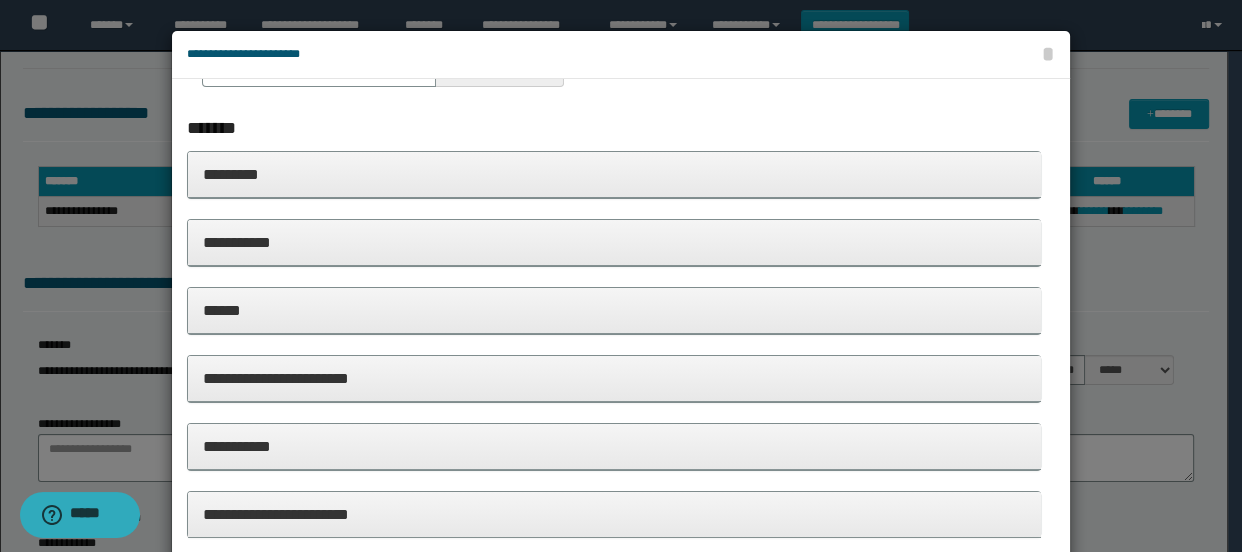 scroll, scrollTop: 470, scrollLeft: 0, axis: vertical 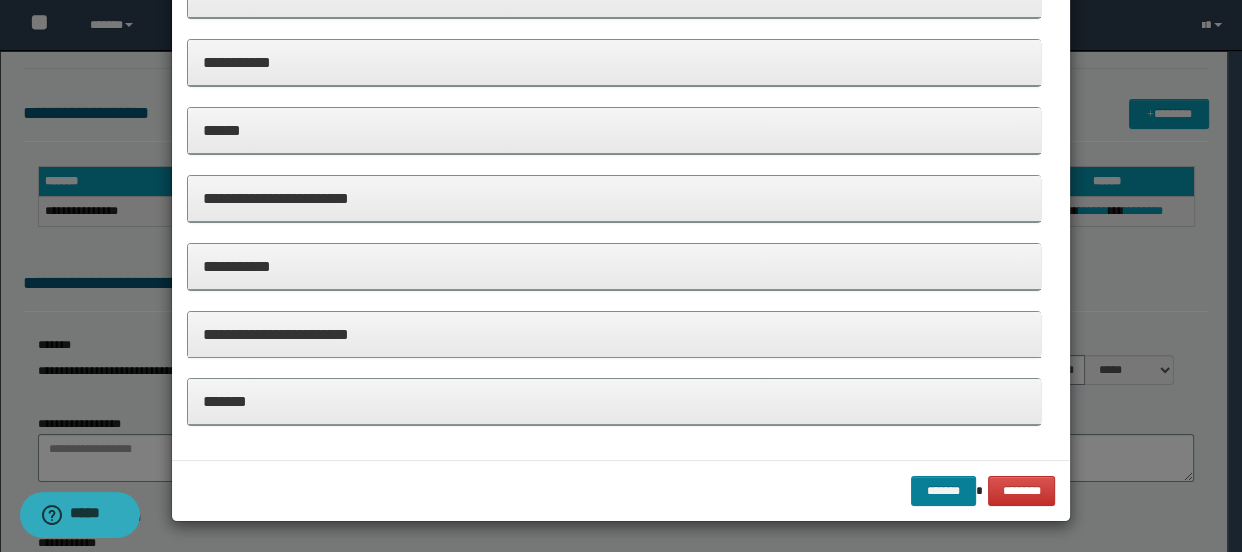 type on "**********" 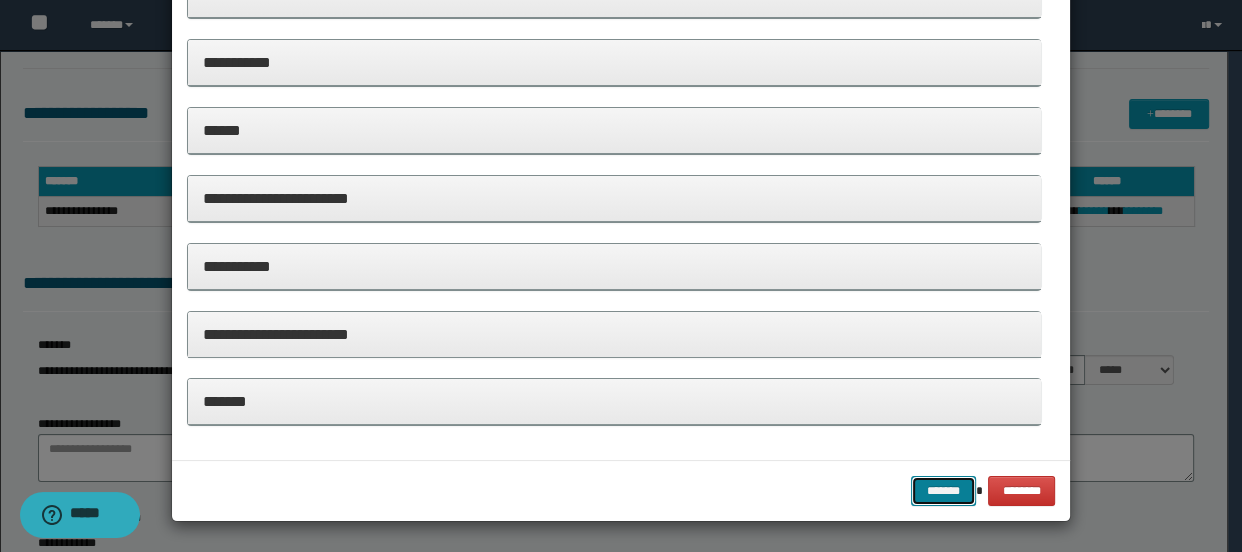 click on "*******" at bounding box center (943, 491) 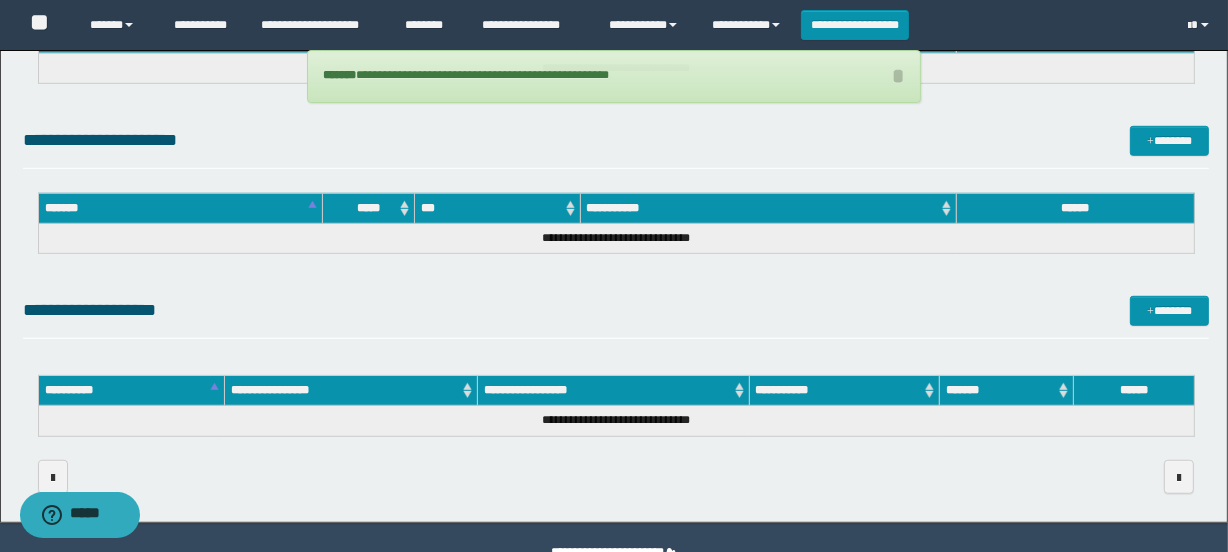 scroll, scrollTop: 1196, scrollLeft: 0, axis: vertical 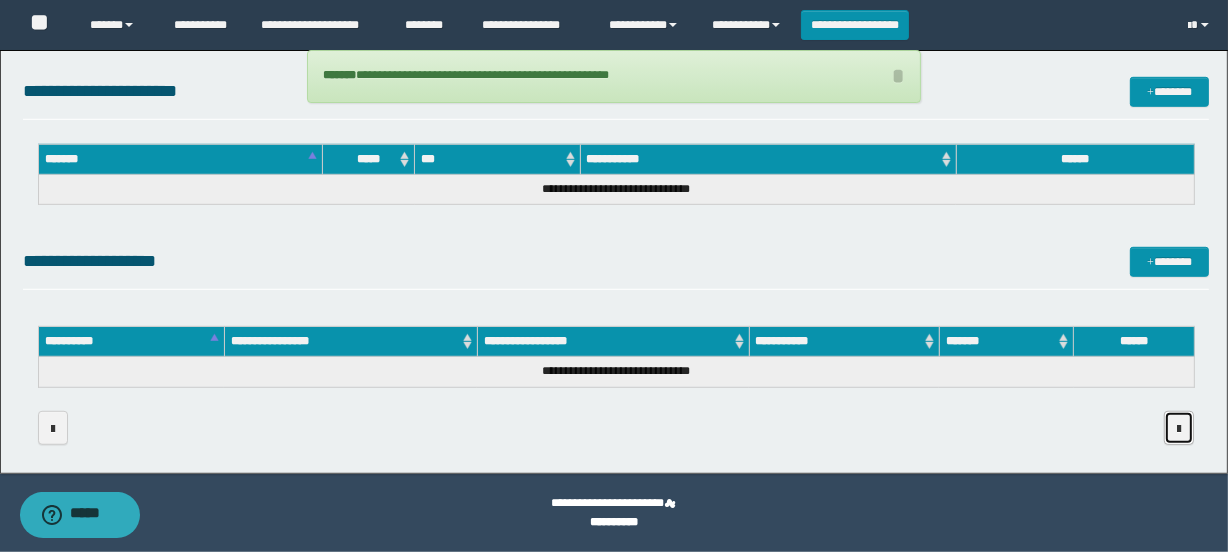 click at bounding box center (1179, 428) 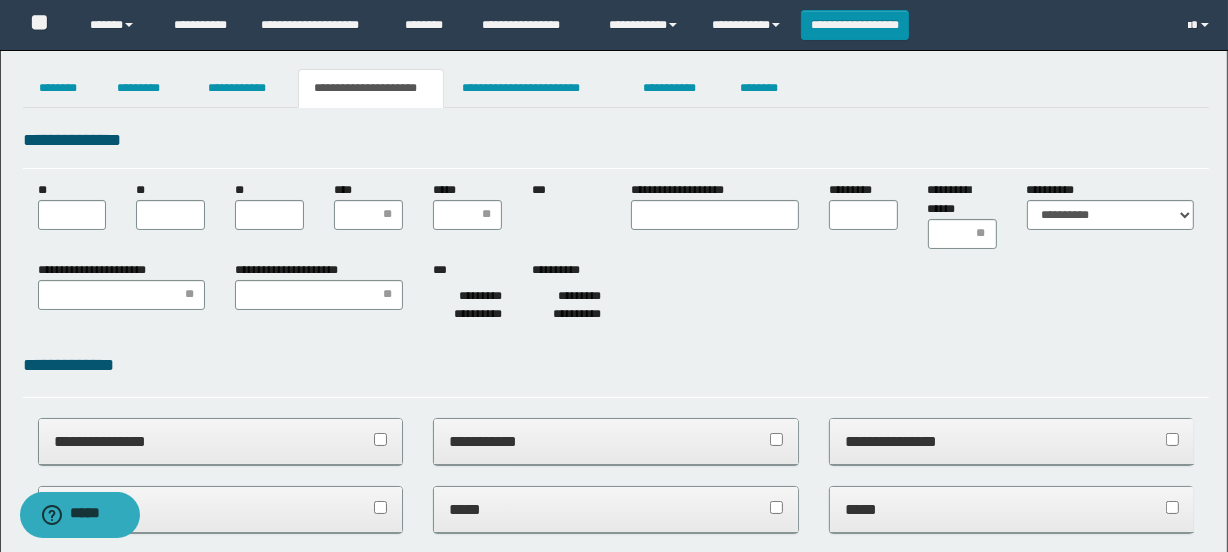 scroll, scrollTop: 0, scrollLeft: 0, axis: both 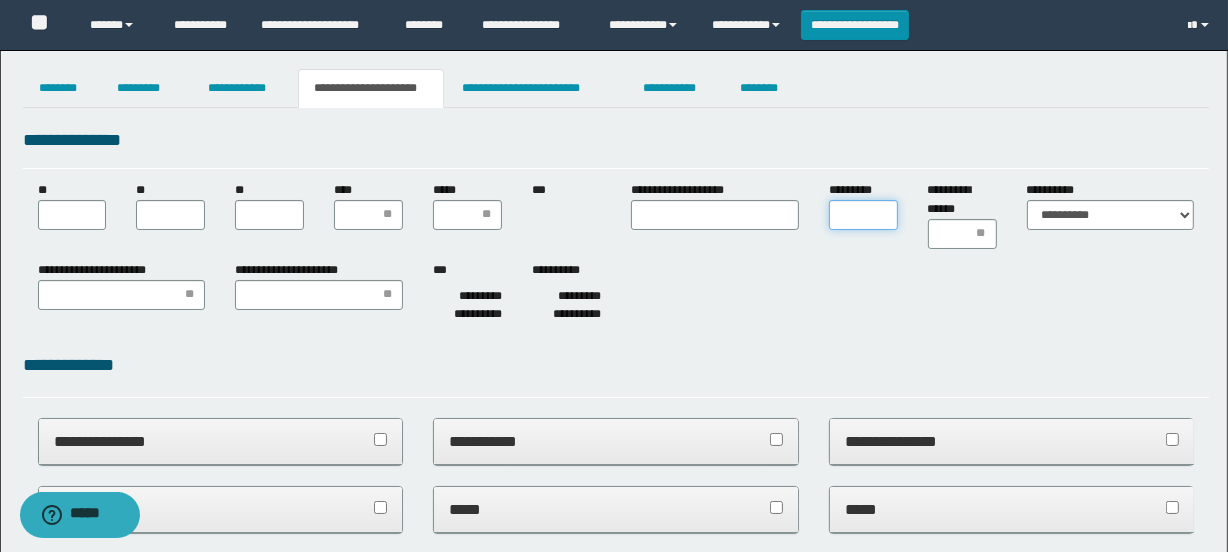 click on "*********" at bounding box center (863, 215) 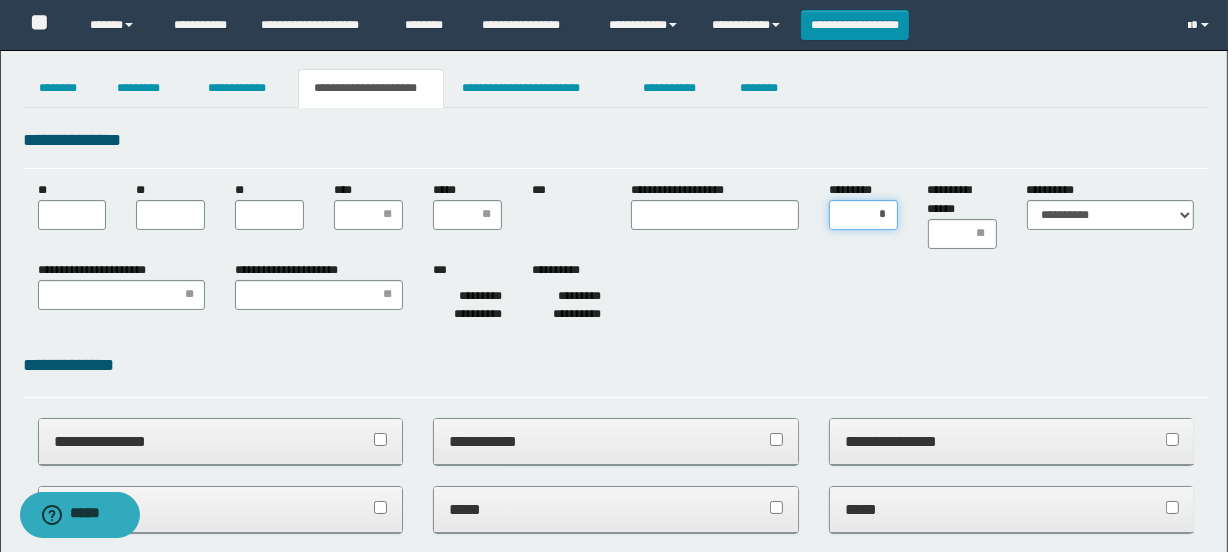 type on "**" 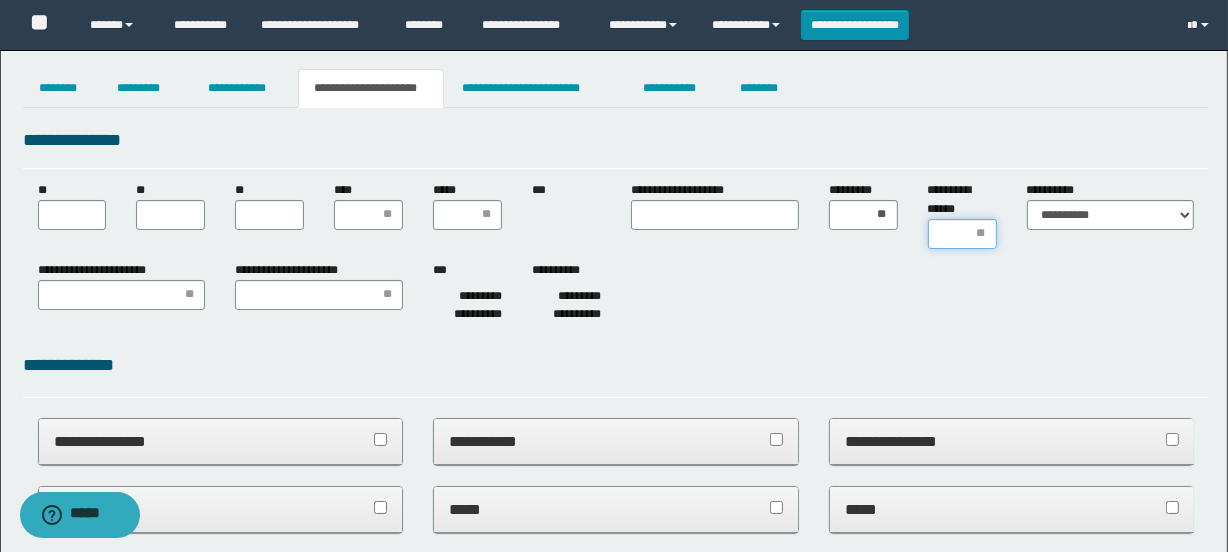 click on "**********" at bounding box center (962, 234) 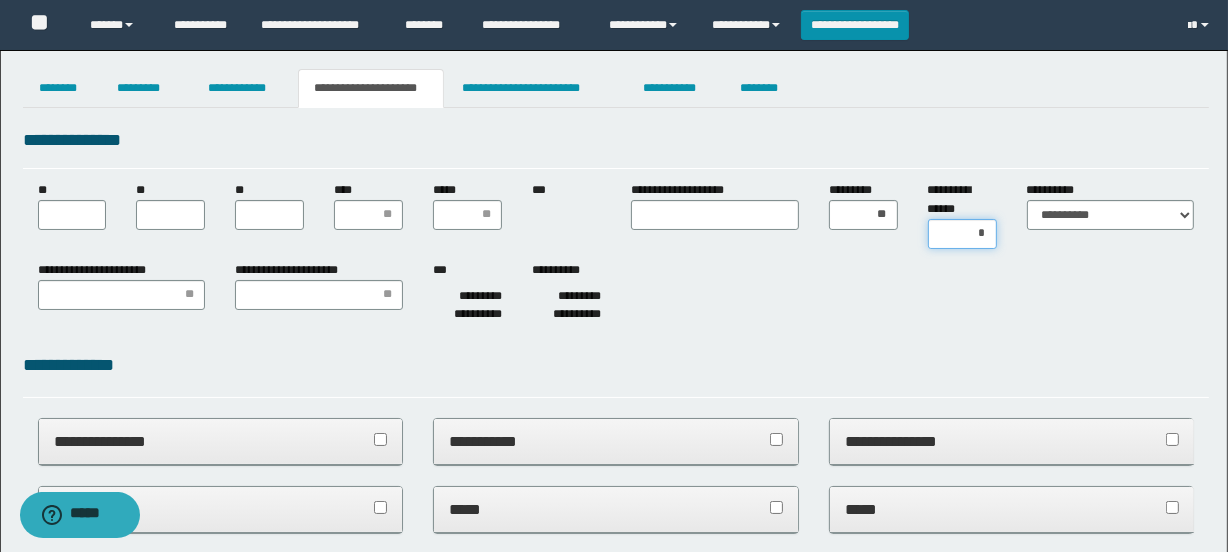 type on "**" 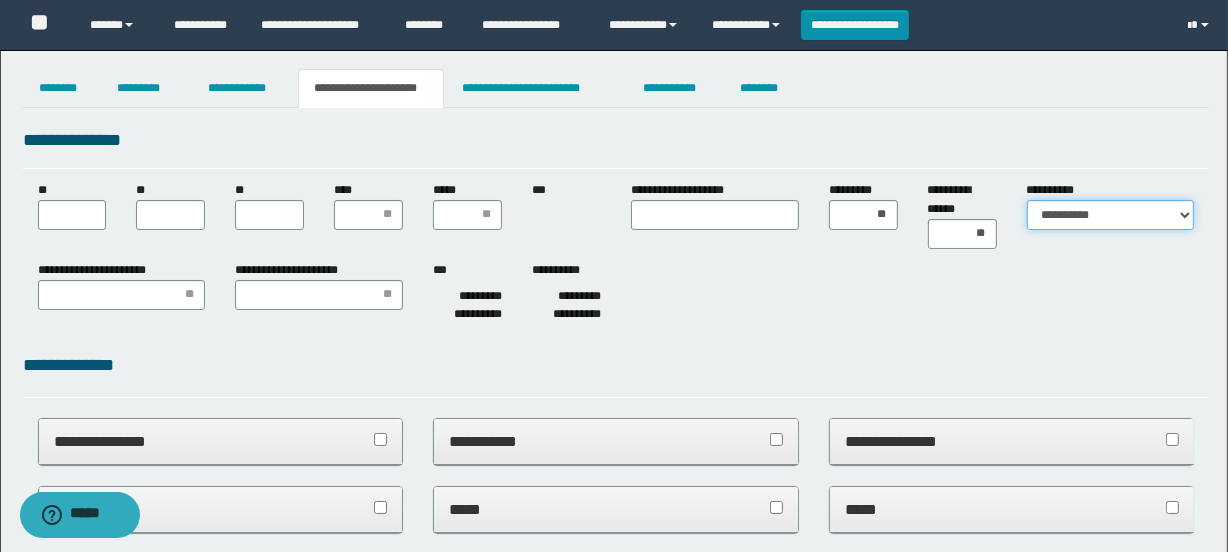 drag, startPoint x: 1050, startPoint y: 209, endPoint x: 1064, endPoint y: 228, distance: 23.600847 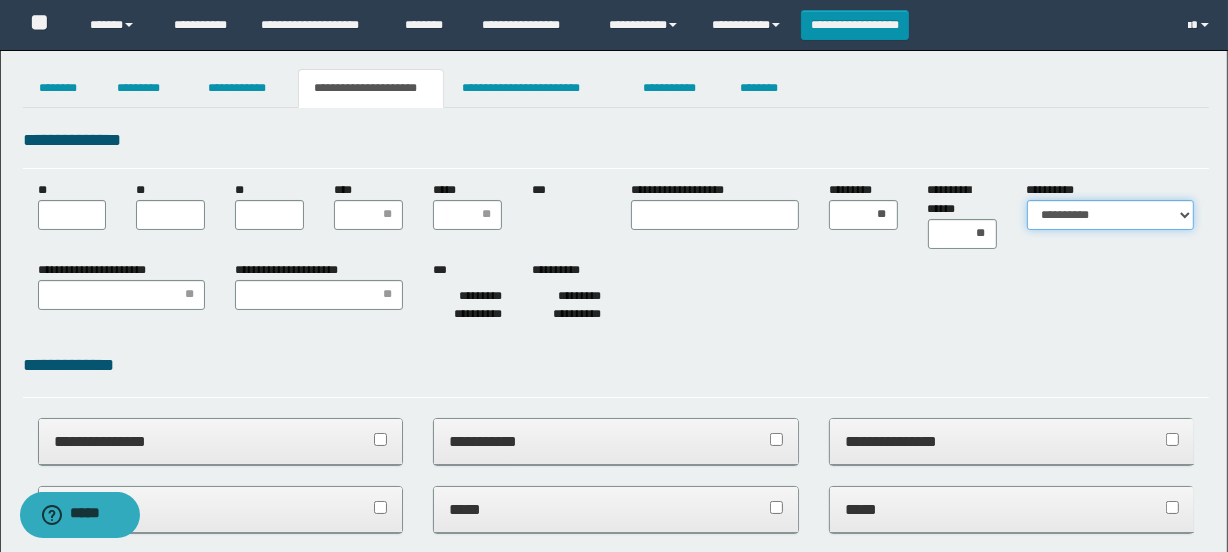 click on "**********" at bounding box center (1111, 215) 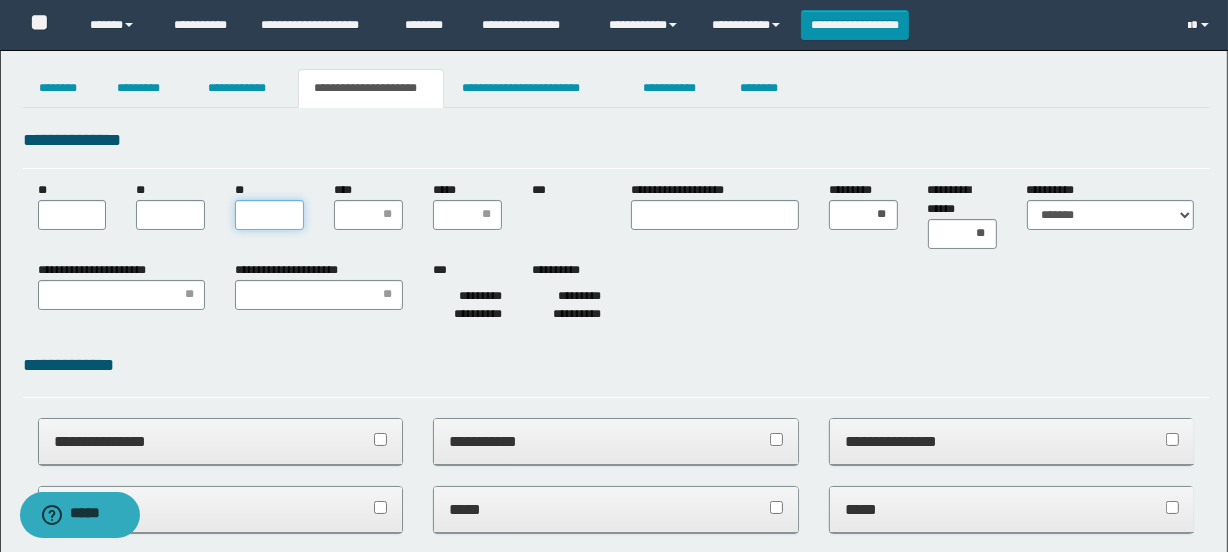 click on "**" at bounding box center (269, 215) 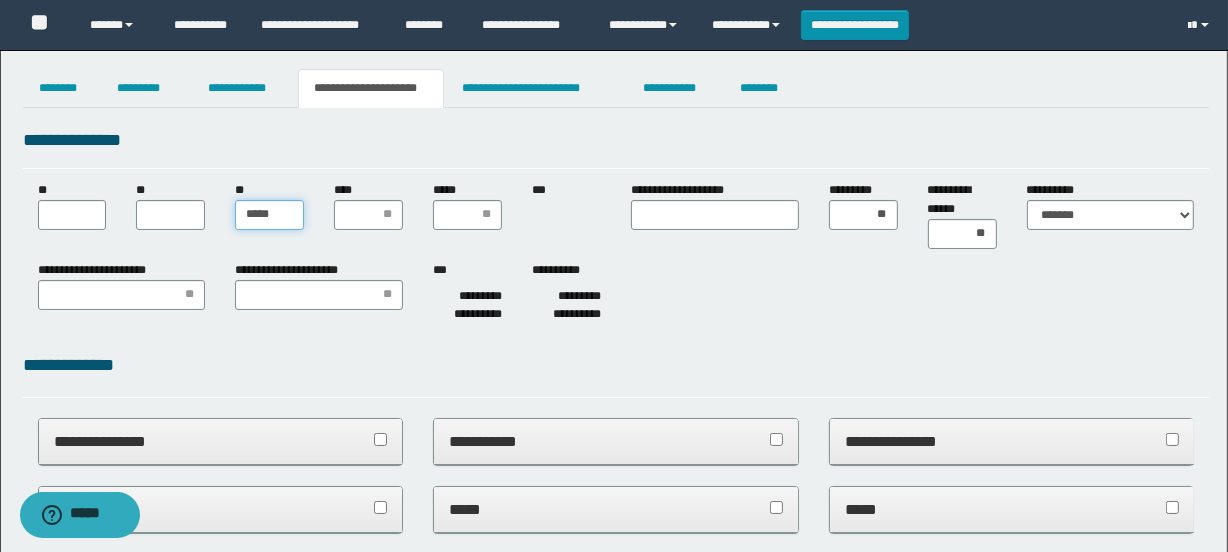 type on "******" 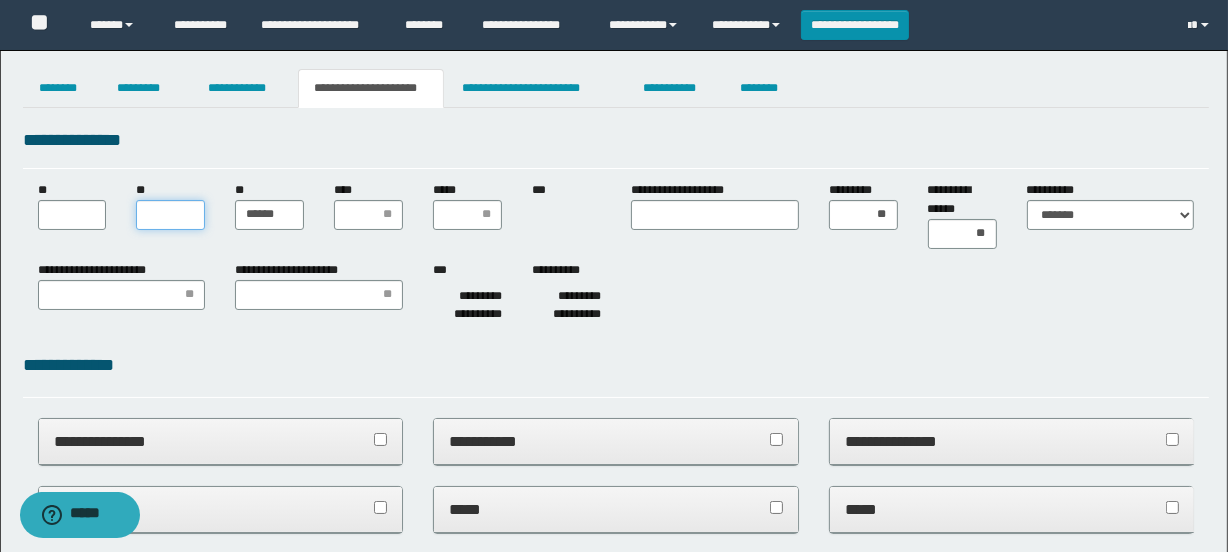 click on "**" at bounding box center (170, 215) 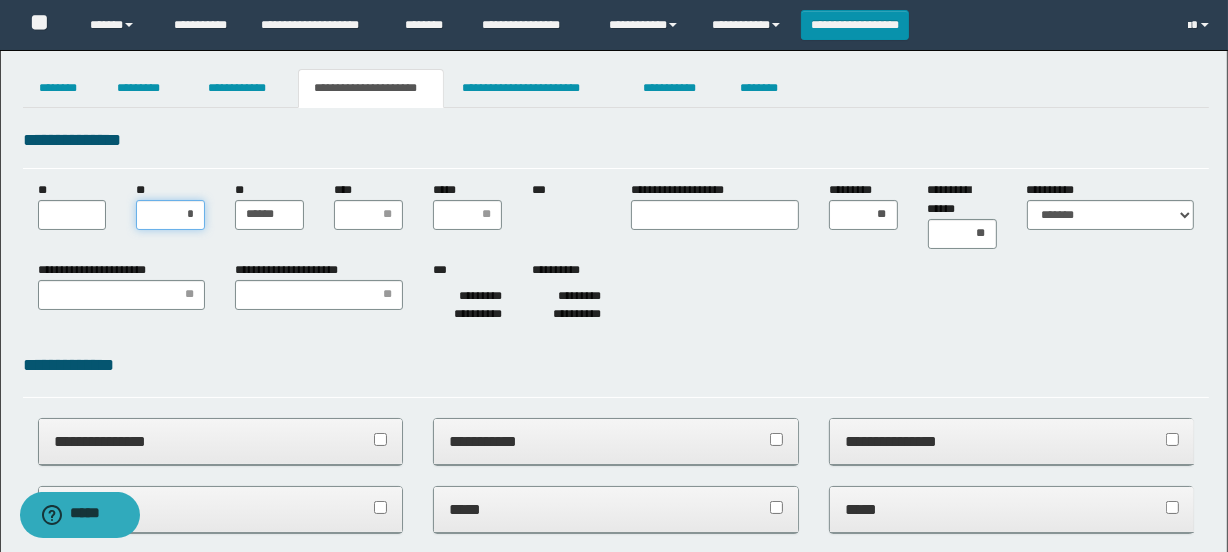 type on "**" 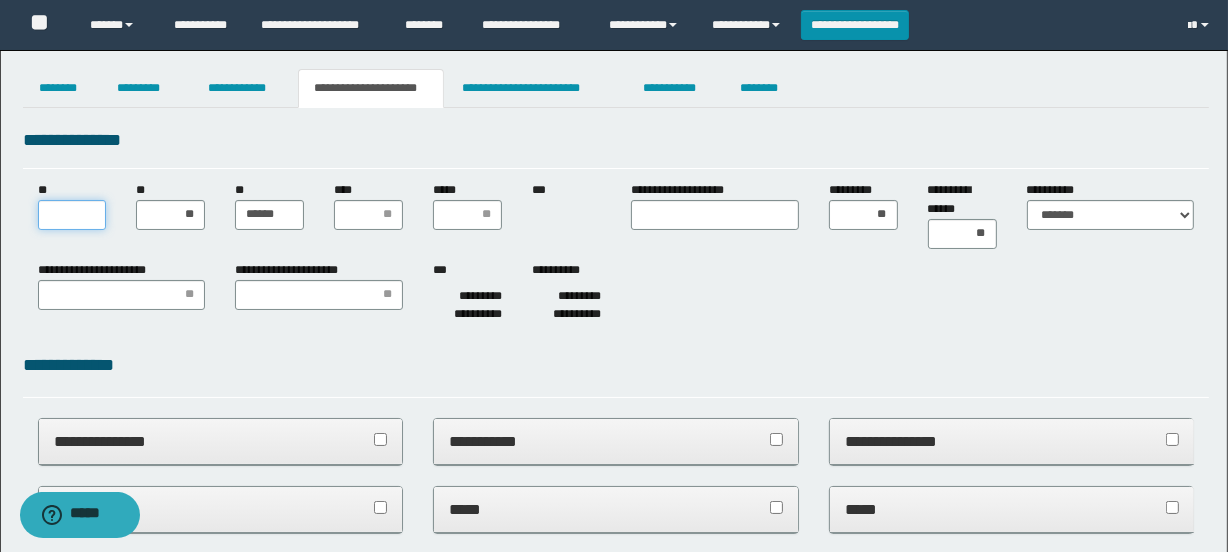 click on "**" at bounding box center (72, 215) 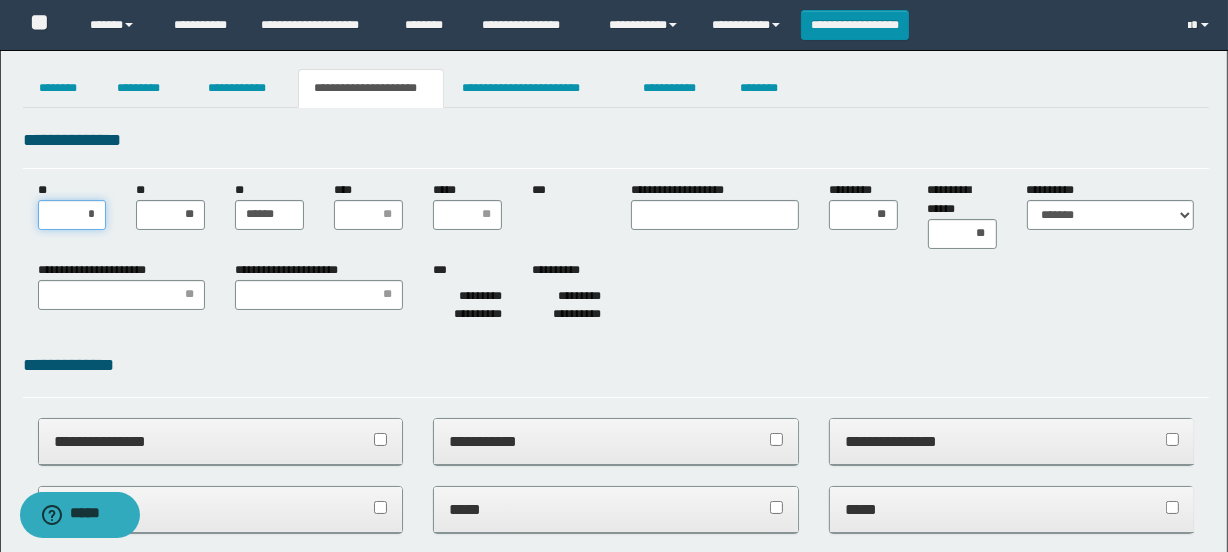 type on "**" 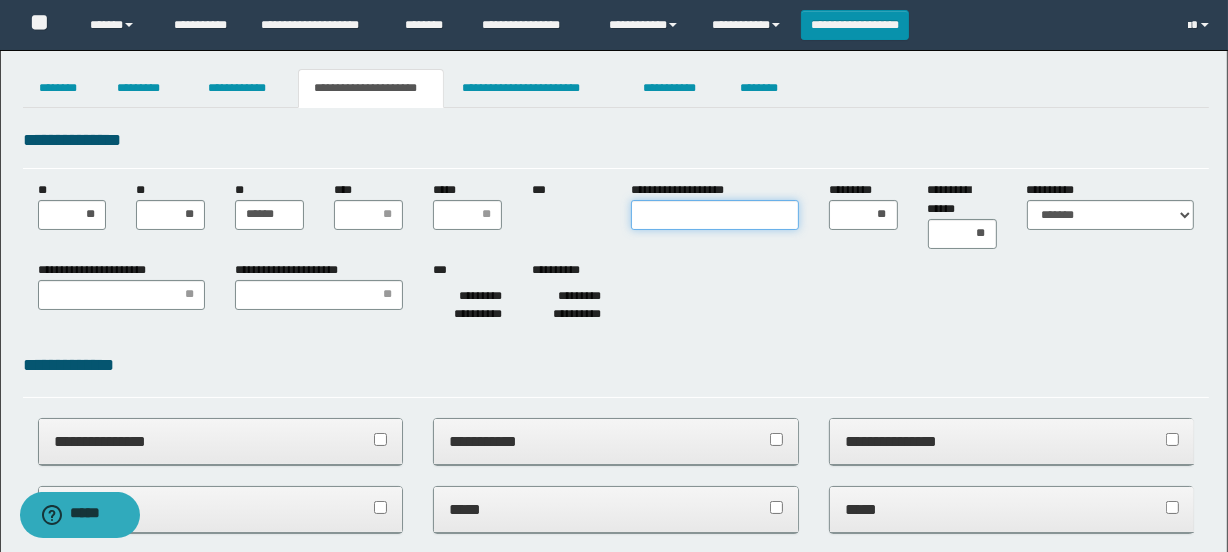 click on "**********" at bounding box center (715, 215) 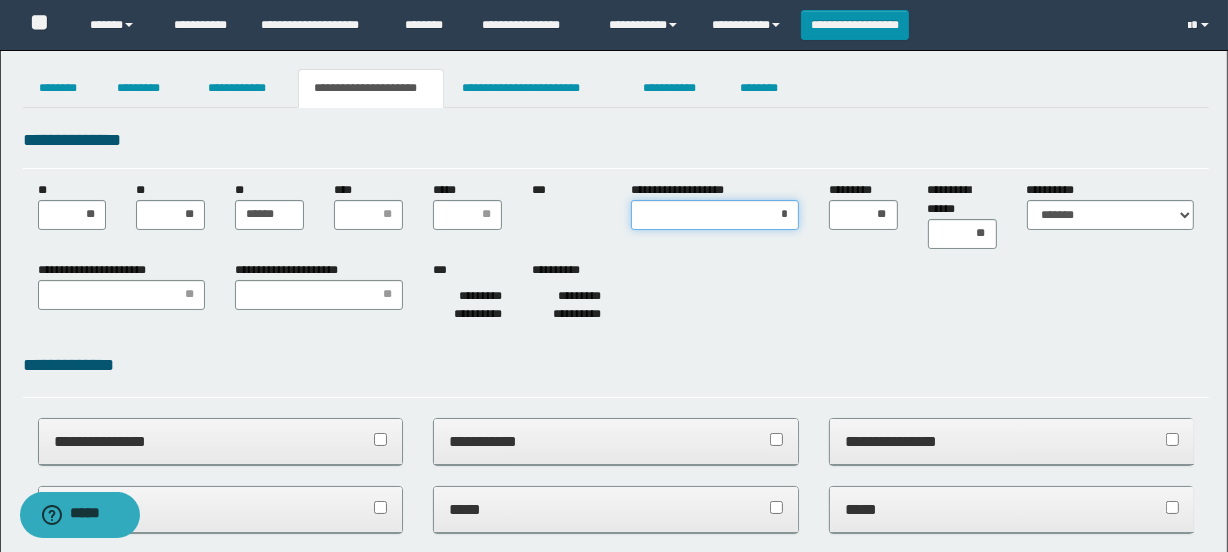 type on "**" 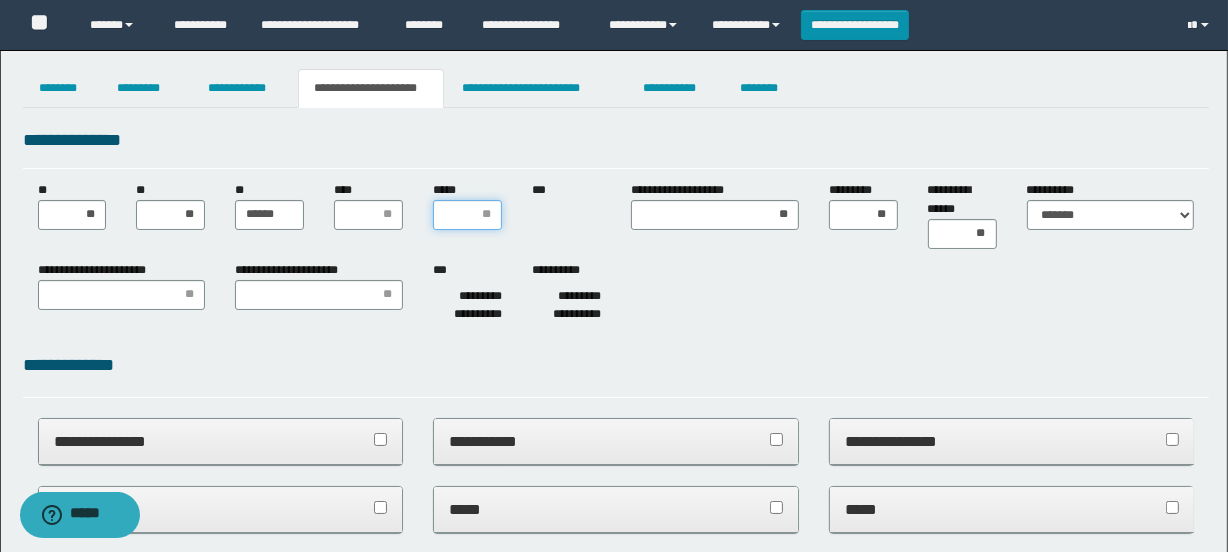 click on "*****" at bounding box center [467, 215] 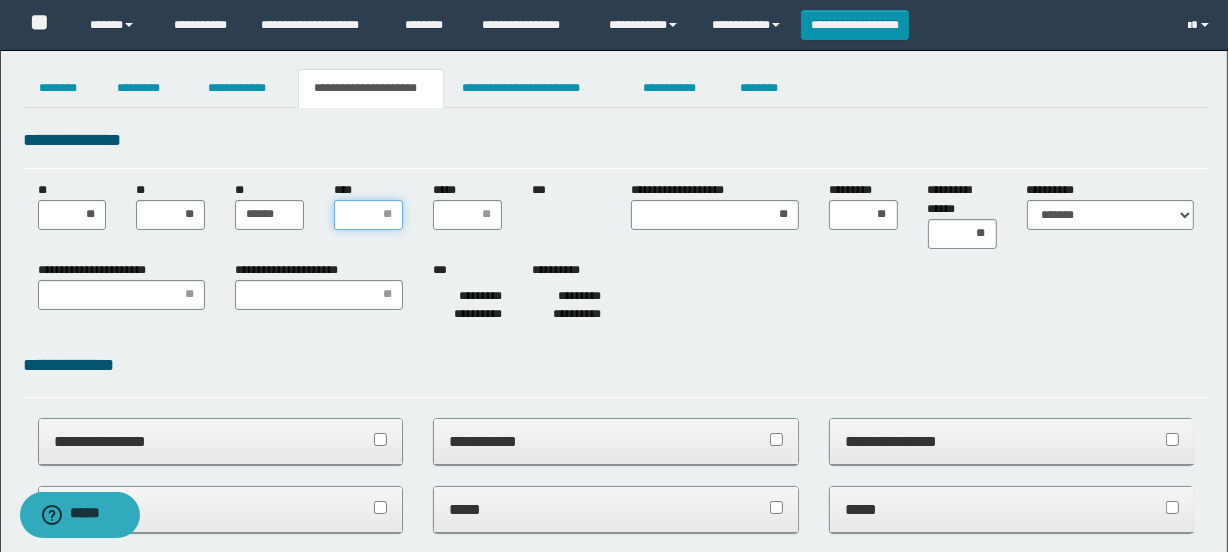 click on "****" at bounding box center [368, 215] 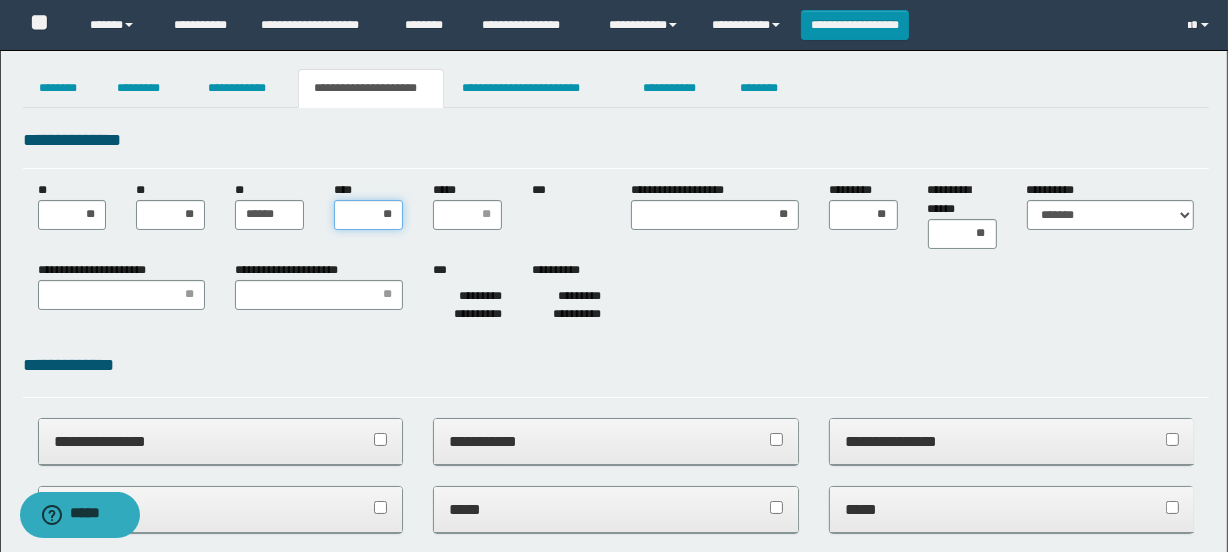 type on "*" 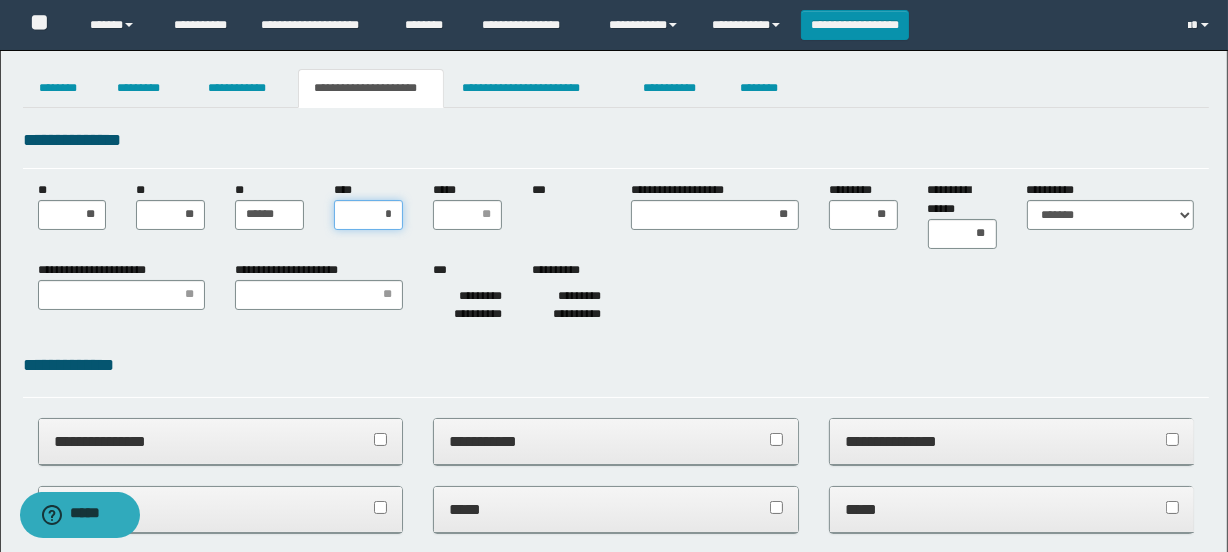 type on "**" 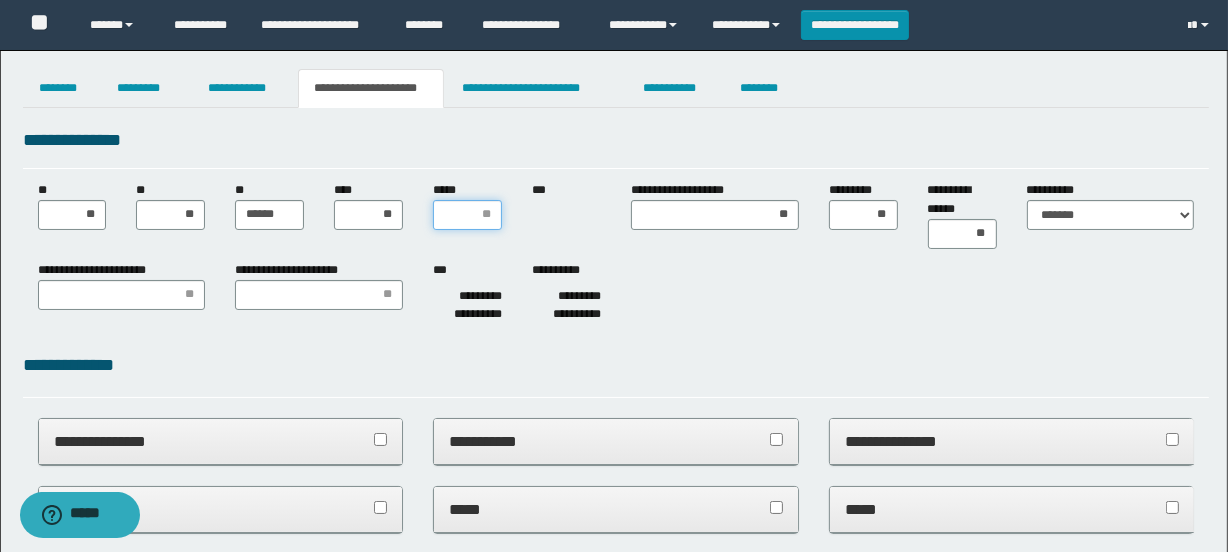 click on "*****" at bounding box center [467, 215] 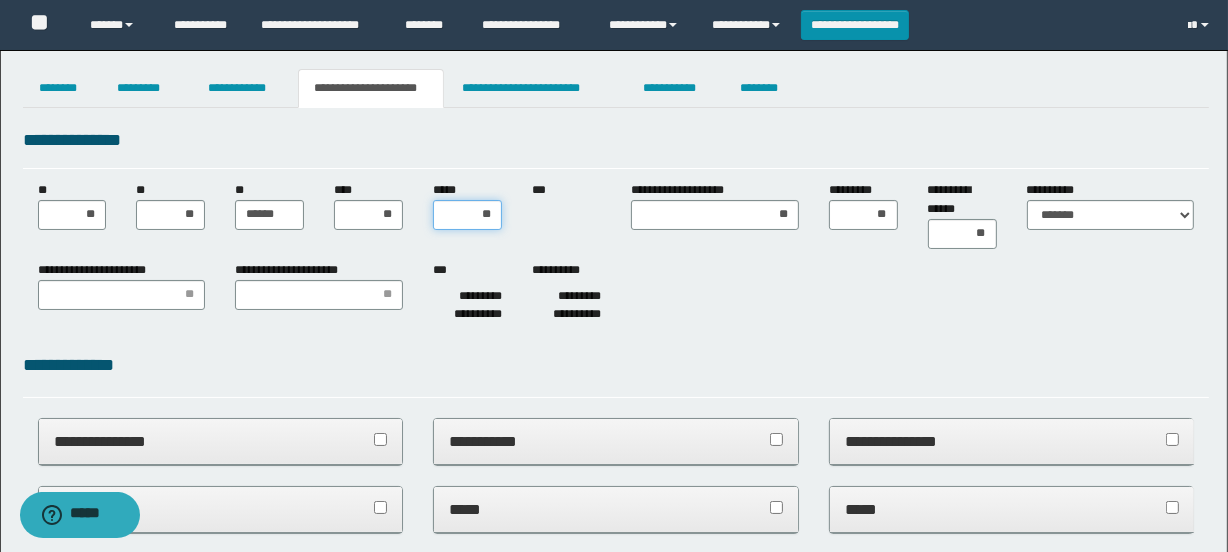 type on "***" 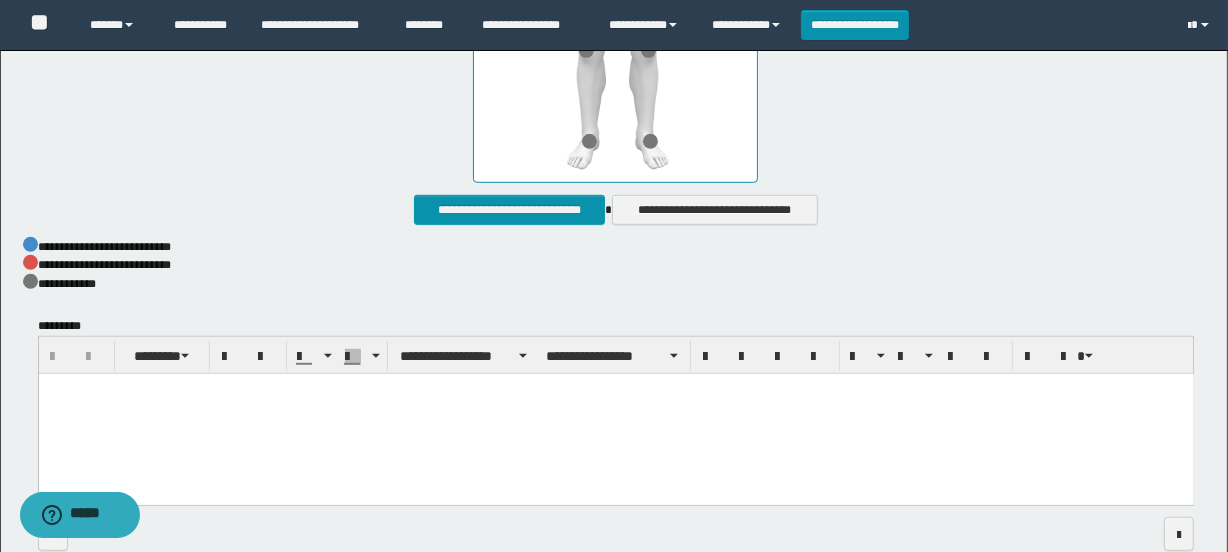 scroll, scrollTop: 1221, scrollLeft: 0, axis: vertical 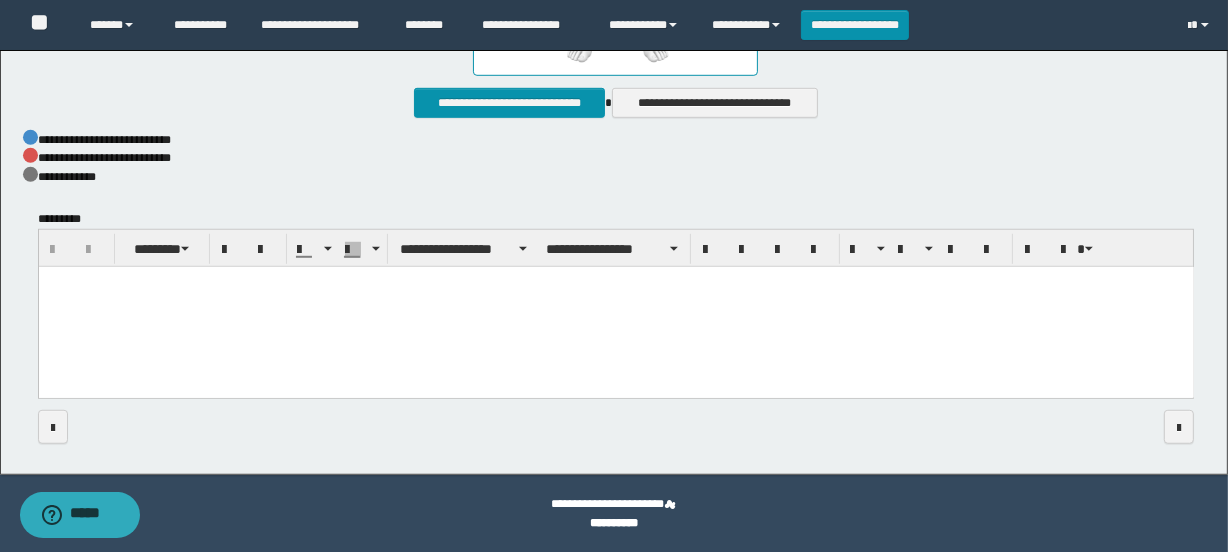 click at bounding box center (615, 307) 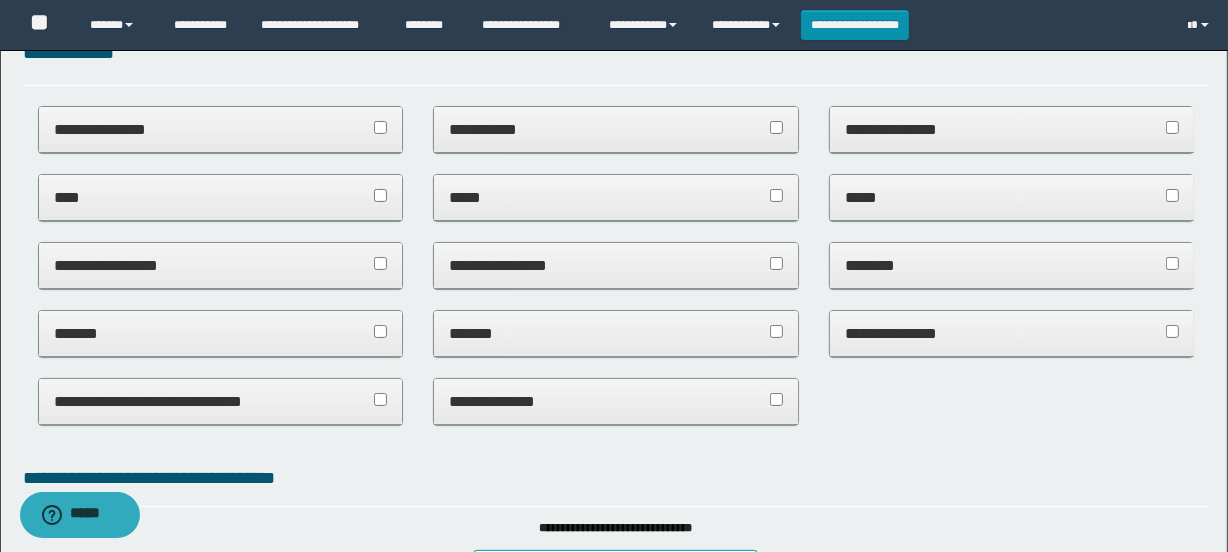 click on "*******" at bounding box center (221, 333) 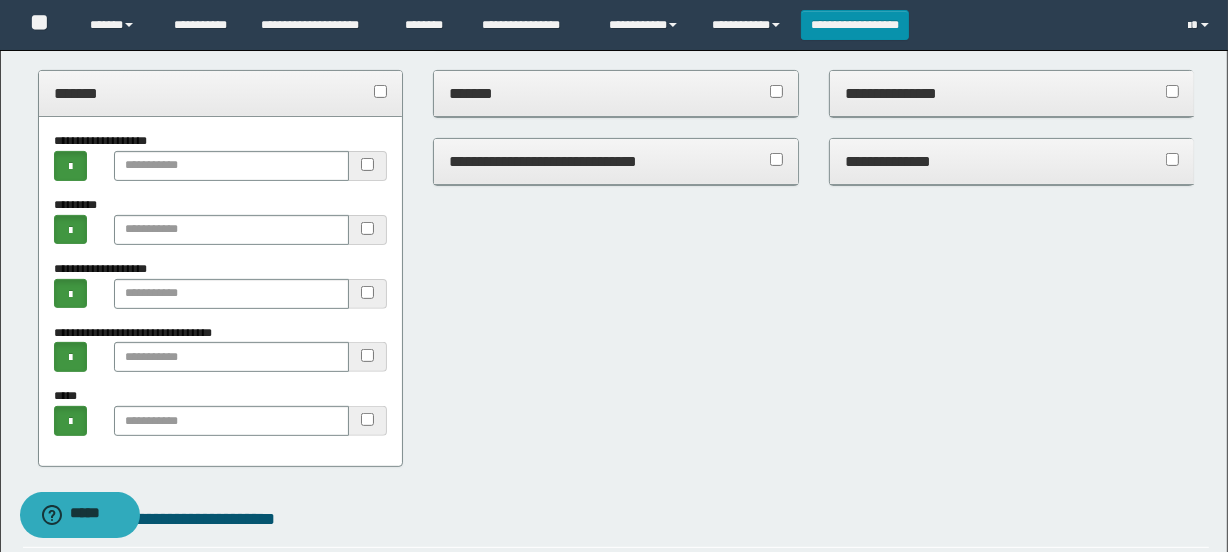 scroll, scrollTop: 585, scrollLeft: 0, axis: vertical 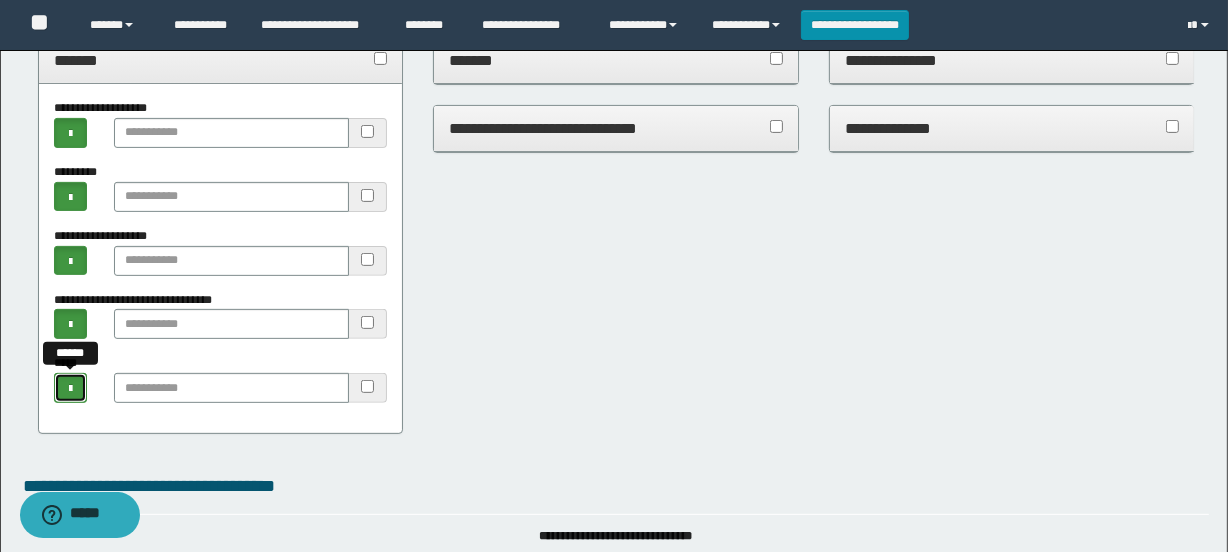 click at bounding box center (71, 388) 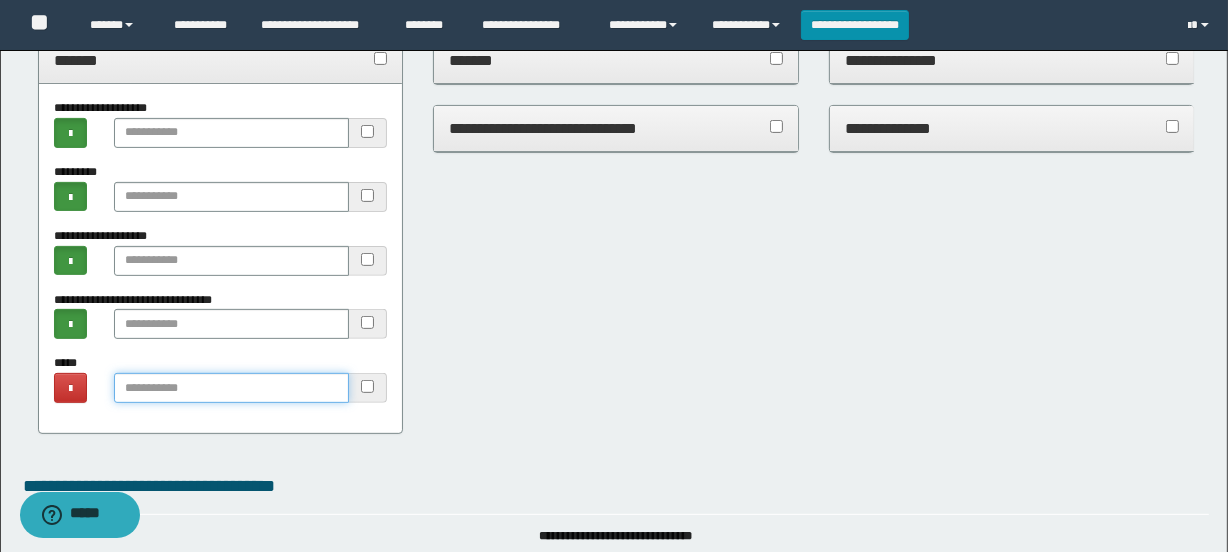 click at bounding box center (231, 388) 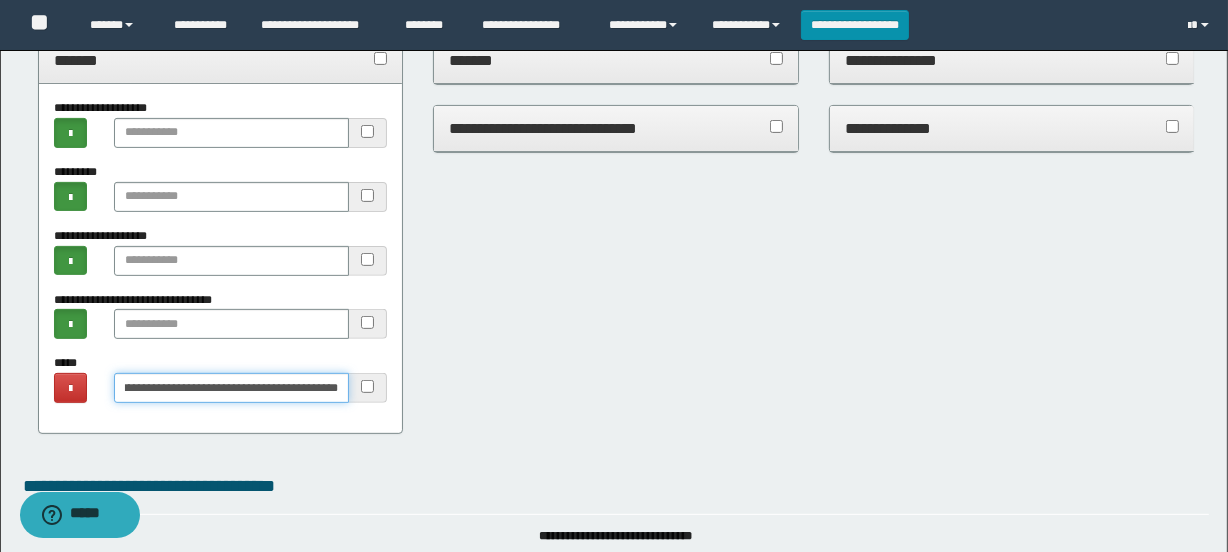 scroll, scrollTop: 0, scrollLeft: 387, axis: horizontal 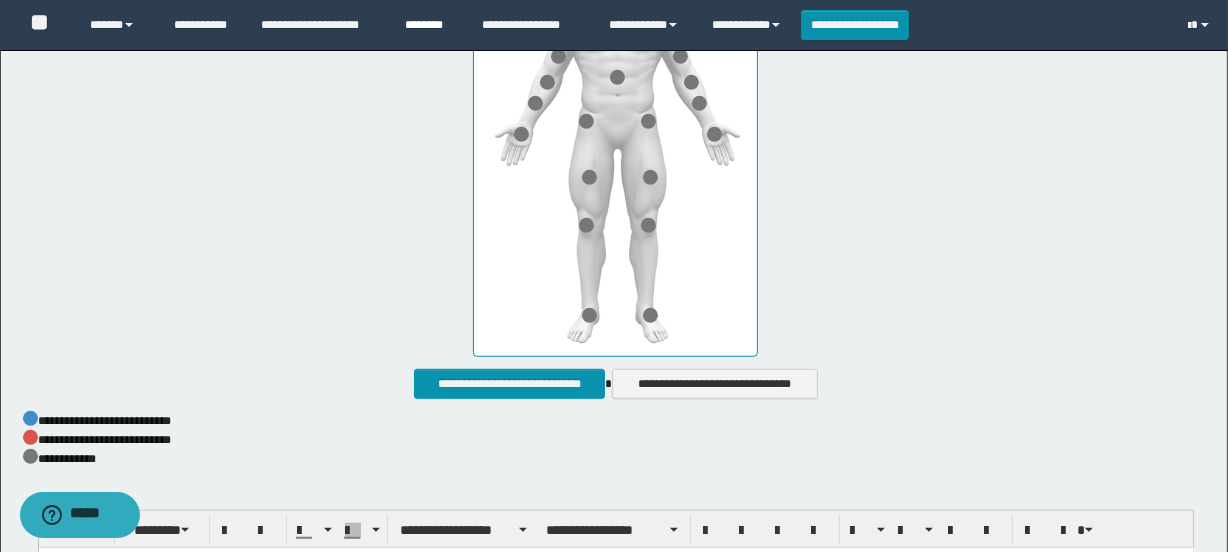type on "**********" 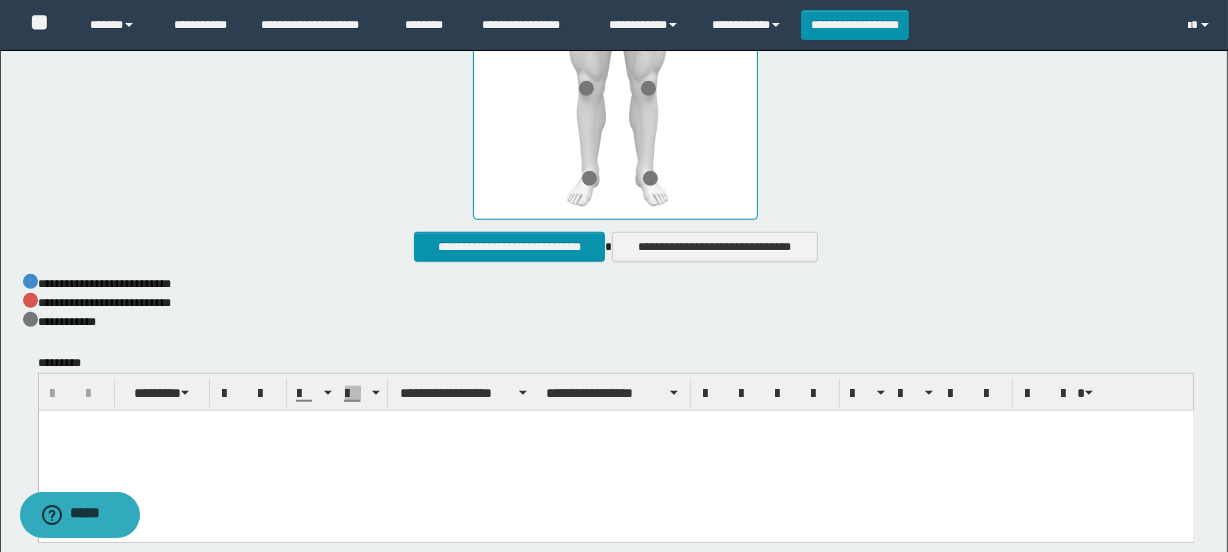 scroll, scrollTop: 1503, scrollLeft: 0, axis: vertical 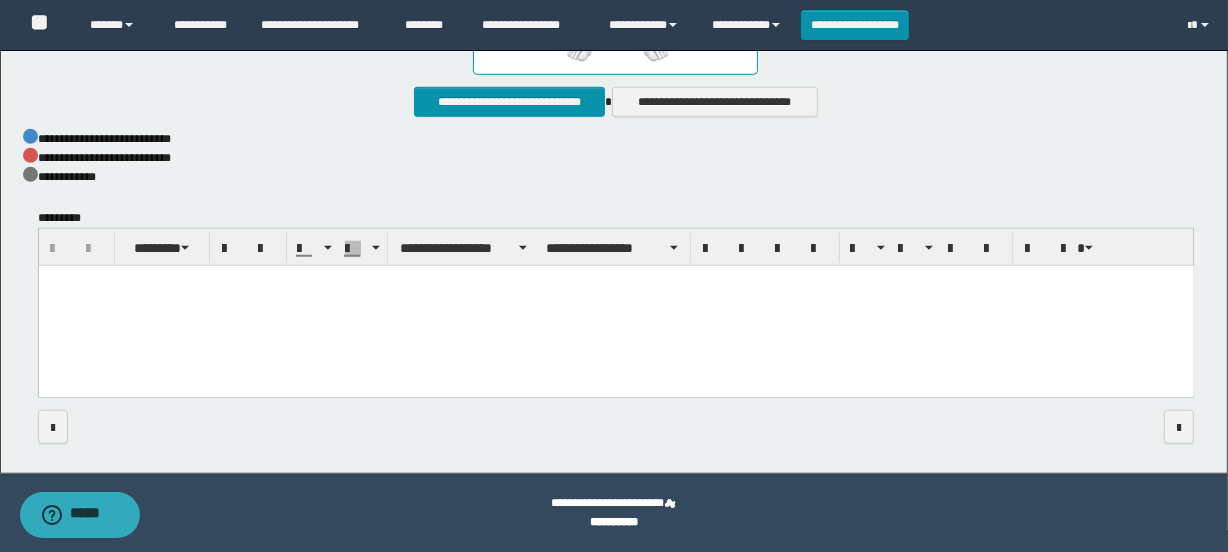 click at bounding box center [615, 307] 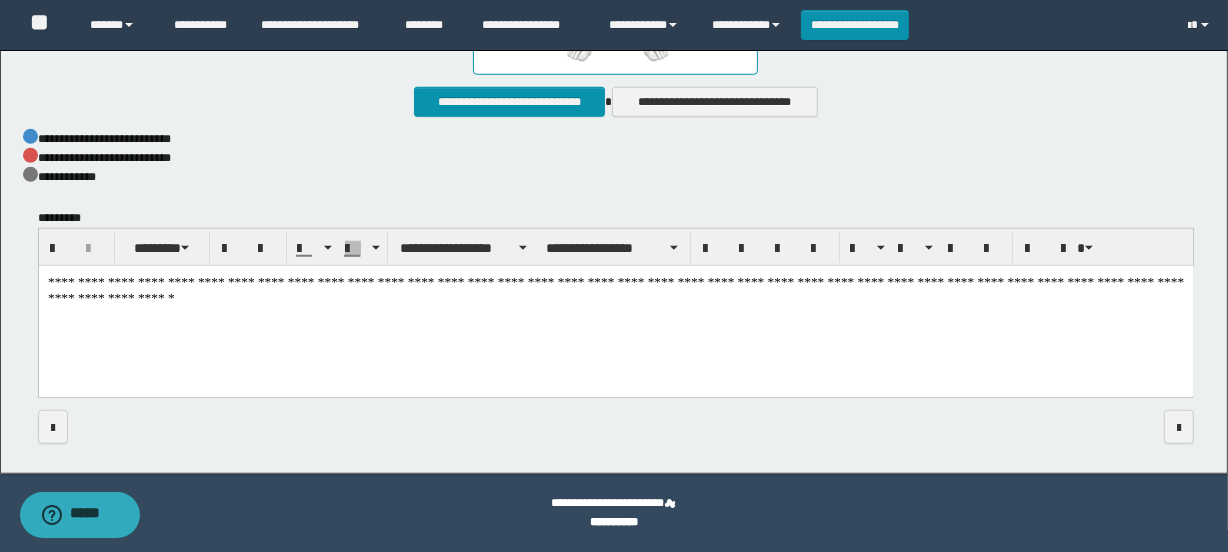 click on "**********" at bounding box center [615, 306] 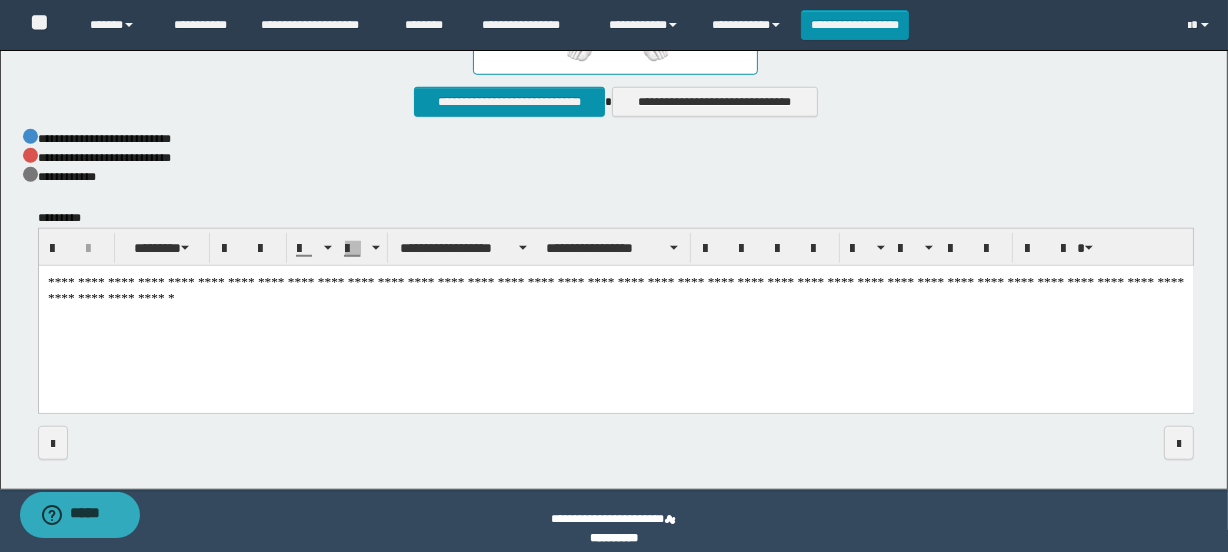 click on "**********" at bounding box center [615, 314] 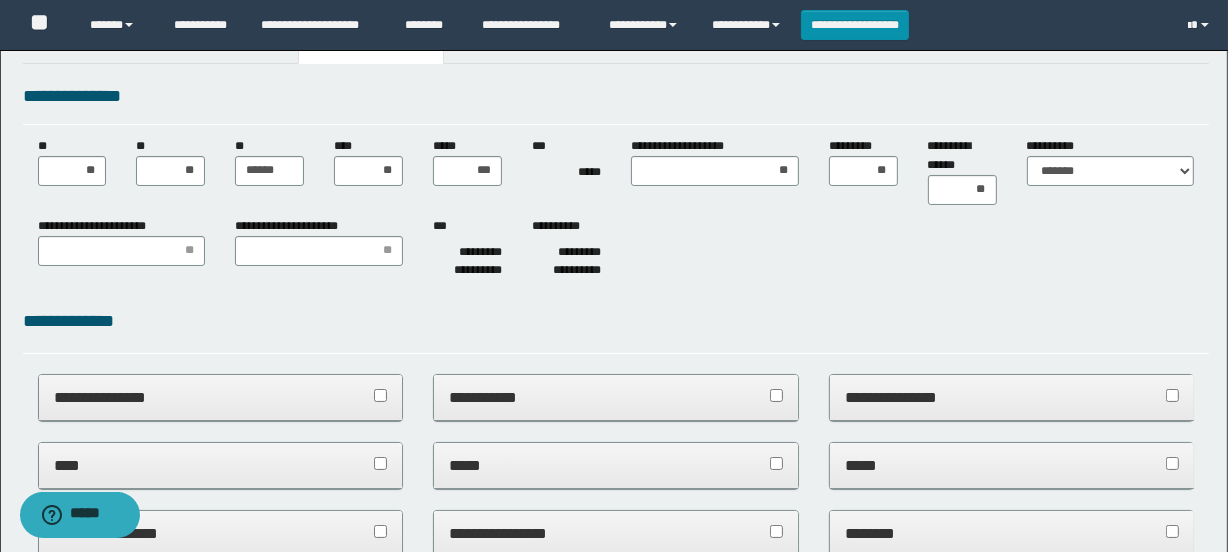 scroll, scrollTop: 0, scrollLeft: 0, axis: both 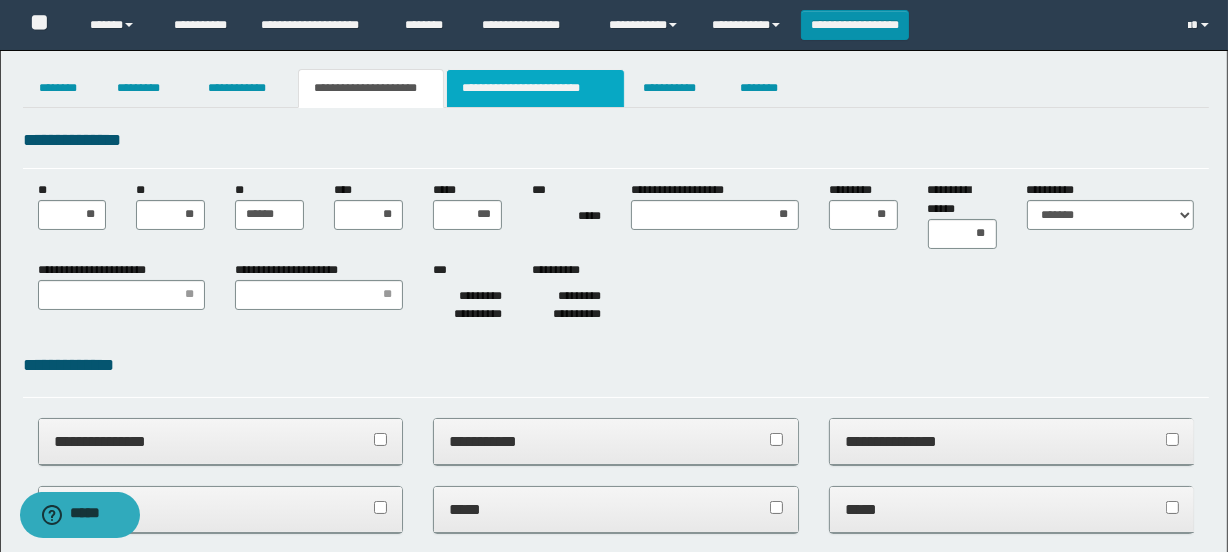 click on "**********" at bounding box center (535, 88) 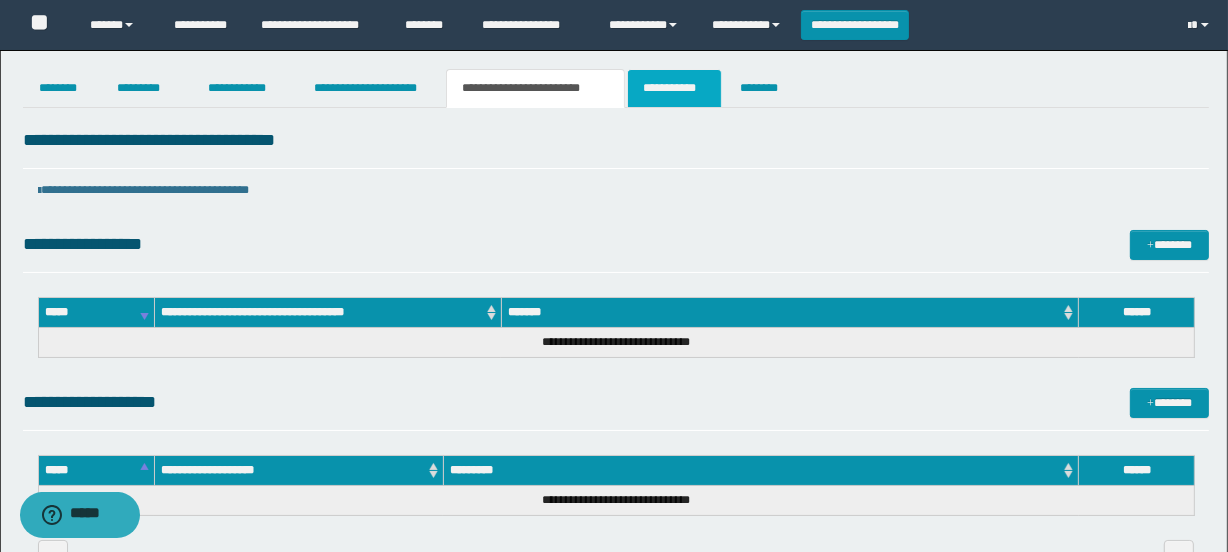 click on "**********" at bounding box center [674, 88] 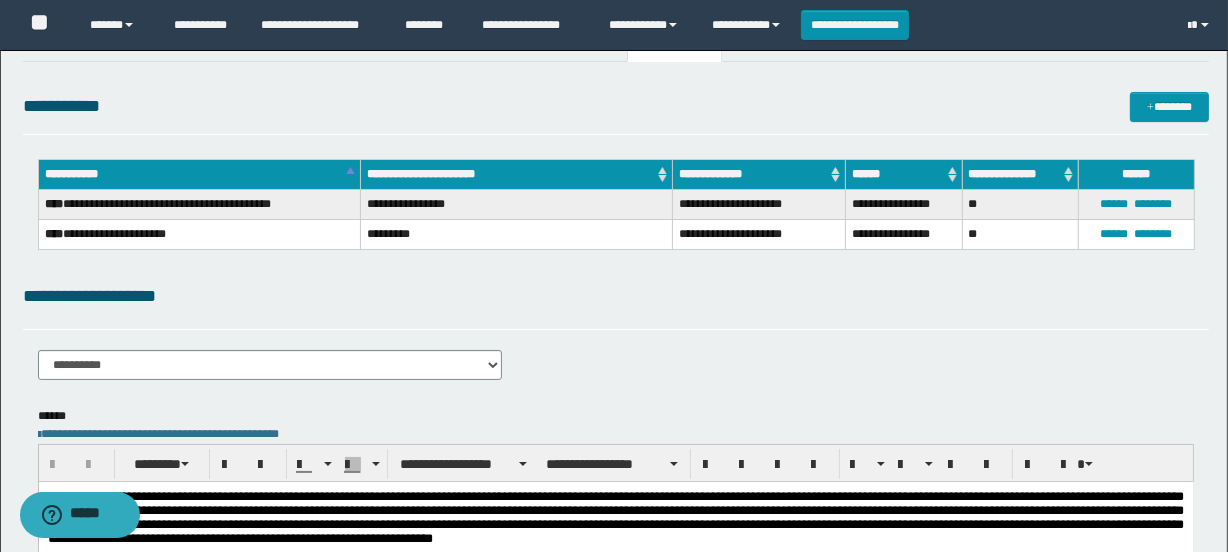 scroll, scrollTop: 90, scrollLeft: 0, axis: vertical 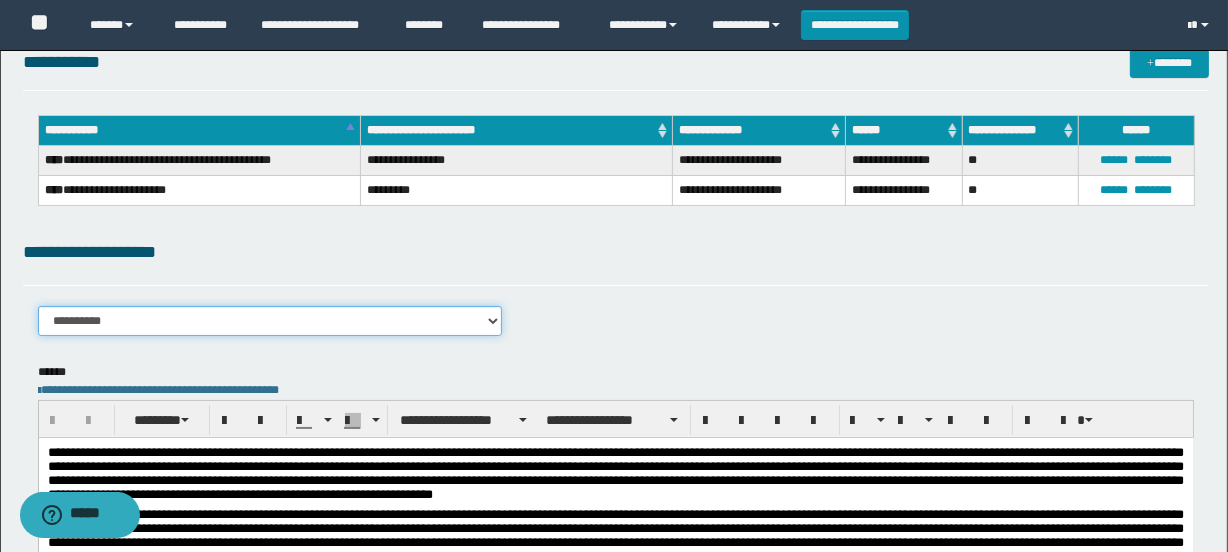 click on "**********" at bounding box center (270, 321) 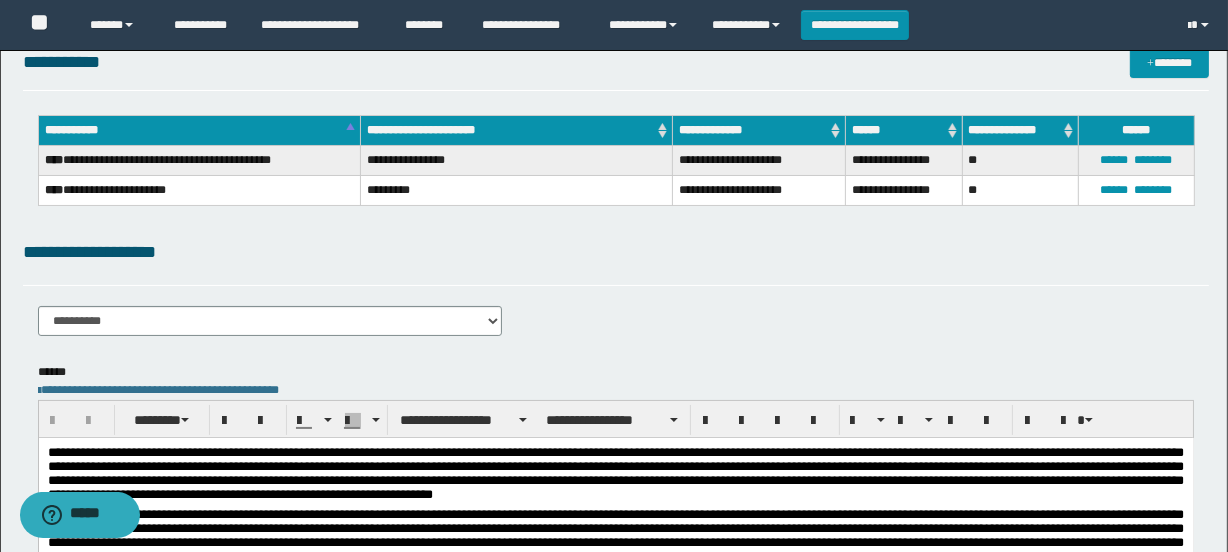 click on "**********" at bounding box center (616, 328) 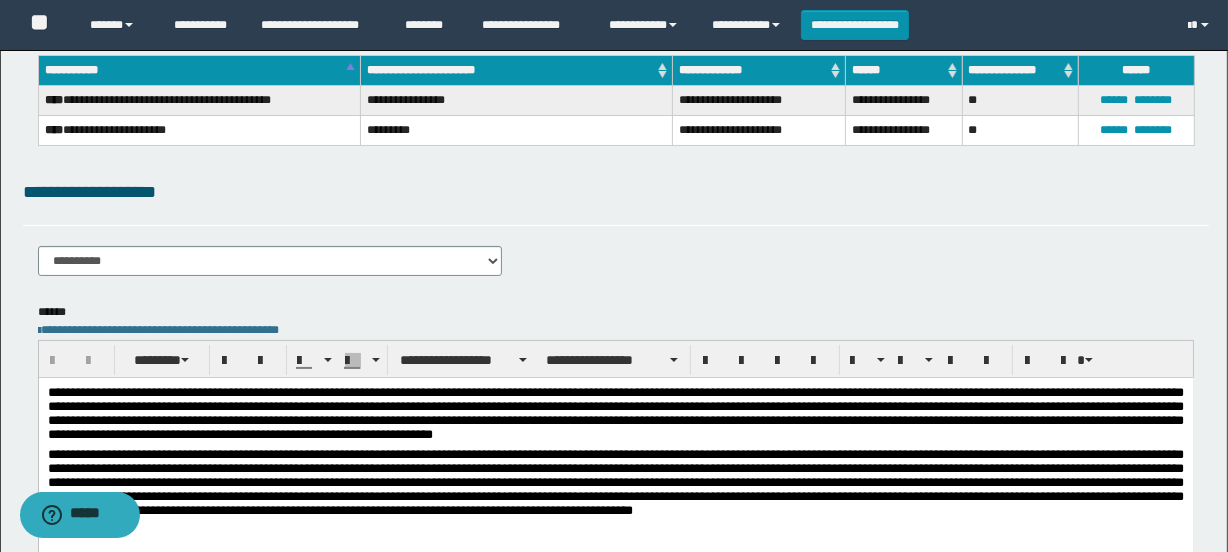 scroll, scrollTop: 181, scrollLeft: 0, axis: vertical 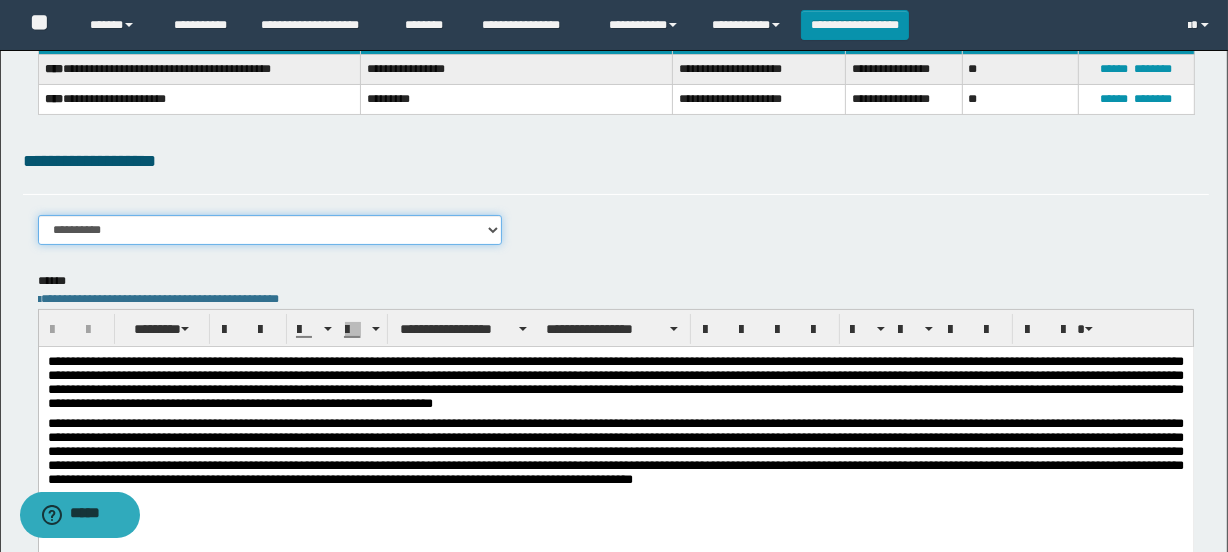 click on "**********" at bounding box center (270, 230) 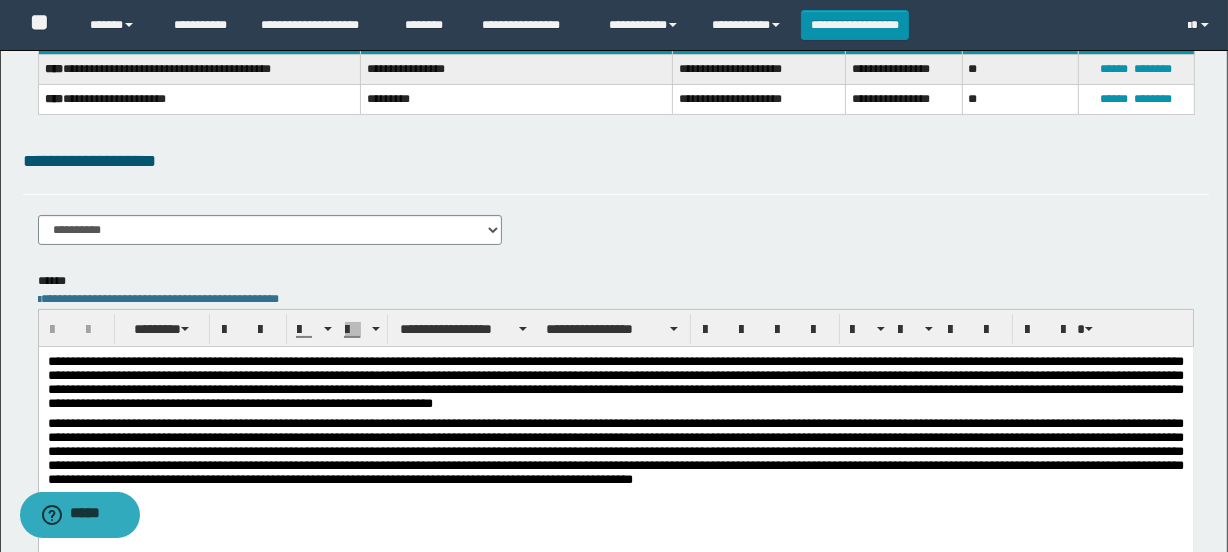 click on "**********" at bounding box center (616, 237) 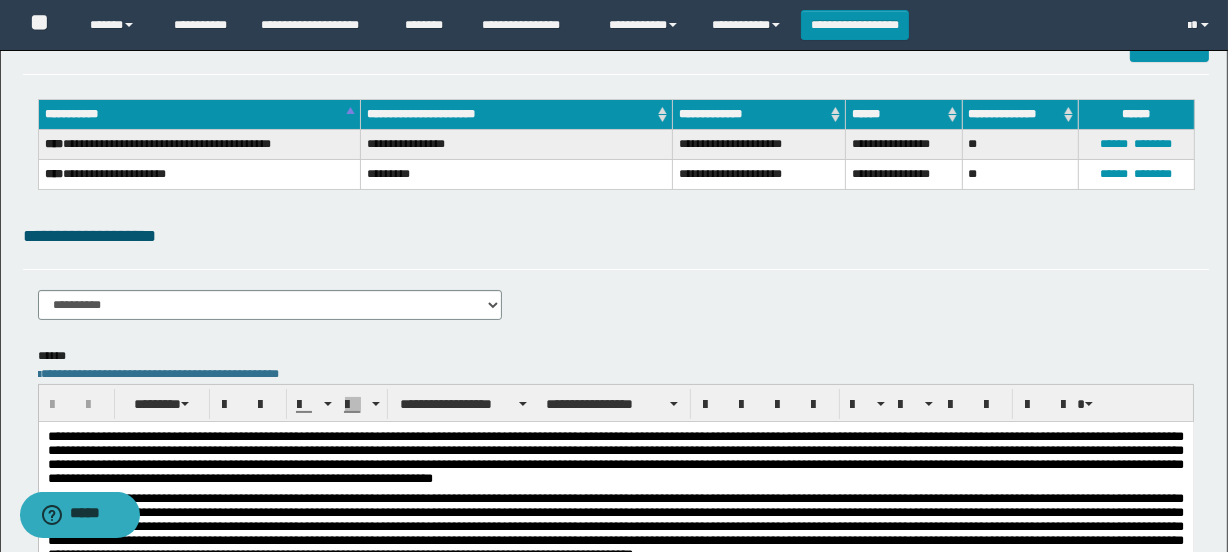 scroll, scrollTop: 0, scrollLeft: 0, axis: both 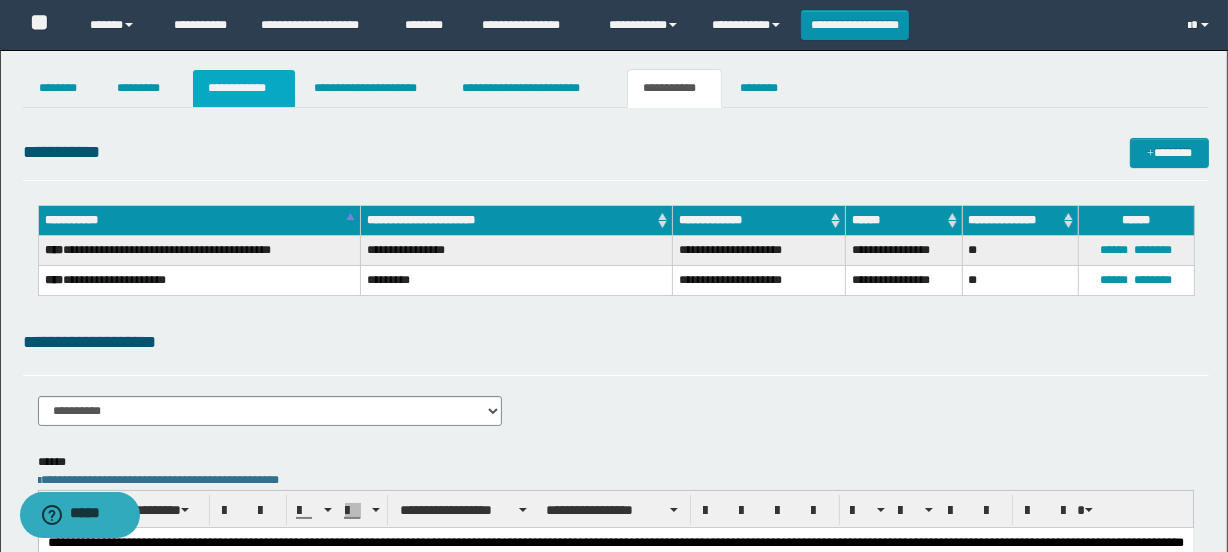 click on "**********" at bounding box center (244, 88) 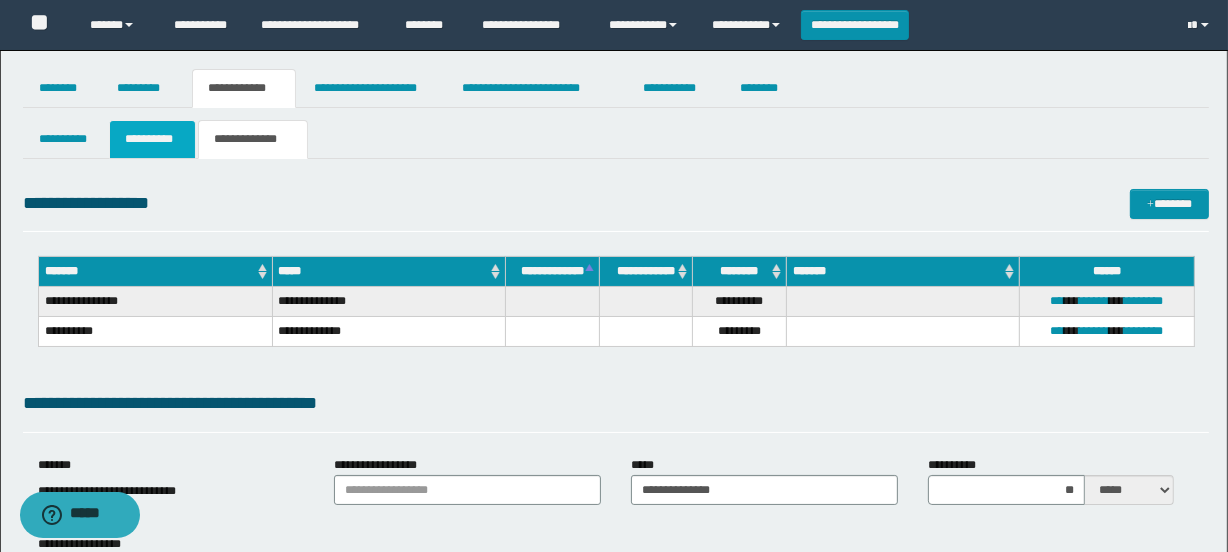 click on "**********" at bounding box center (153, 139) 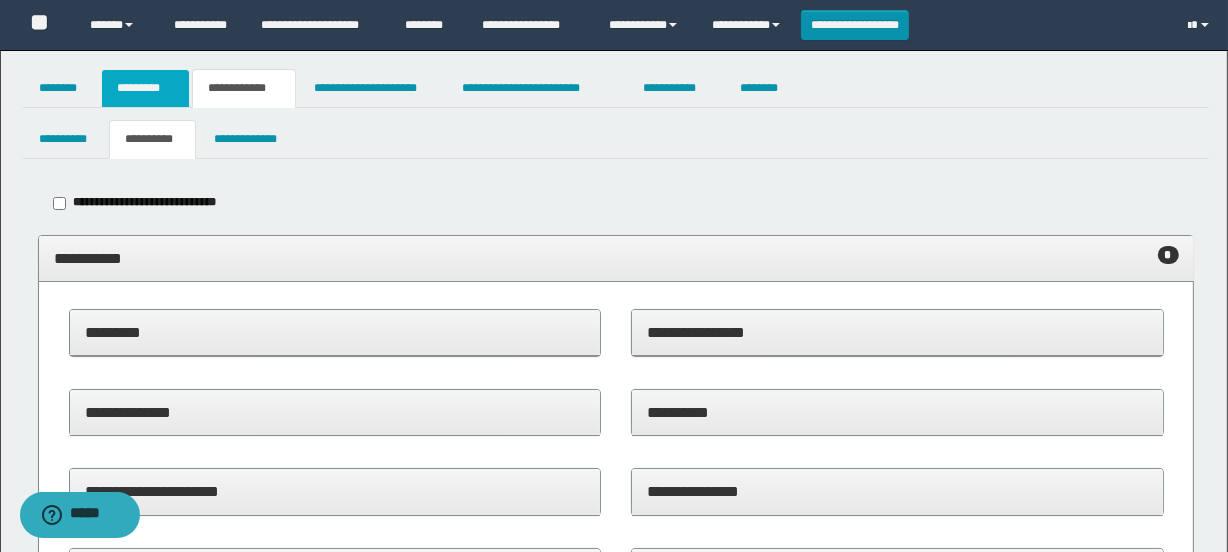 click on "*********" at bounding box center [145, 88] 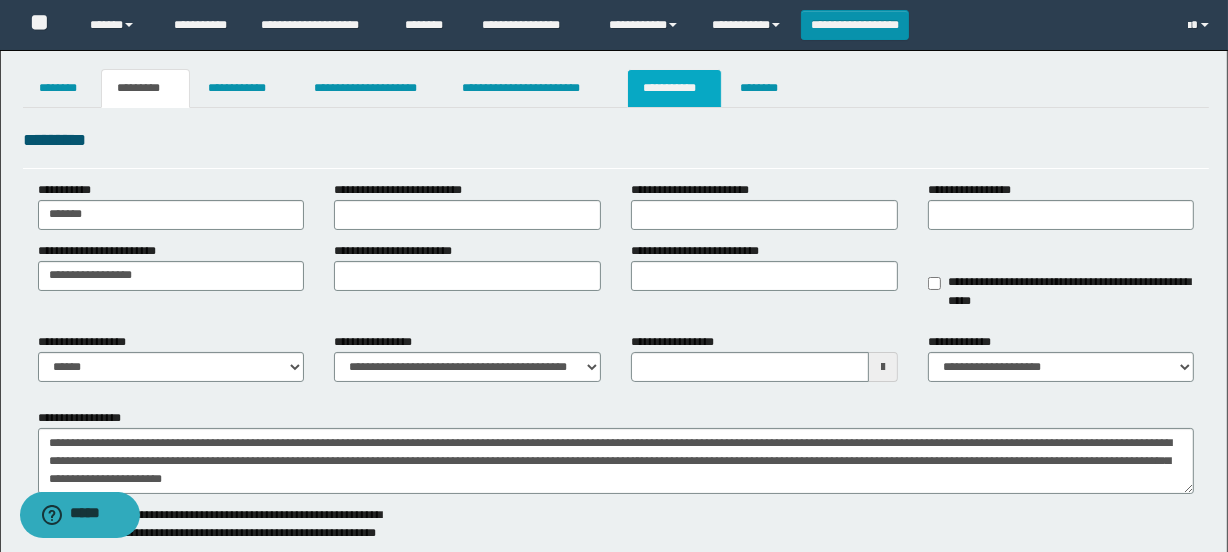 click on "**********" at bounding box center [674, 88] 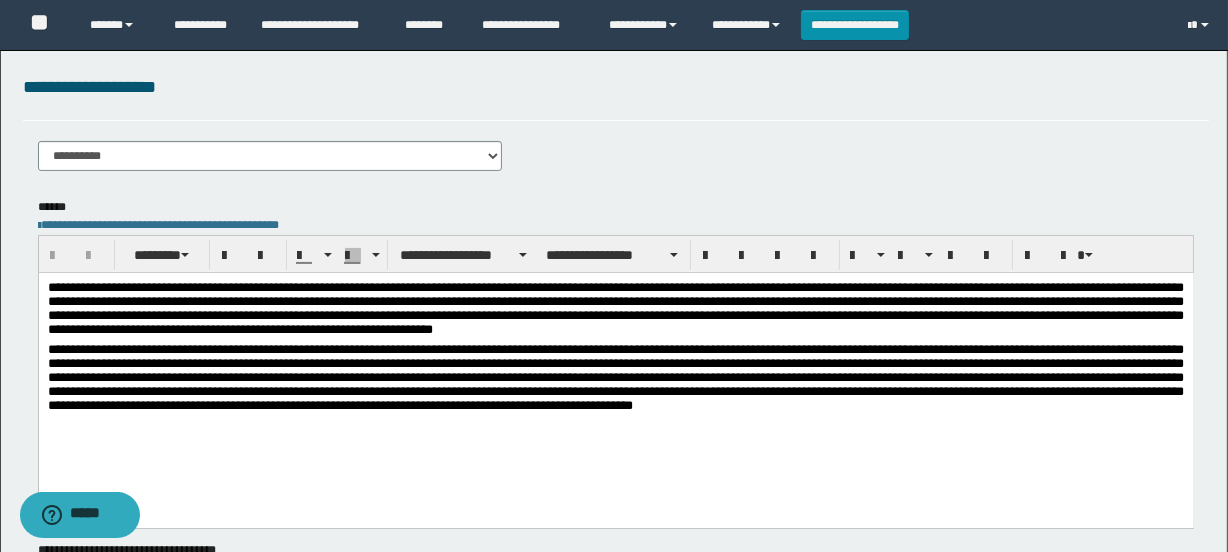 scroll, scrollTop: 272, scrollLeft: 0, axis: vertical 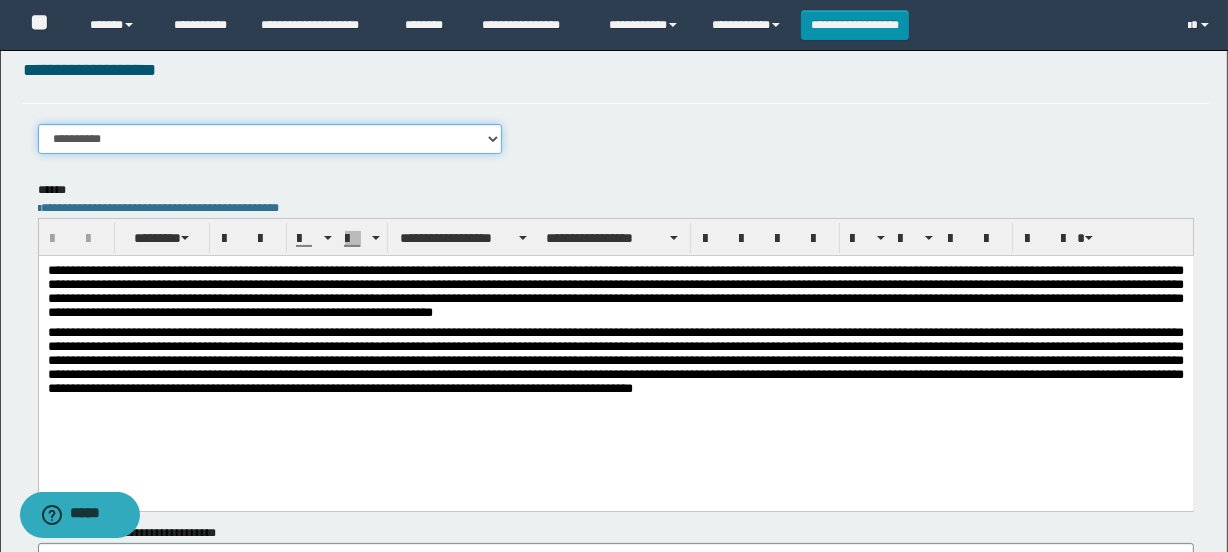 click on "**********" at bounding box center (270, 139) 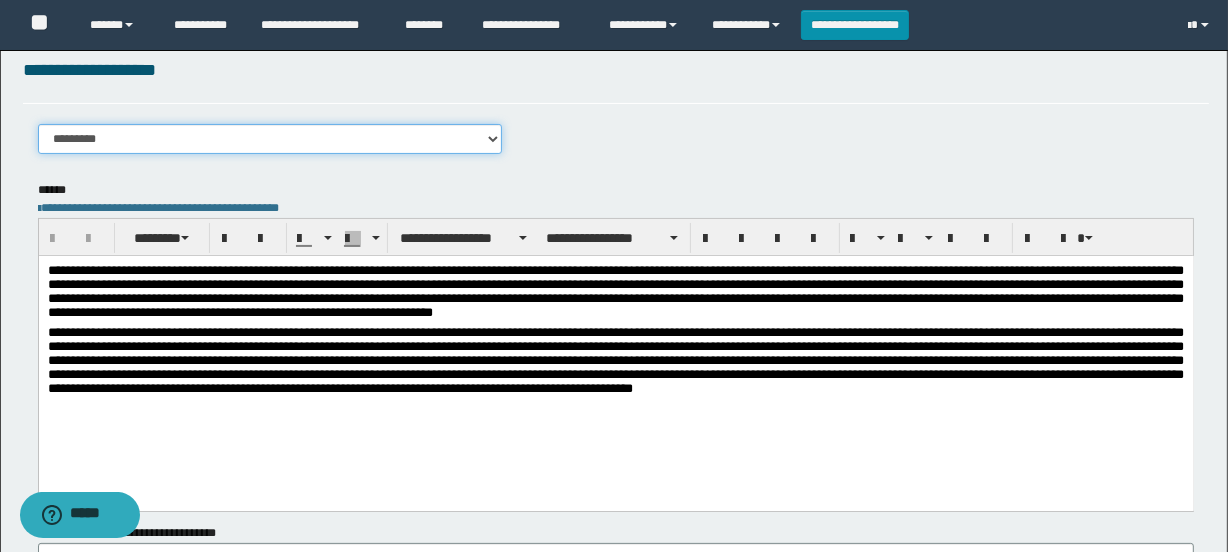 click on "**********" at bounding box center [270, 139] 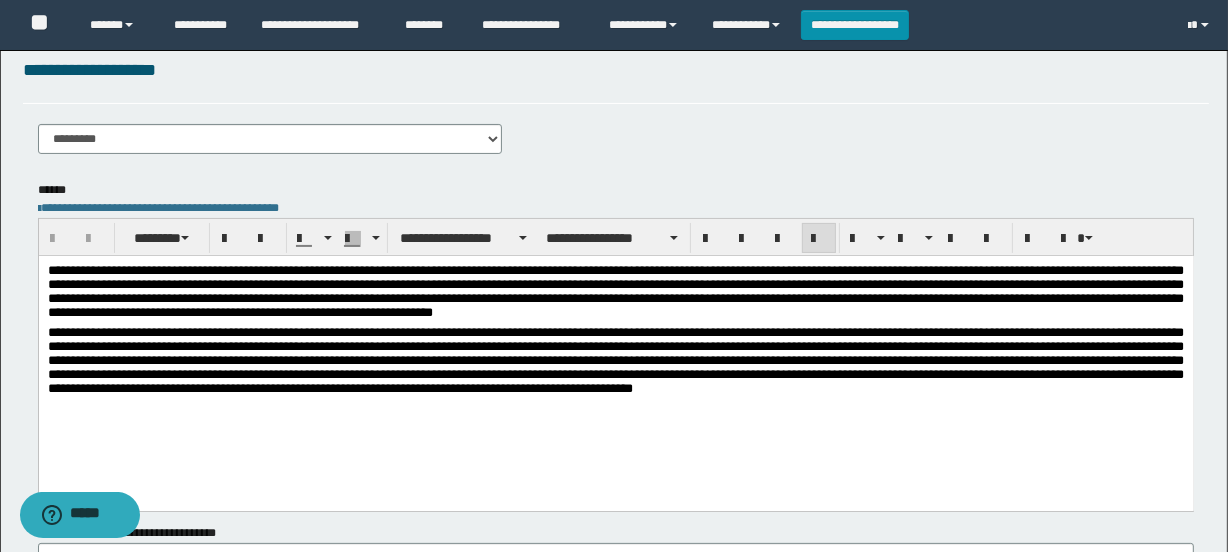 click on "**********" at bounding box center (615, 295) 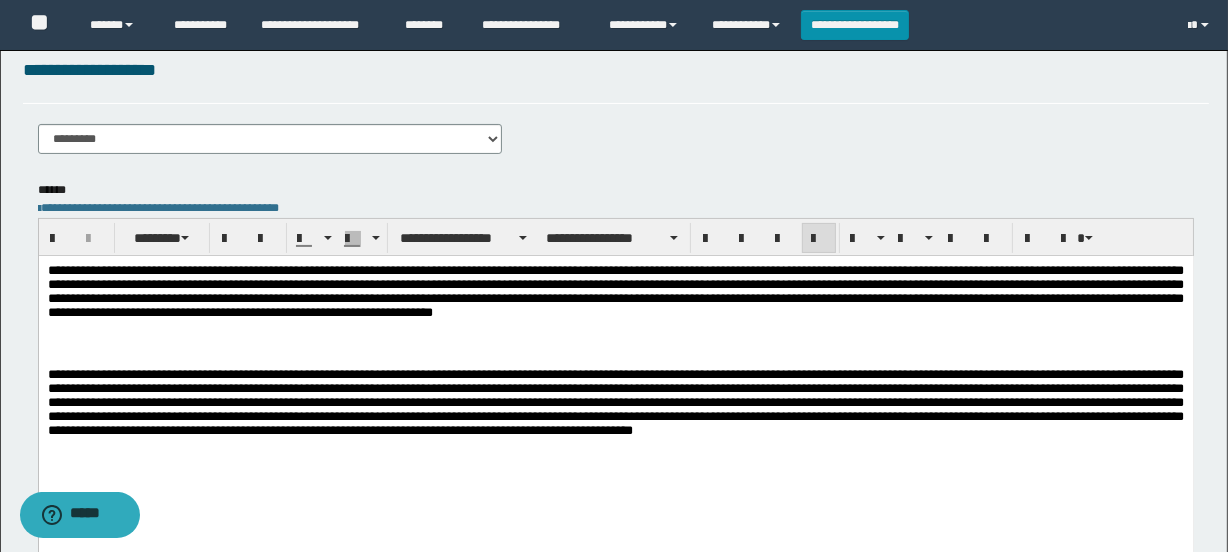 click at bounding box center [615, 333] 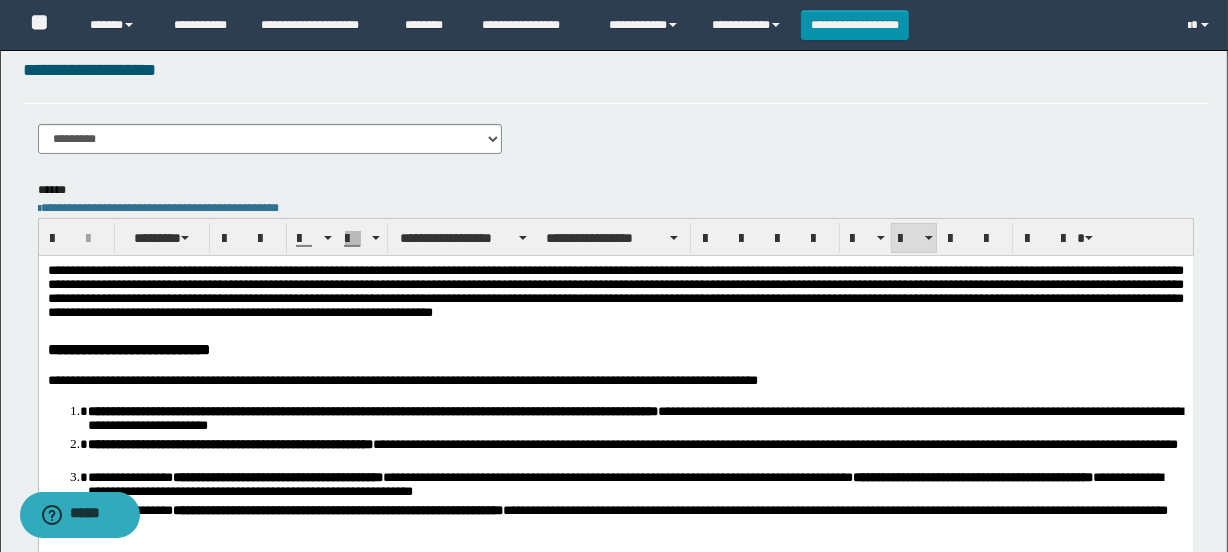 click on "**********" at bounding box center (615, 483) 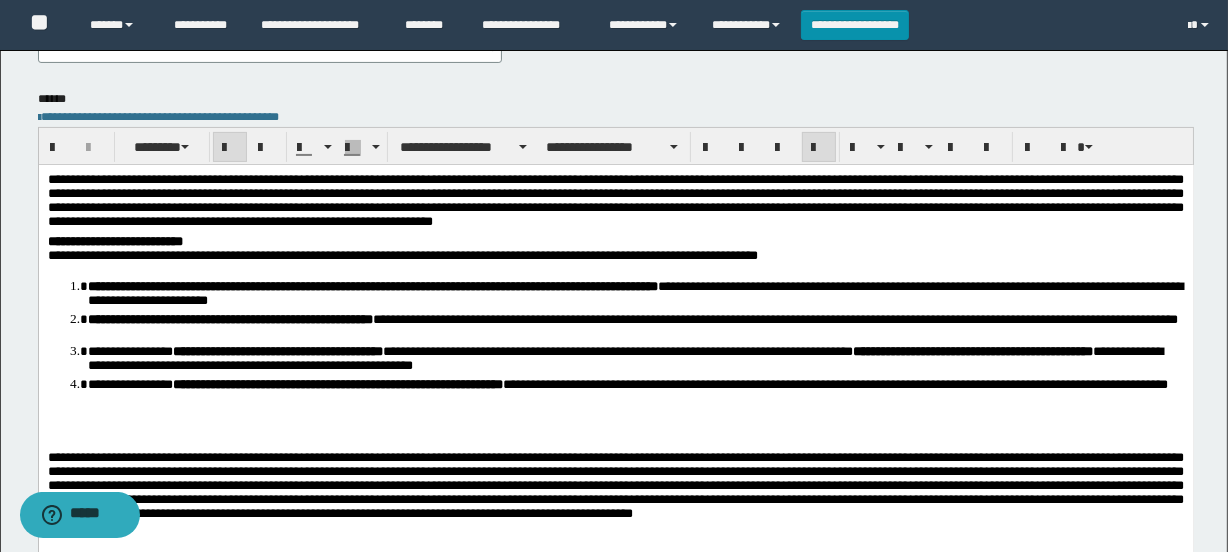 scroll, scrollTop: 454, scrollLeft: 0, axis: vertical 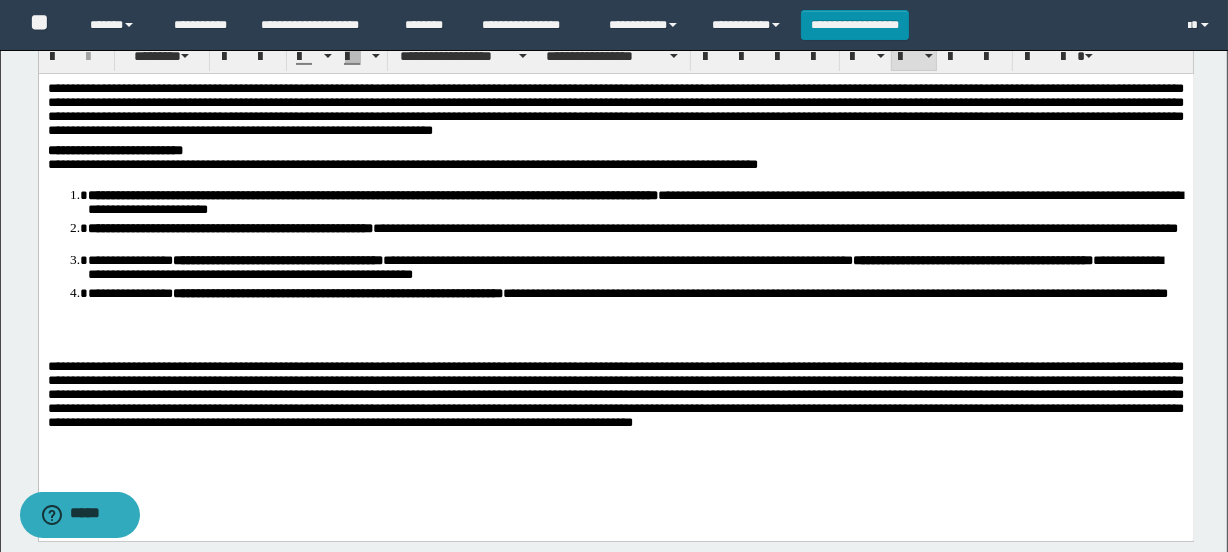 click on "**********" at bounding box center (635, 302) 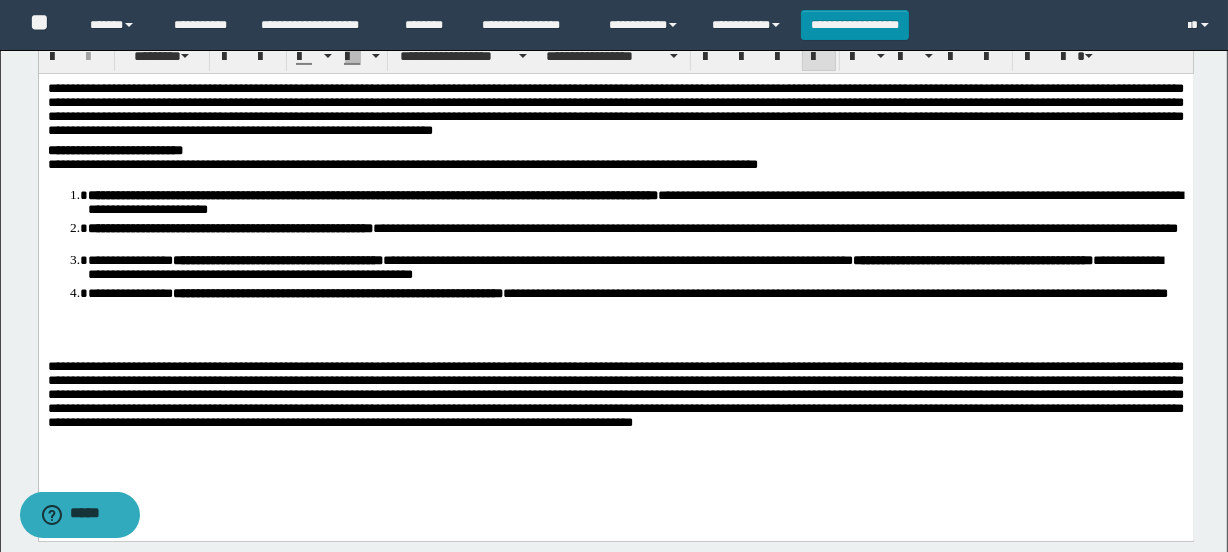 click on "**********" at bounding box center (615, 113) 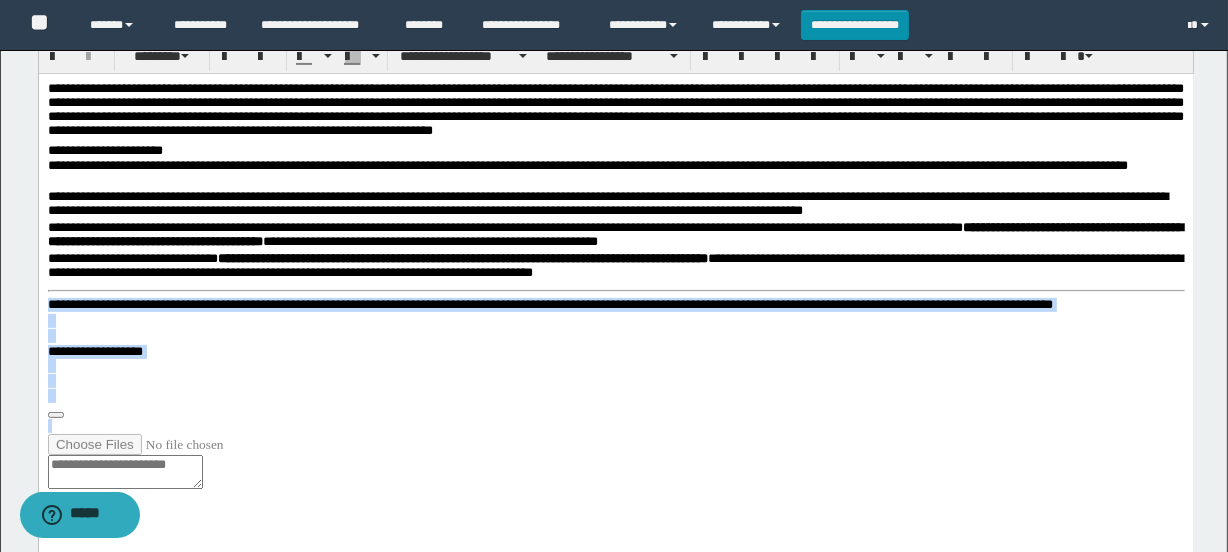 drag, startPoint x: 718, startPoint y: 278, endPoint x: 700, endPoint y: 445, distance: 167.96725 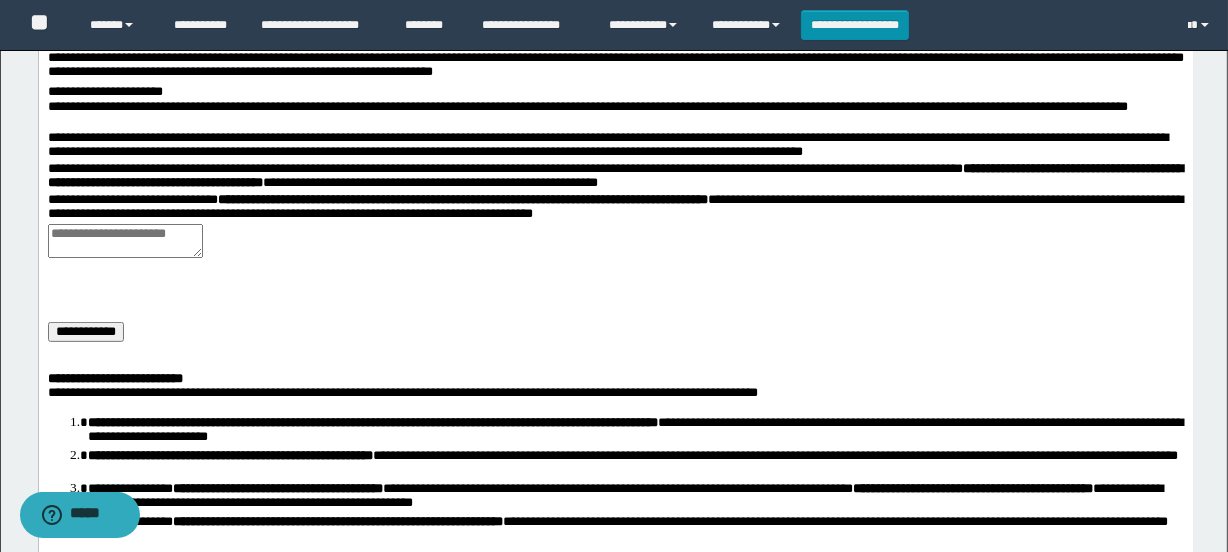 scroll, scrollTop: 545, scrollLeft: 0, axis: vertical 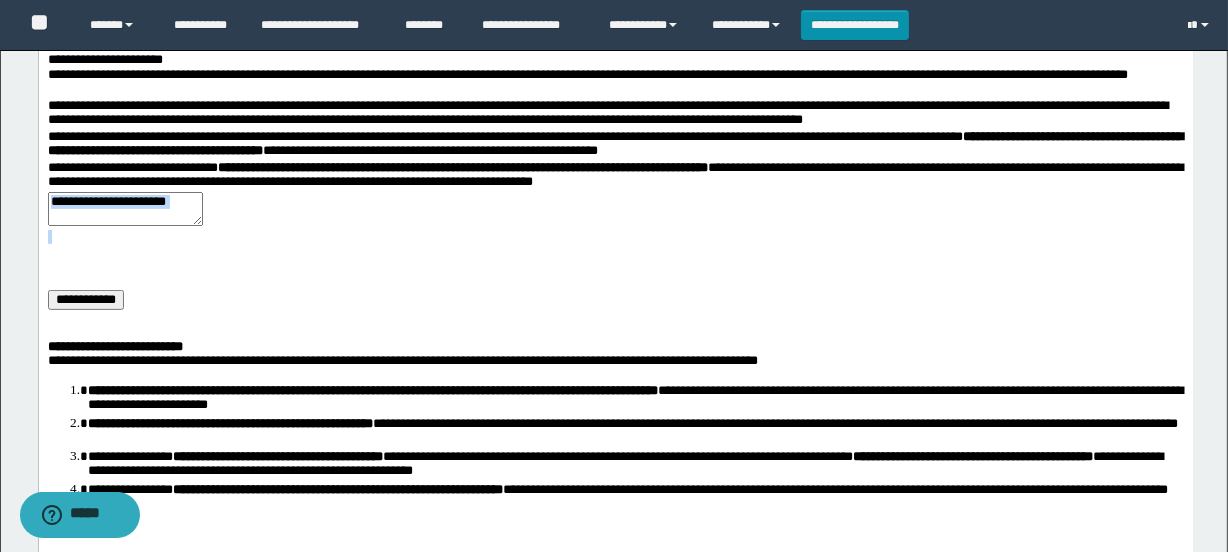 drag, startPoint x: 206, startPoint y: 232, endPoint x: 61, endPoint y: 202, distance: 148.07092 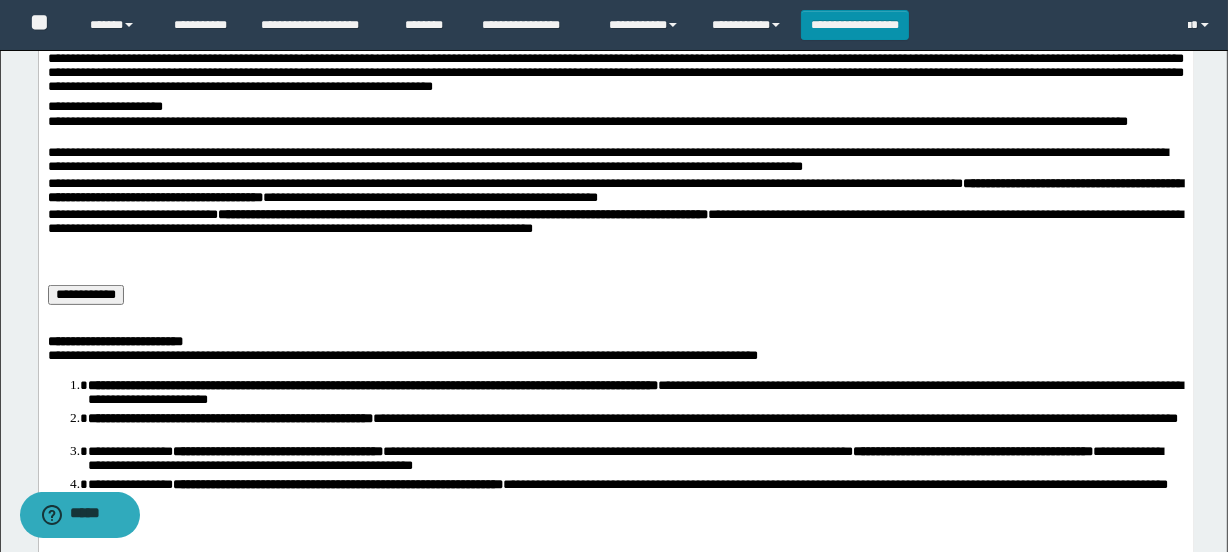 scroll, scrollTop: 454, scrollLeft: 0, axis: vertical 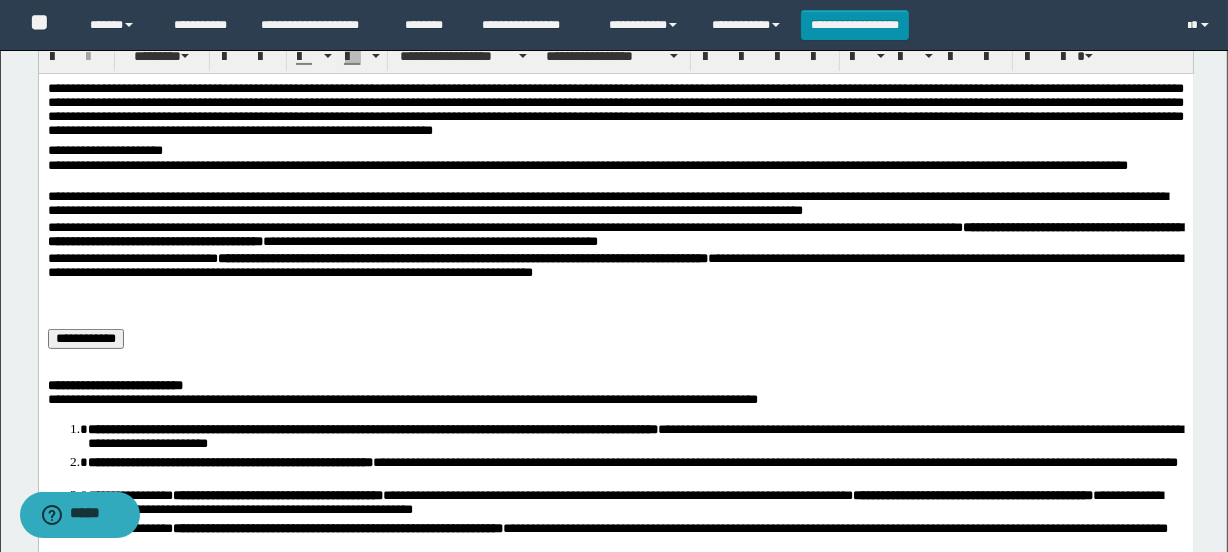 drag, startPoint x: 165, startPoint y: 348, endPoint x: 49, endPoint y: 323, distance: 118.66339 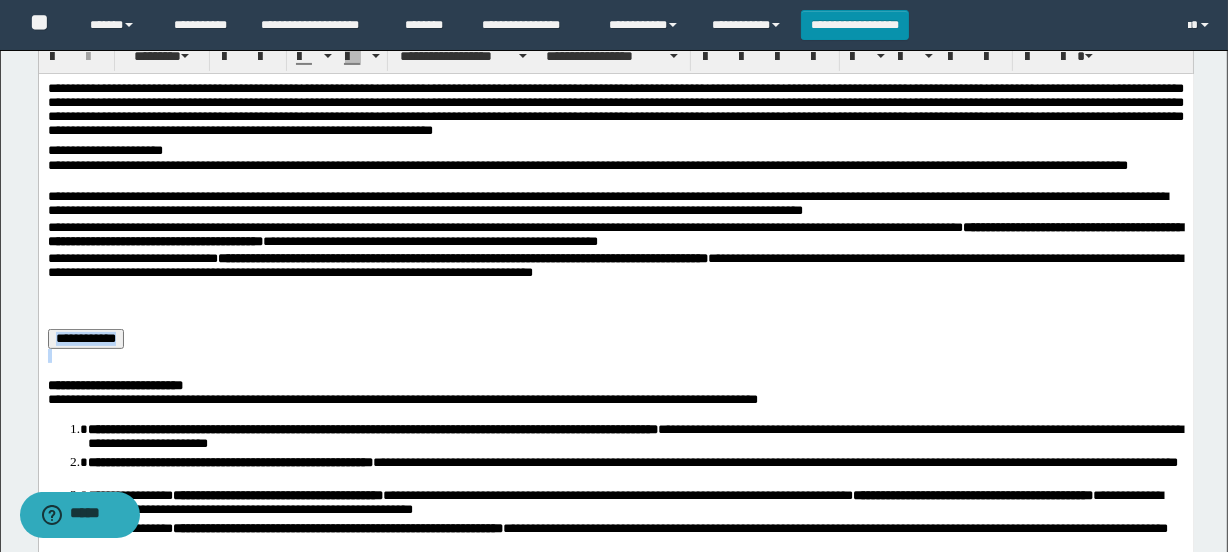 drag, startPoint x: 49, startPoint y: 322, endPoint x: 90, endPoint y: 354, distance: 52.009613 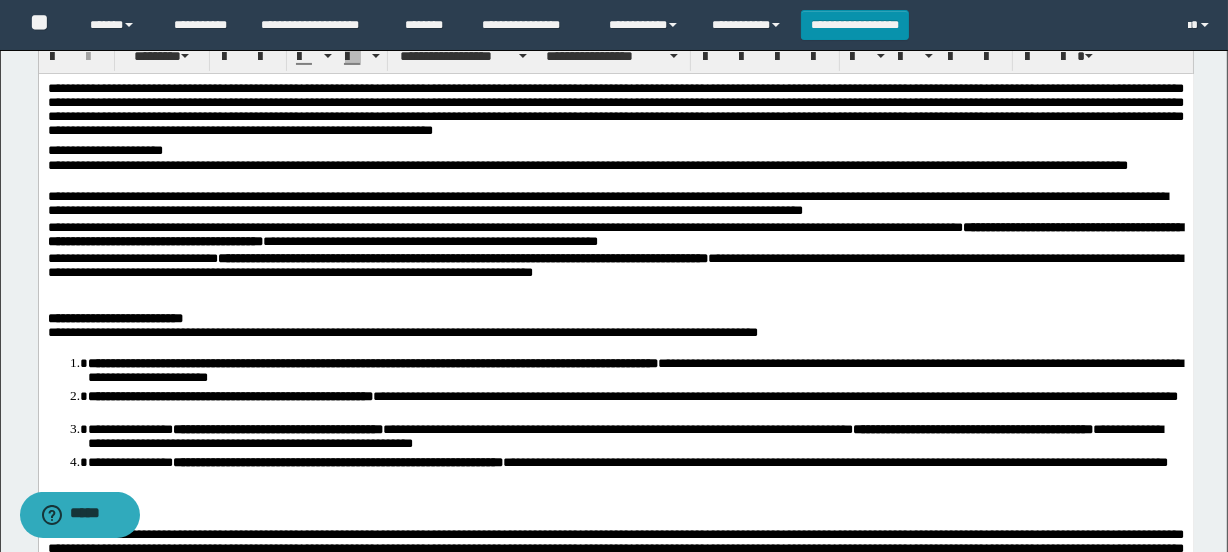 scroll, scrollTop: 272, scrollLeft: 0, axis: vertical 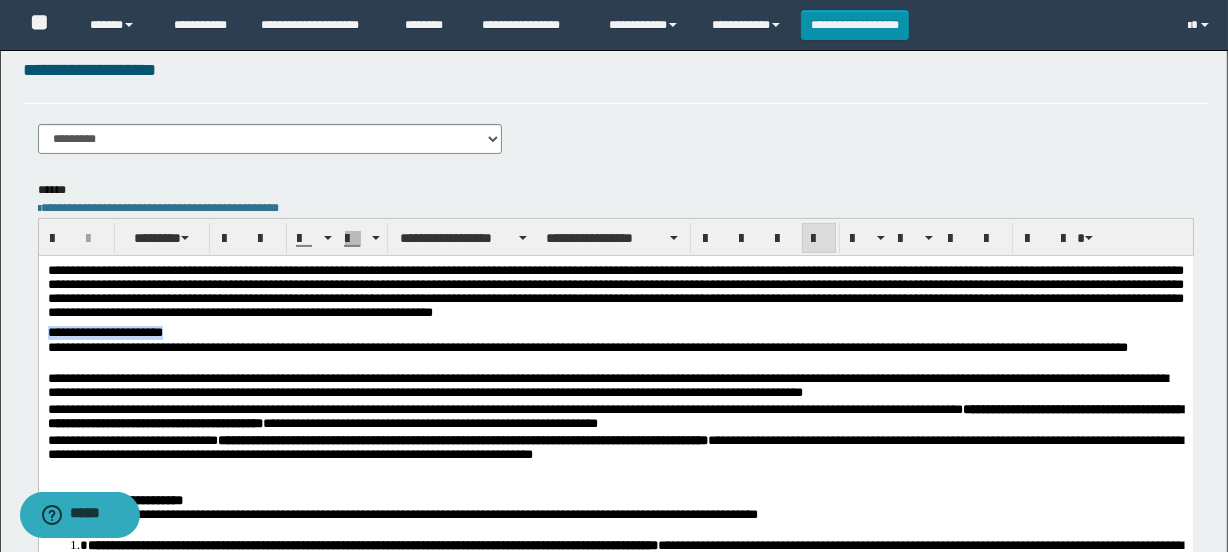 drag, startPoint x: 182, startPoint y: 330, endPoint x: 41, endPoint y: 333, distance: 141.0319 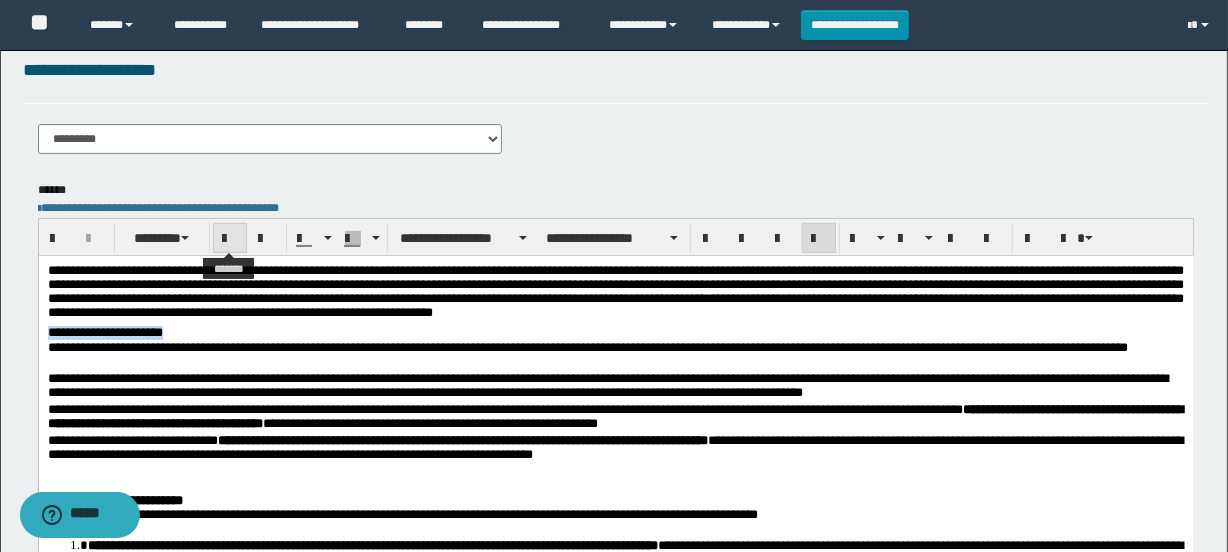 click at bounding box center (230, 239) 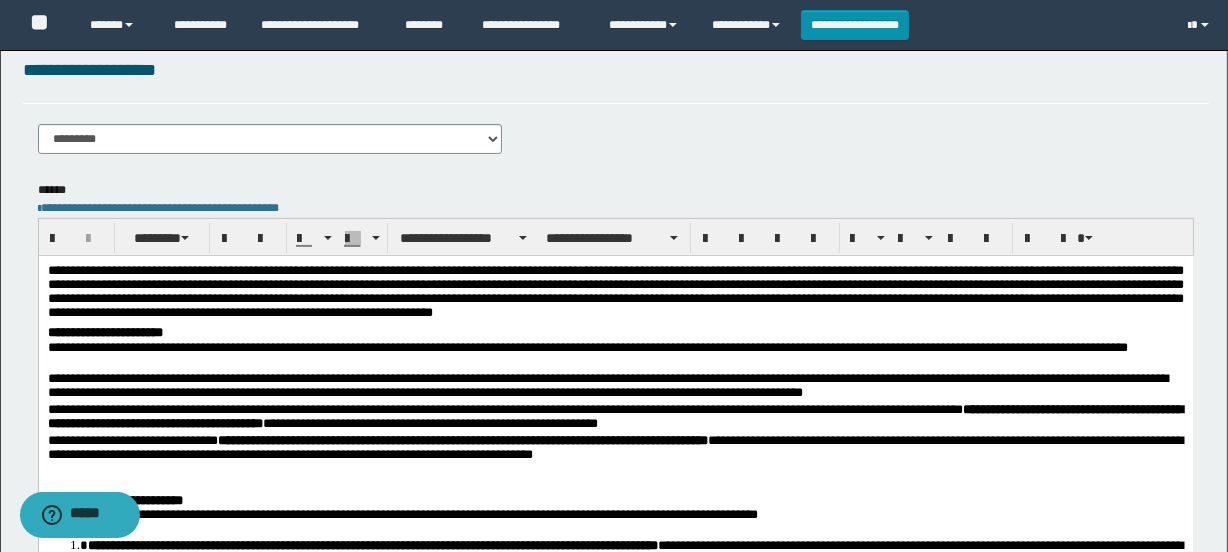 click on "**********" at bounding box center (615, 387) 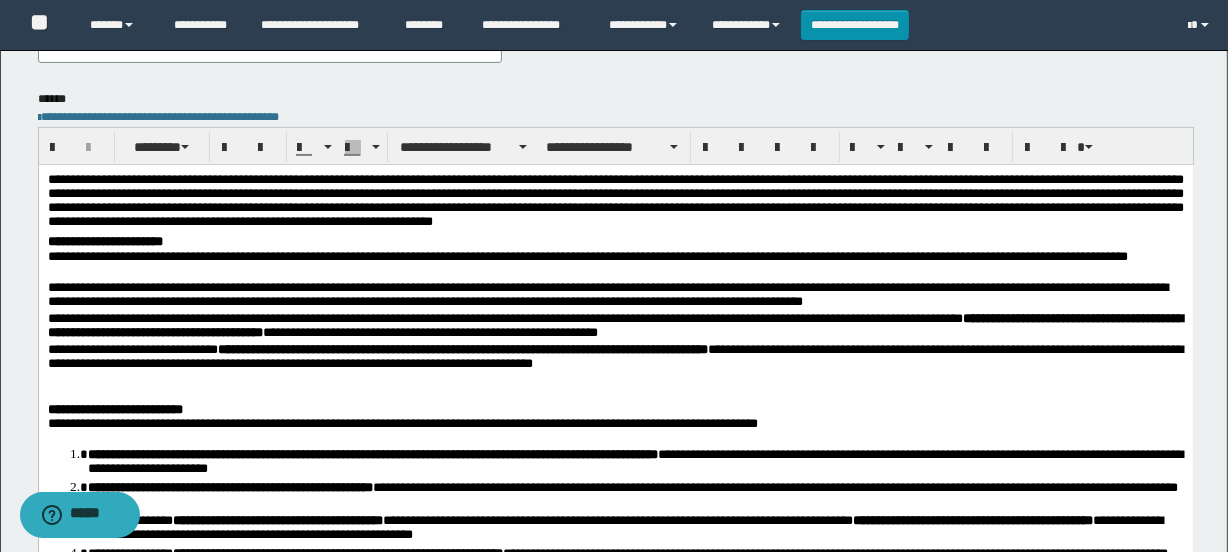 scroll, scrollTop: 454, scrollLeft: 0, axis: vertical 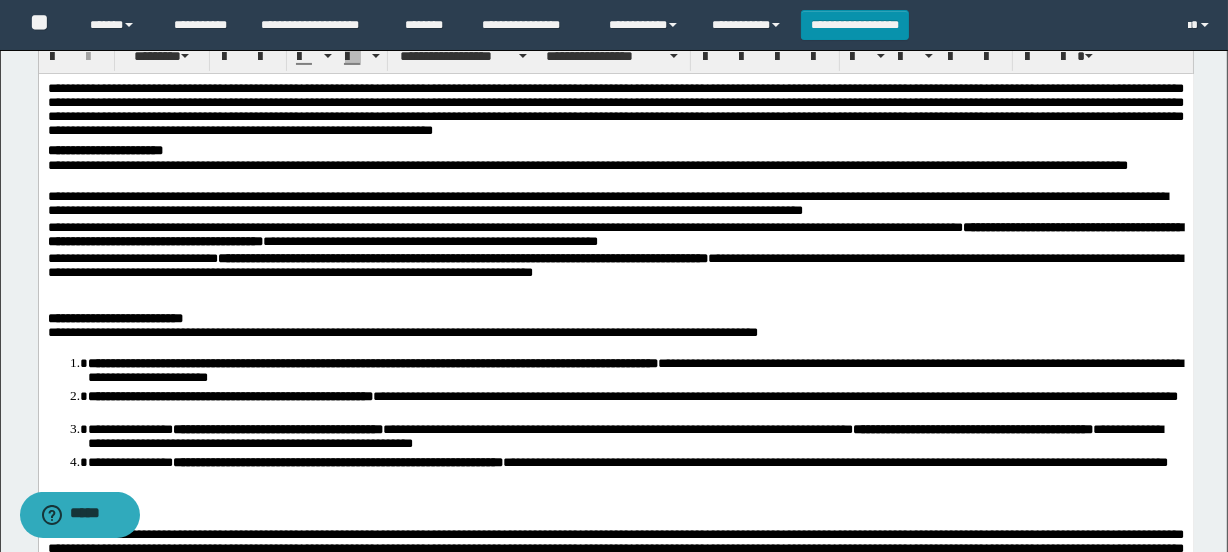 click on "**********" at bounding box center [615, 205] 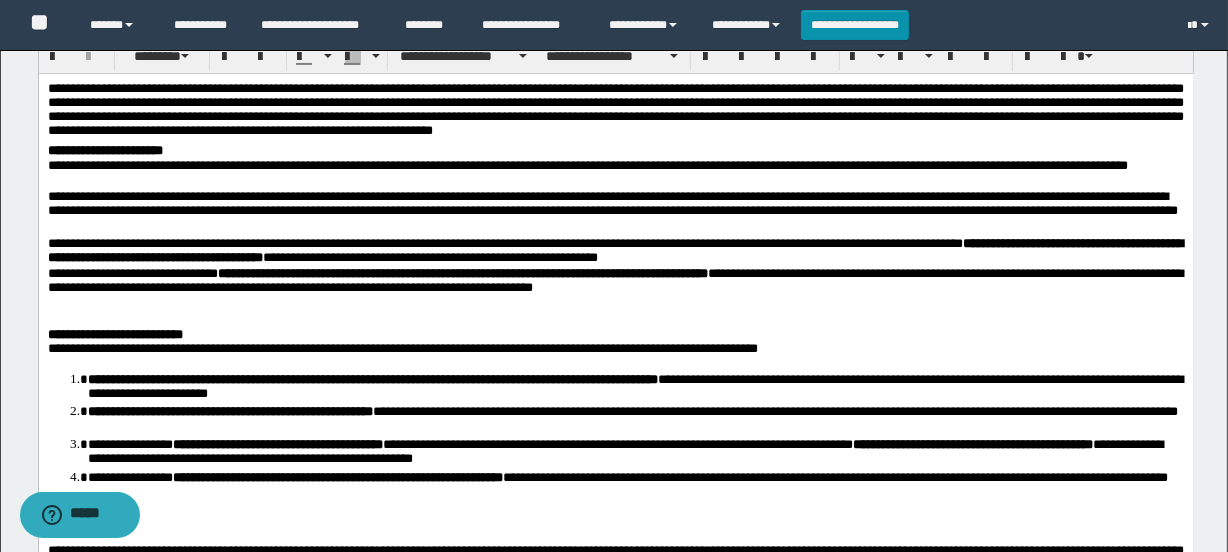 click at bounding box center [615, 305] 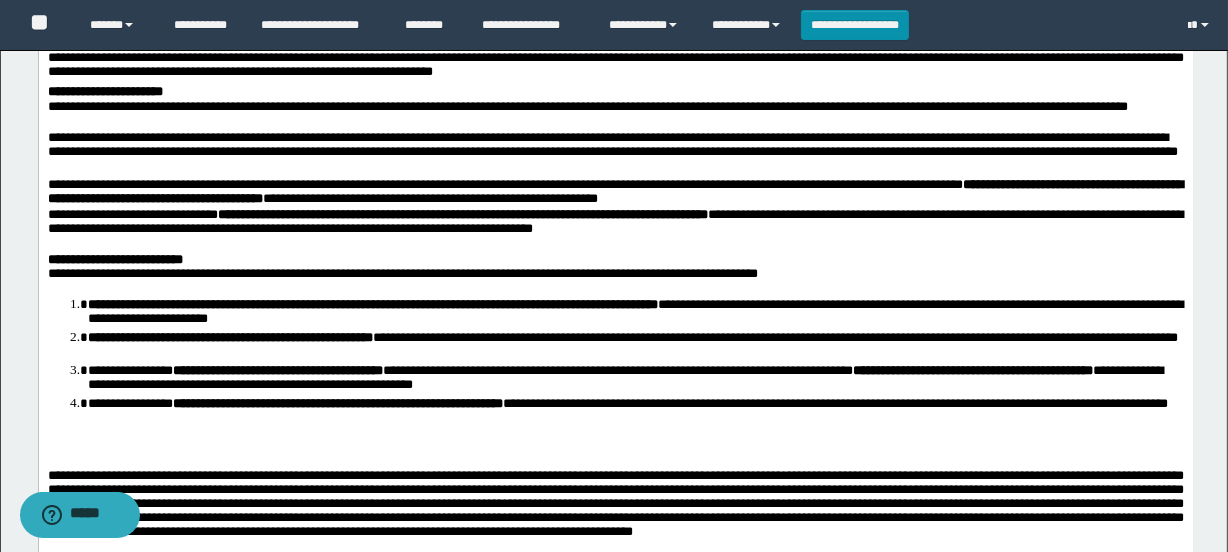 scroll, scrollTop: 545, scrollLeft: 0, axis: vertical 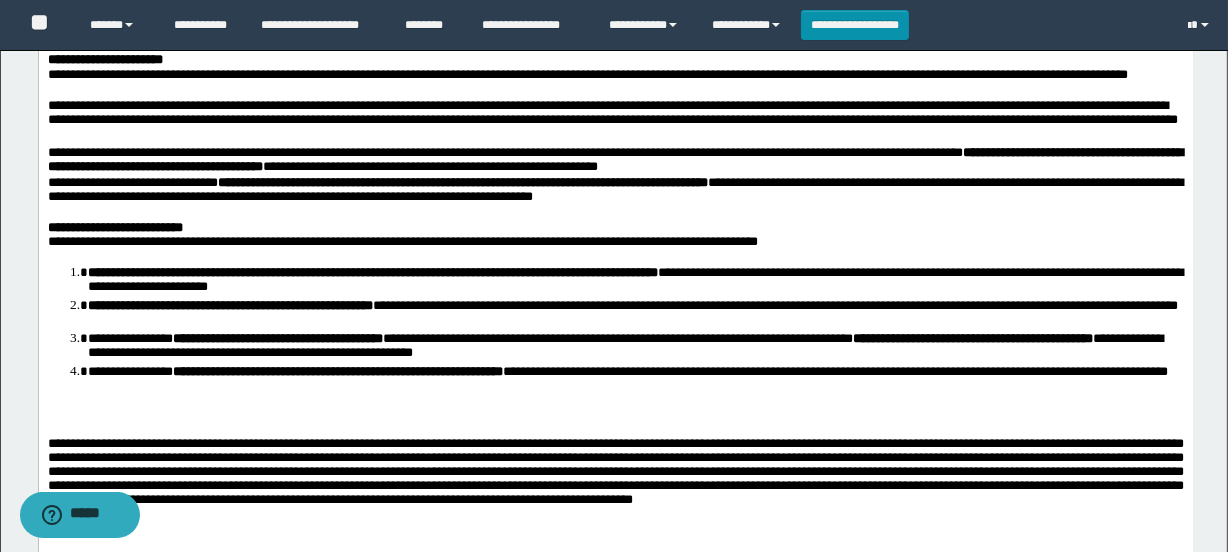 click at bounding box center (615, 417) 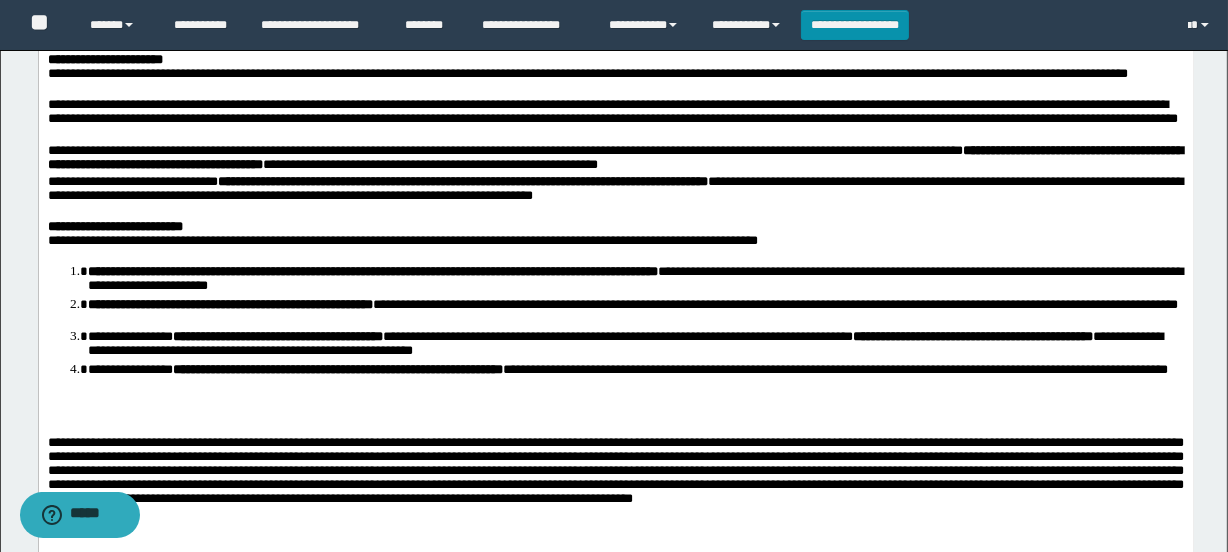 click at bounding box center (615, 416) 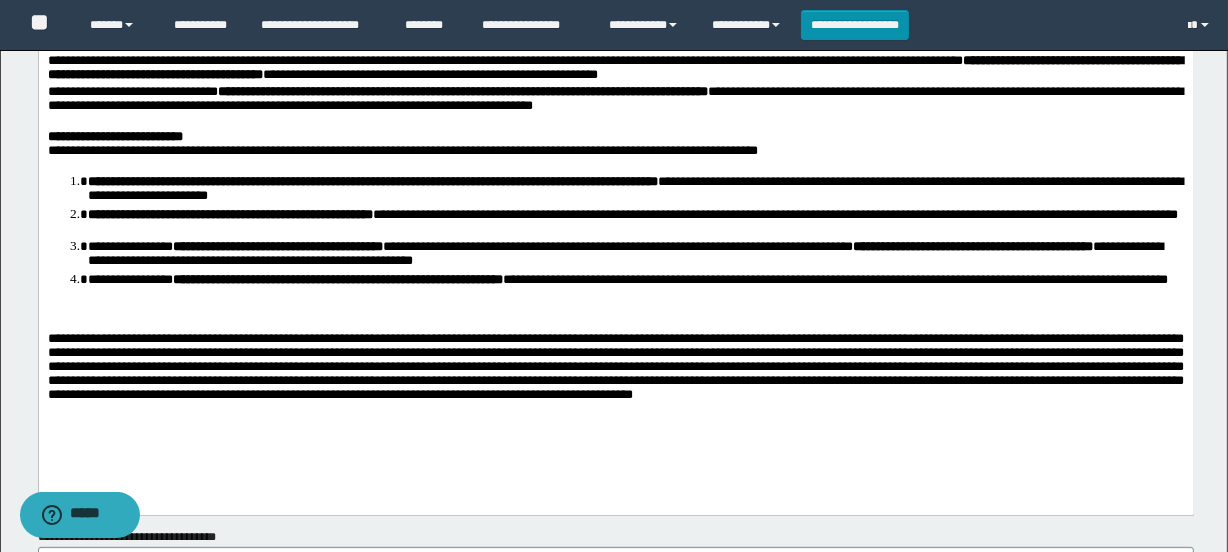 scroll, scrollTop: 636, scrollLeft: 0, axis: vertical 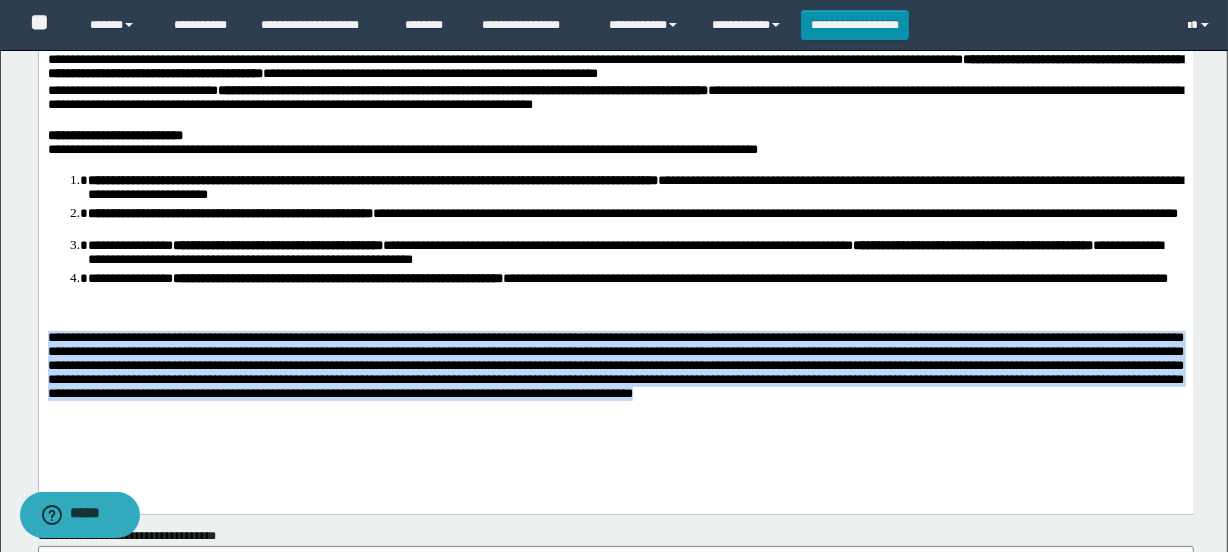 drag, startPoint x: 49, startPoint y: 329, endPoint x: 1050, endPoint y: 417, distance: 1004.86066 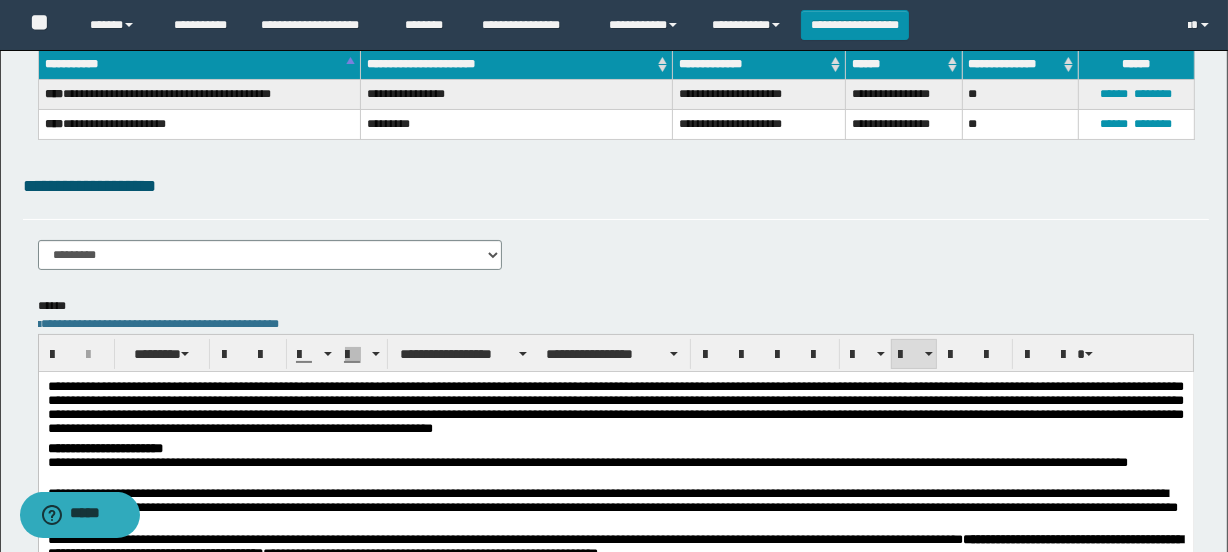 scroll, scrollTop: 0, scrollLeft: 0, axis: both 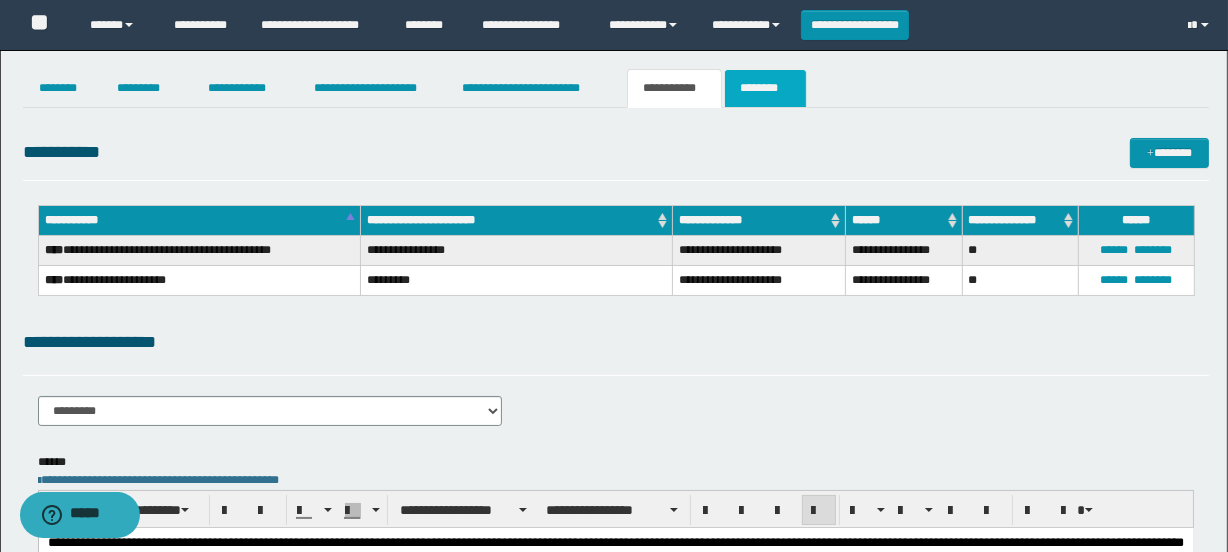 click on "********" at bounding box center (765, 88) 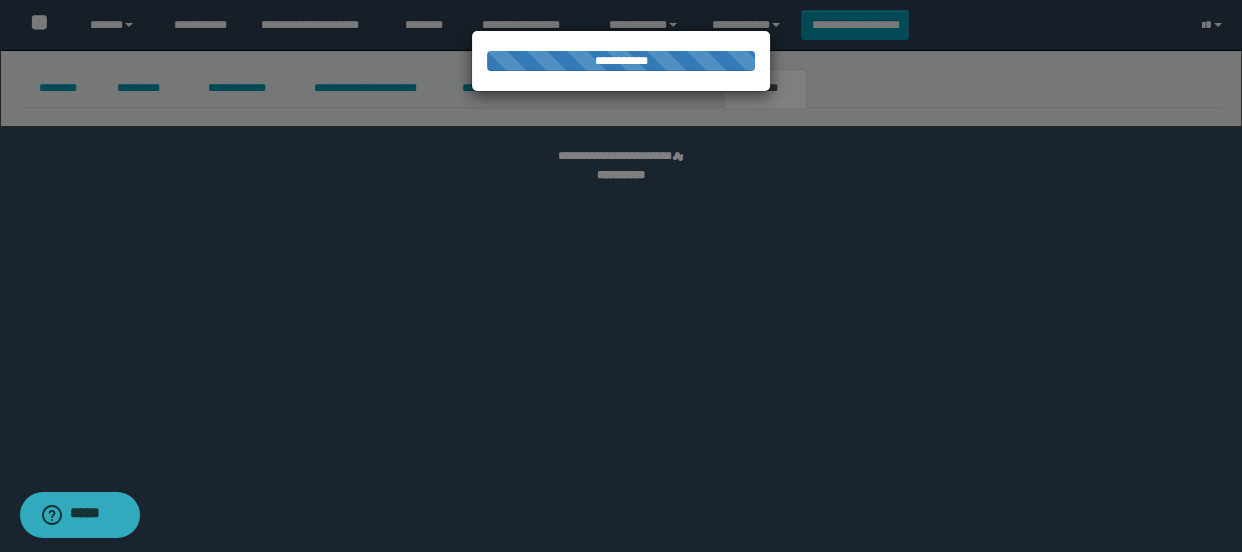 select 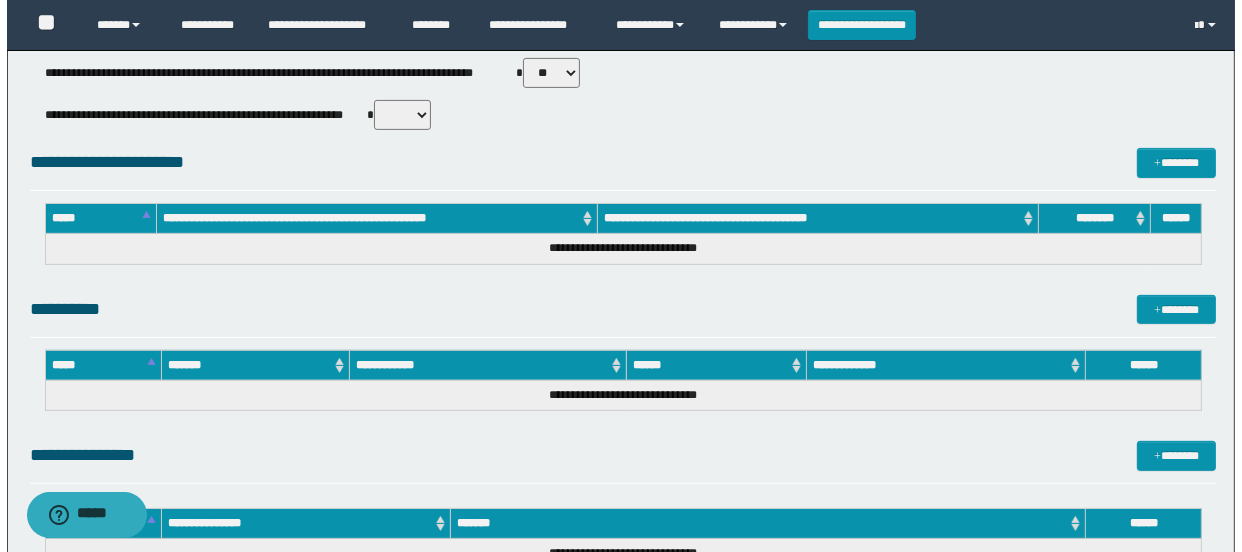 scroll, scrollTop: 636, scrollLeft: 0, axis: vertical 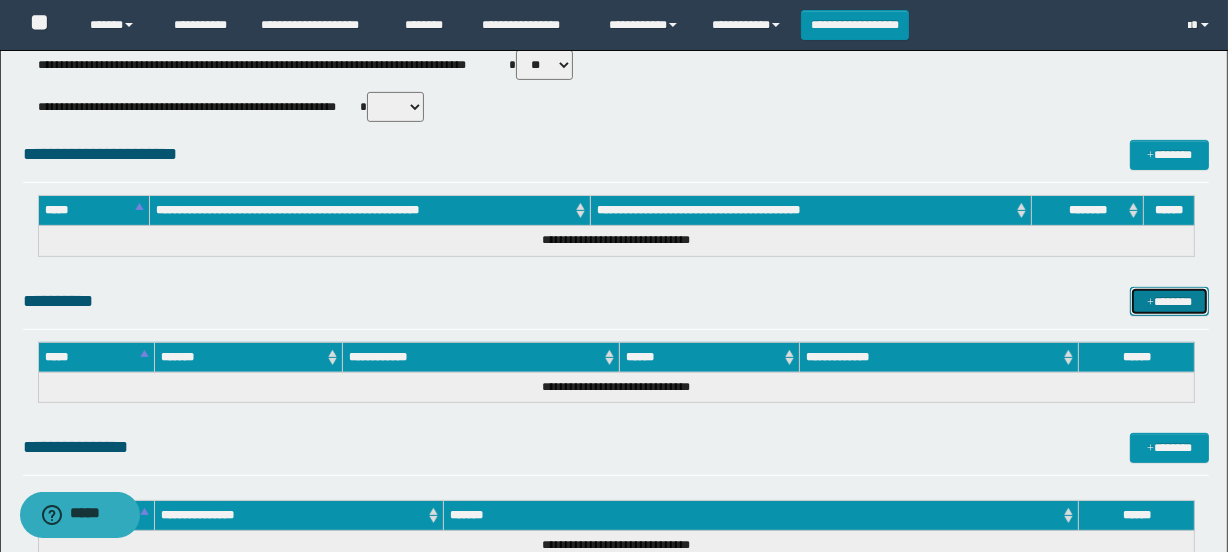 click on "*******" at bounding box center (1170, 302) 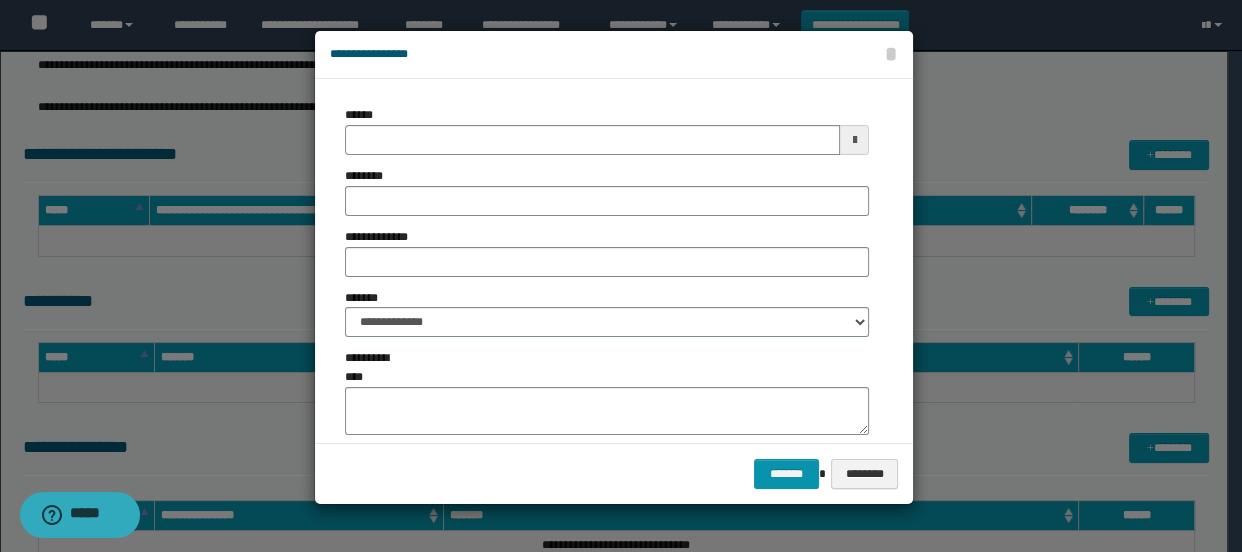 type on "**********" 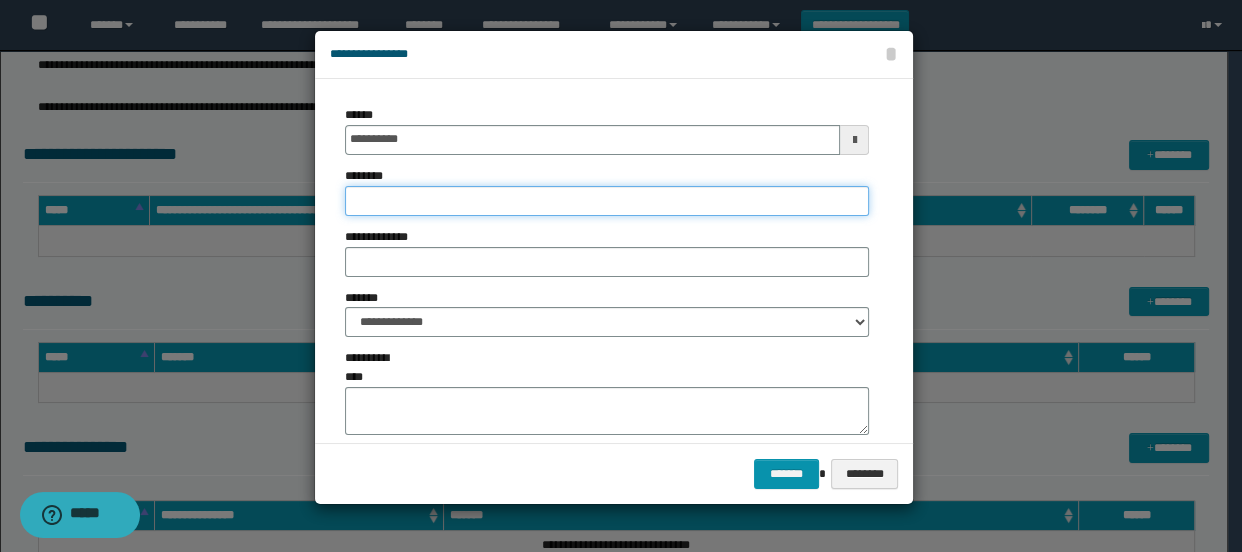 click on "********" at bounding box center (607, 201) 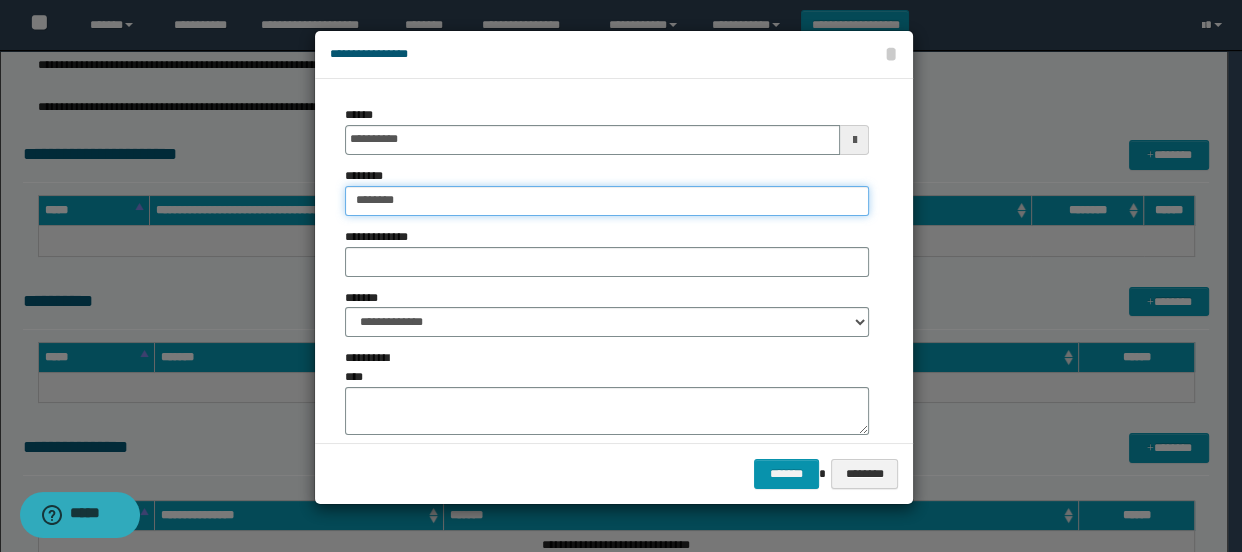type on "********" 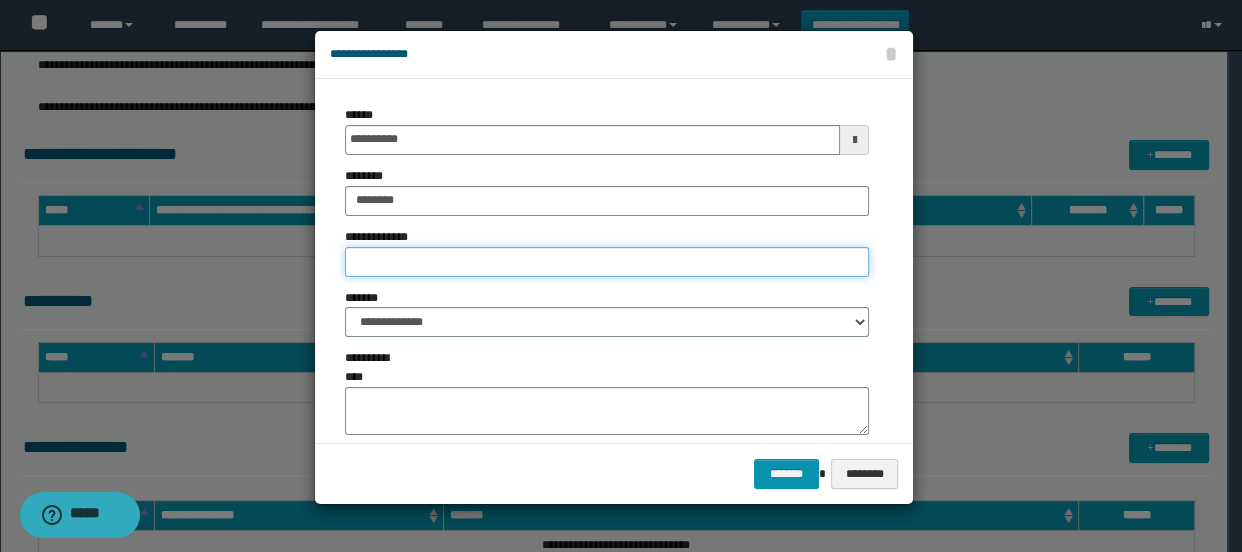 click on "**********" at bounding box center (607, 262) 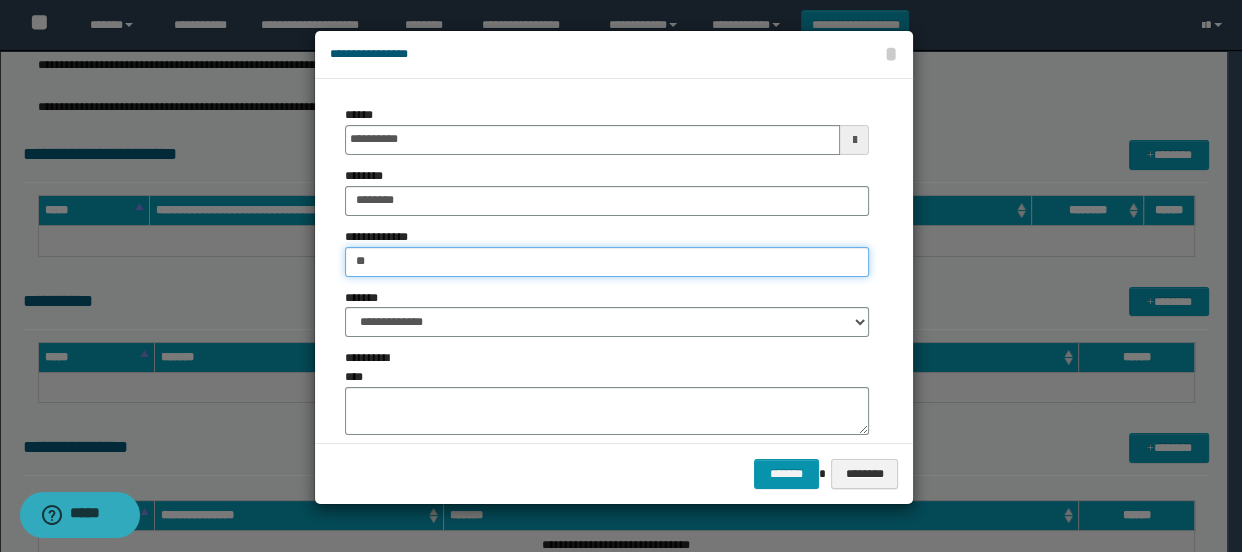 type on "*" 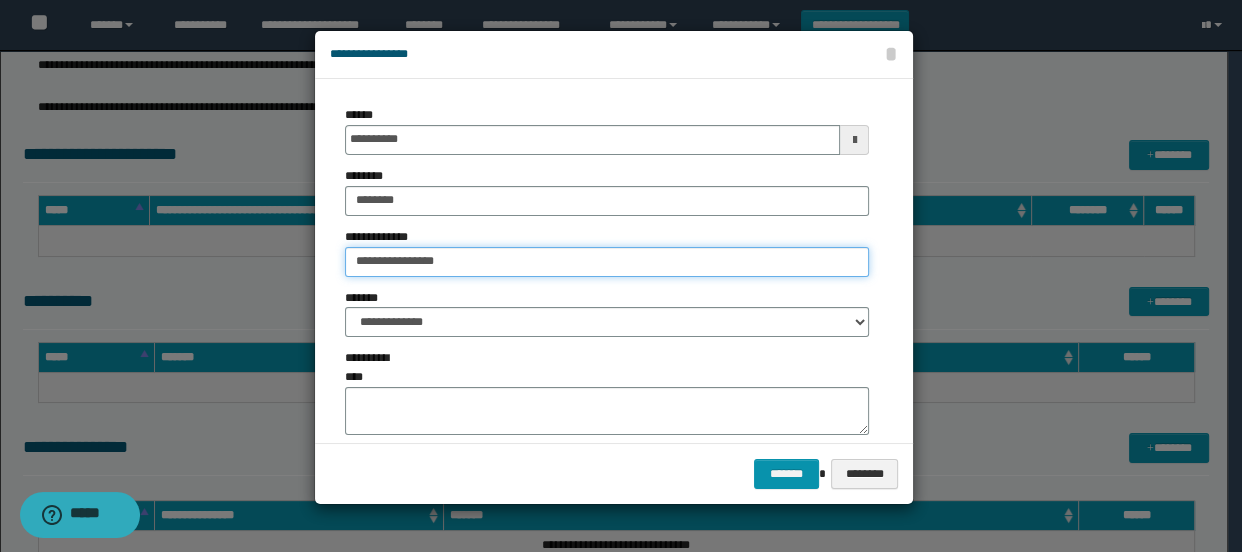 type on "**********" 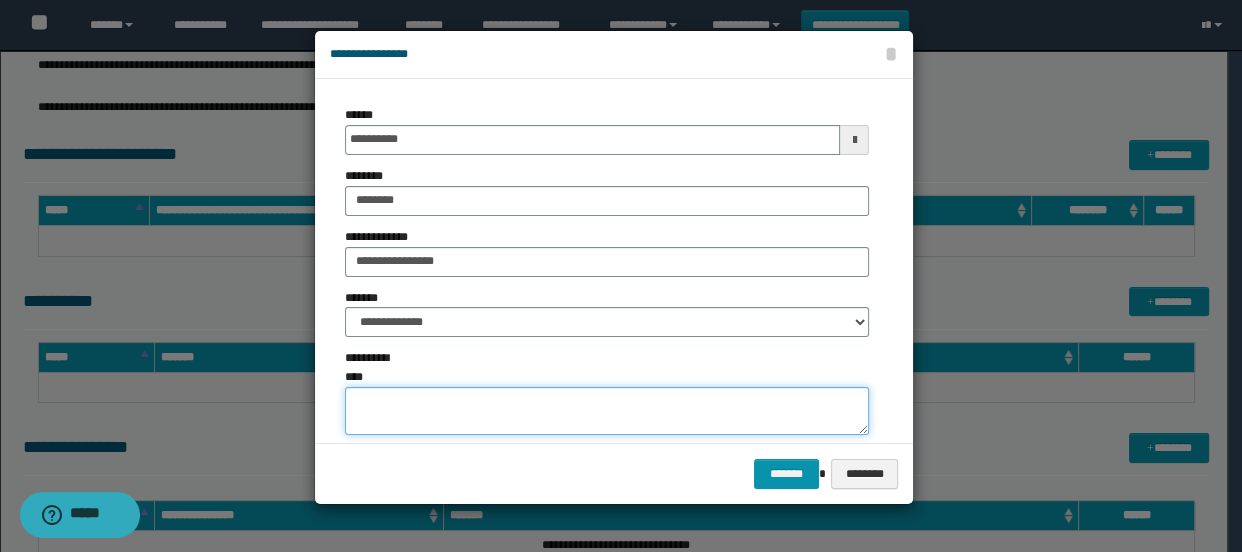 click on "**********" at bounding box center [607, 411] 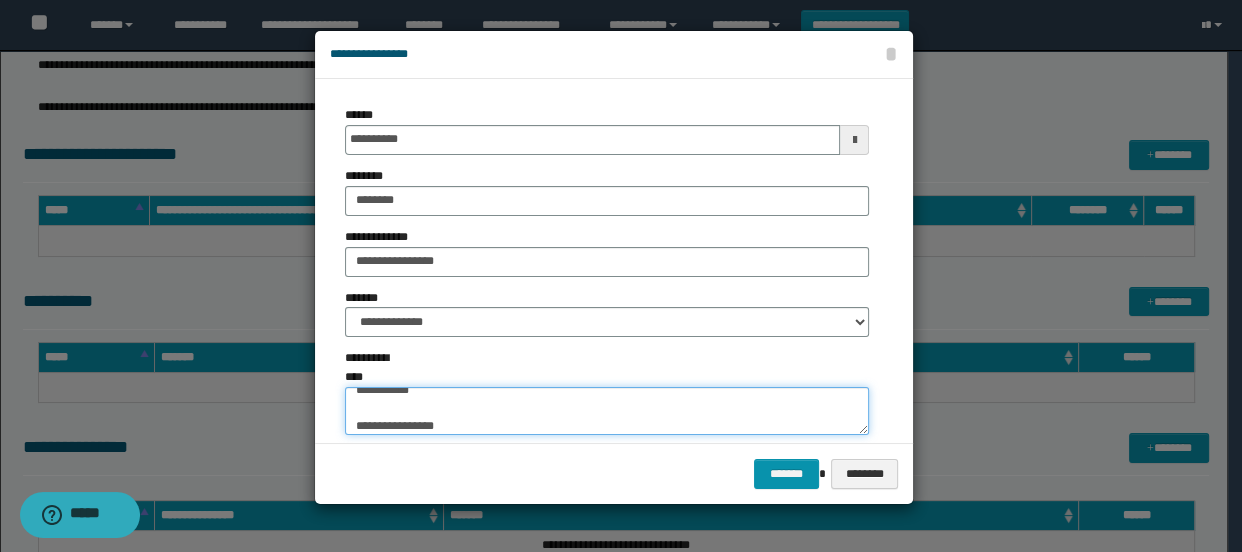 scroll, scrollTop: 376, scrollLeft: 0, axis: vertical 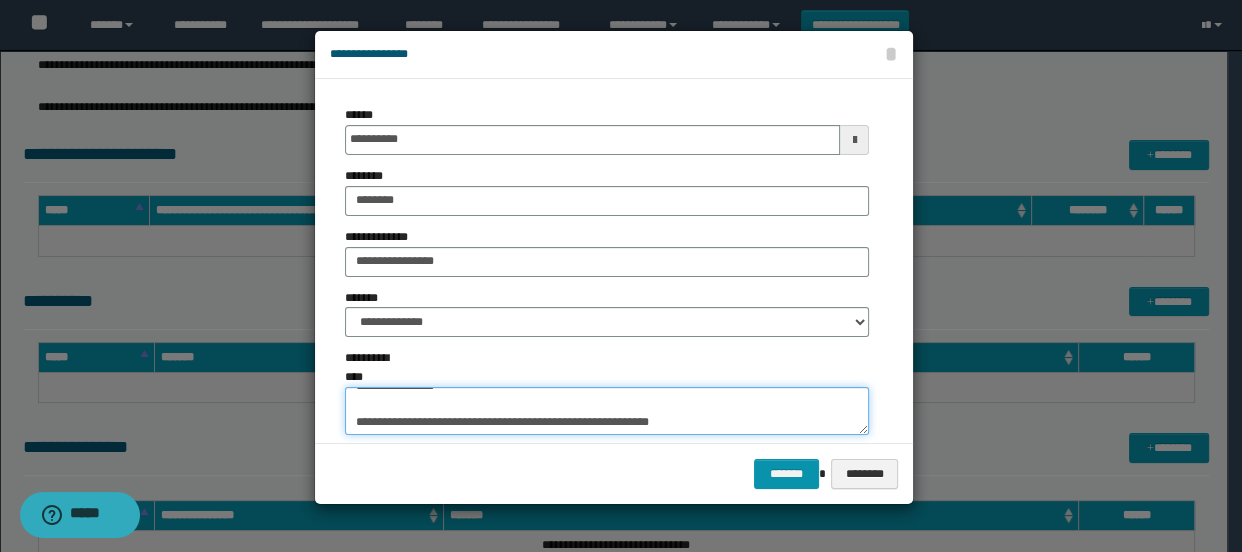 click on "**********" at bounding box center (607, 411) 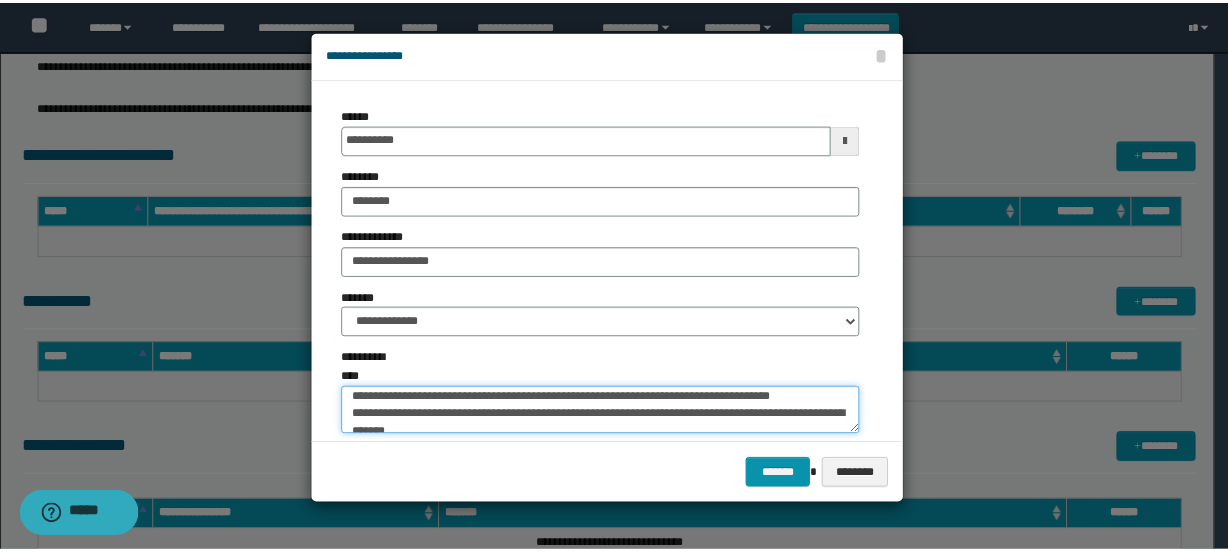scroll, scrollTop: 0, scrollLeft: 0, axis: both 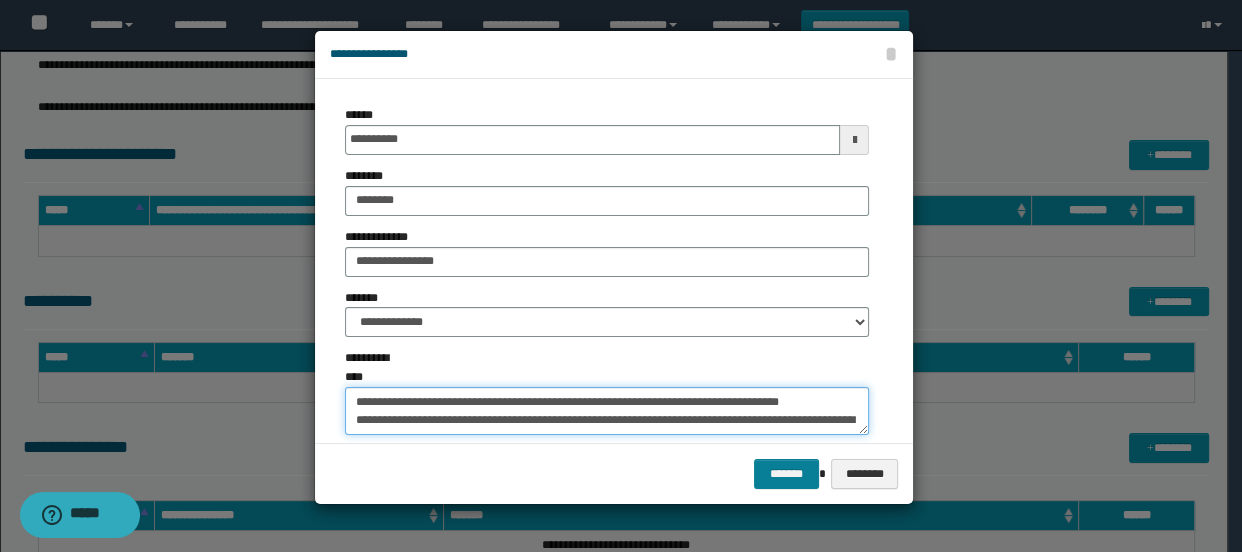 type on "**********" 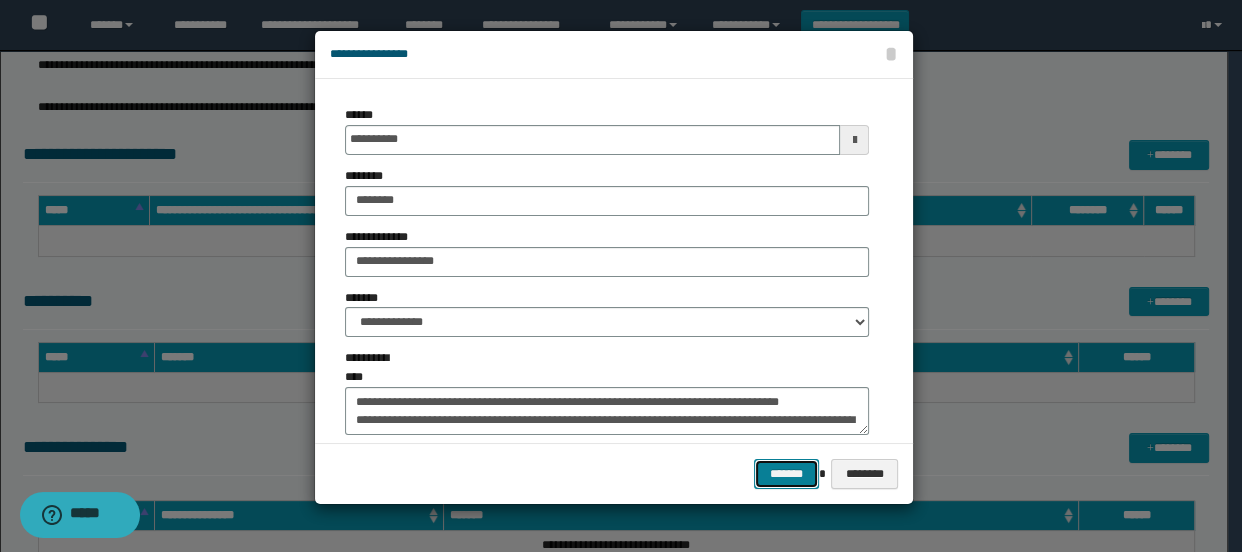 click on "*******" at bounding box center [786, 474] 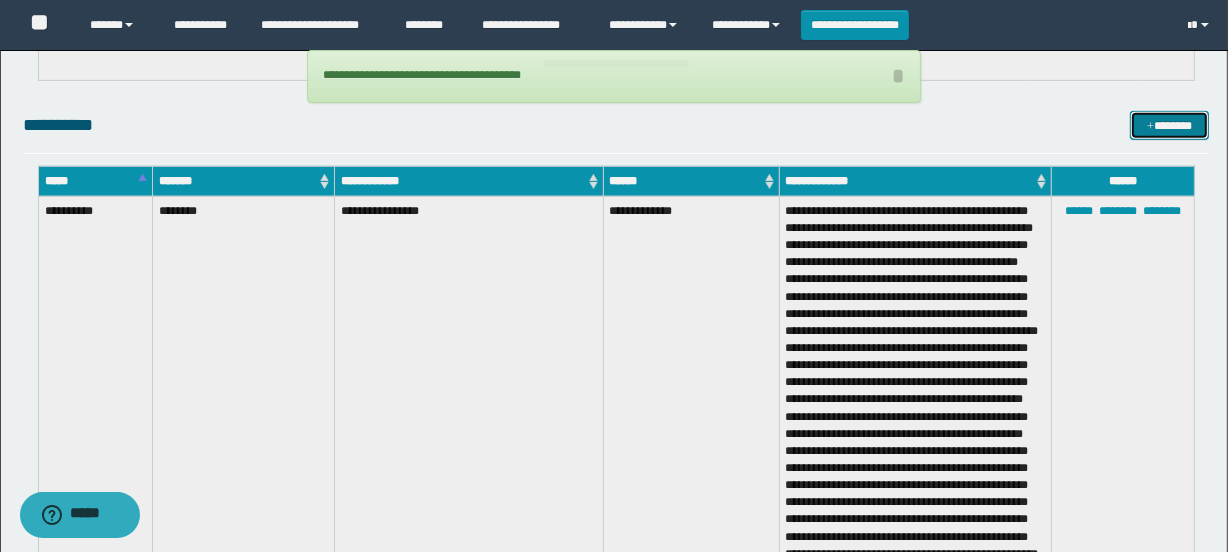 scroll, scrollTop: 727, scrollLeft: 0, axis: vertical 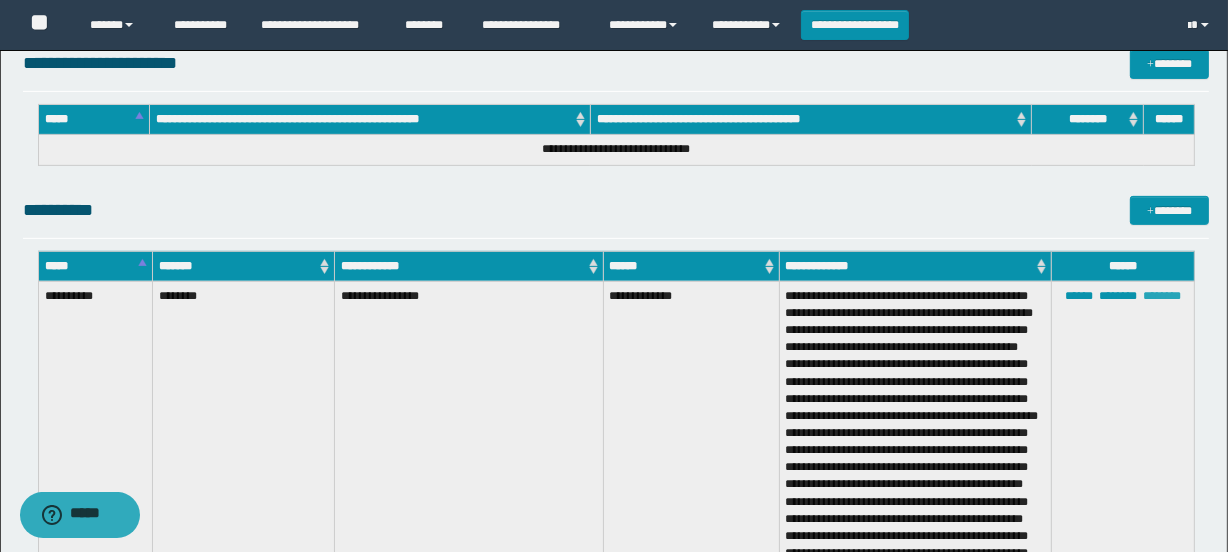 click on "********" at bounding box center [1162, 296] 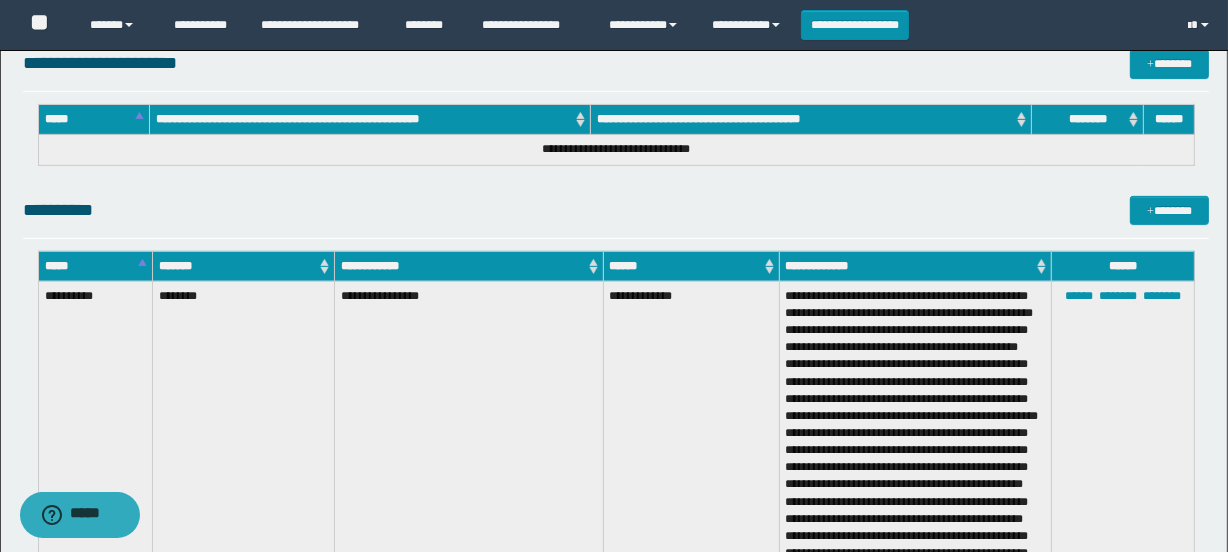 click on "**********" at bounding box center [616, 210] 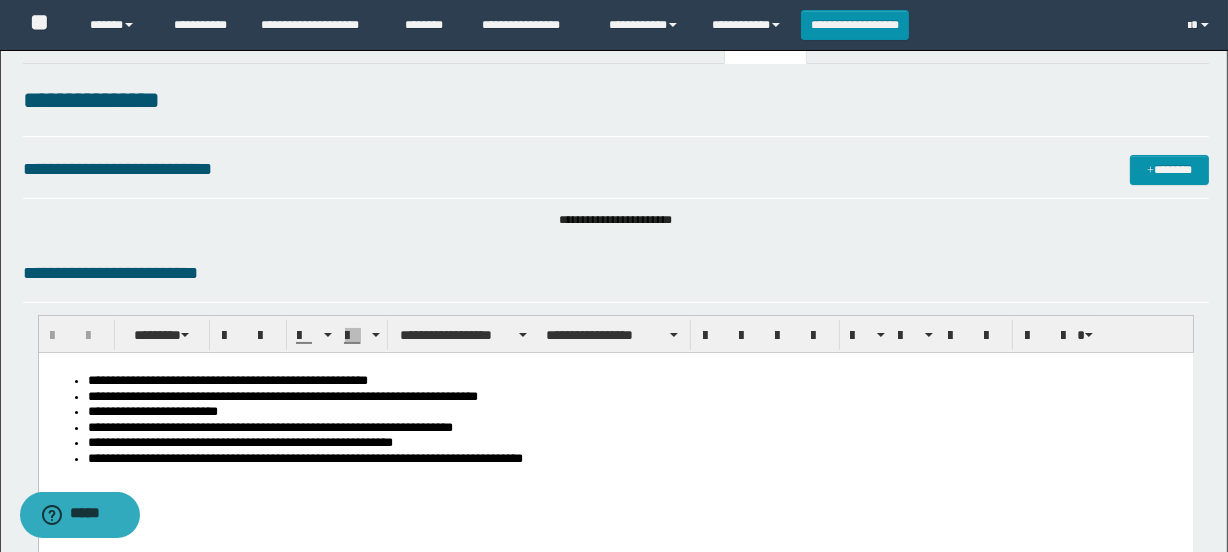 scroll, scrollTop: 0, scrollLeft: 0, axis: both 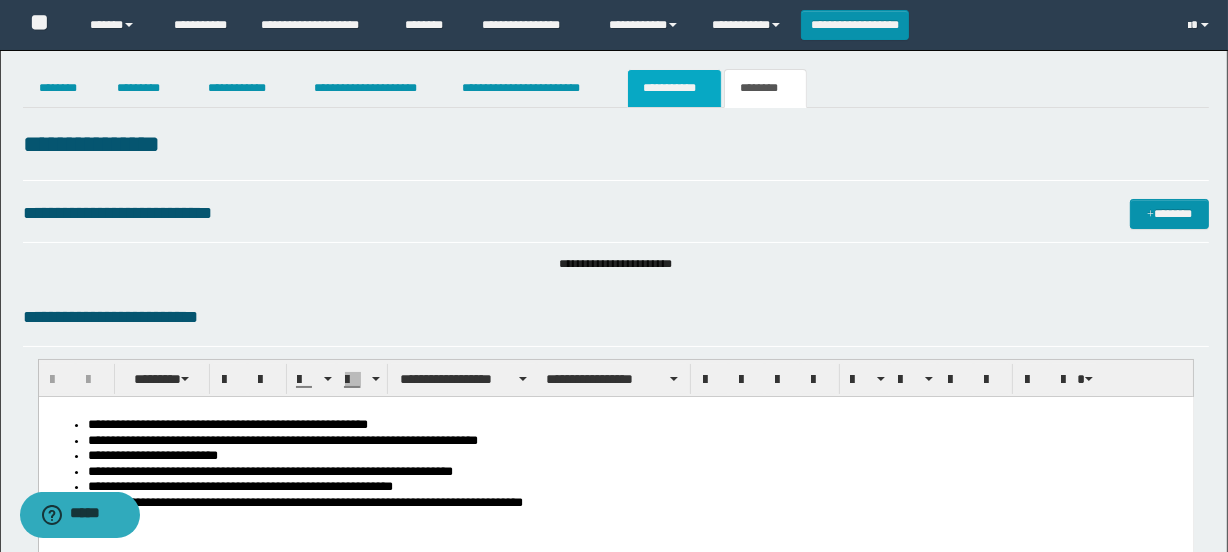 click on "**********" at bounding box center (674, 88) 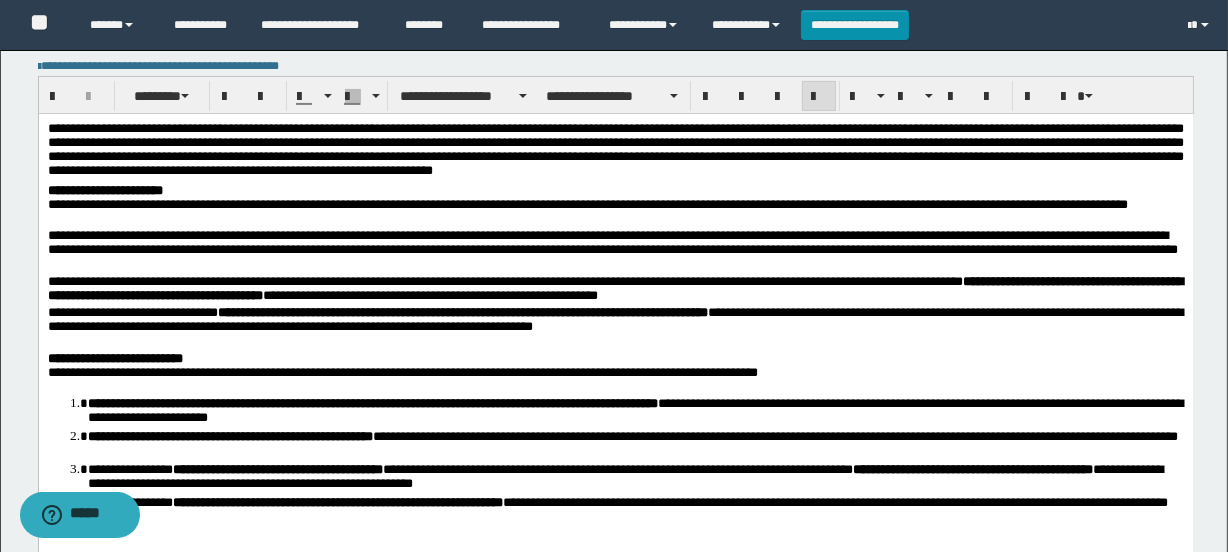 scroll, scrollTop: 454, scrollLeft: 0, axis: vertical 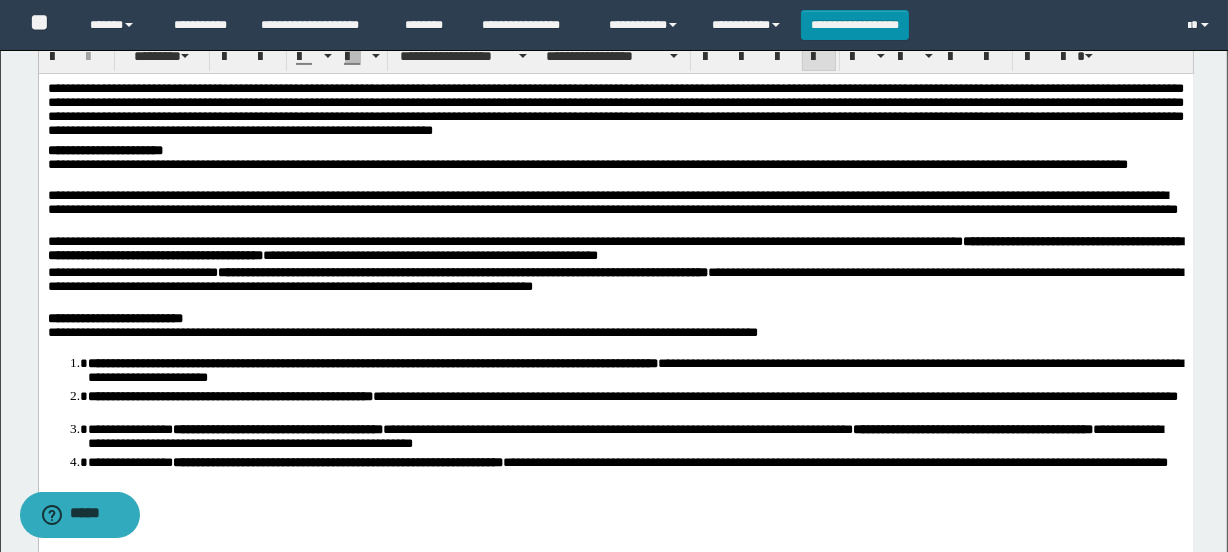 click on "**********" at bounding box center (615, 316) 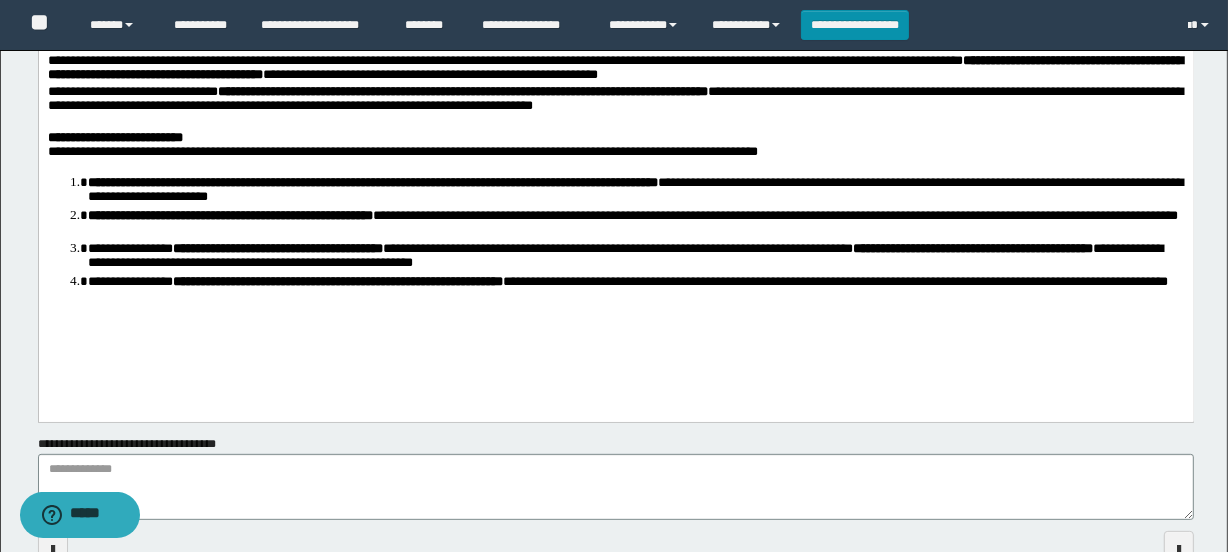 scroll, scrollTop: 636, scrollLeft: 0, axis: vertical 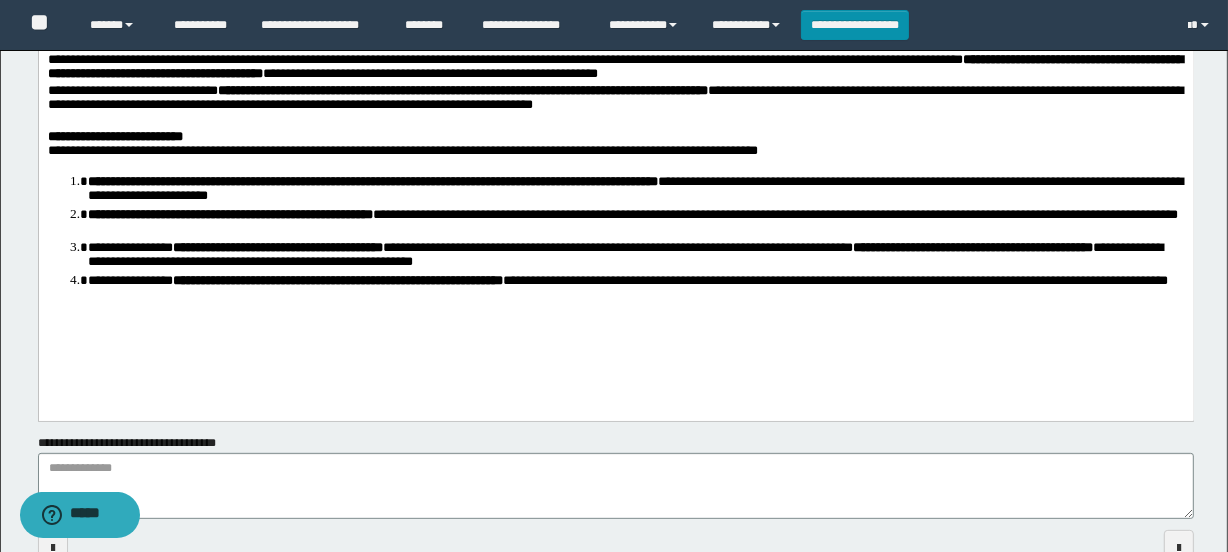 click on "**********" at bounding box center (635, 290) 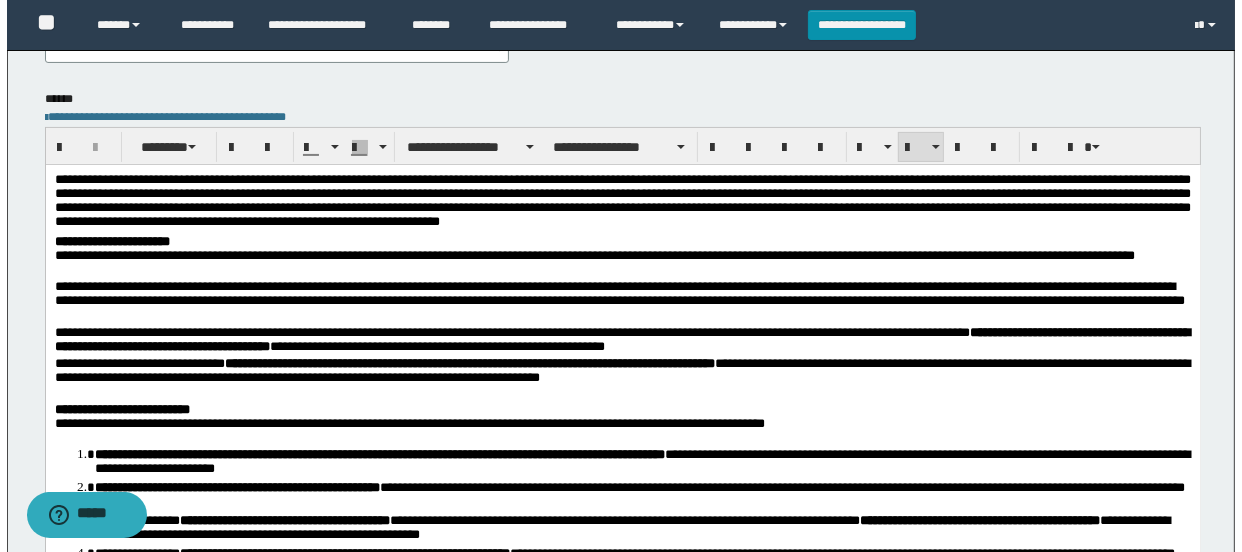 scroll, scrollTop: 0, scrollLeft: 0, axis: both 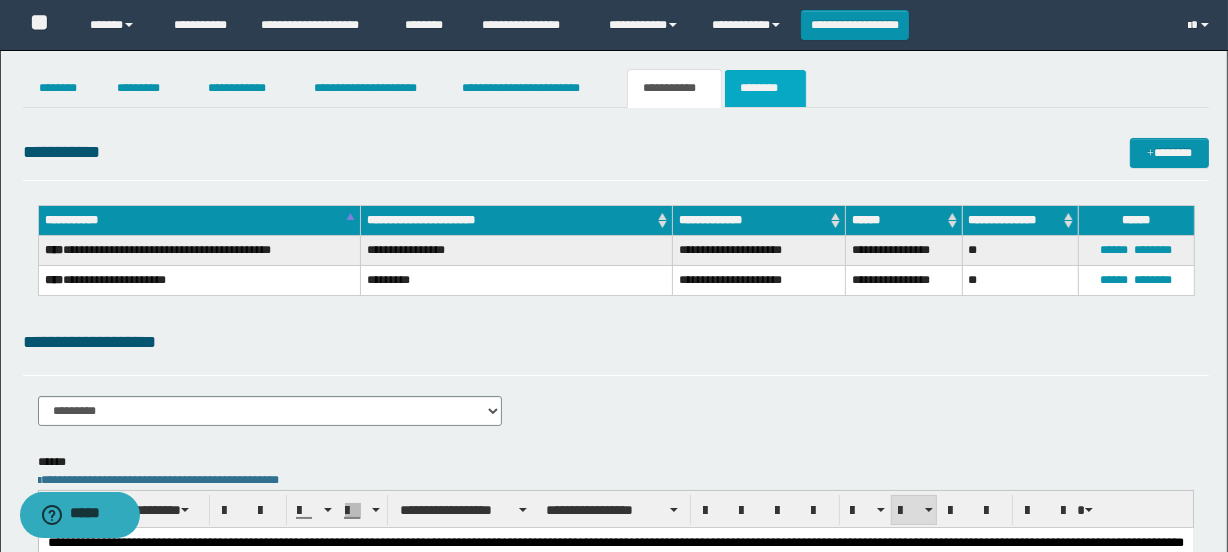 click on "********" at bounding box center [765, 88] 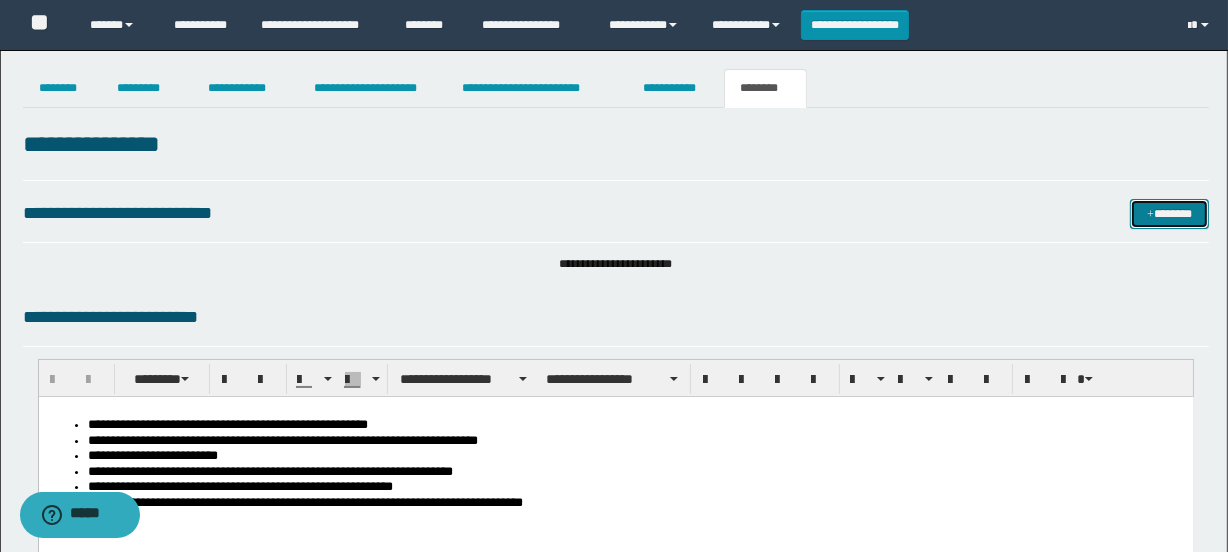 click on "*******" at bounding box center [1170, 214] 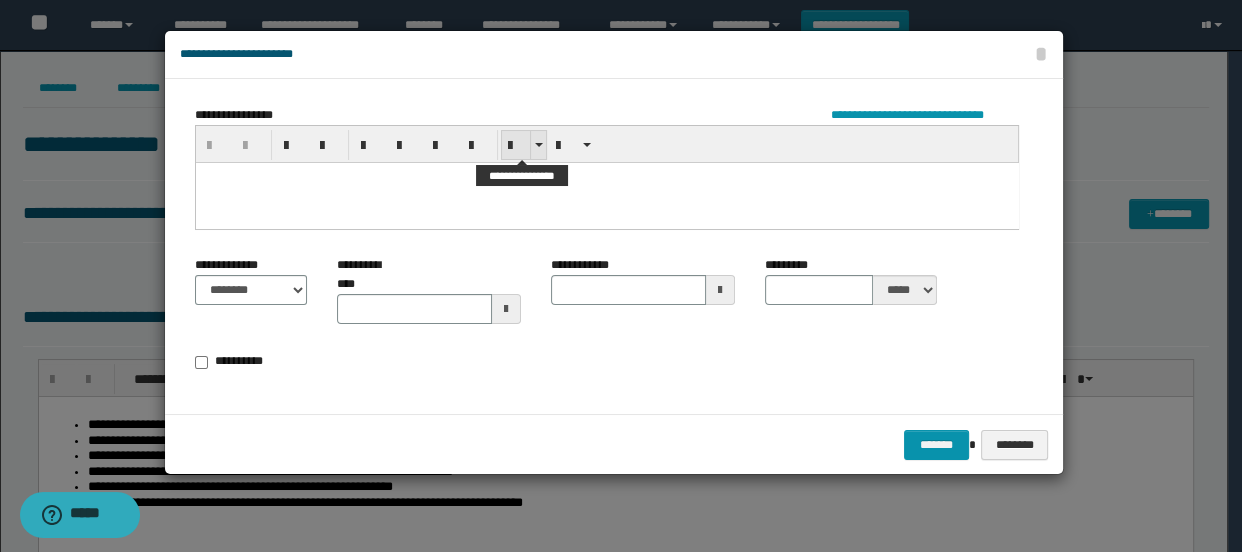click at bounding box center (516, 146) 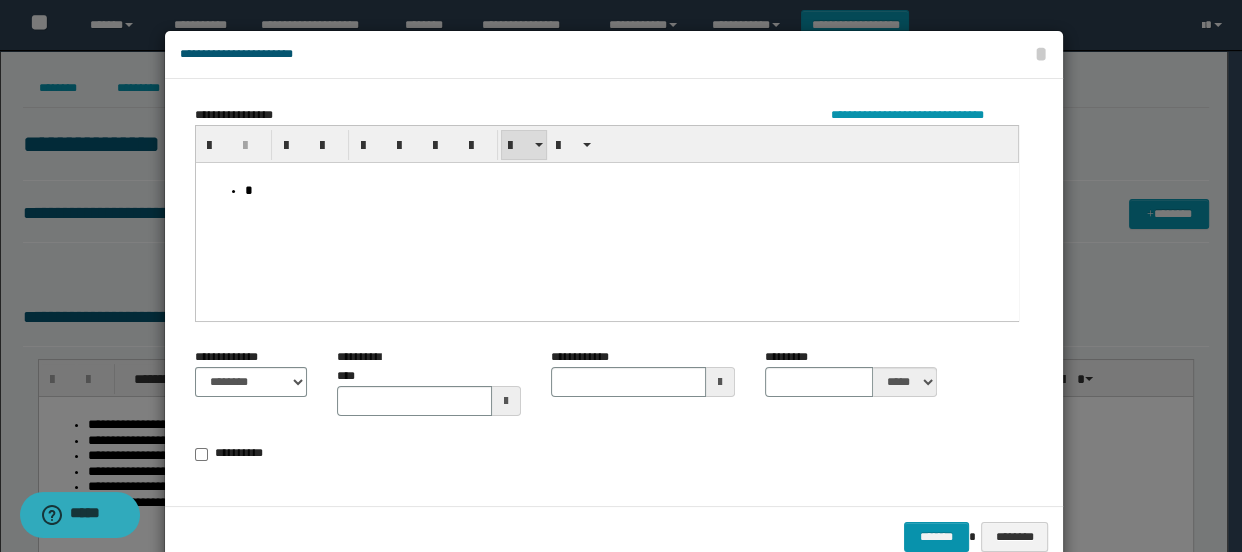 type 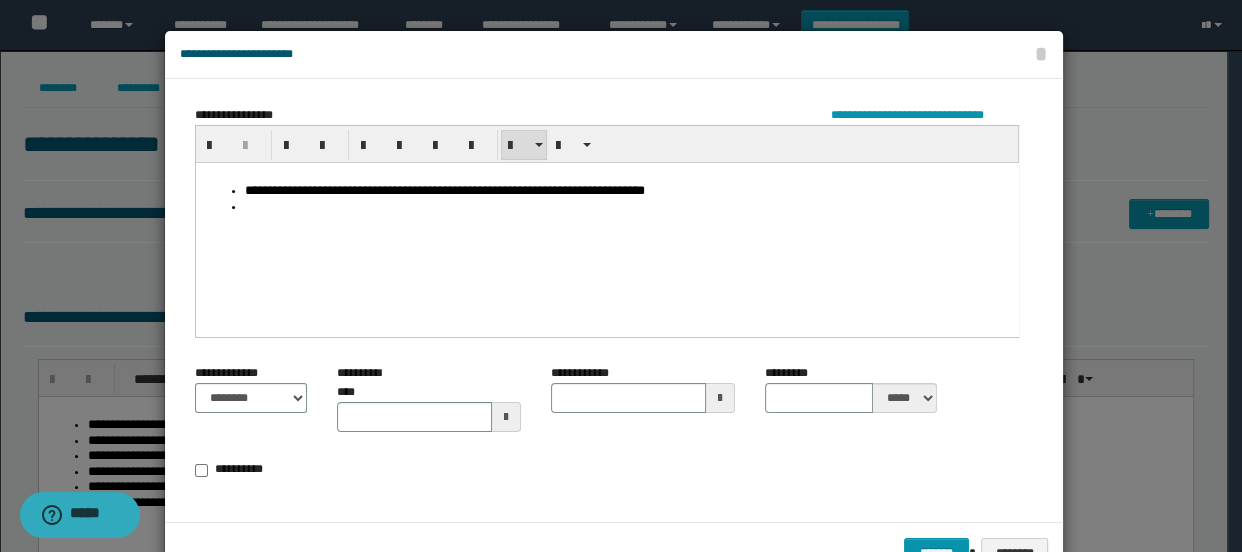 click on "**********" at bounding box center [626, 190] 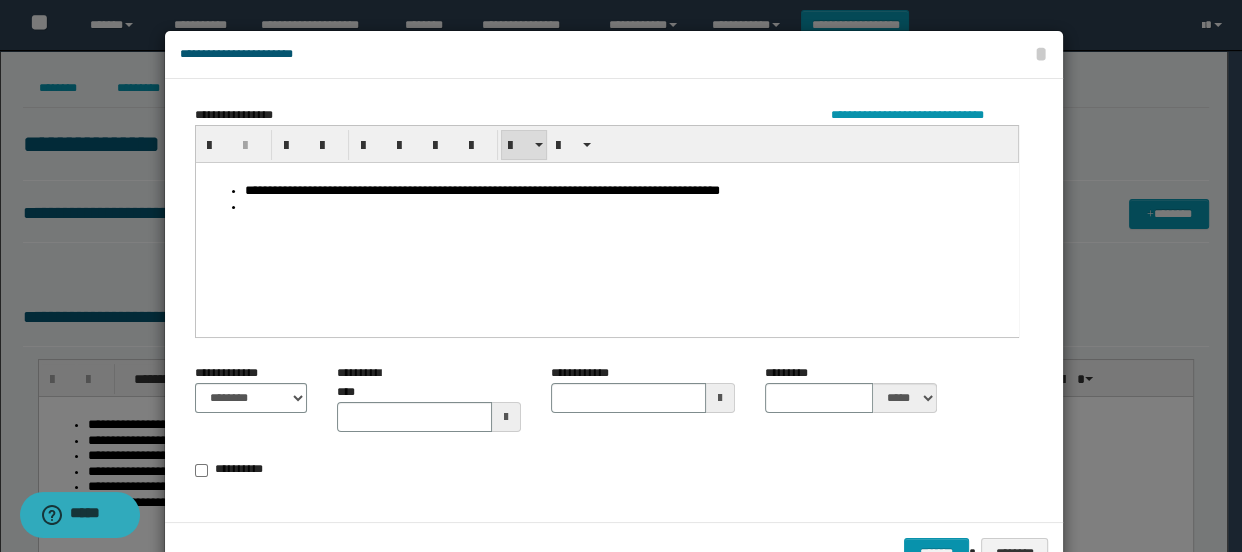 click at bounding box center (626, 206) 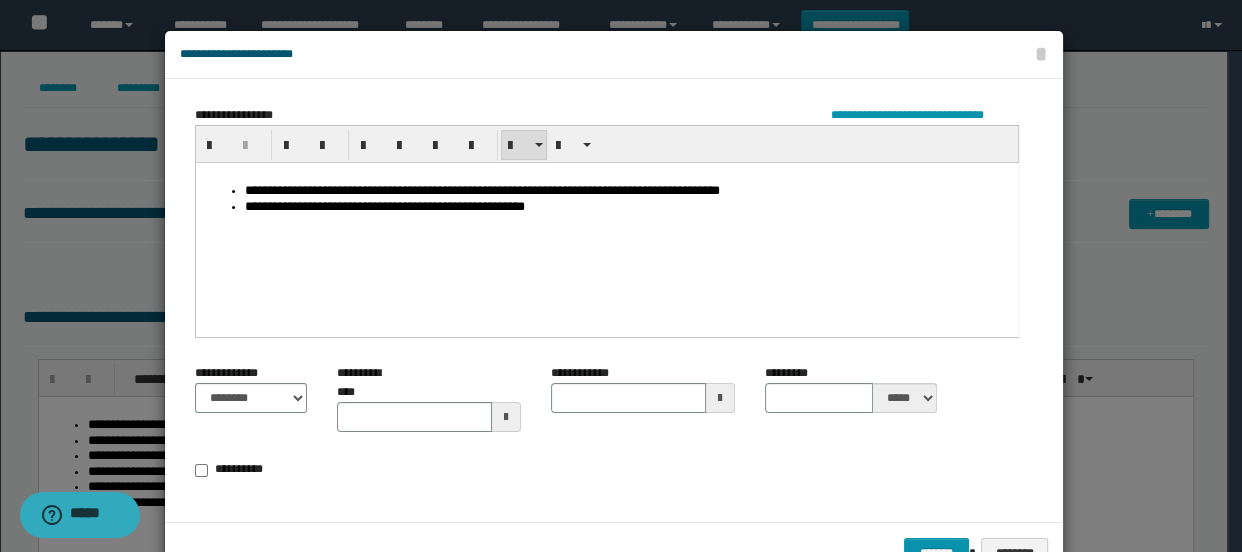 click on "**********" at bounding box center [626, 206] 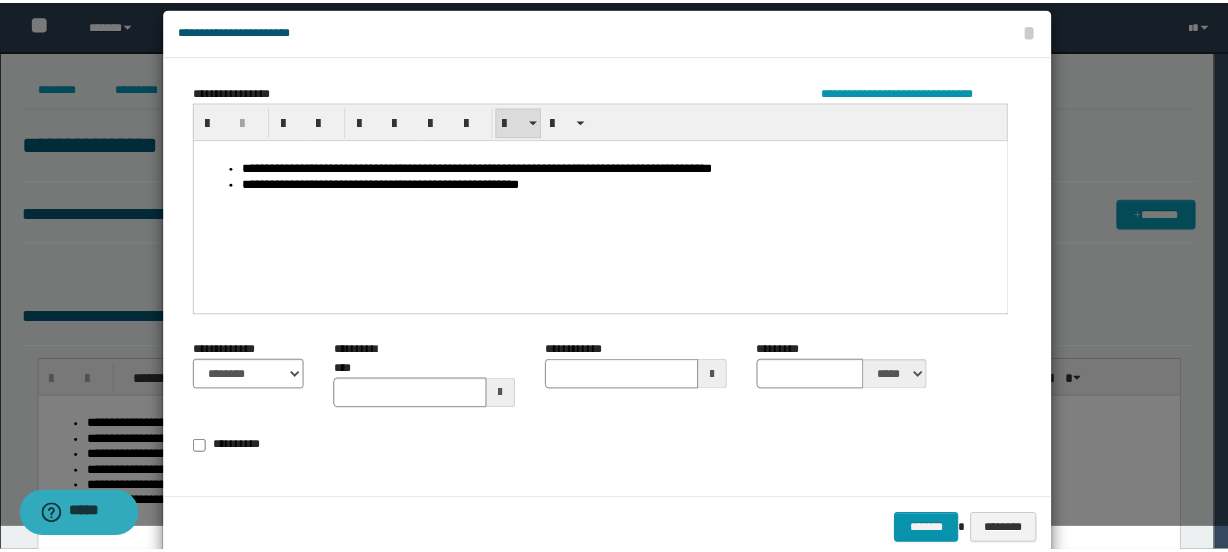 scroll, scrollTop: 61, scrollLeft: 0, axis: vertical 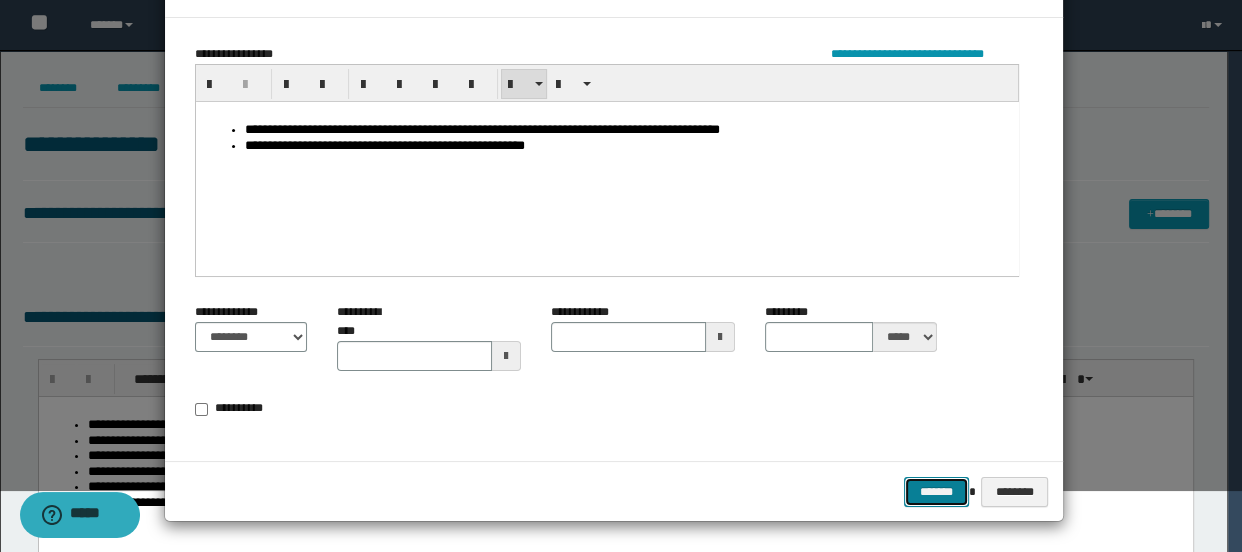 click on "*******" at bounding box center (936, 492) 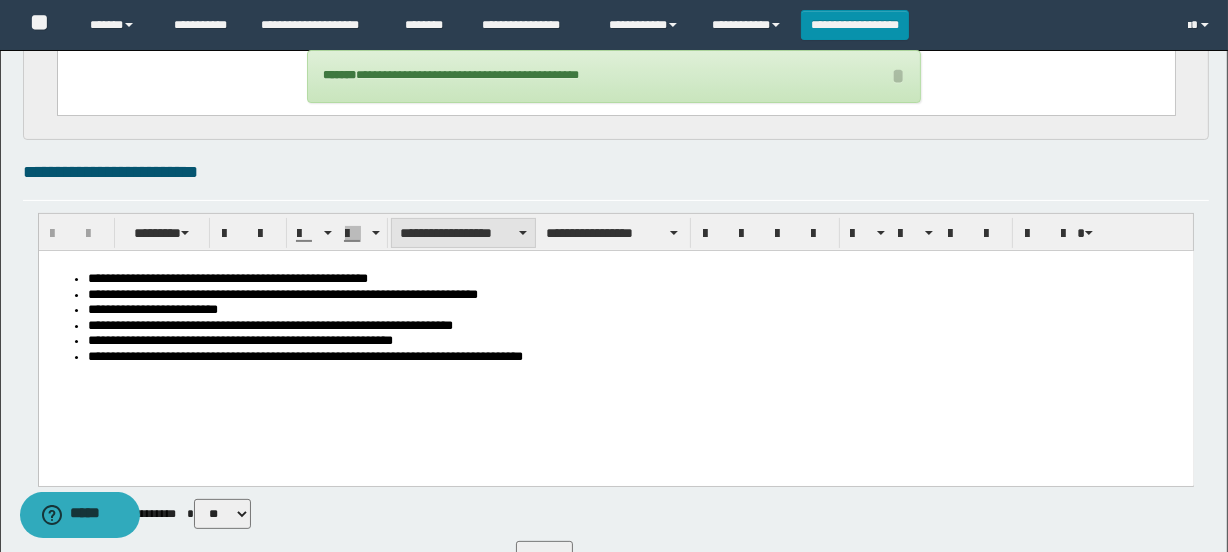 scroll, scrollTop: 545, scrollLeft: 0, axis: vertical 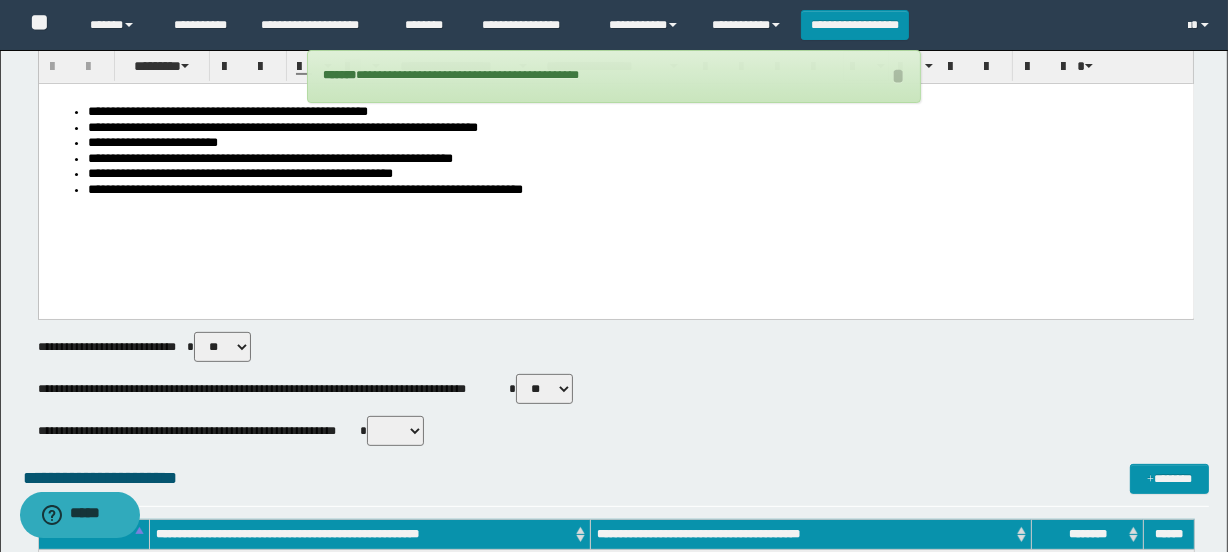 click on "**********" at bounding box center [615, 176] 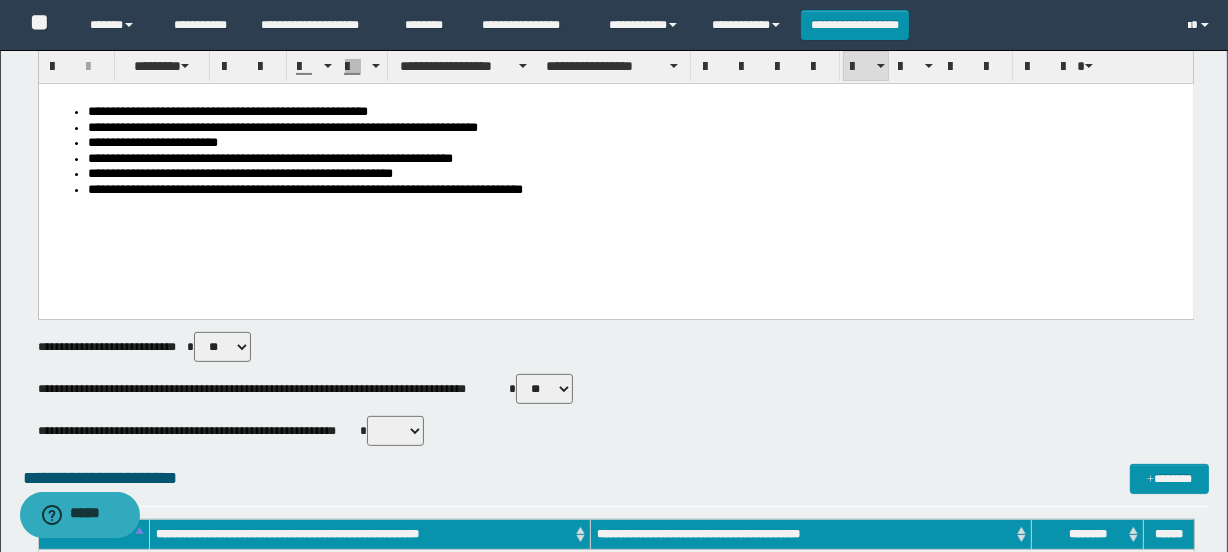 drag, startPoint x: 398, startPoint y: 430, endPoint x: 400, endPoint y: 443, distance: 13.152946 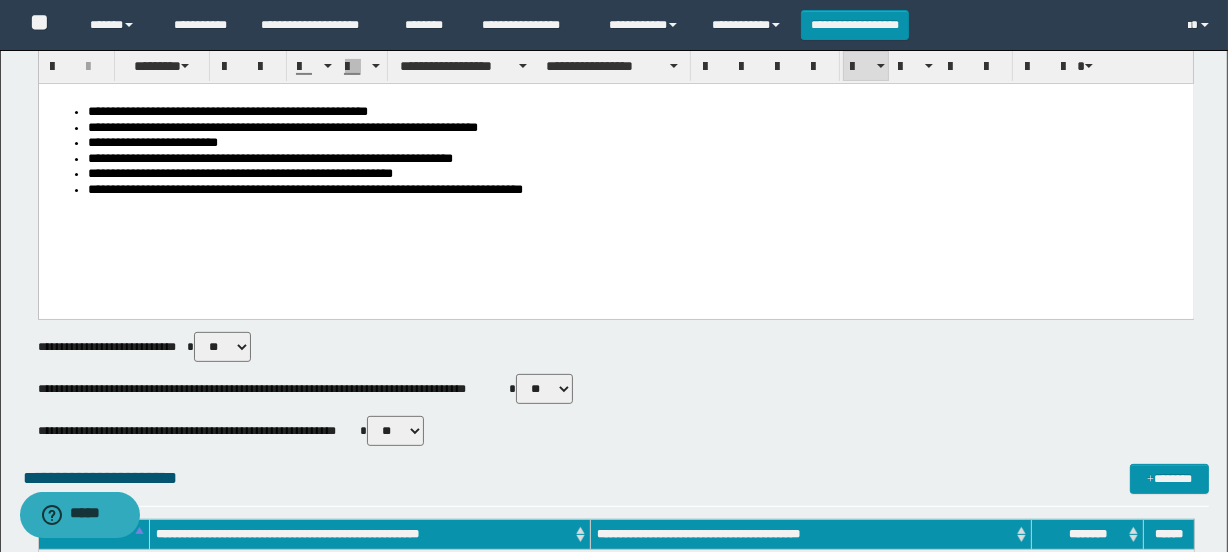 click on "**
**" at bounding box center [395, 431] 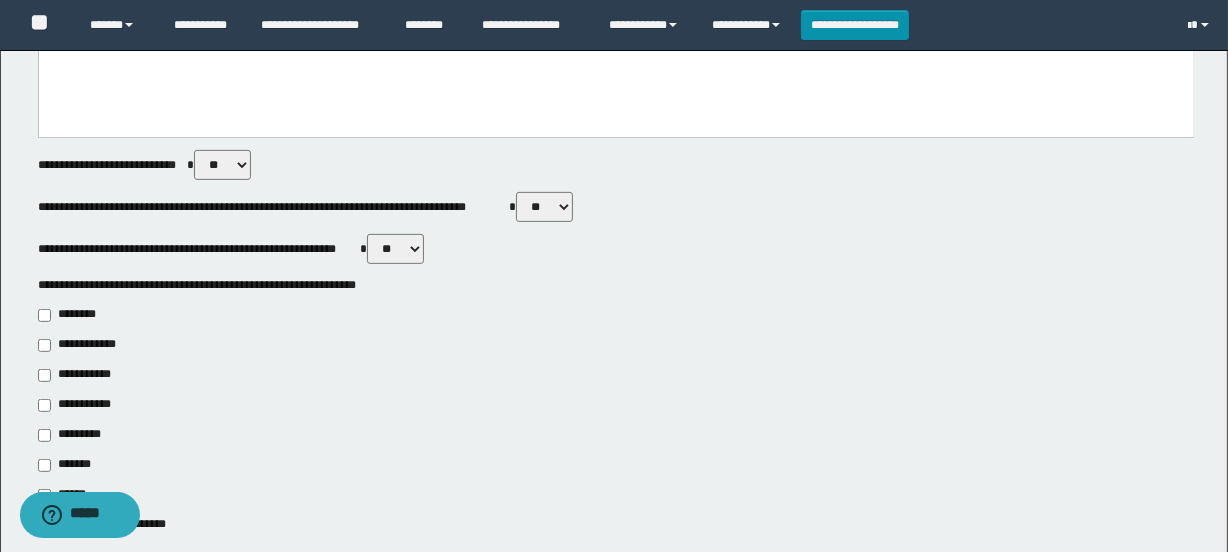 click on "**********" at bounding box center [81, 375] 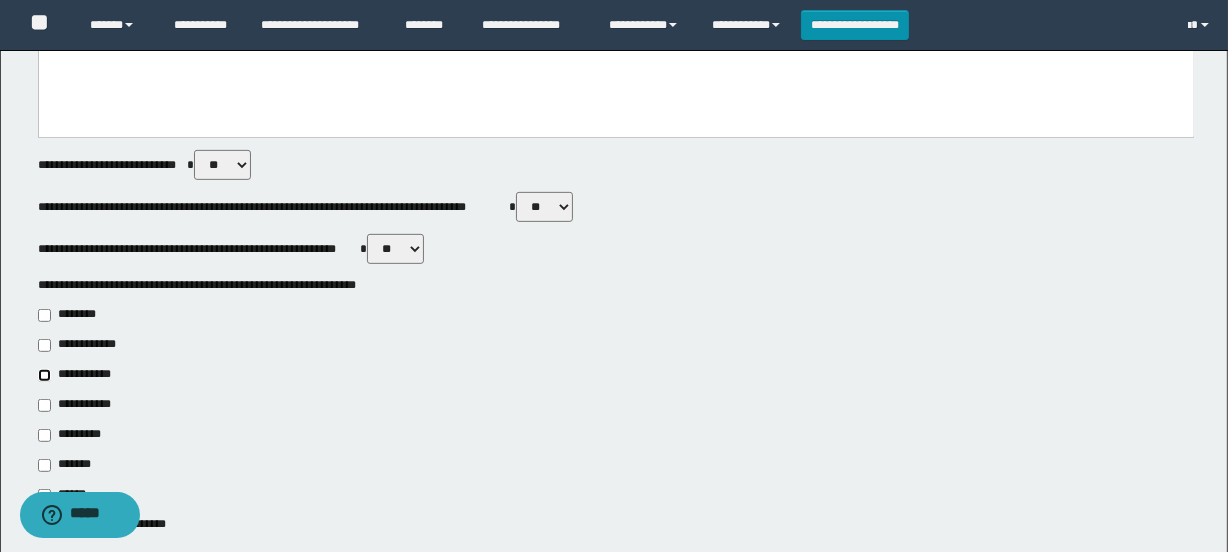 type on "**********" 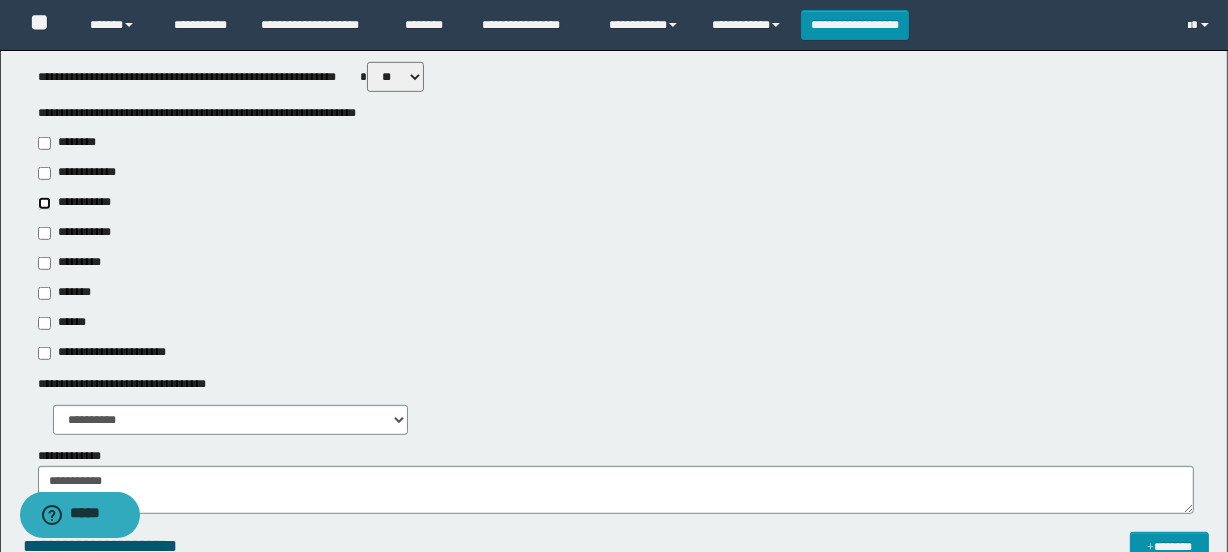 scroll, scrollTop: 1090, scrollLeft: 0, axis: vertical 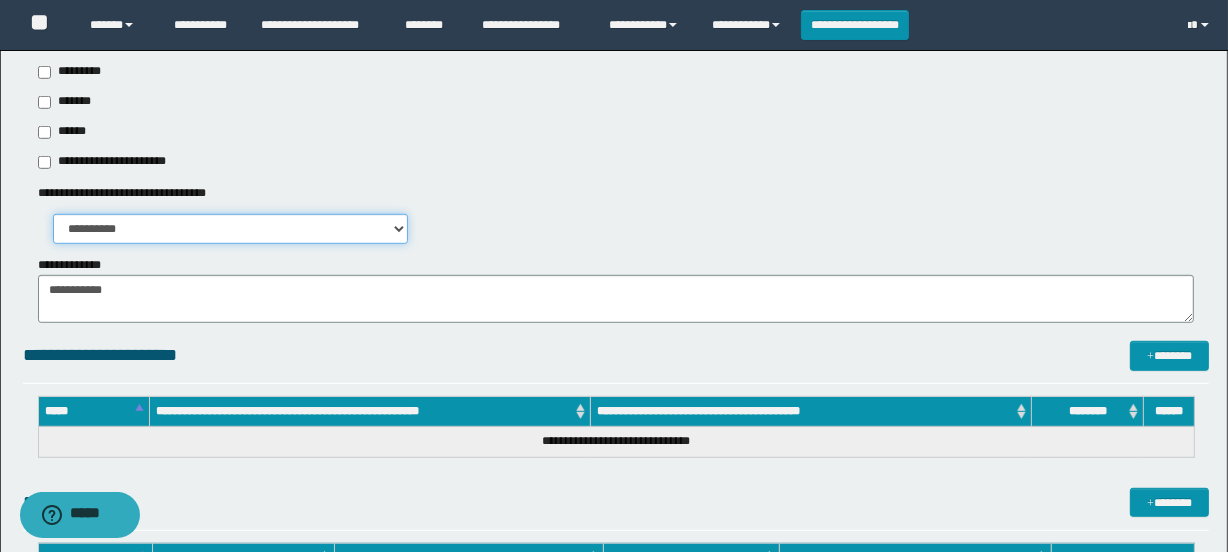 click on "**********" at bounding box center [231, 229] 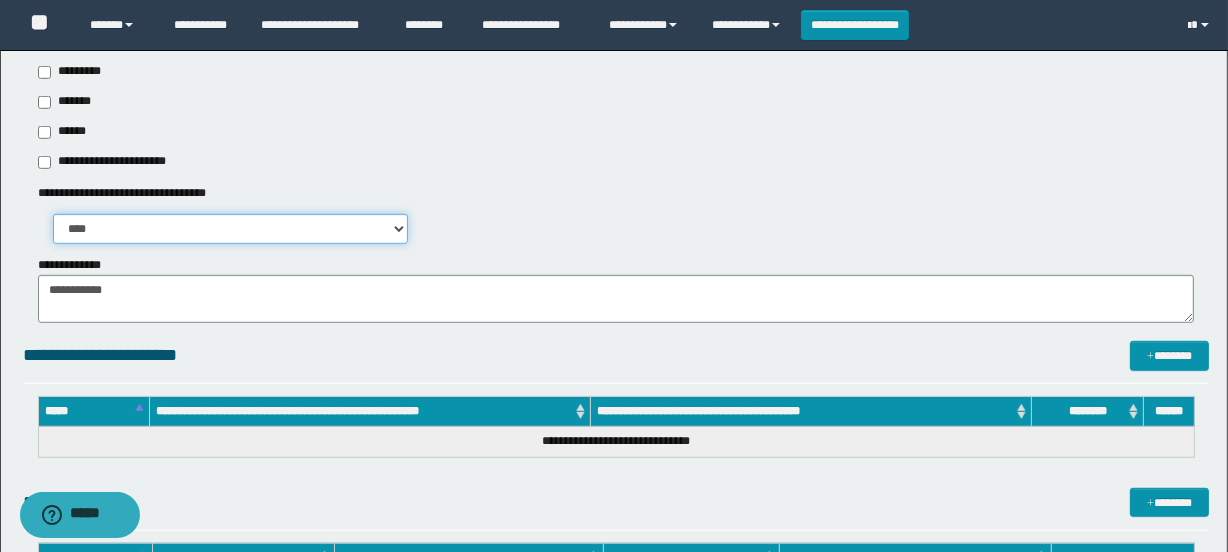 click on "**********" at bounding box center (231, 229) 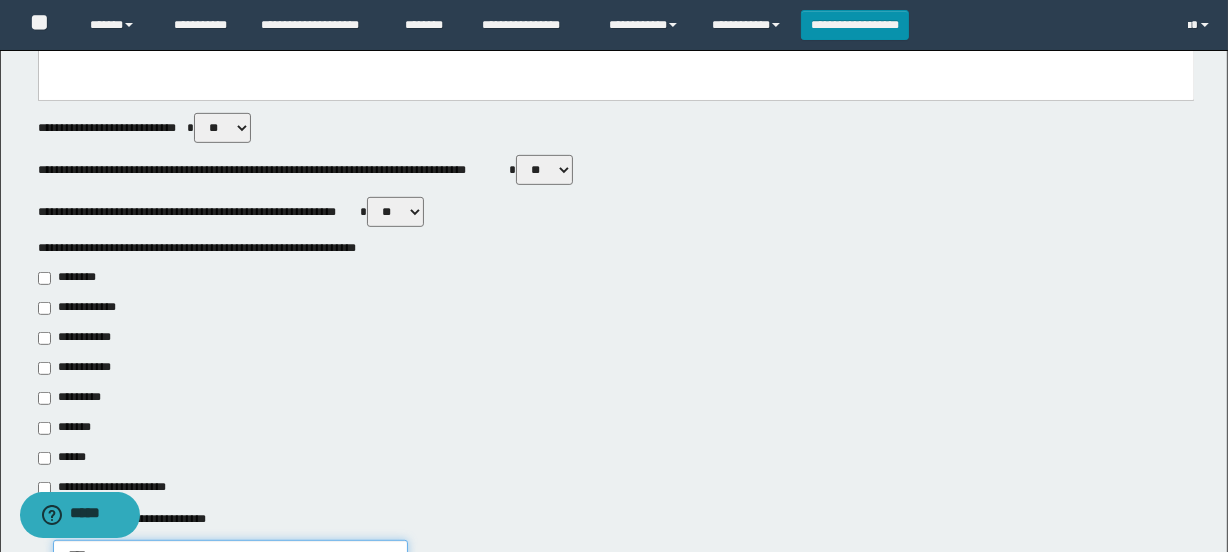 scroll, scrollTop: 636, scrollLeft: 0, axis: vertical 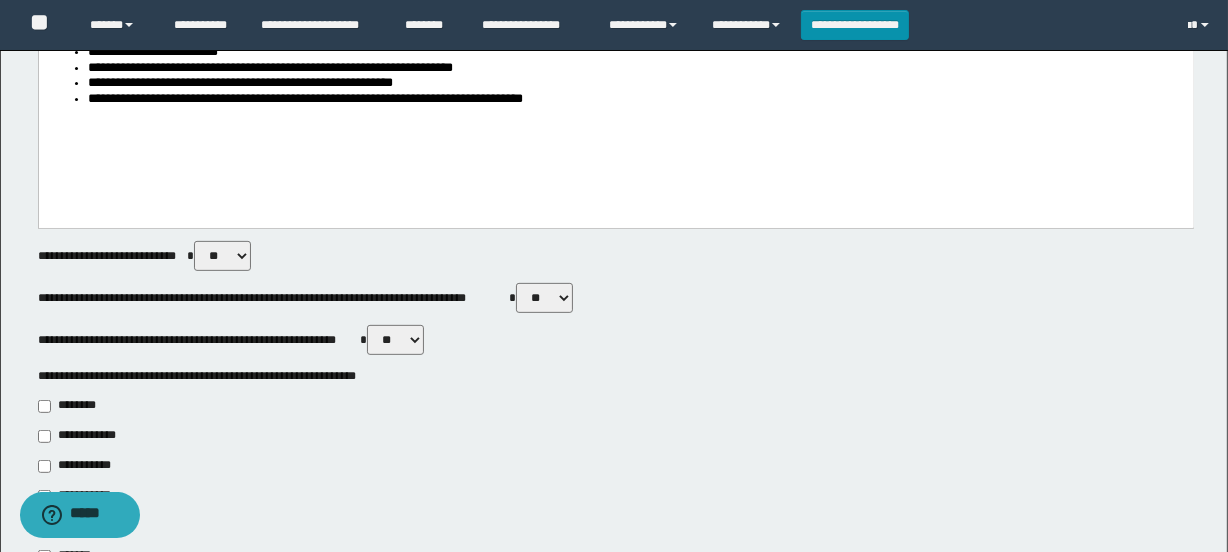 click on "**
**" at bounding box center (395, 340) 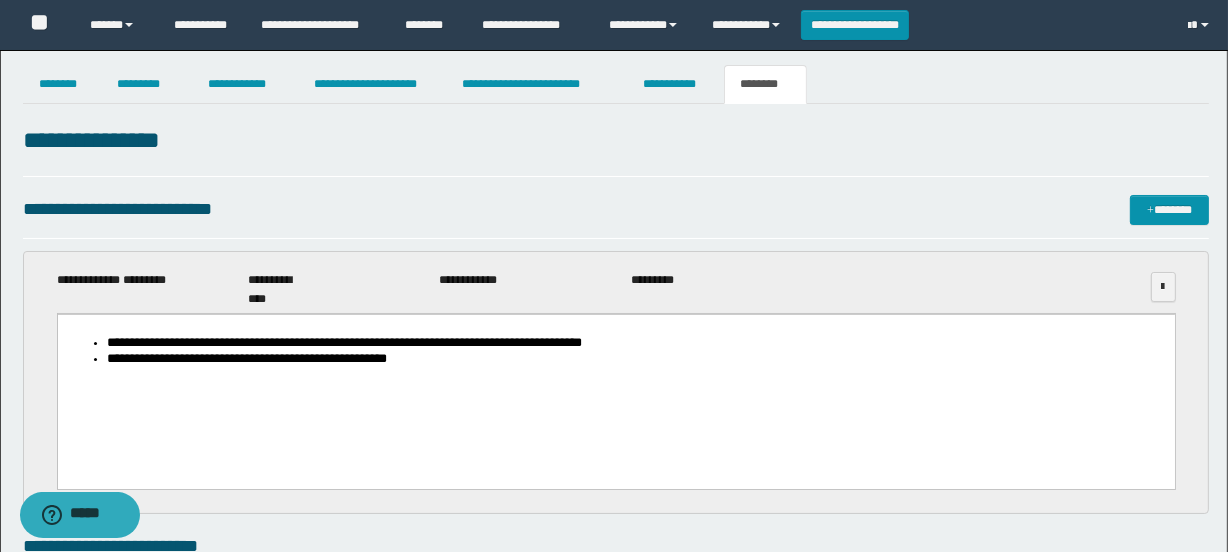 scroll, scrollTop: 0, scrollLeft: 0, axis: both 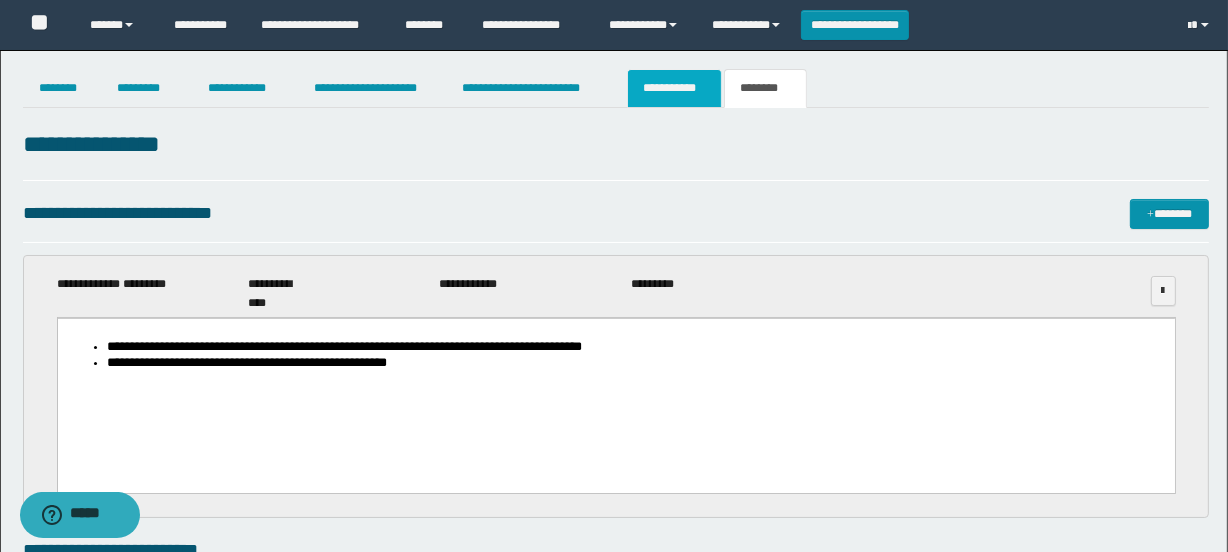 click on "**********" at bounding box center (674, 88) 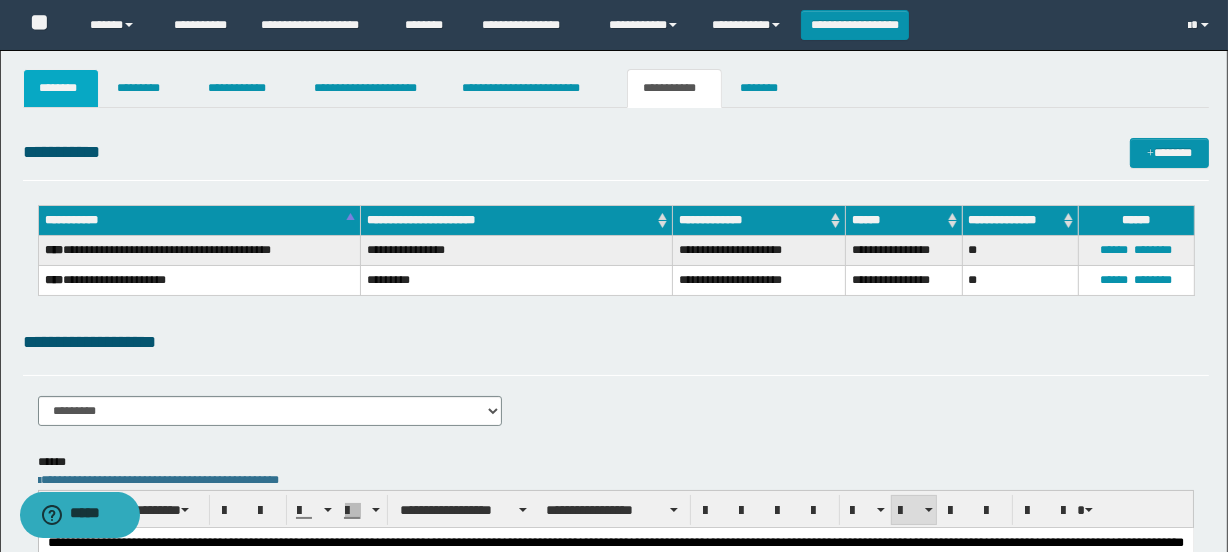 click on "********" at bounding box center (61, 88) 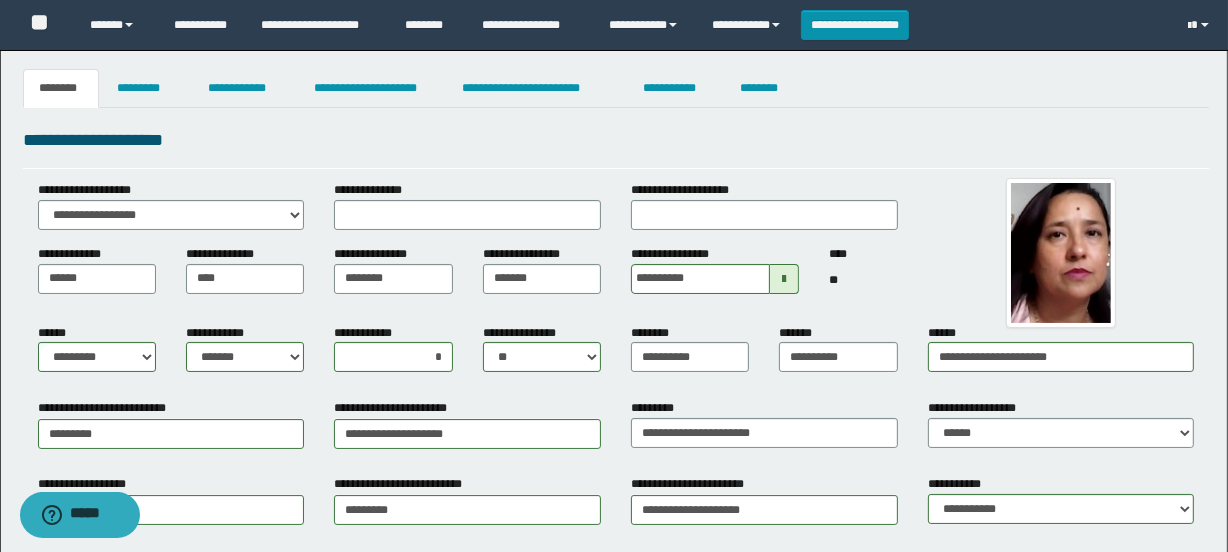 click on "**********" at bounding box center [616, 140] 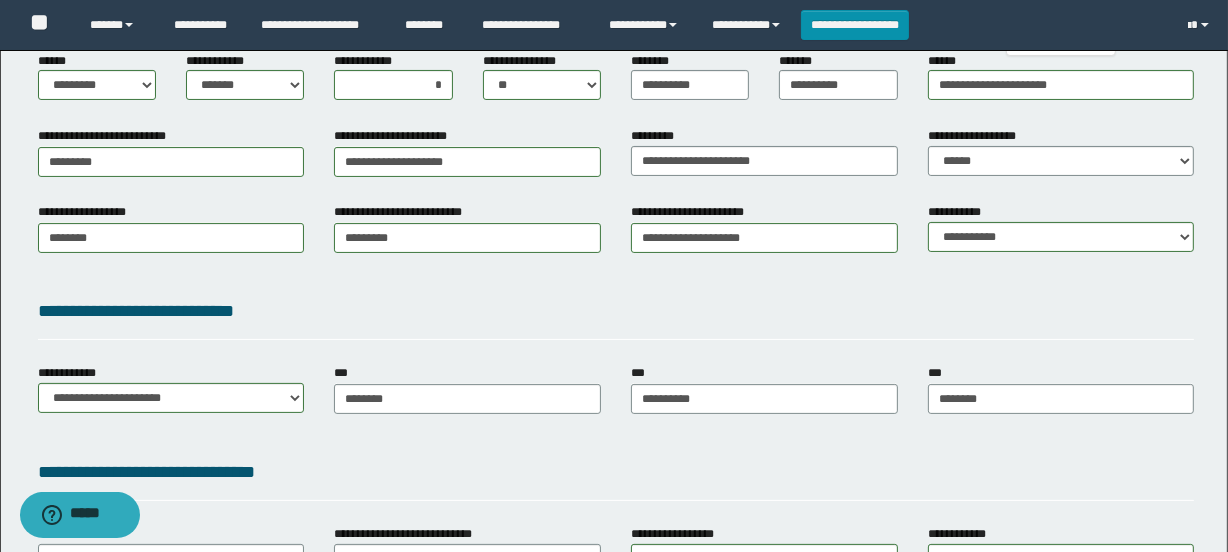 scroll, scrollTop: 0, scrollLeft: 0, axis: both 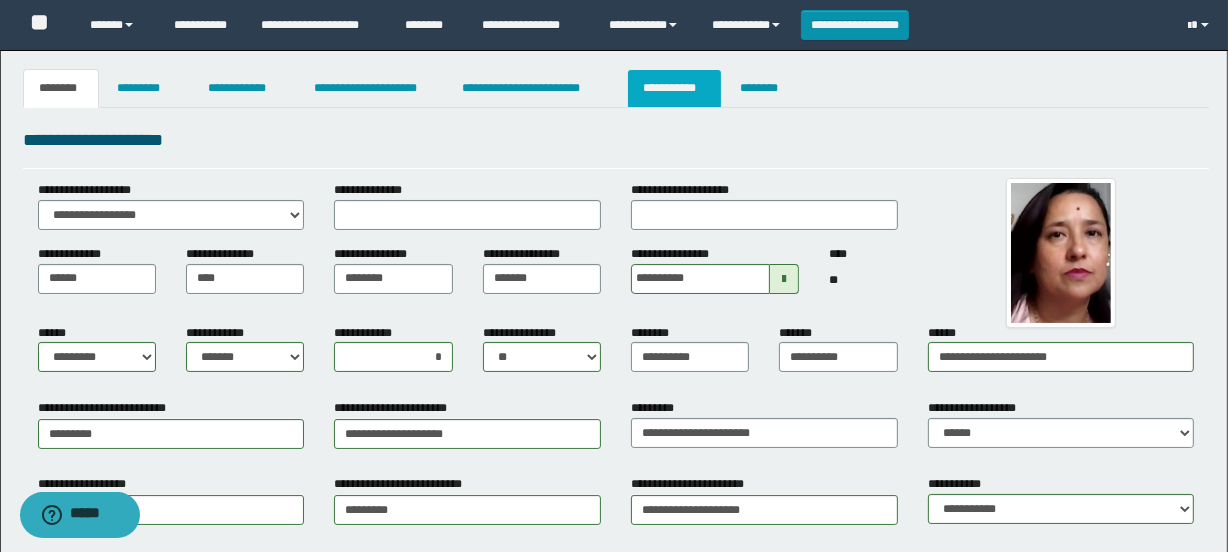 click on "**********" at bounding box center [674, 88] 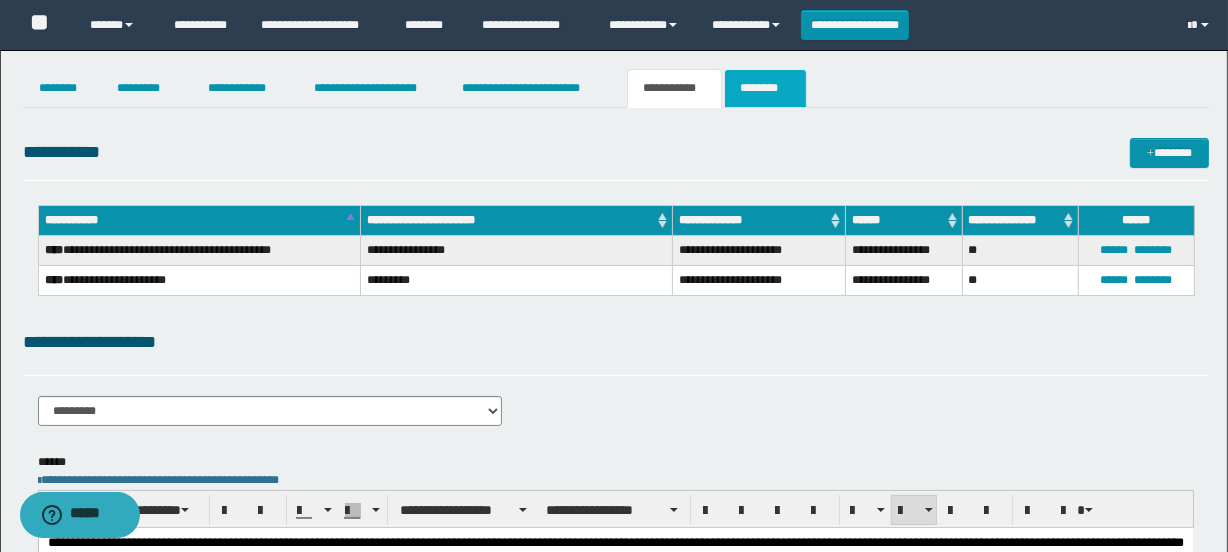 click on "********" at bounding box center [765, 88] 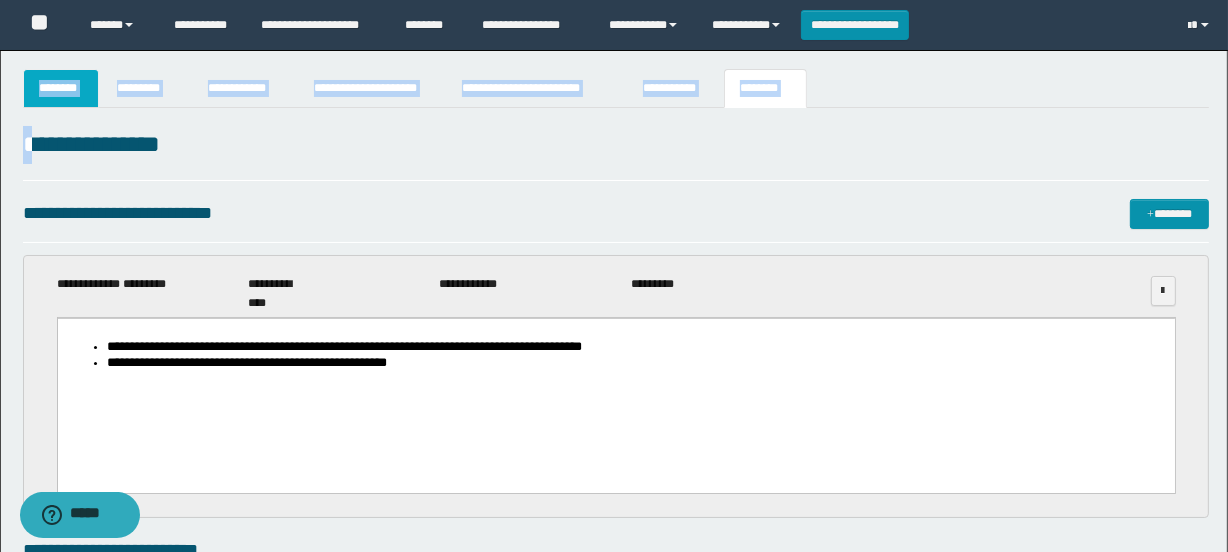 click on "**********" at bounding box center [614, 1357] 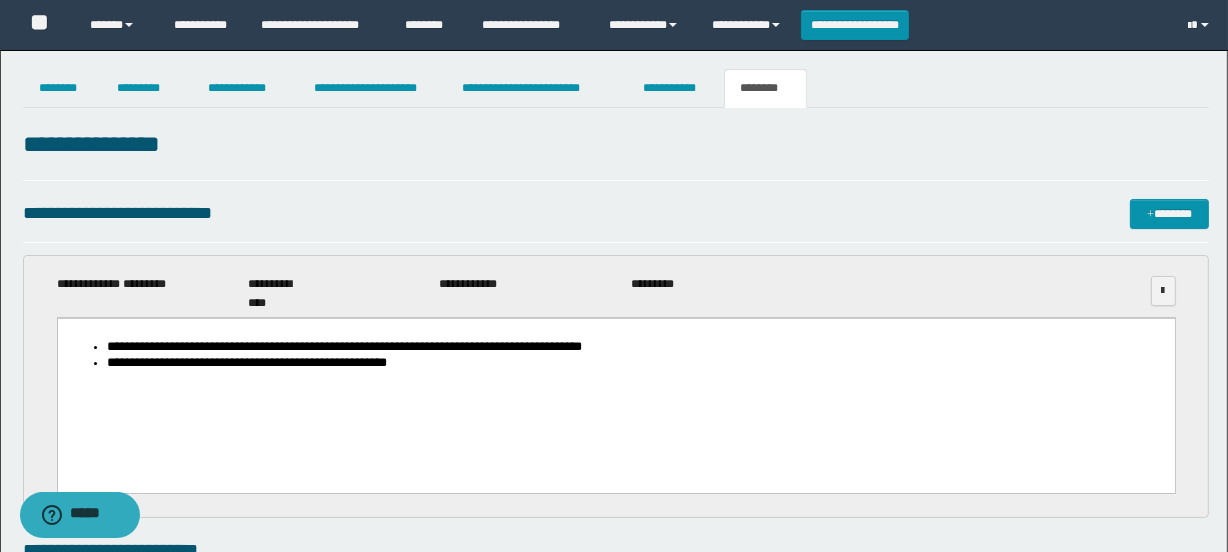 click on "**********" at bounding box center [616, 145] 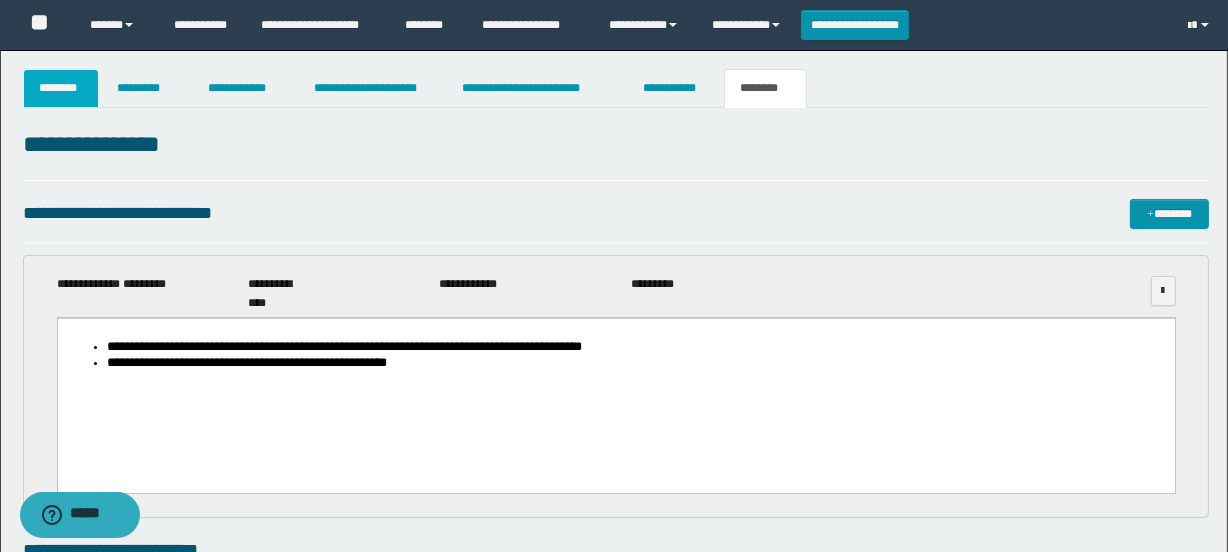 click on "********" at bounding box center [61, 88] 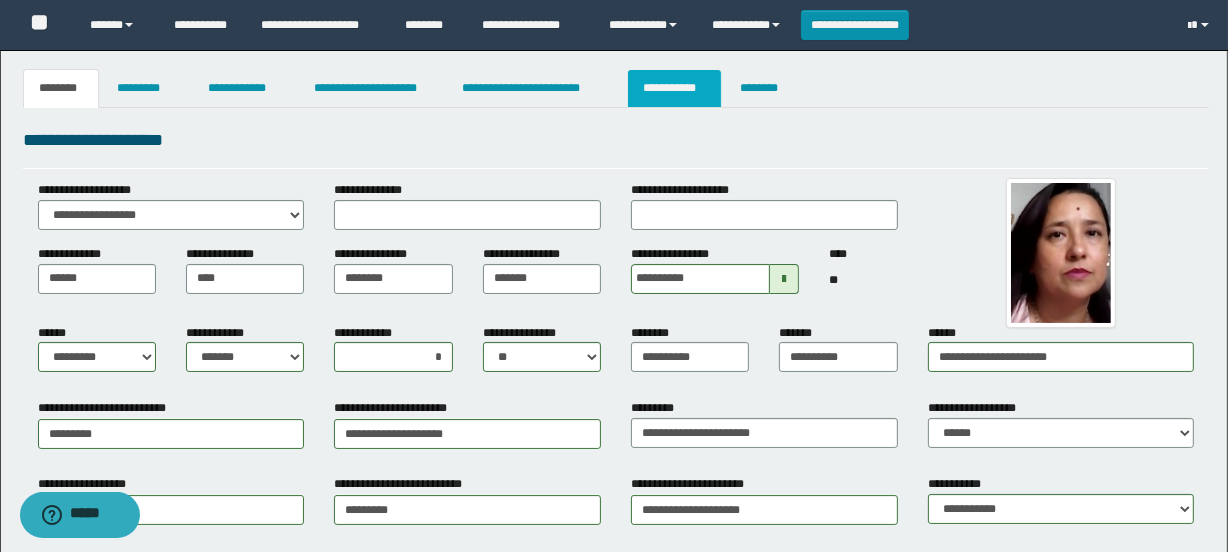 click on "**********" at bounding box center [674, 88] 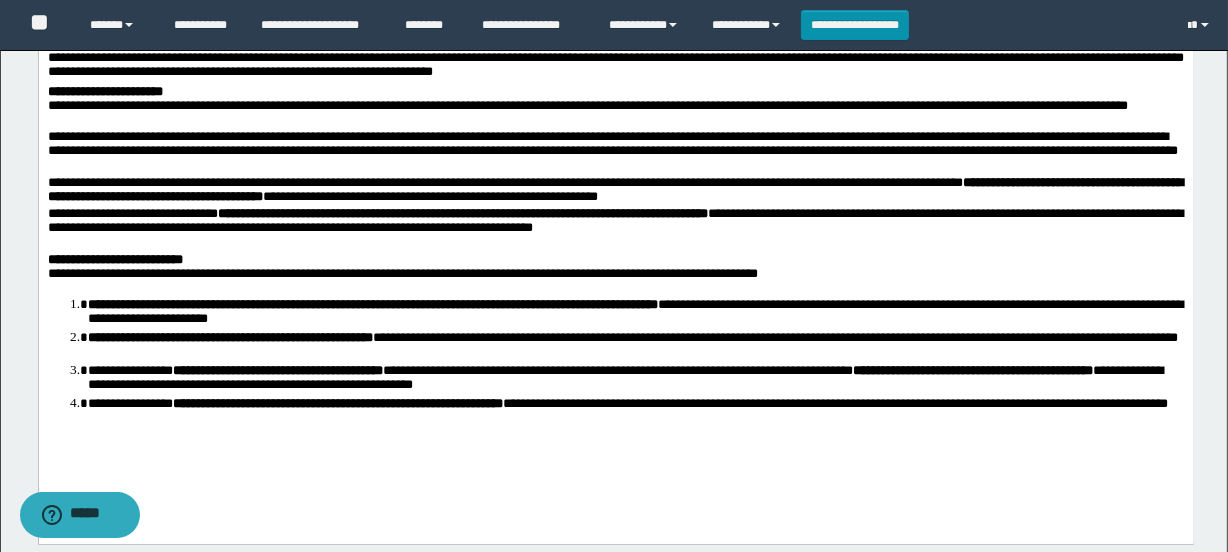 scroll, scrollTop: 545, scrollLeft: 0, axis: vertical 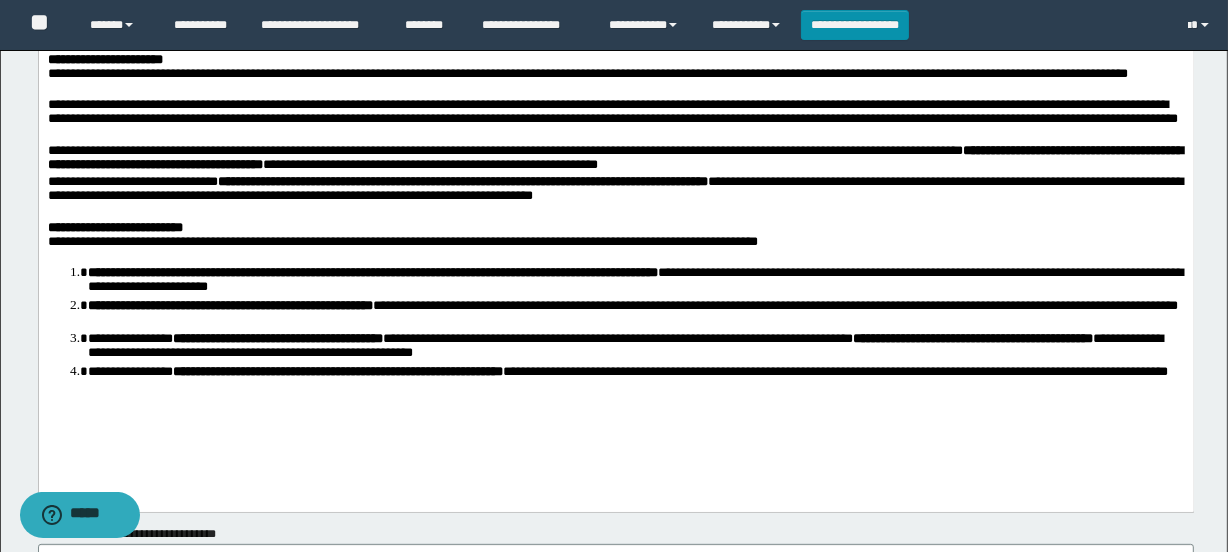 click on "**********" at bounding box center (635, 282) 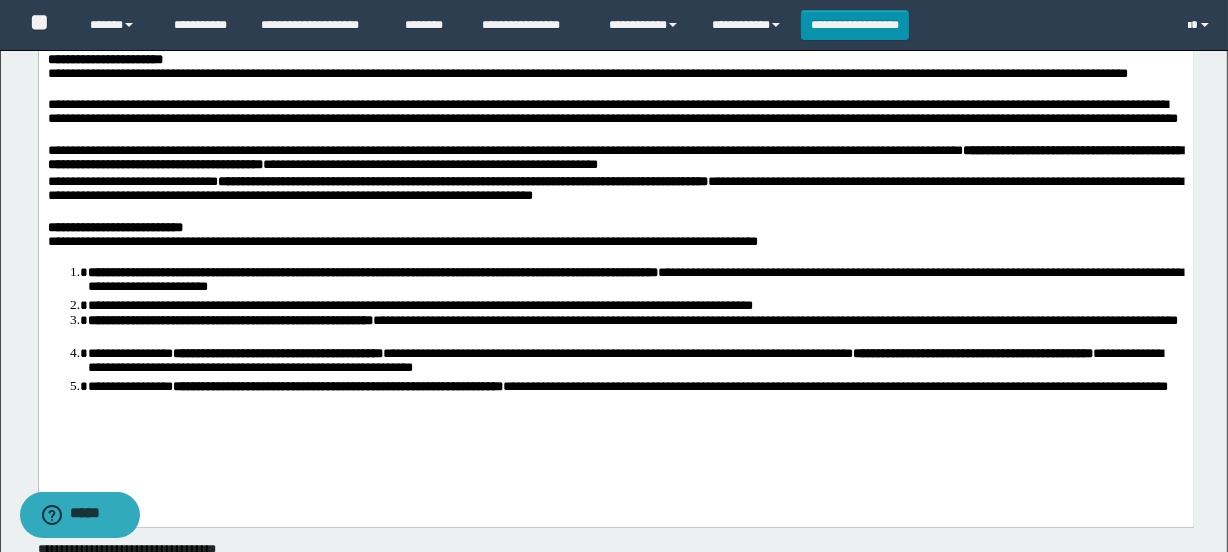 drag, startPoint x: 805, startPoint y: 302, endPoint x: 813, endPoint y: 284, distance: 19.697716 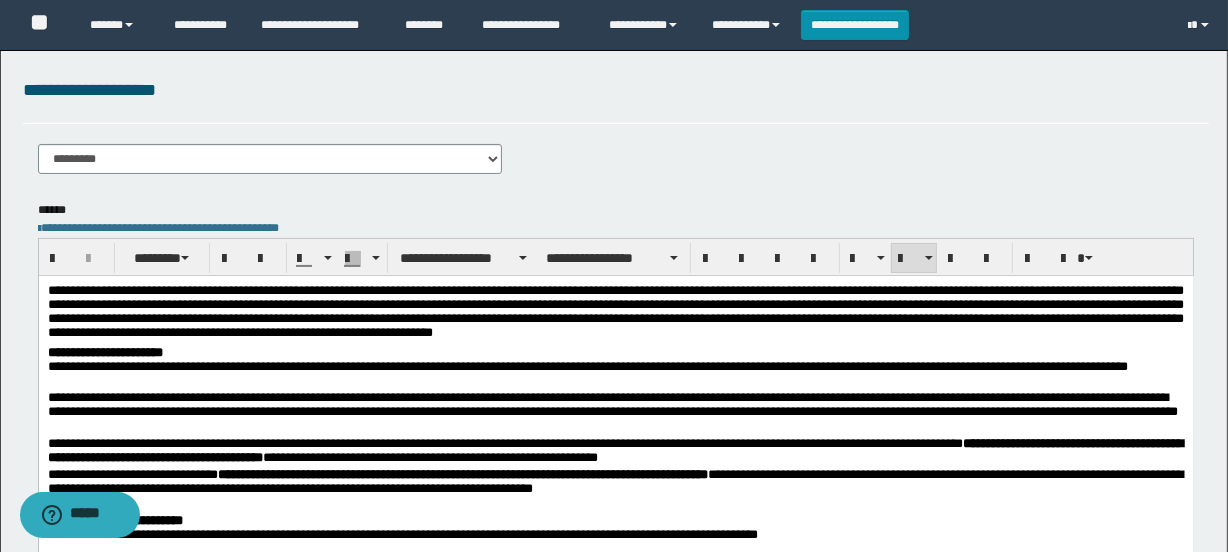 scroll, scrollTop: 0, scrollLeft: 0, axis: both 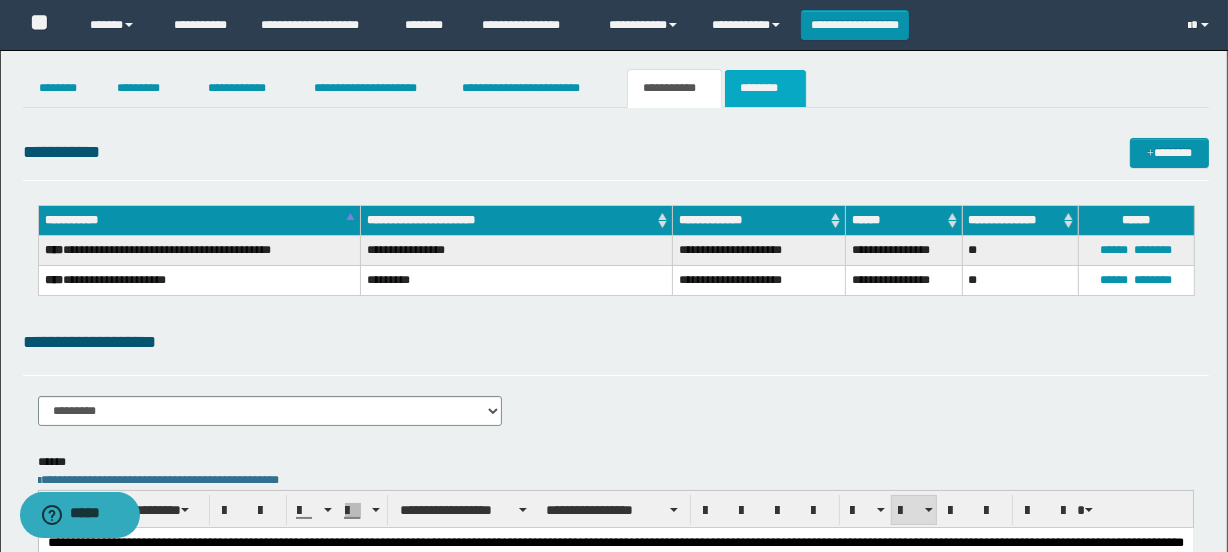 click on "********" at bounding box center (765, 88) 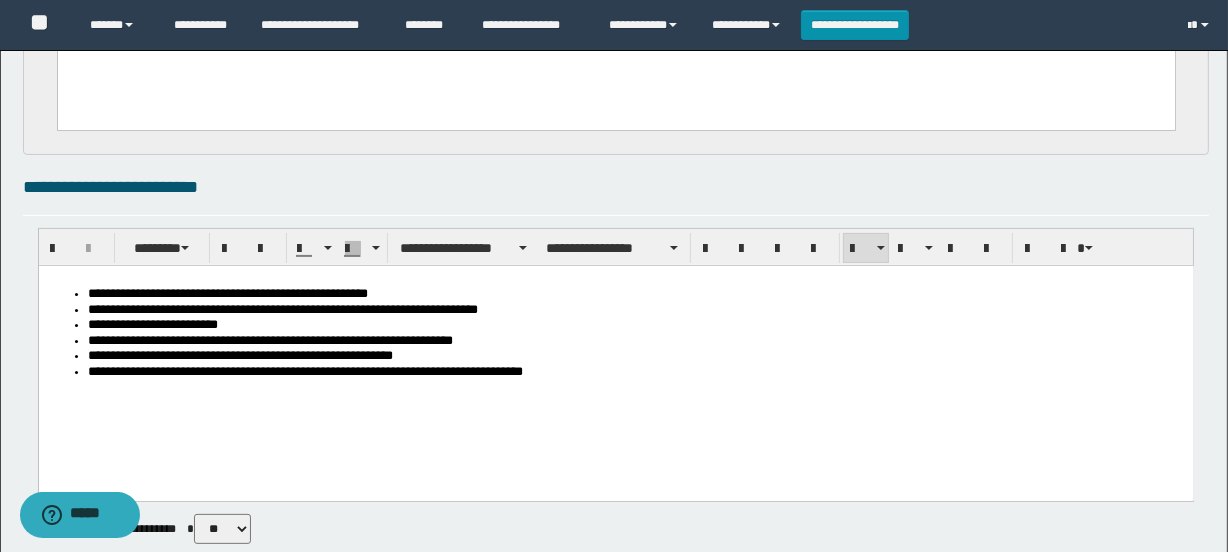 scroll, scrollTop: 0, scrollLeft: 0, axis: both 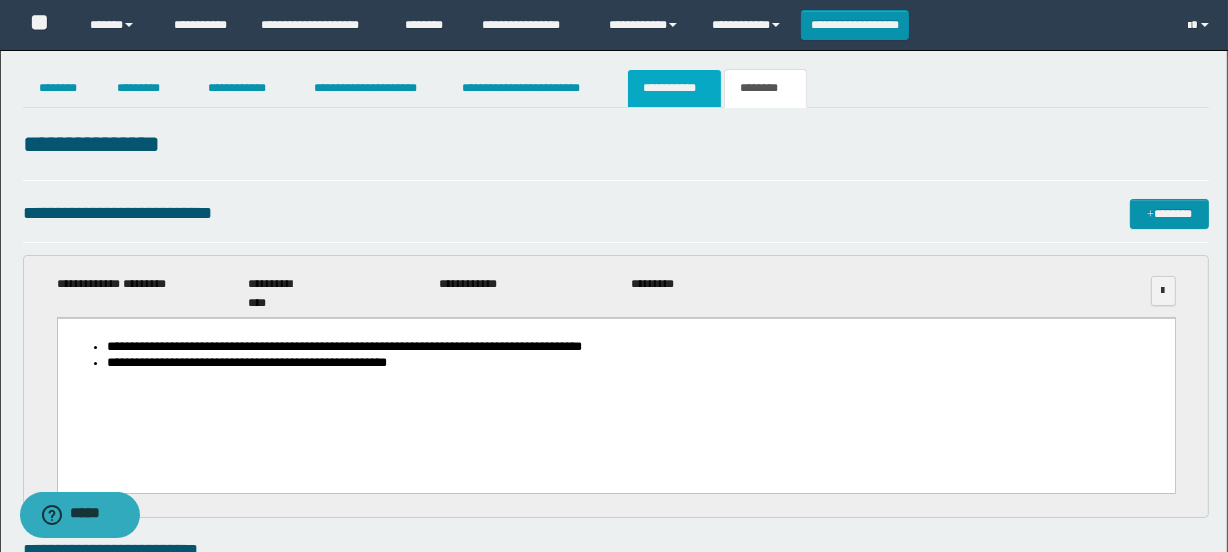 click on "**********" at bounding box center (674, 88) 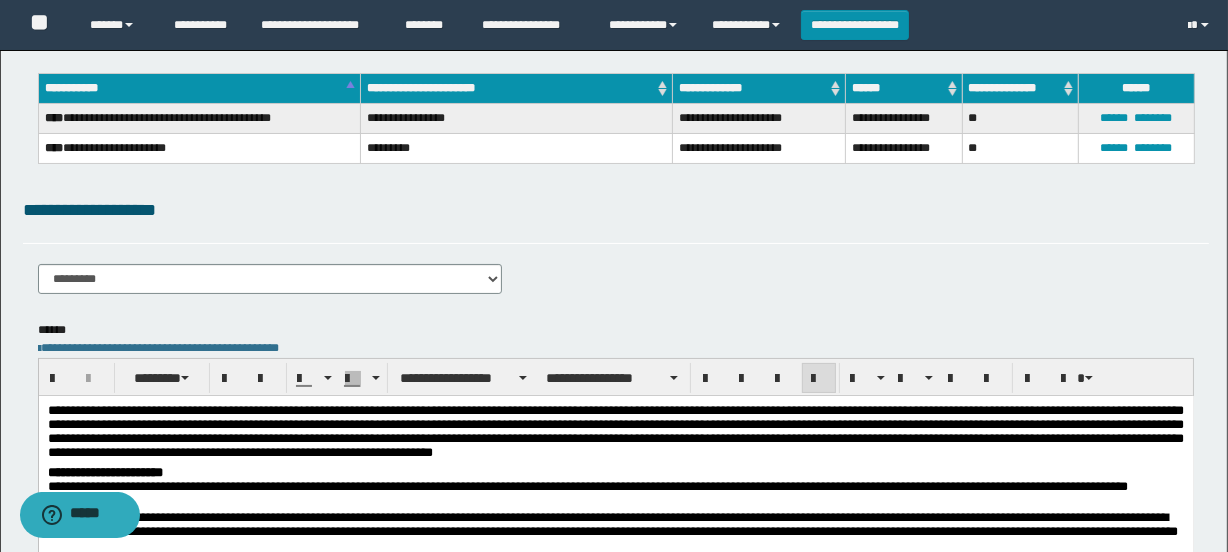 scroll, scrollTop: 0, scrollLeft: 0, axis: both 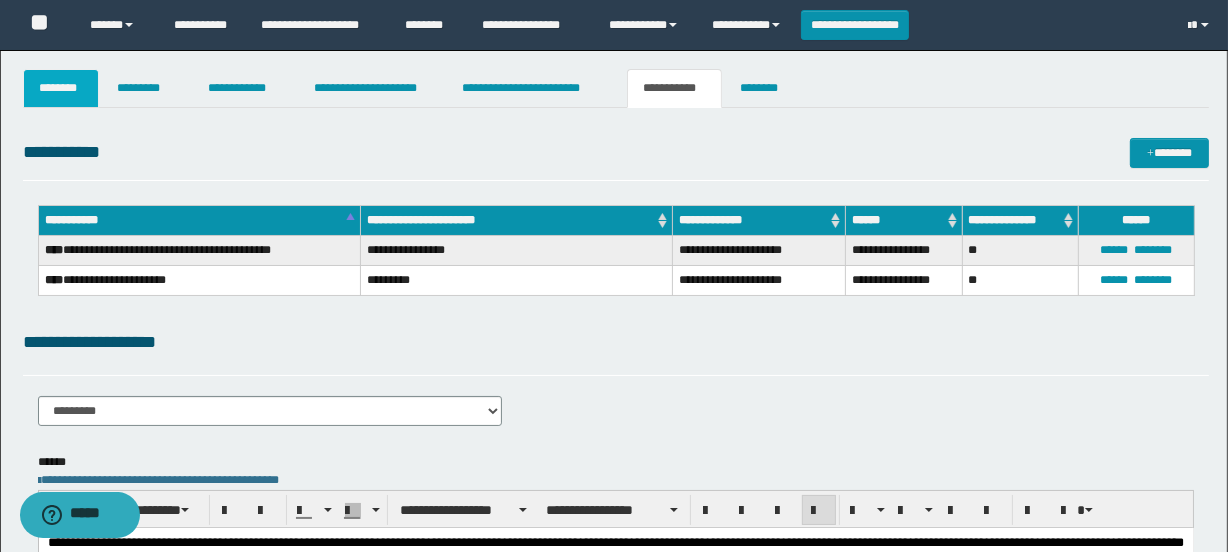click on "********" at bounding box center [61, 88] 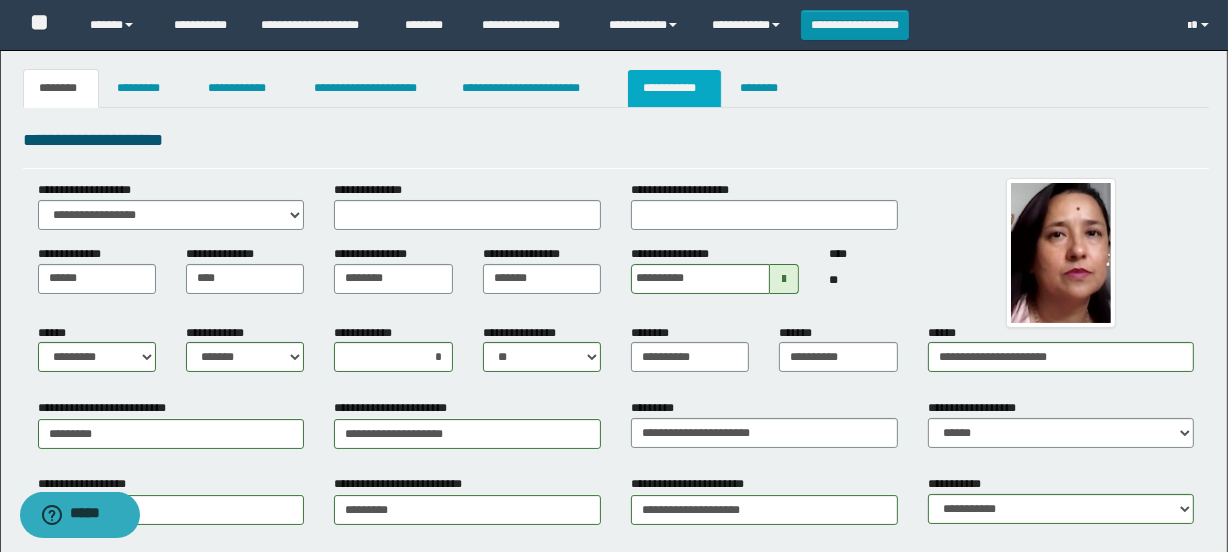 click on "**********" at bounding box center (674, 88) 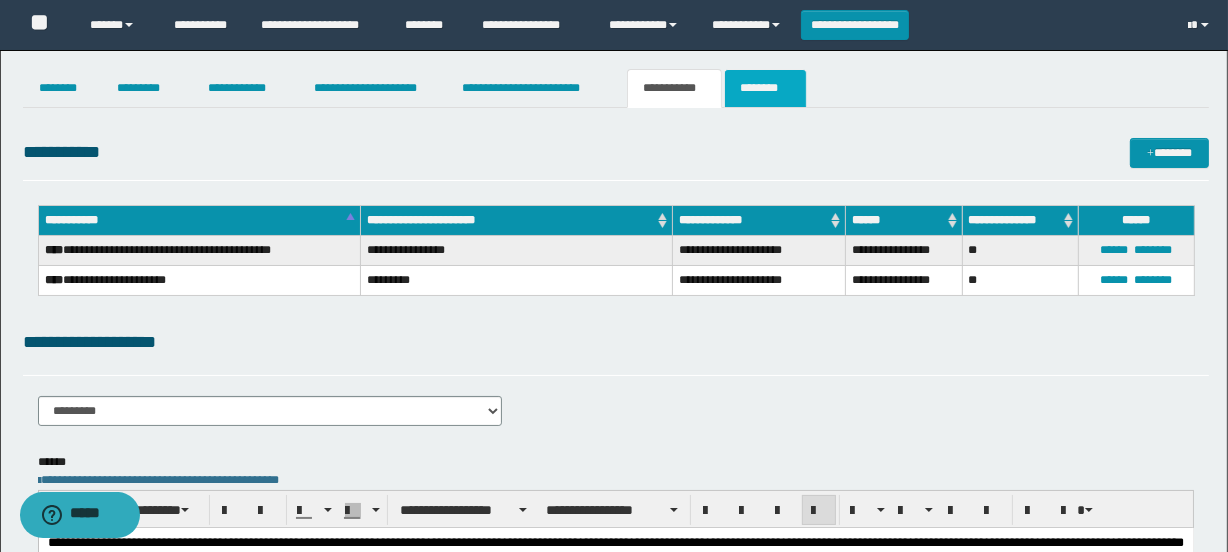 click on "********" at bounding box center (765, 88) 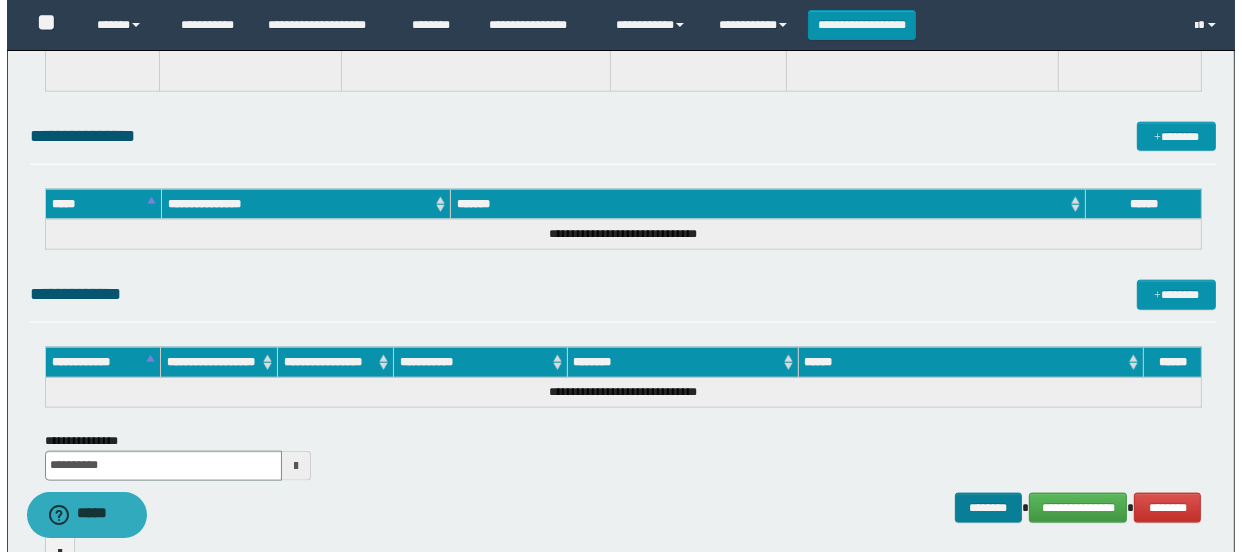 scroll, scrollTop: 2190, scrollLeft: 0, axis: vertical 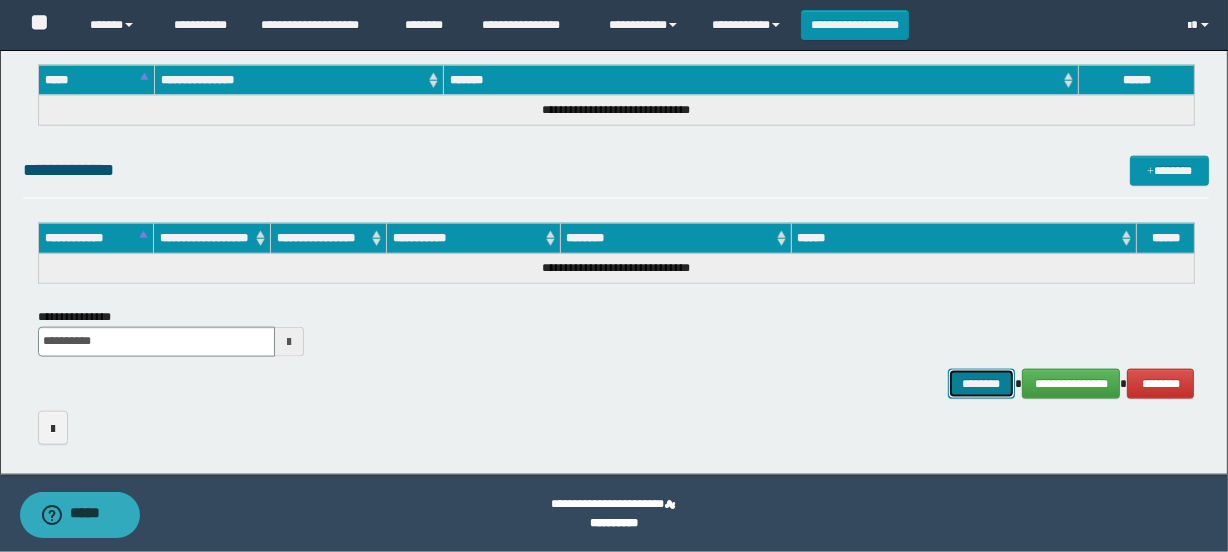 click on "********" at bounding box center [982, 384] 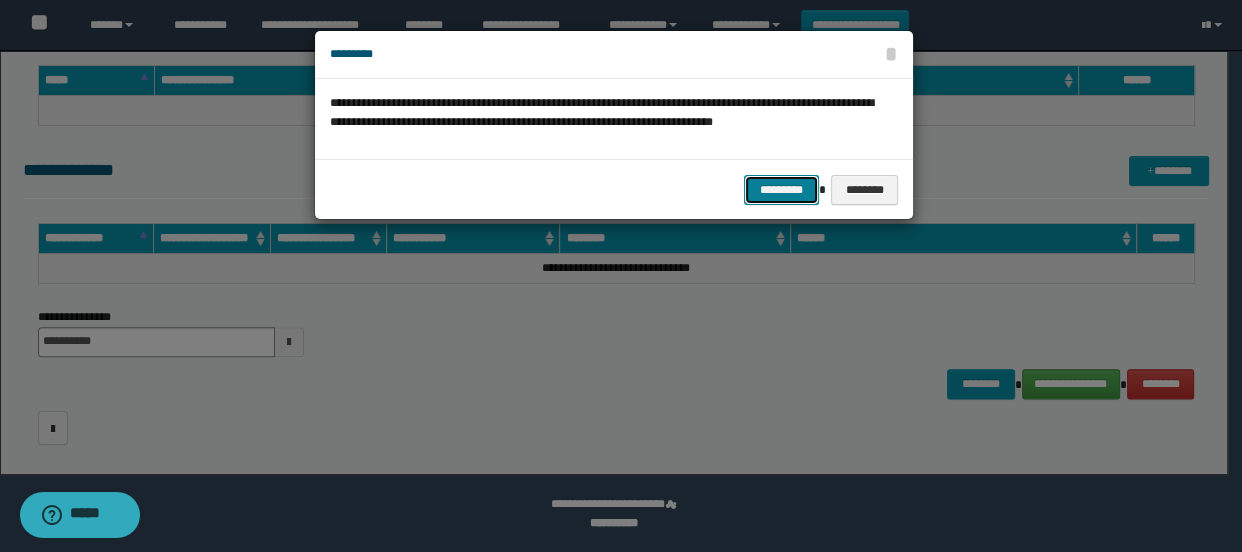 click on "*********" at bounding box center (781, 190) 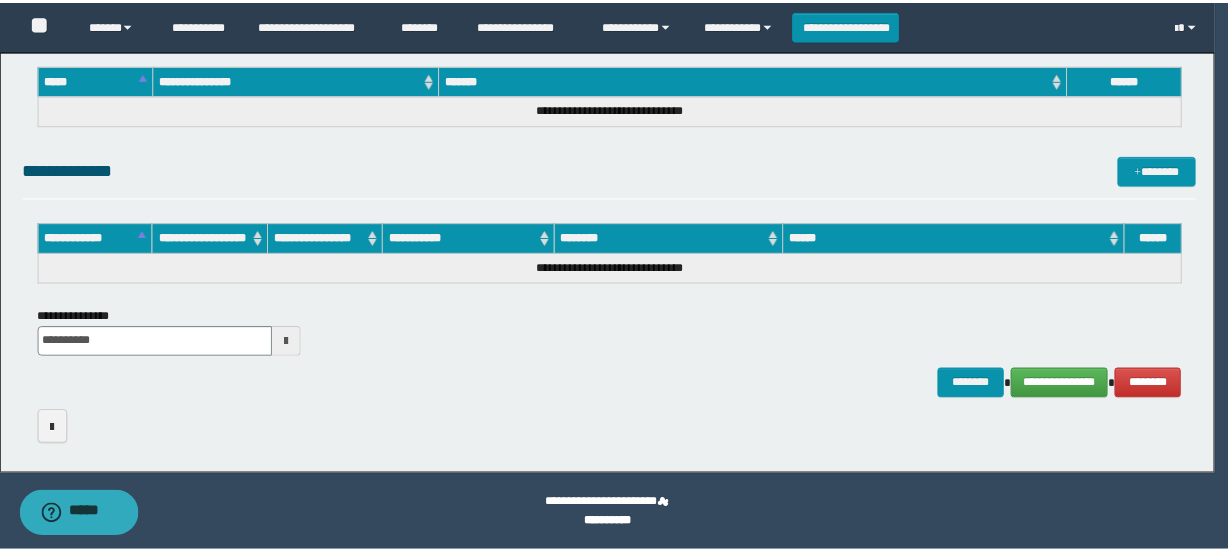 scroll, scrollTop: 2172, scrollLeft: 0, axis: vertical 